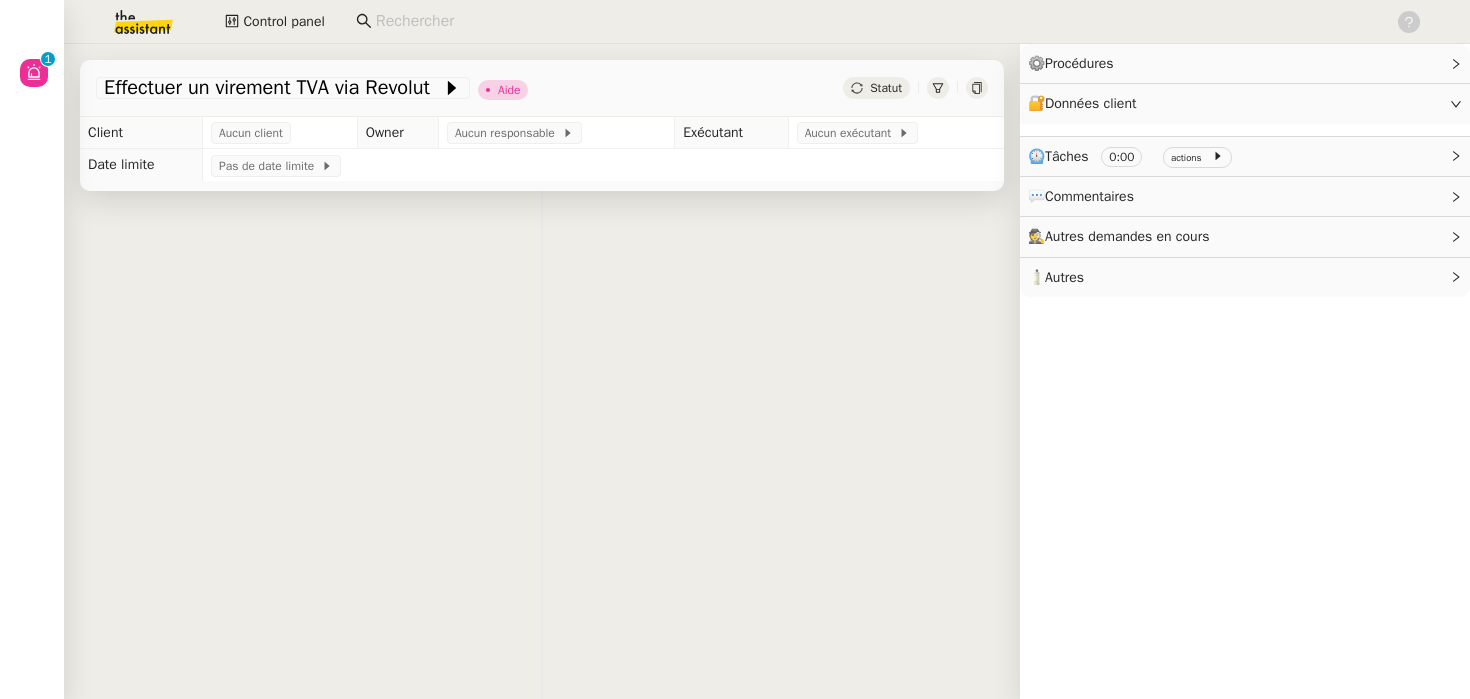 scroll, scrollTop: 0, scrollLeft: 0, axis: both 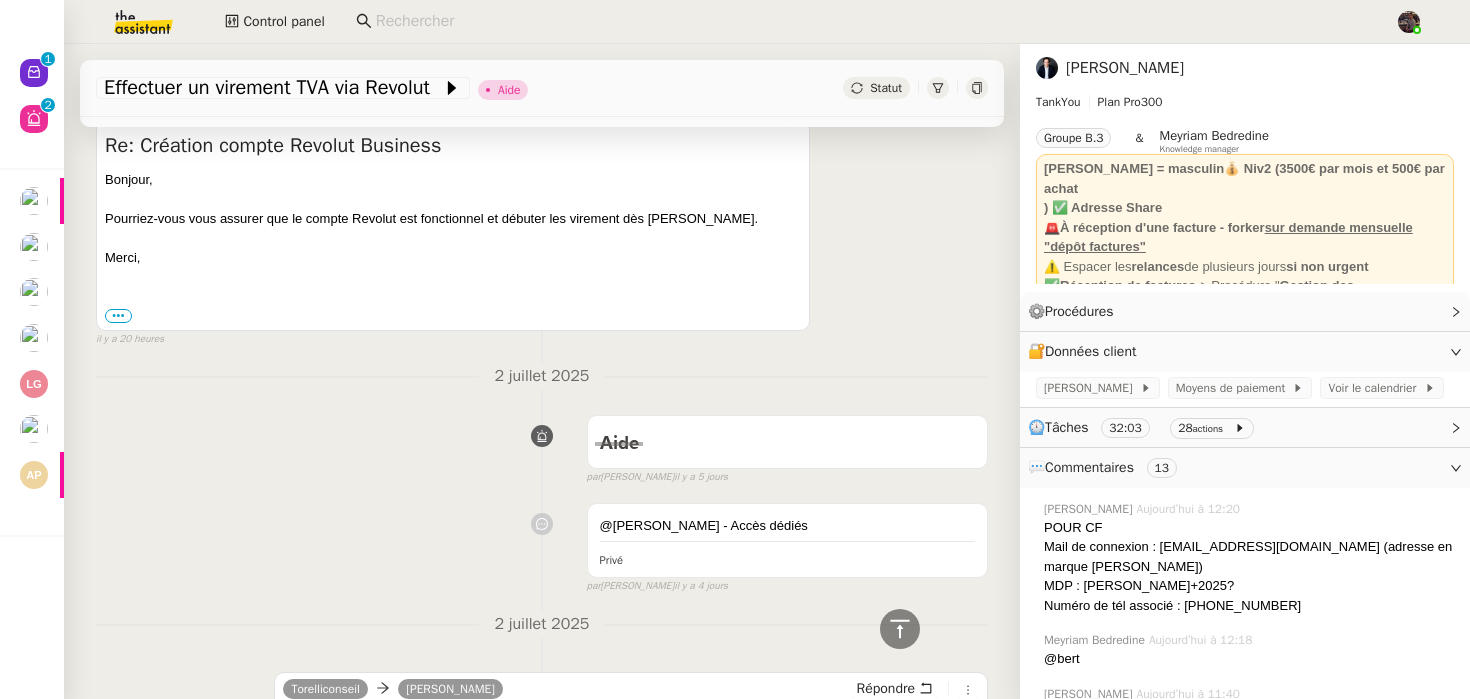 click on "2 juillet 2025" at bounding box center [542, 376] 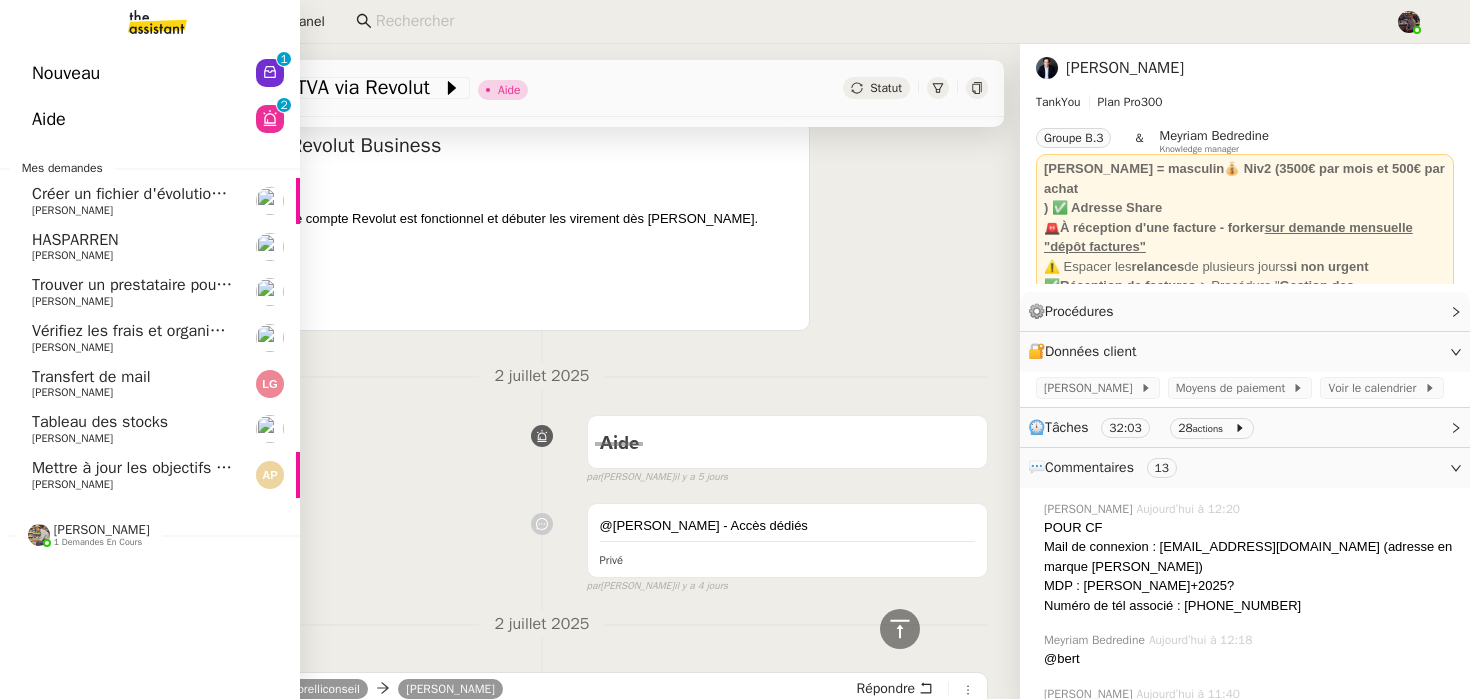 click on "Nouveau" 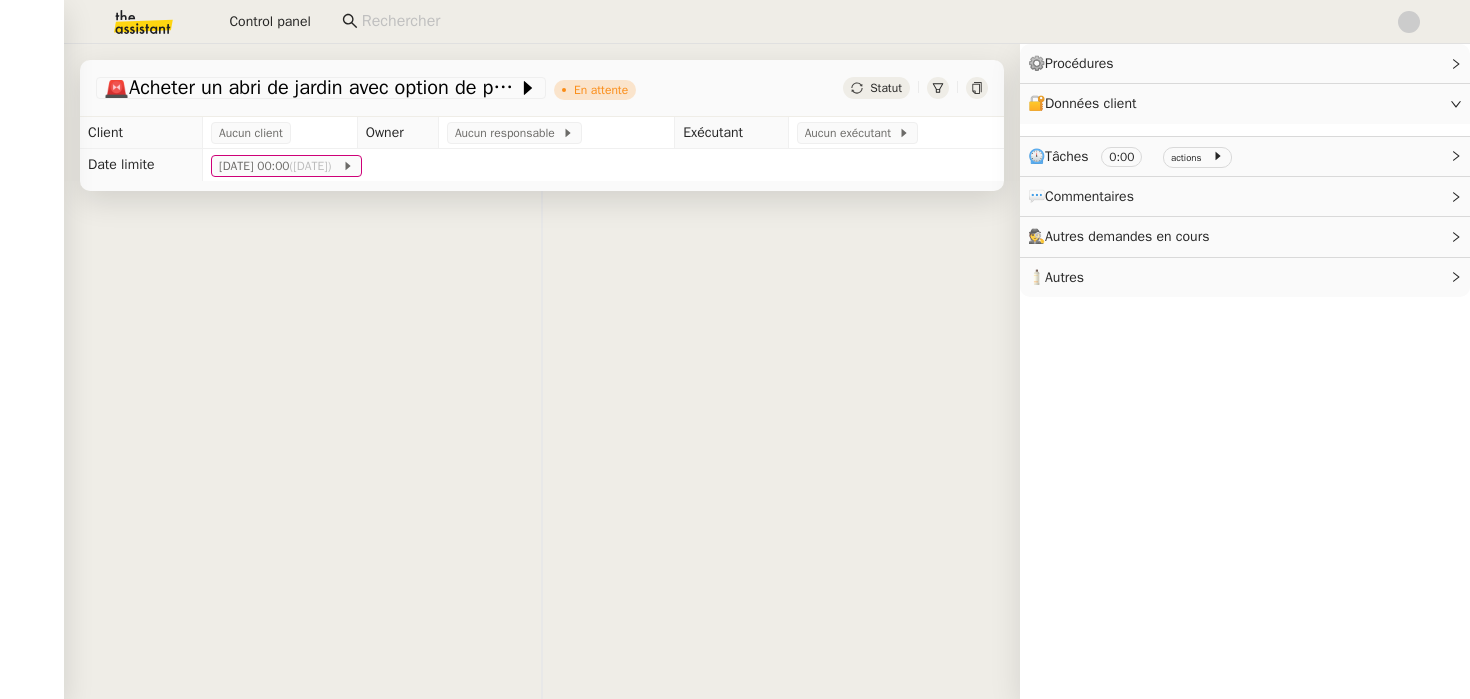 scroll, scrollTop: 0, scrollLeft: 0, axis: both 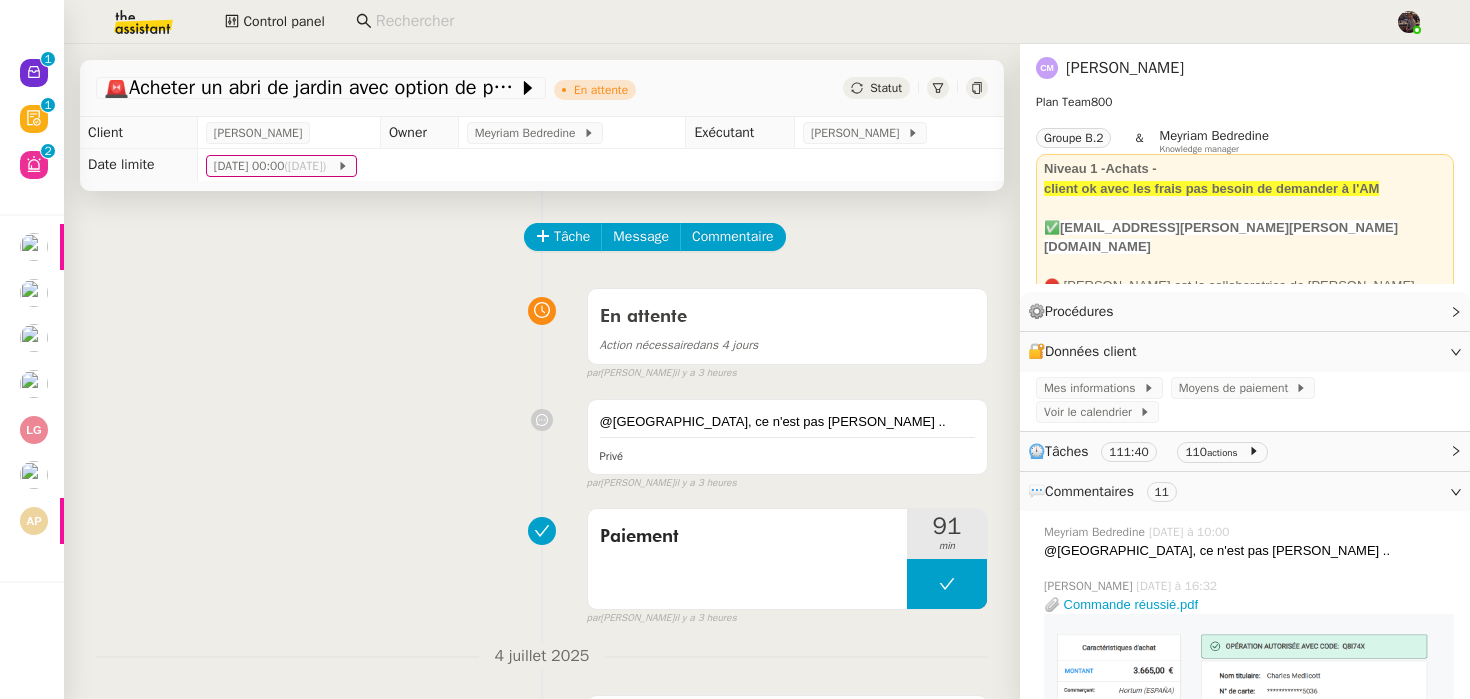 click on "Paiement     91 min false par   Charles G.   il y a 3 heures" at bounding box center (542, 563) 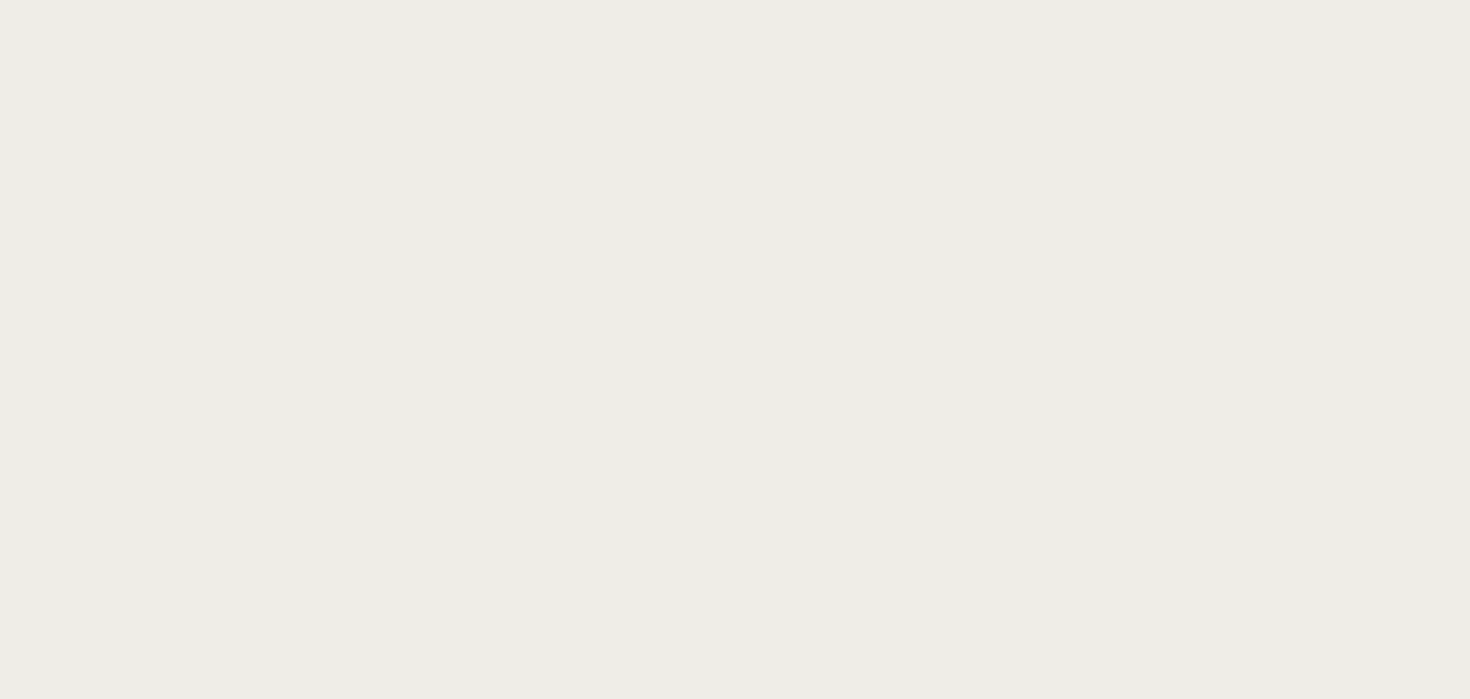 scroll, scrollTop: 0, scrollLeft: 0, axis: both 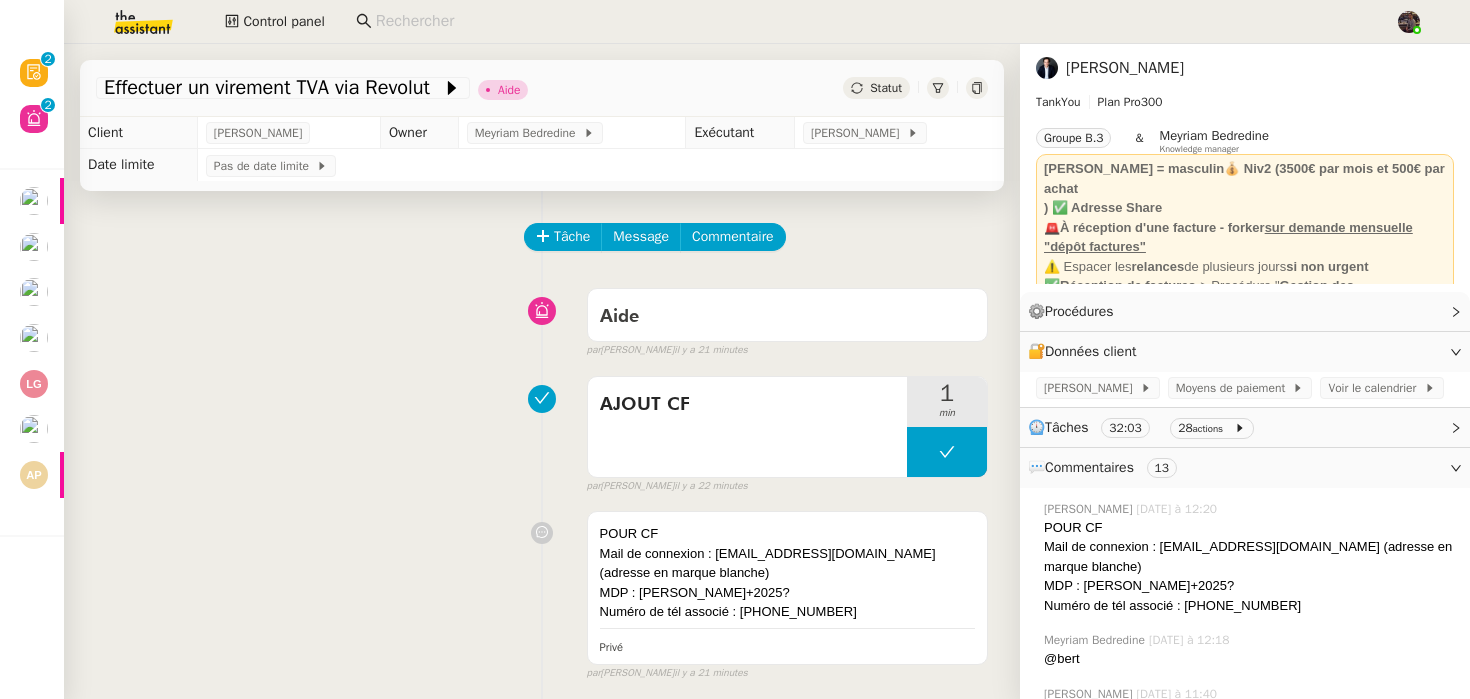 click on "AJOUT CF     1 min false par   [PERSON_NAME].   il y a 22 minutes" at bounding box center (542, 431) 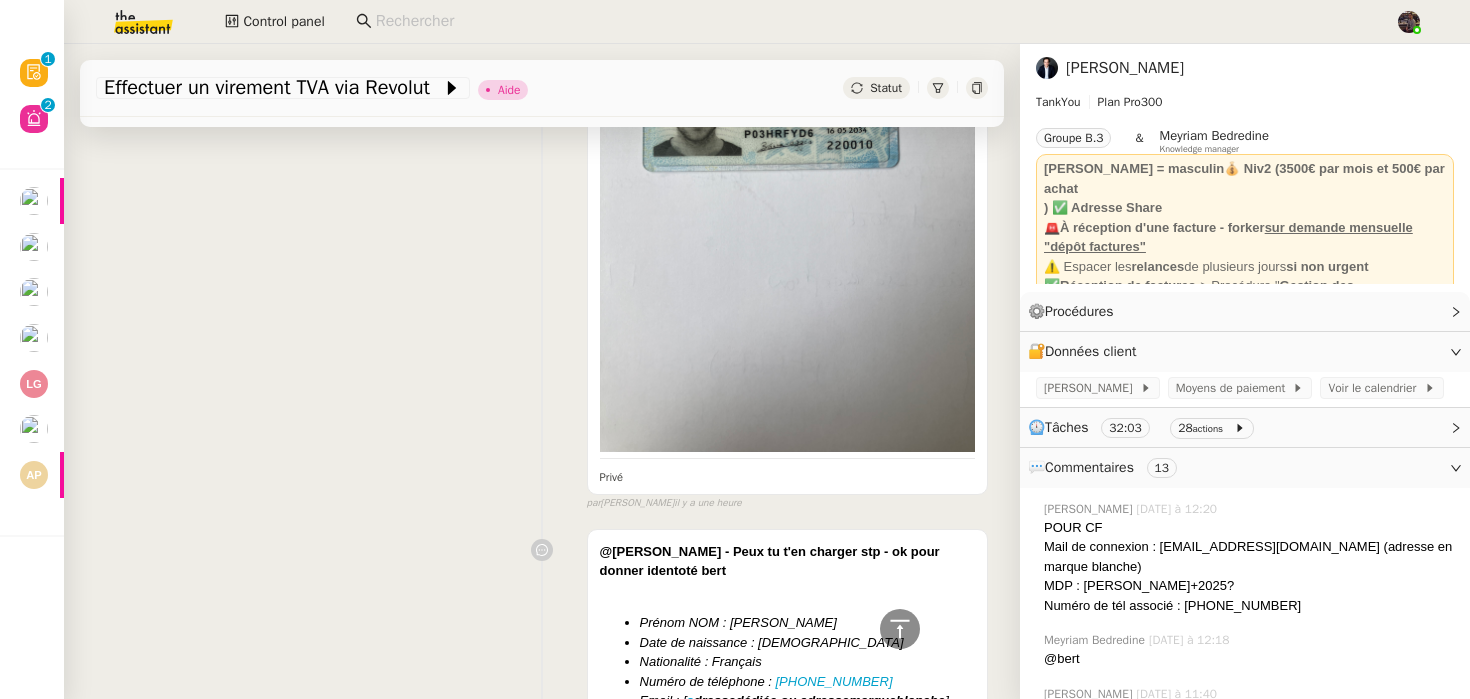 scroll, scrollTop: 2646, scrollLeft: 0, axis: vertical 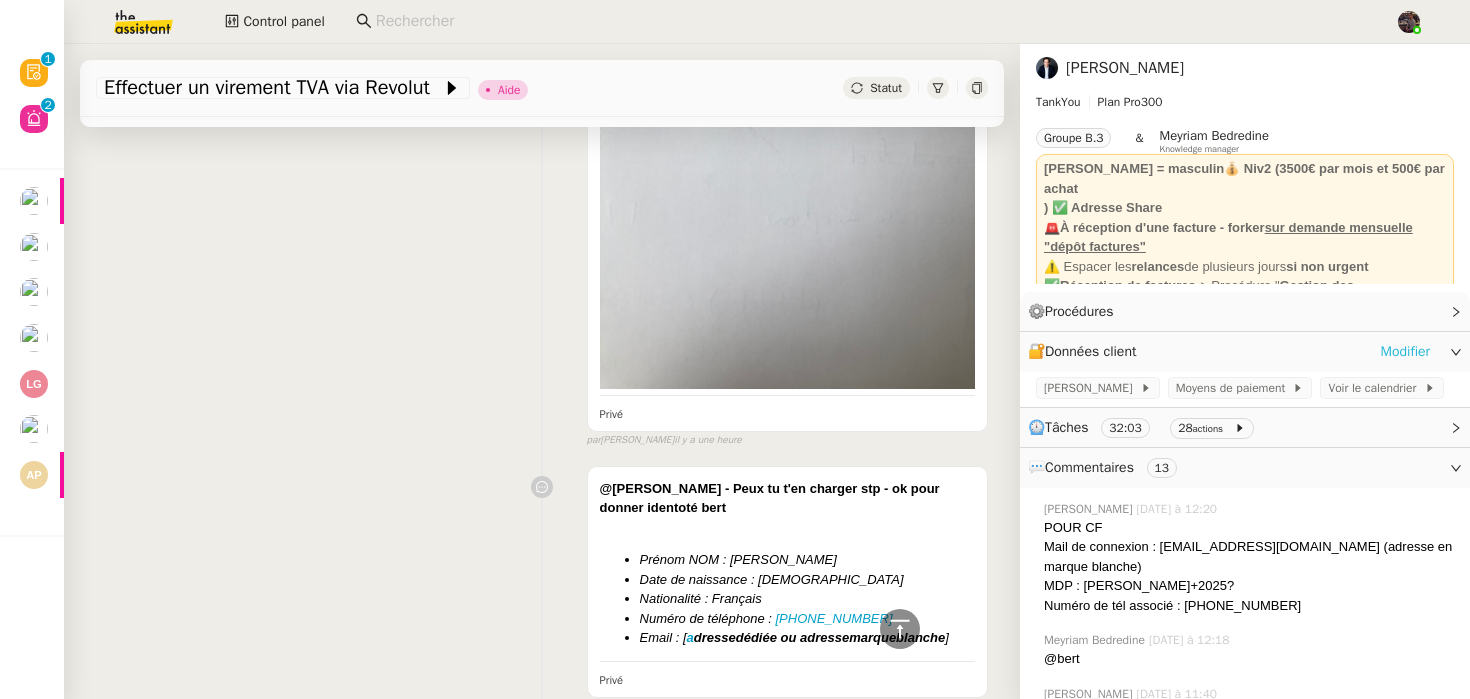 click on "Modifier" 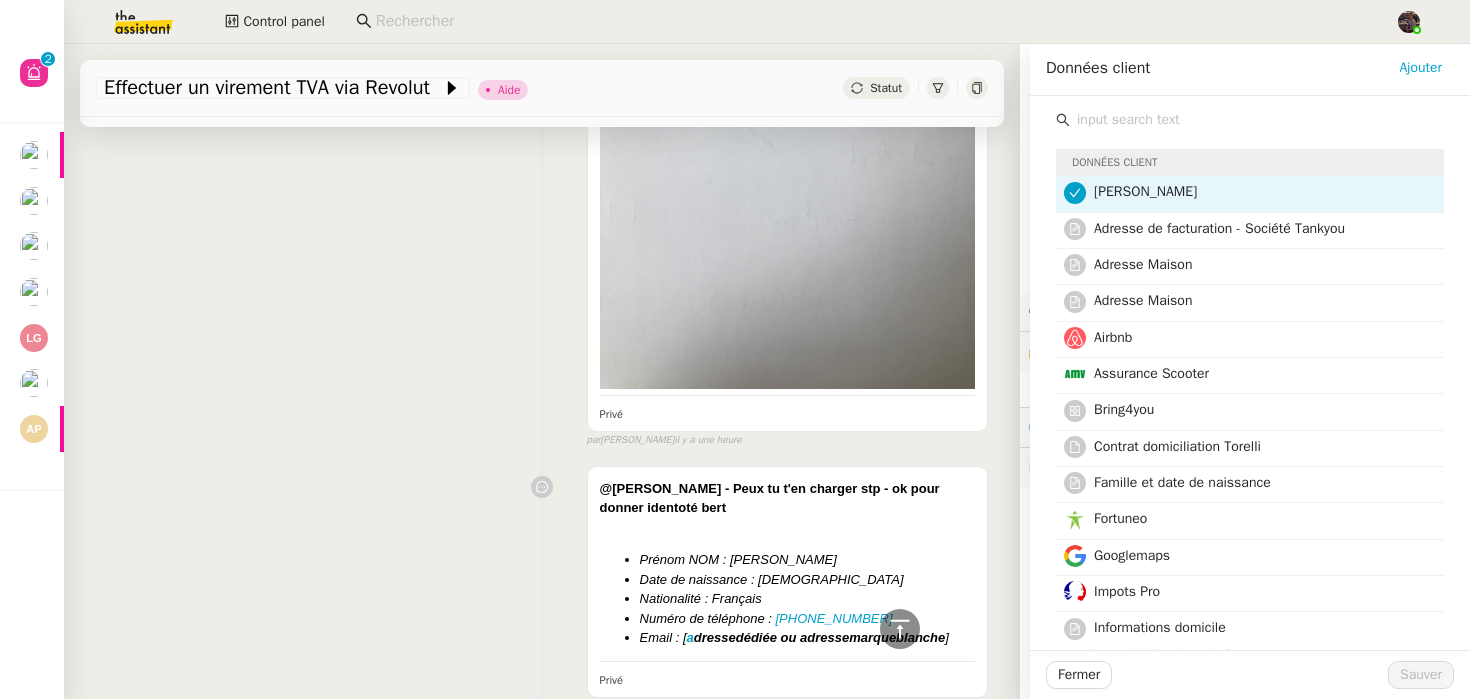 click 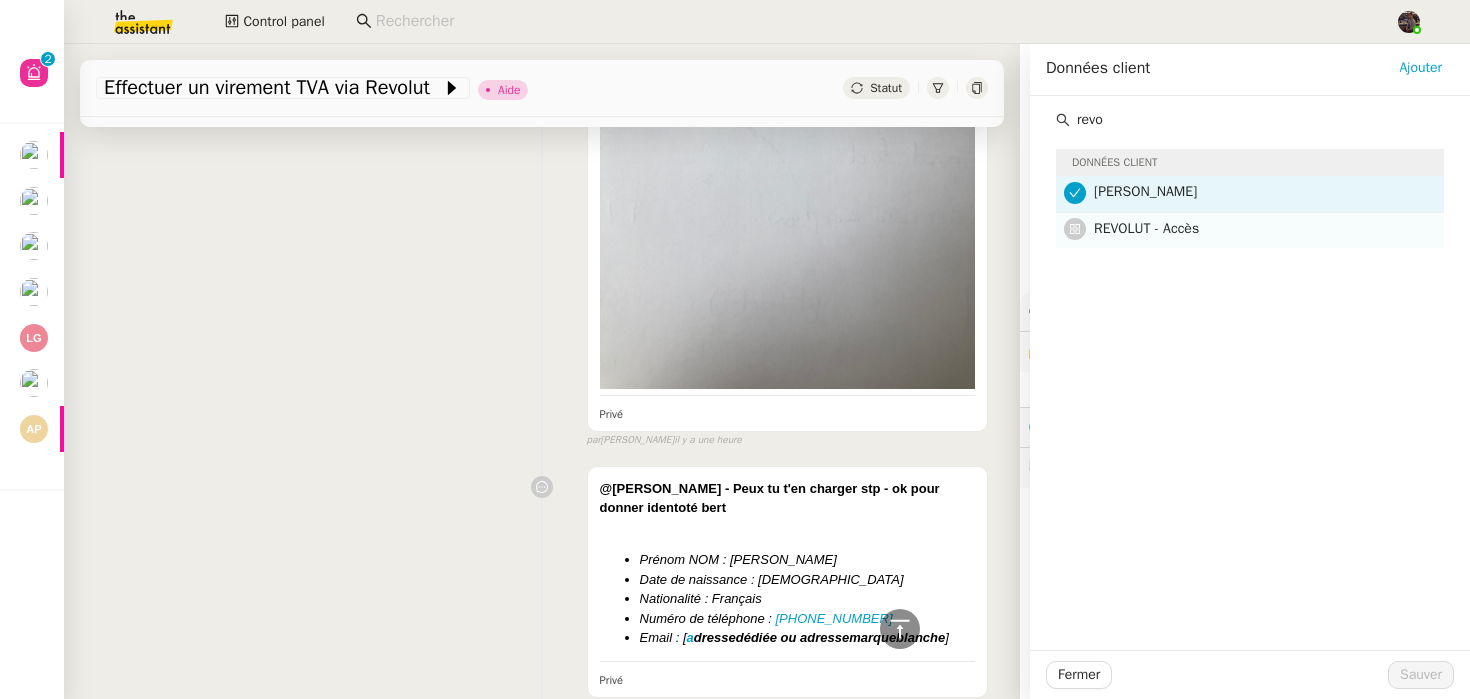 type on "revo" 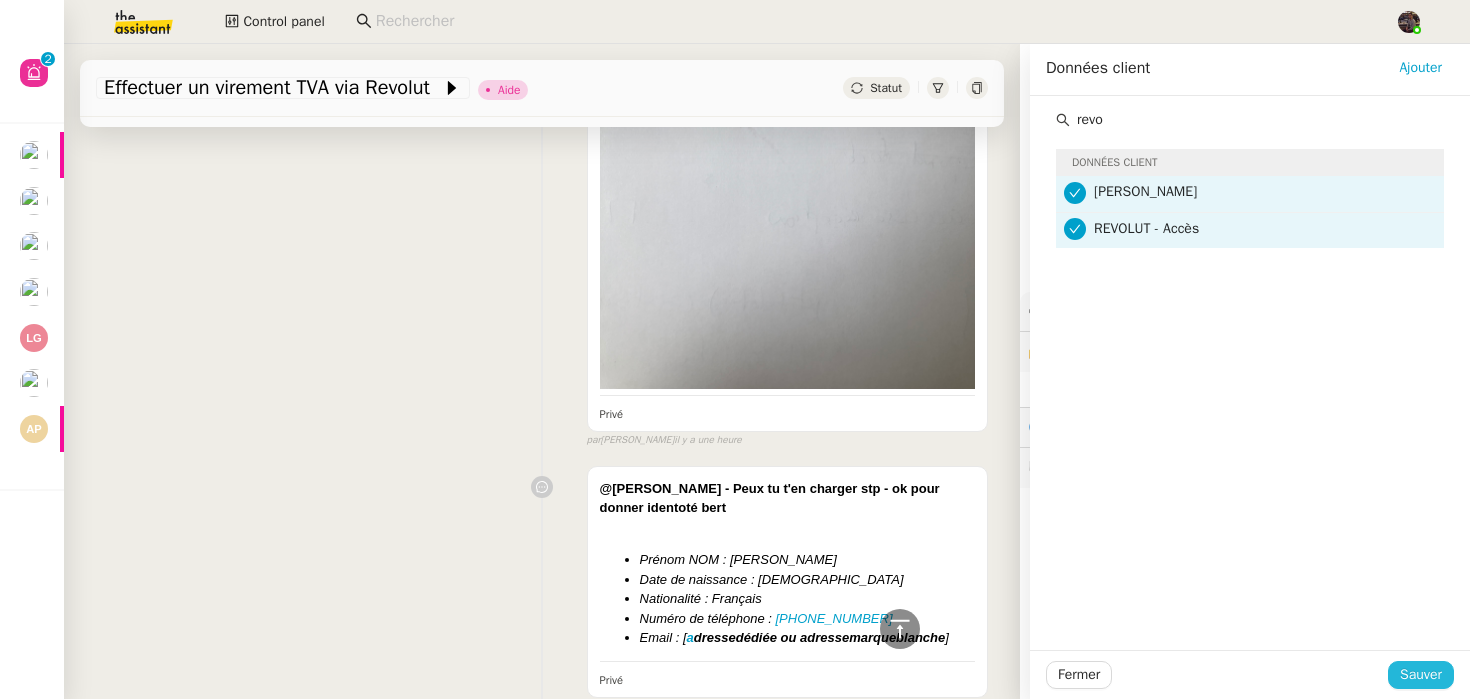 click on "Sauver" 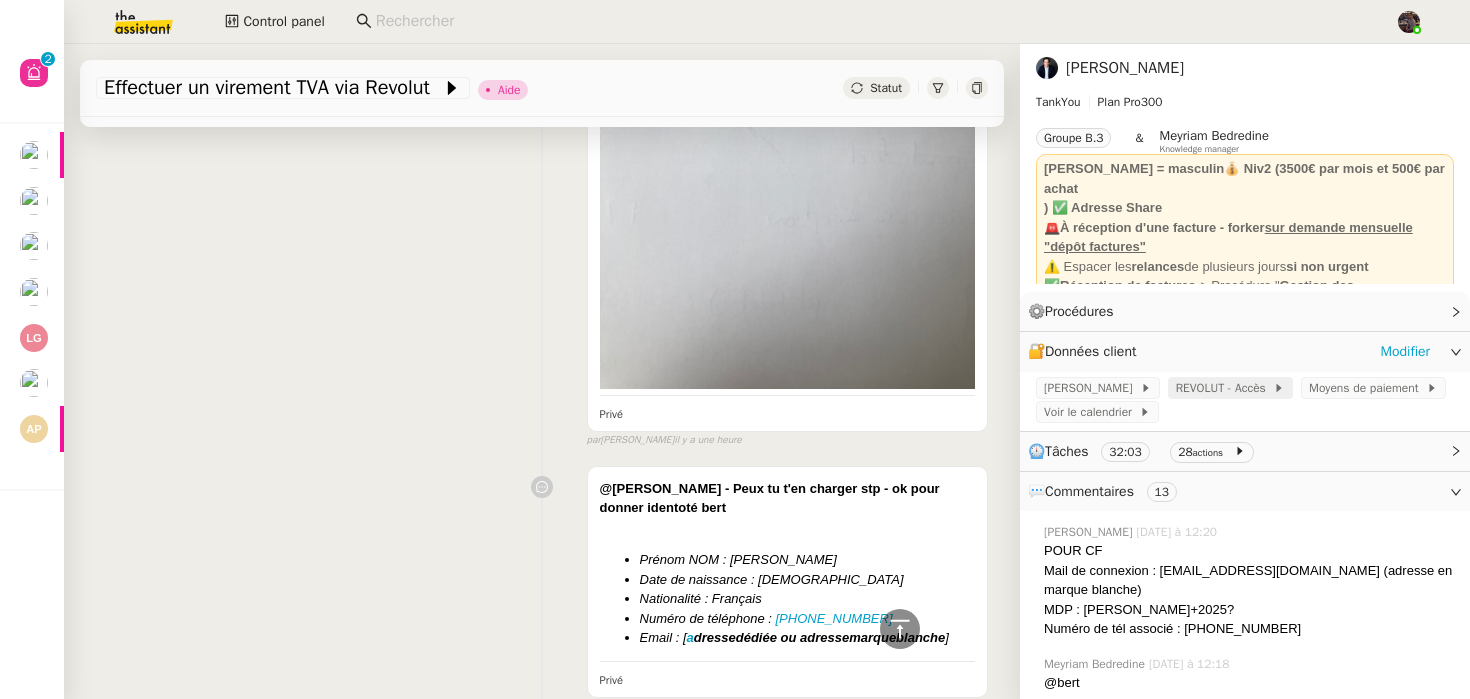 click on "REVOLUT - Accès" 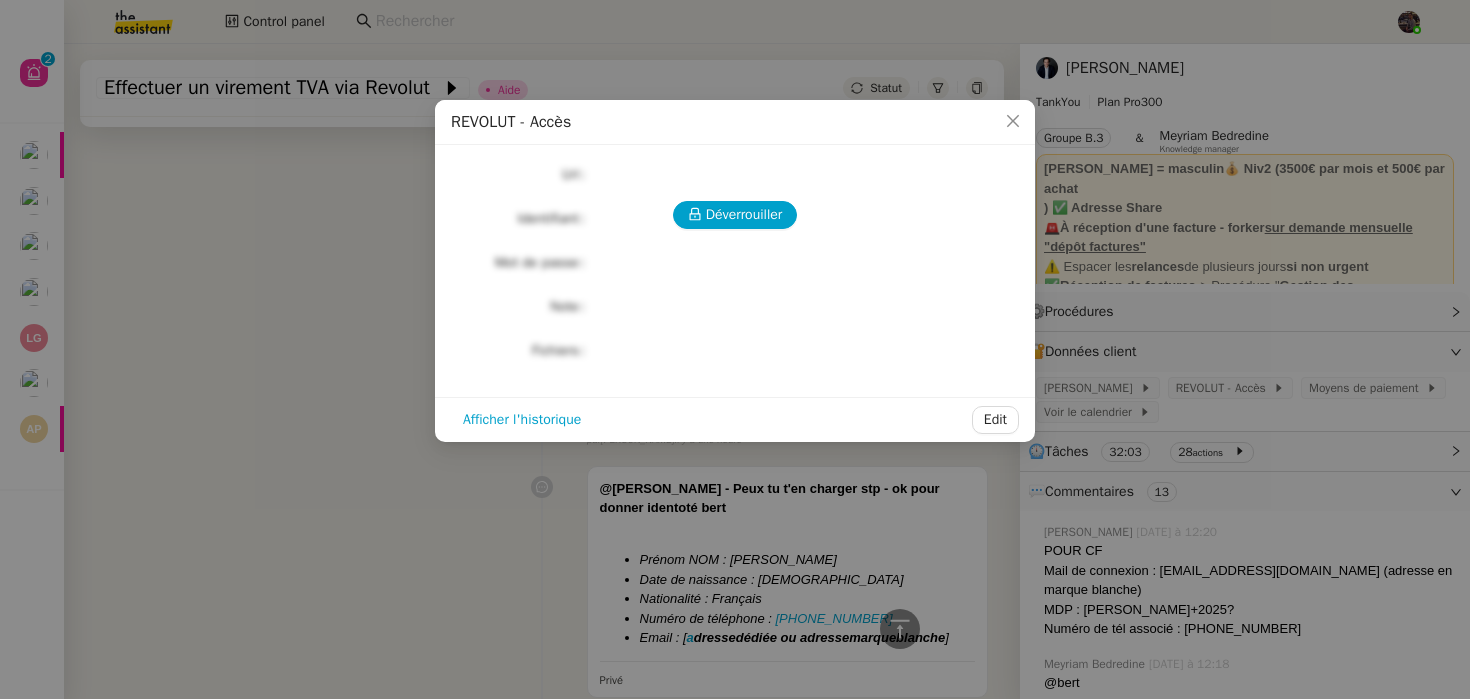 click on "Déverrouiller Url    Identifiant Mot de passe Note Fichiers Upload" at bounding box center (735, 263) 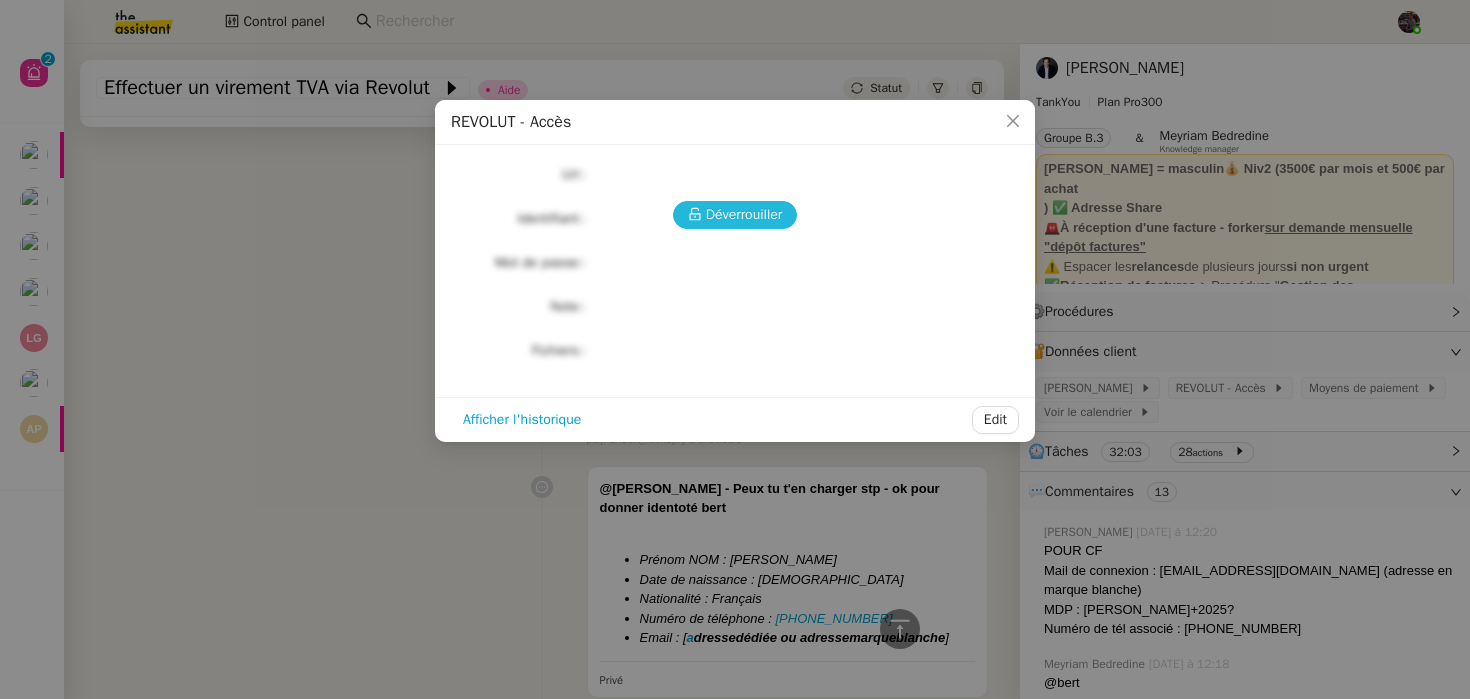 click on "Déverrouiller" at bounding box center (744, 214) 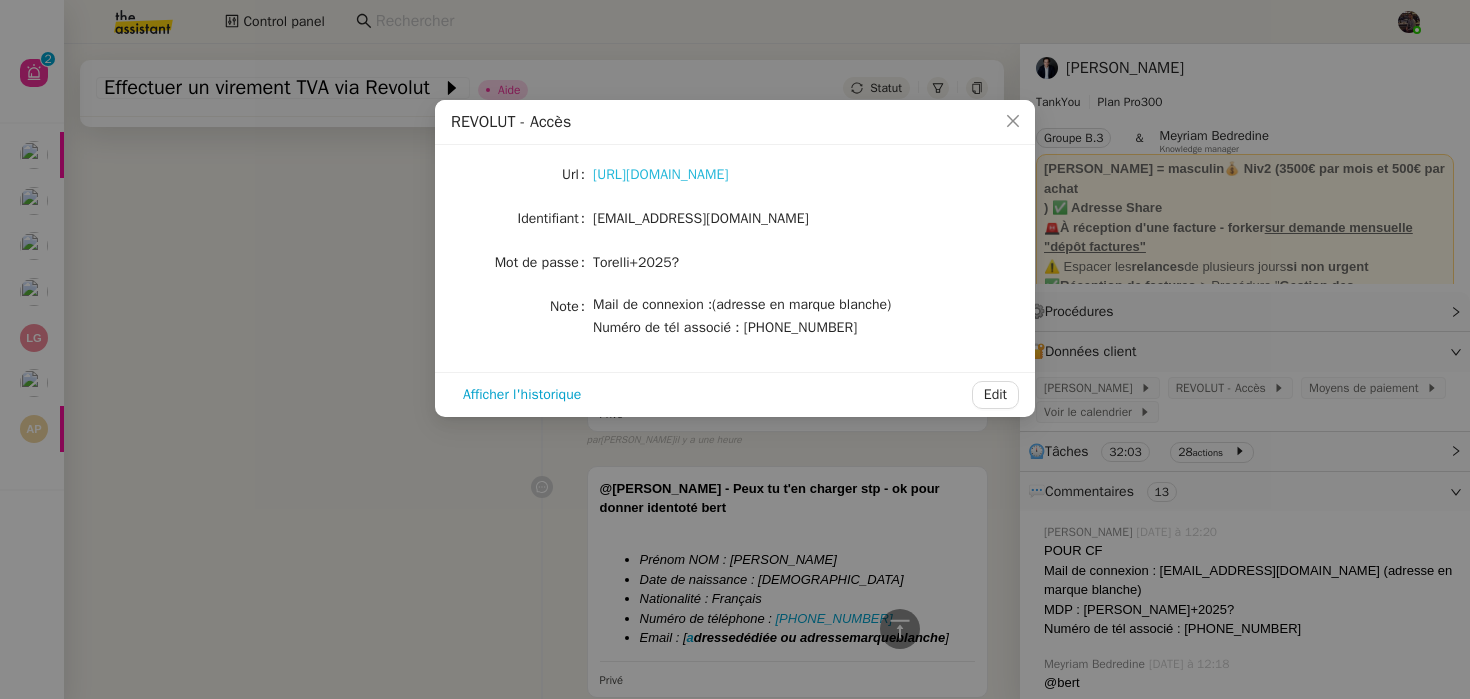 click on "https://www.revolut.com/fr-FR/" 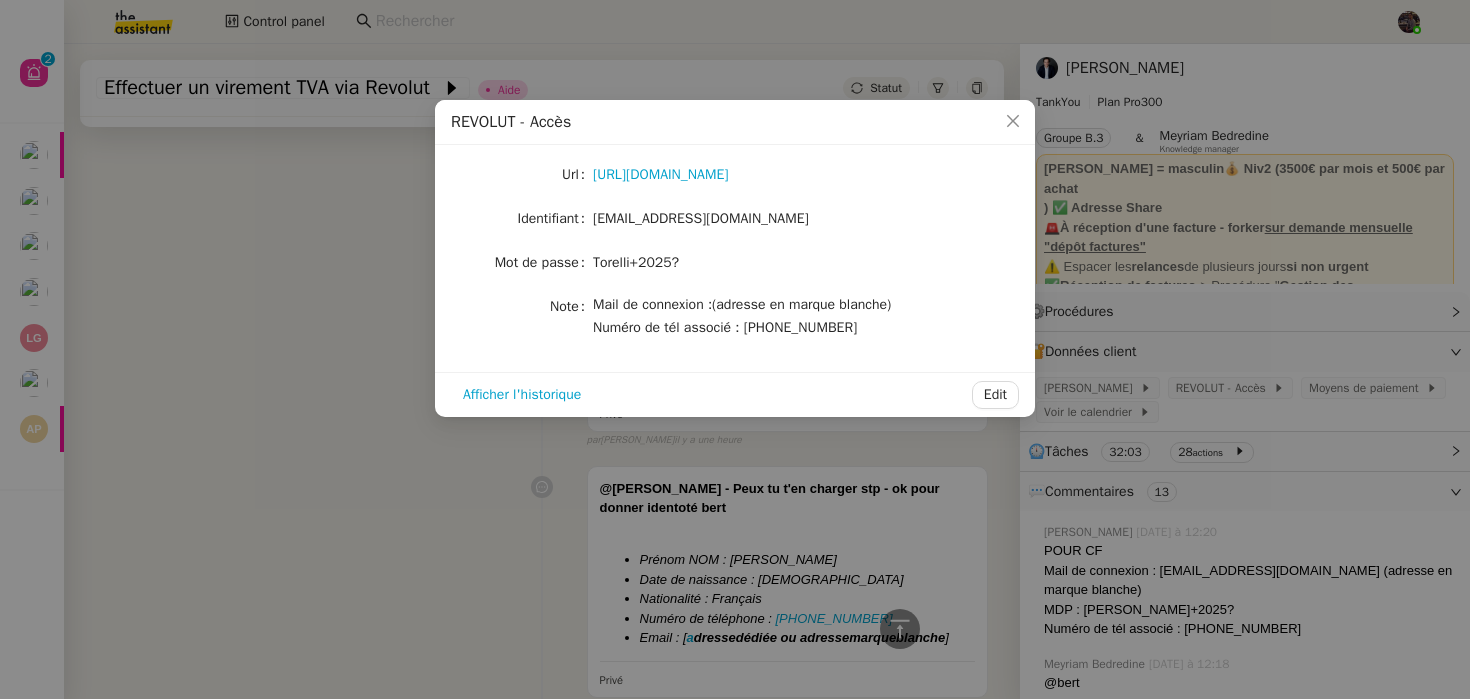 click on "Mail de connexion :(adresse en marque blanche)
Numéro de tél associé : +33 6 66 70 20 74" 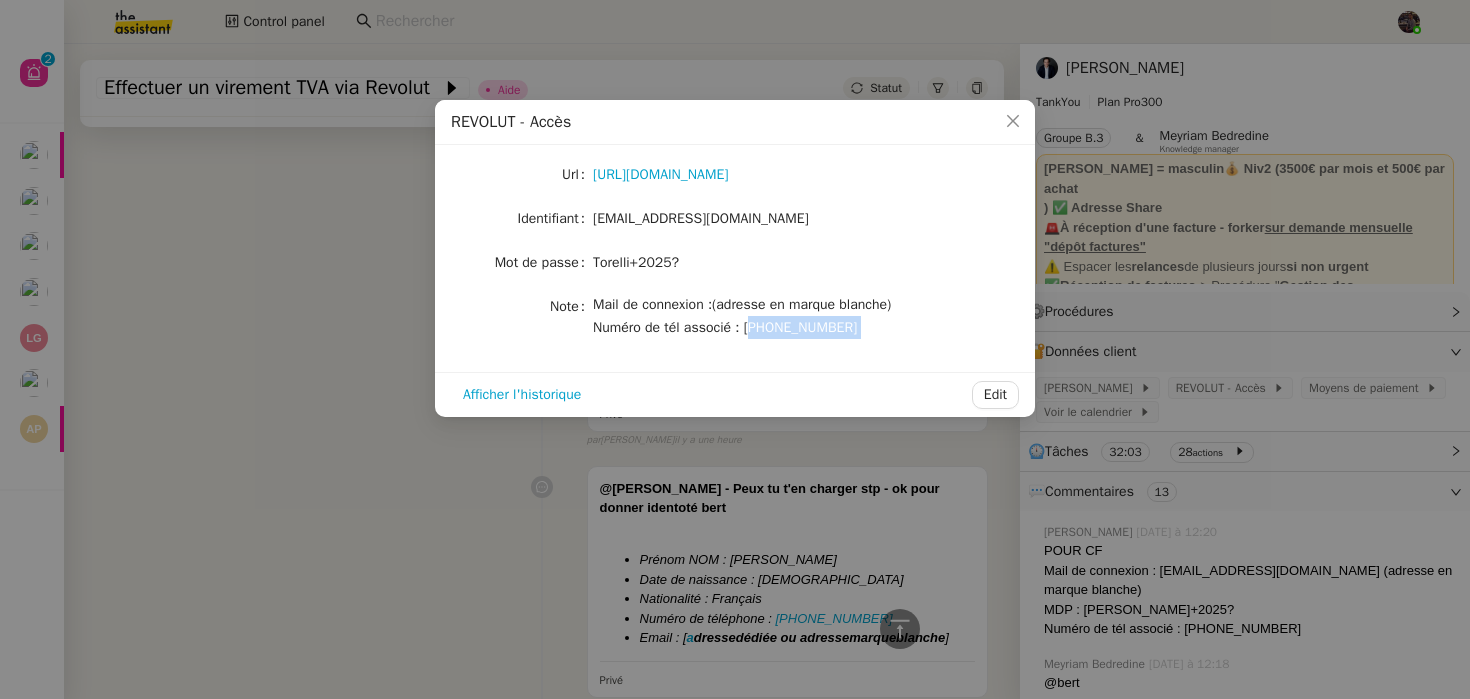 drag, startPoint x: 760, startPoint y: 328, endPoint x: 880, endPoint y: 317, distance: 120.50311 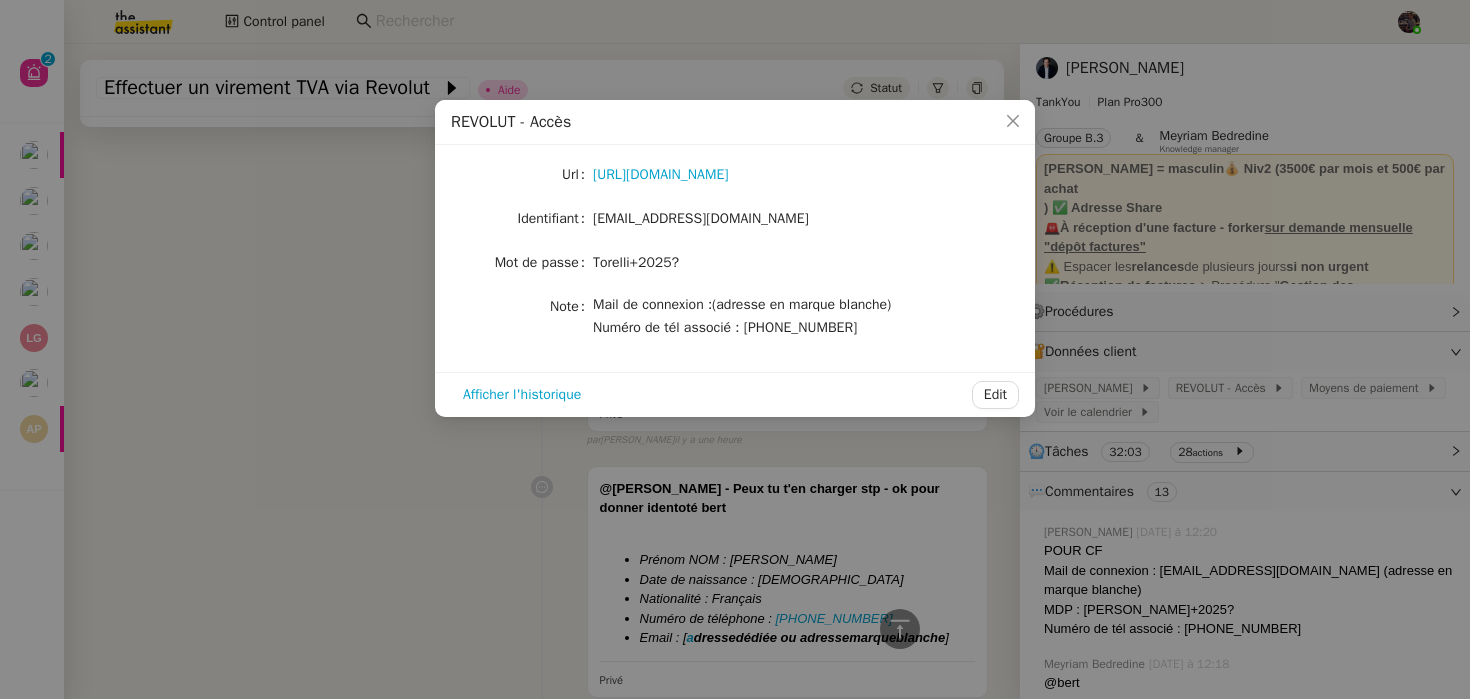 click on "Mail de connexion :(adresse en marque blanche)
Numéro de tél associé : +33 6 66 70 20 74" 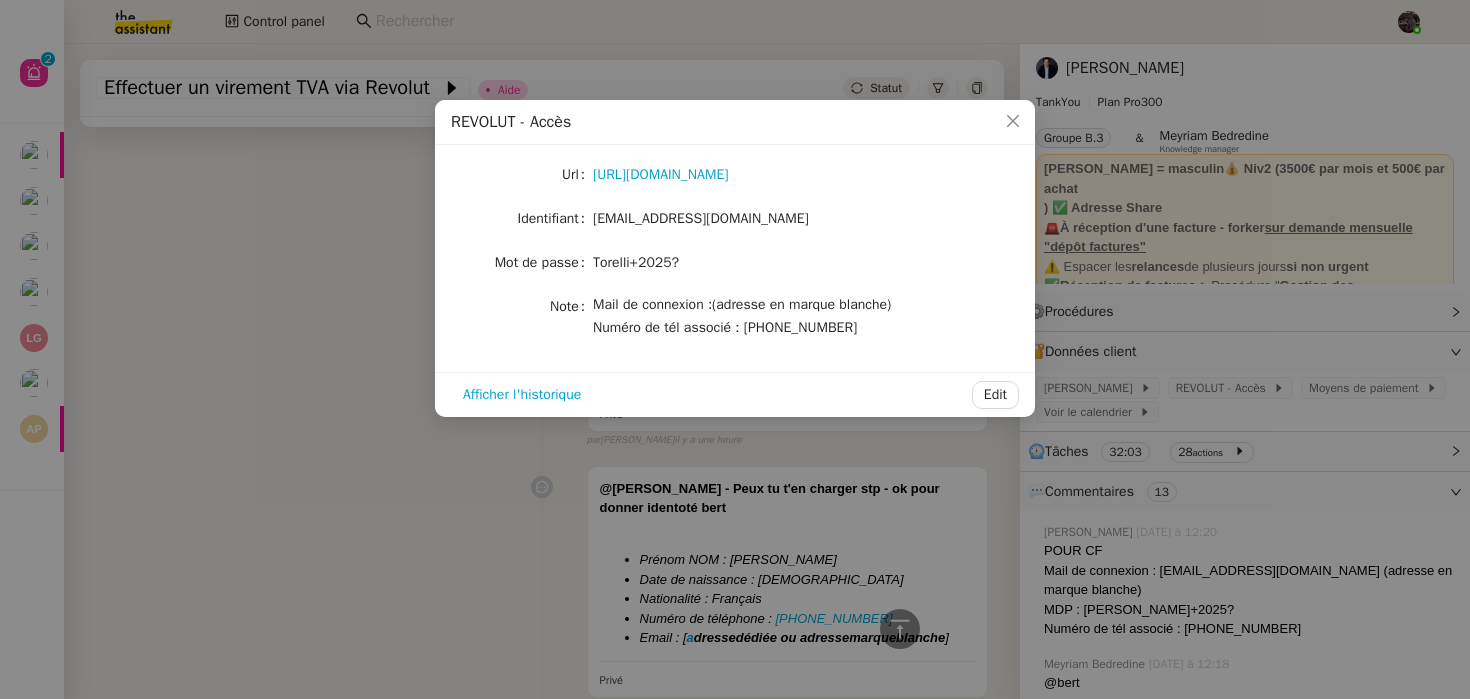 click on "Mail de connexion :(adresse en marque blanche)
Numéro de tél associé : +33 6 66 70 20 74" 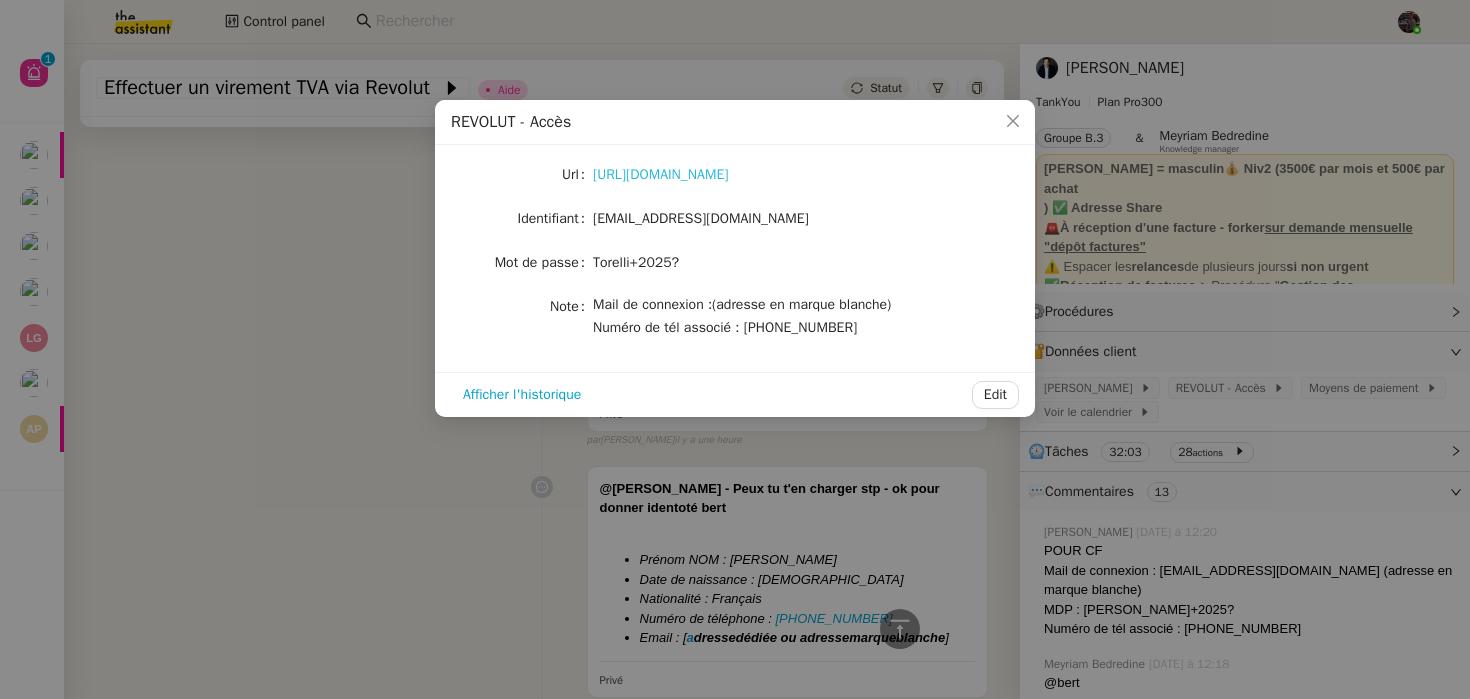 click on "https://www.revolut.com/fr-FR/" 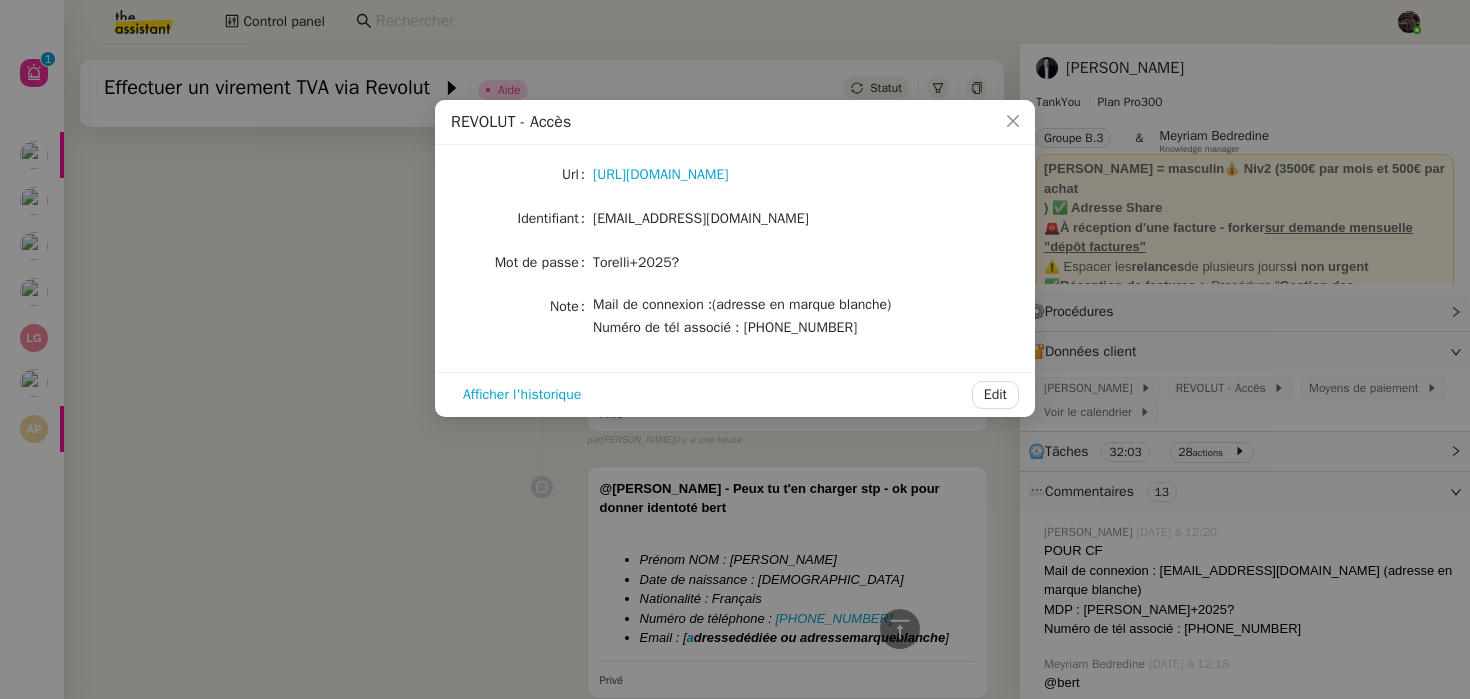 click on "torelliconseil@gmail.com" 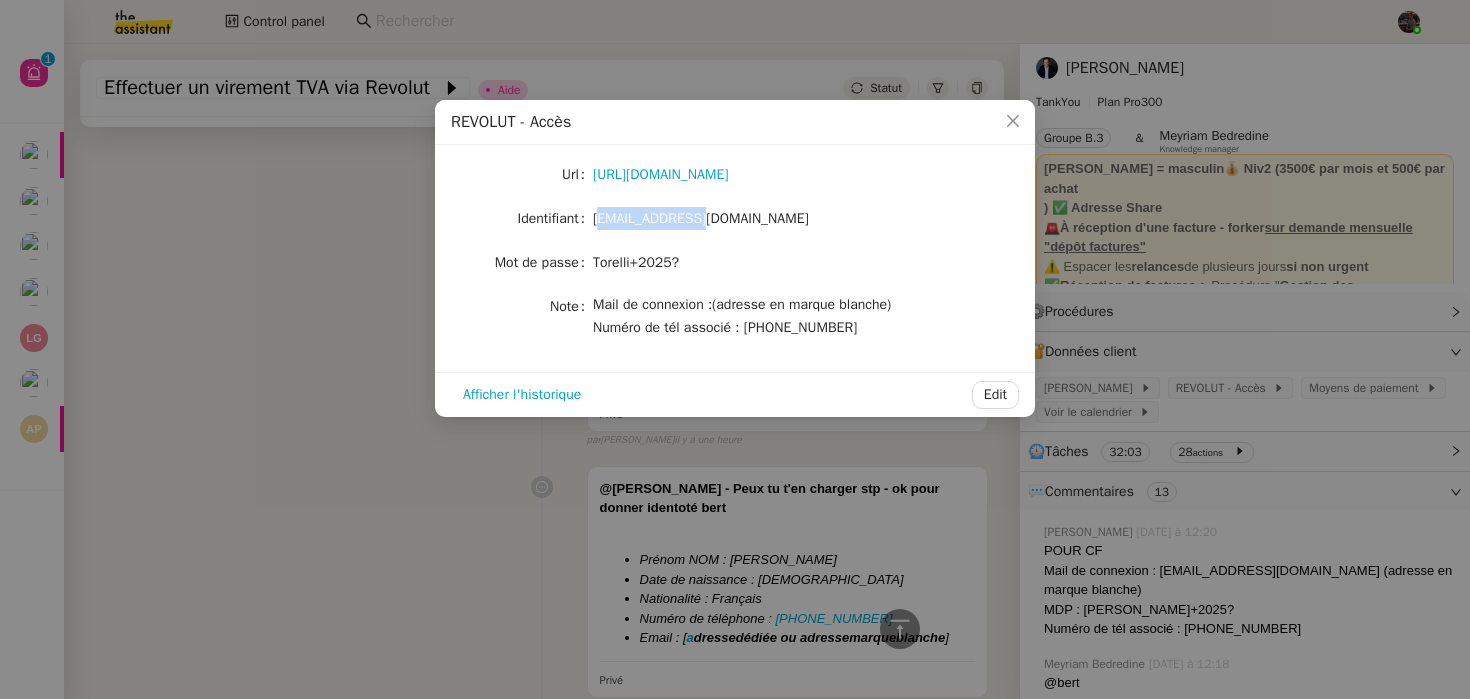 click on "torelliconseil@gmail.com" 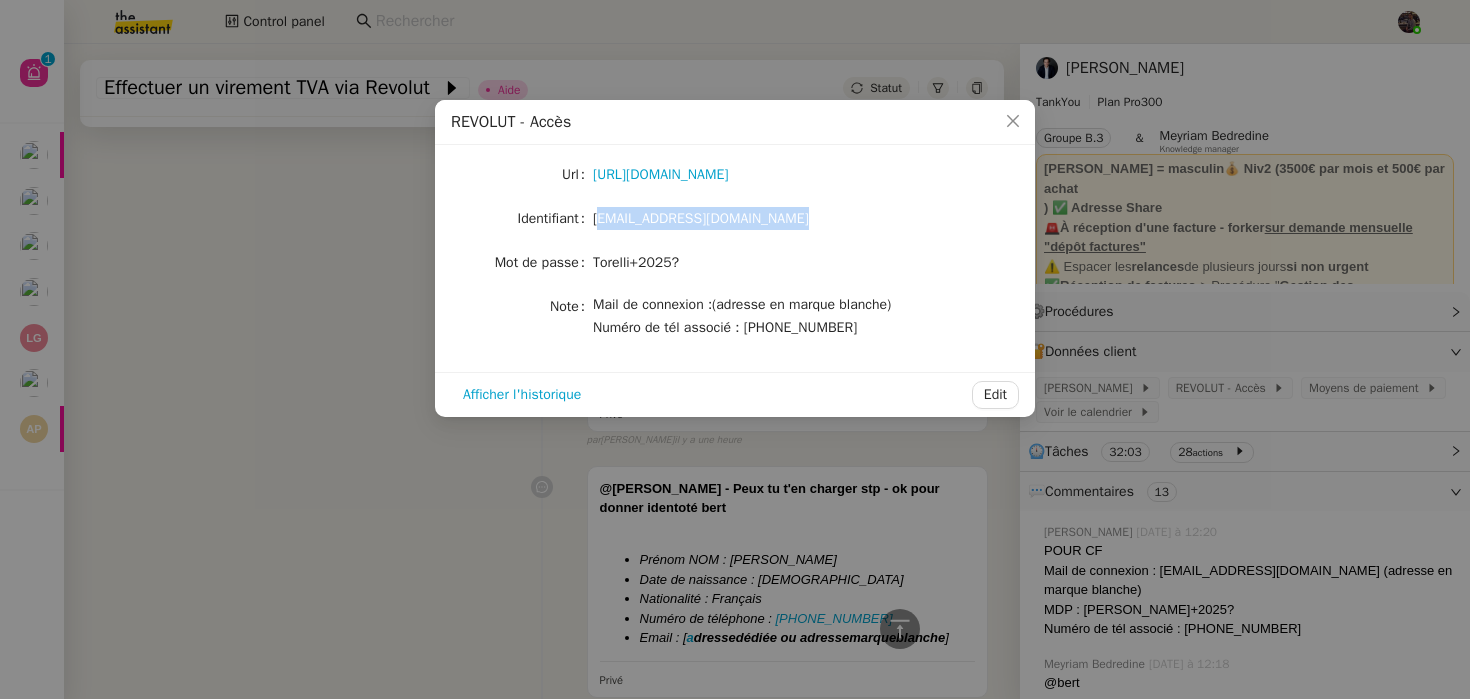 click on "torelliconseil@gmail.com" 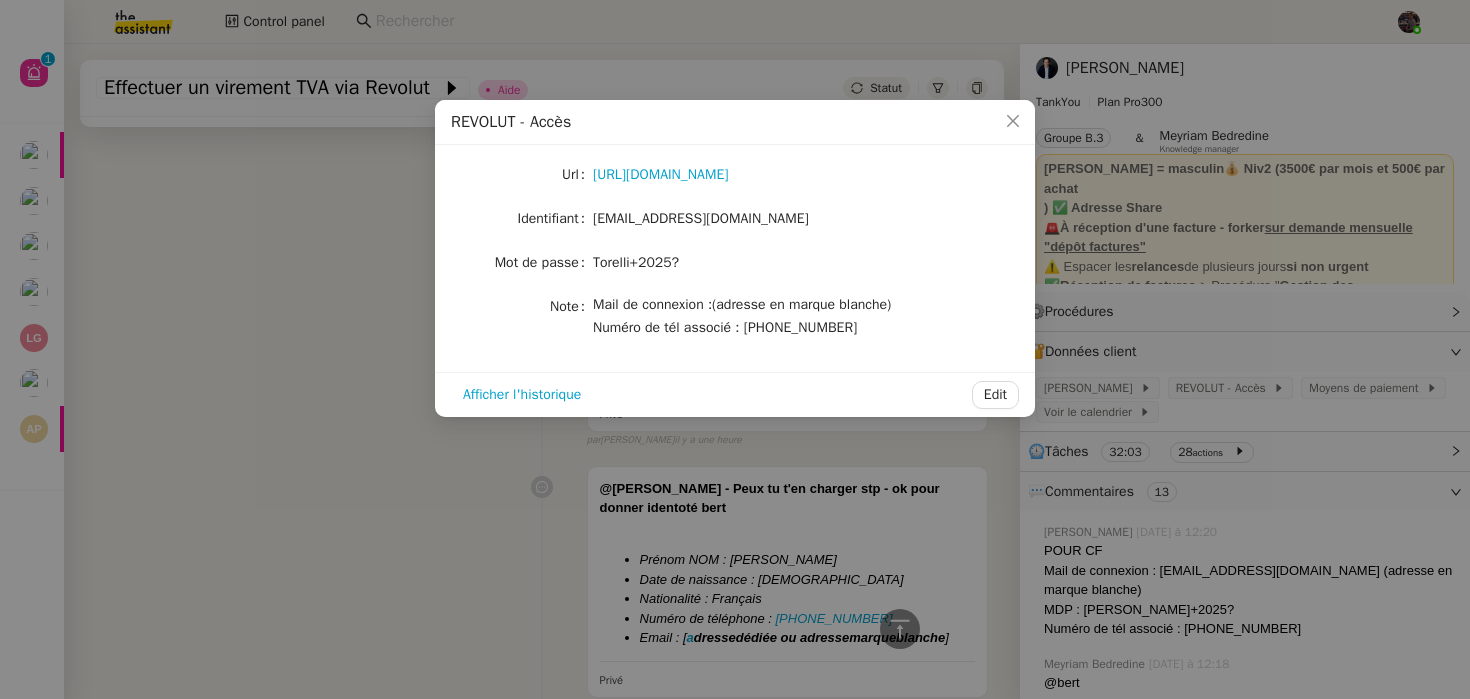 click on "REVOLUT - Accès  Url https://www.revolut.com/fr-FR/    Identifiant  torelliconseil@gmail.com  Mot de passe Torelli+2025? Note Mail de connexion :(adresse en marque blanche)
Numéro de tél associé : +33 6 66 70 20 74 Afficher l'historique Edit" at bounding box center [735, 349] 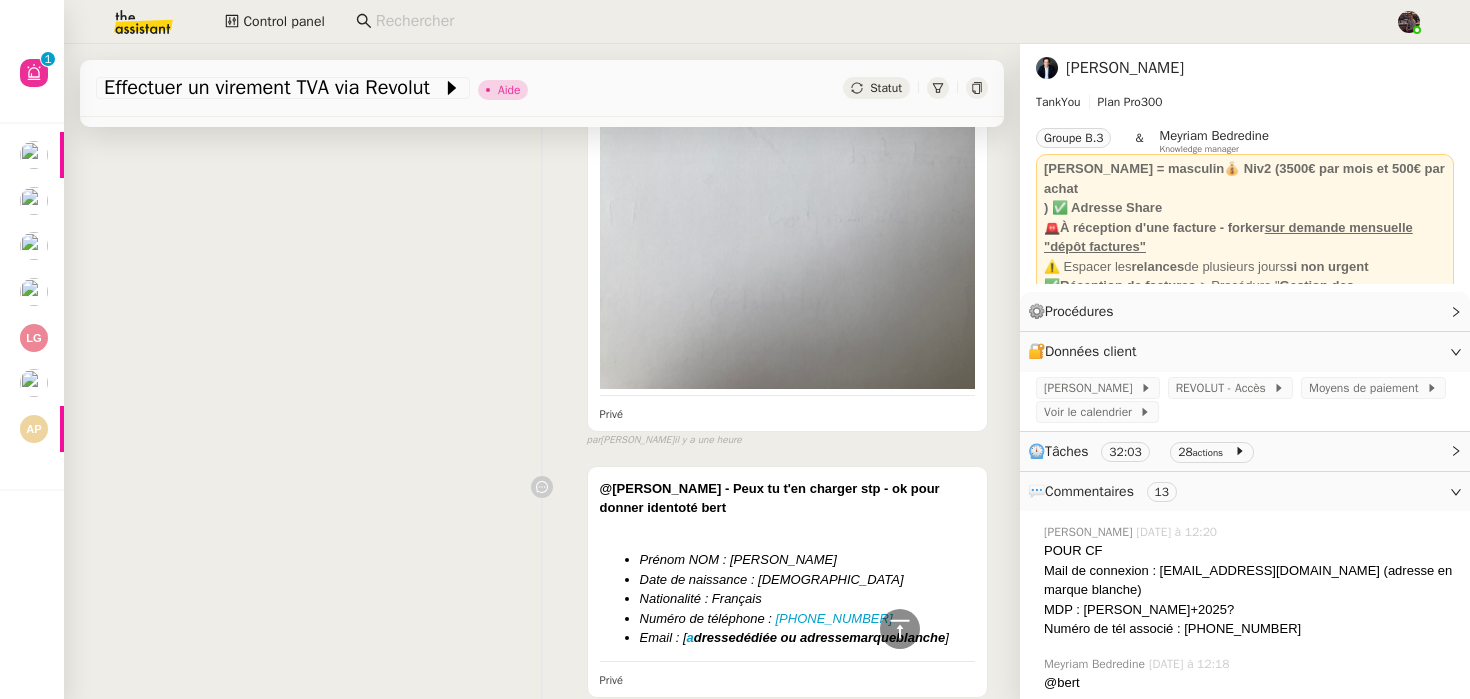 click on "Ashley Poniatowski" 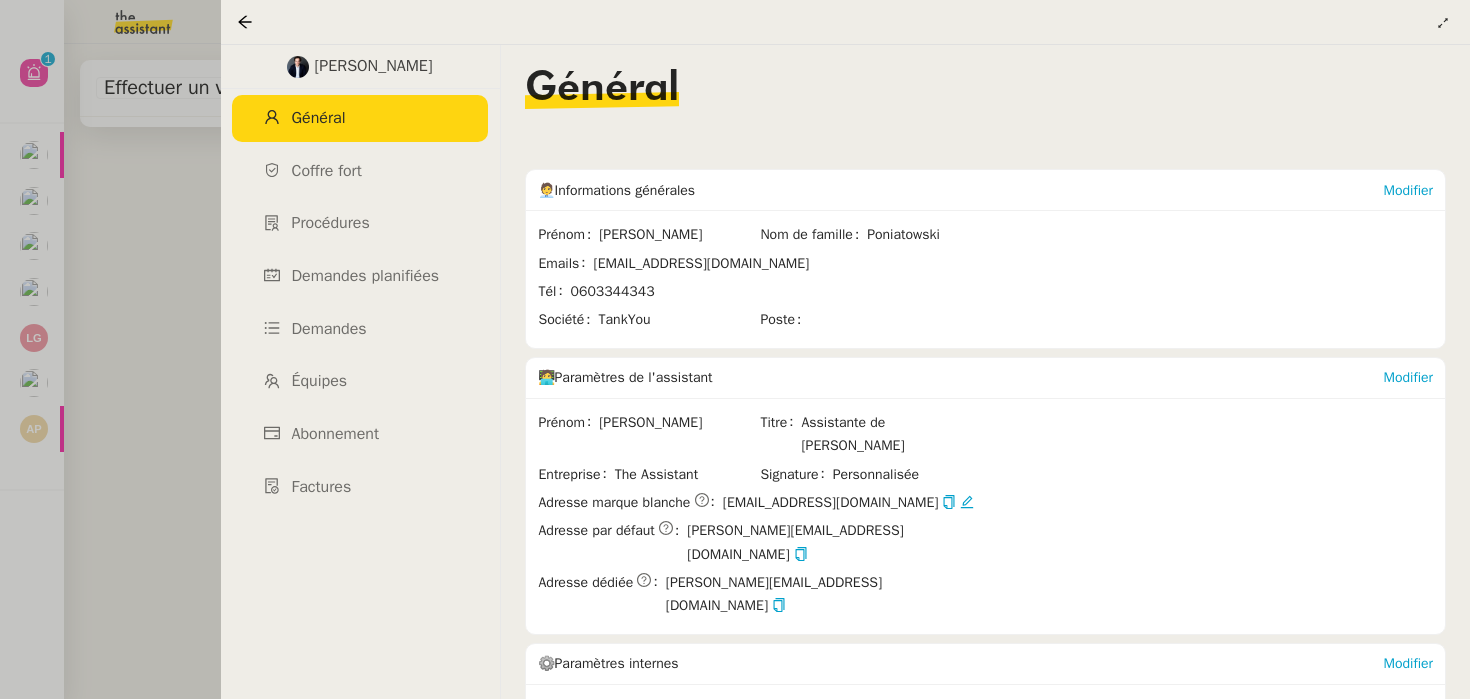 click at bounding box center [735, 349] 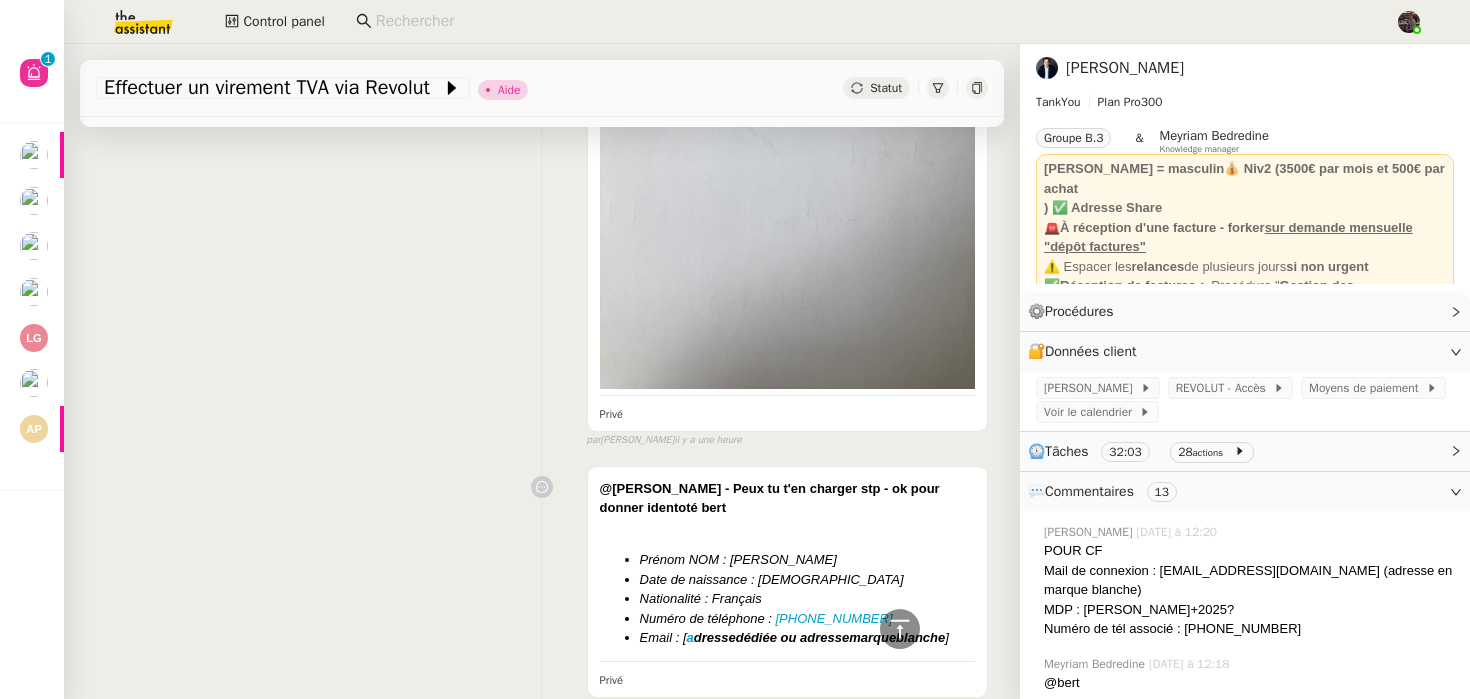 click 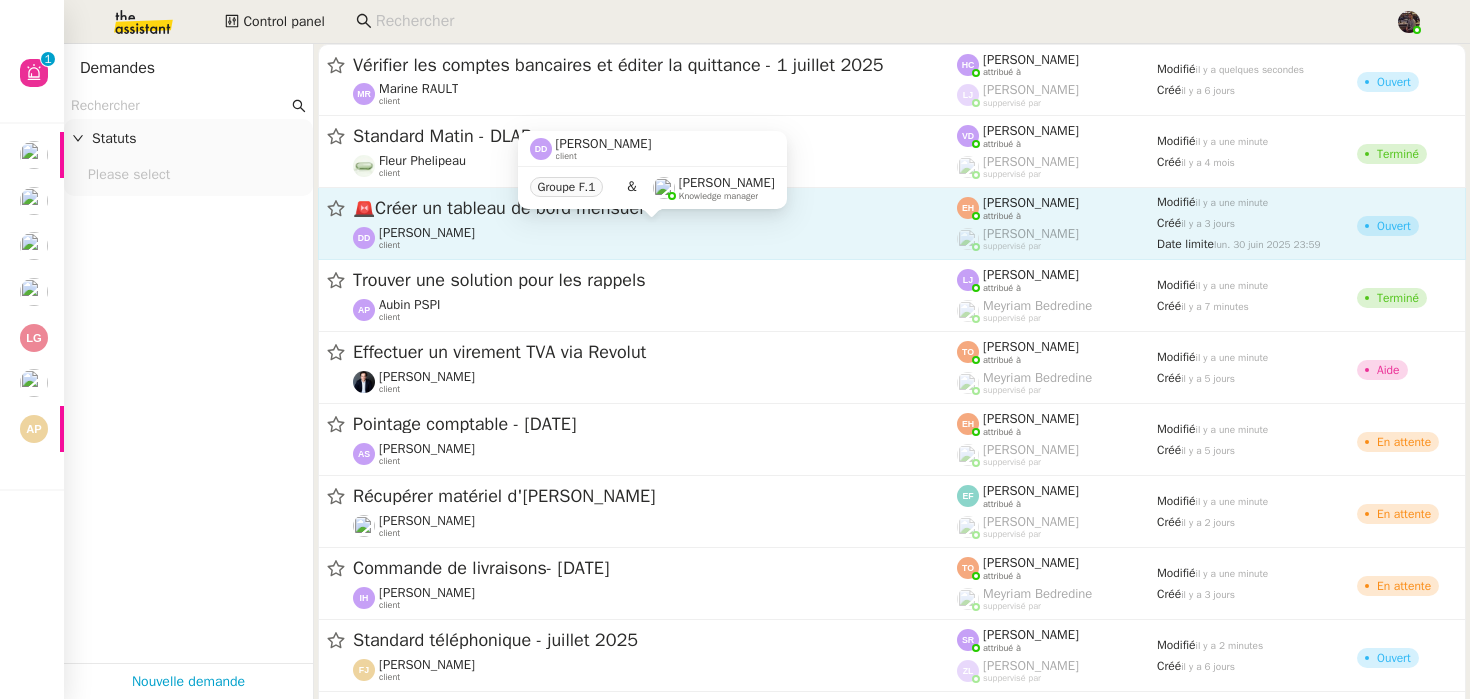 click on "Didier DUFFAUT    client" 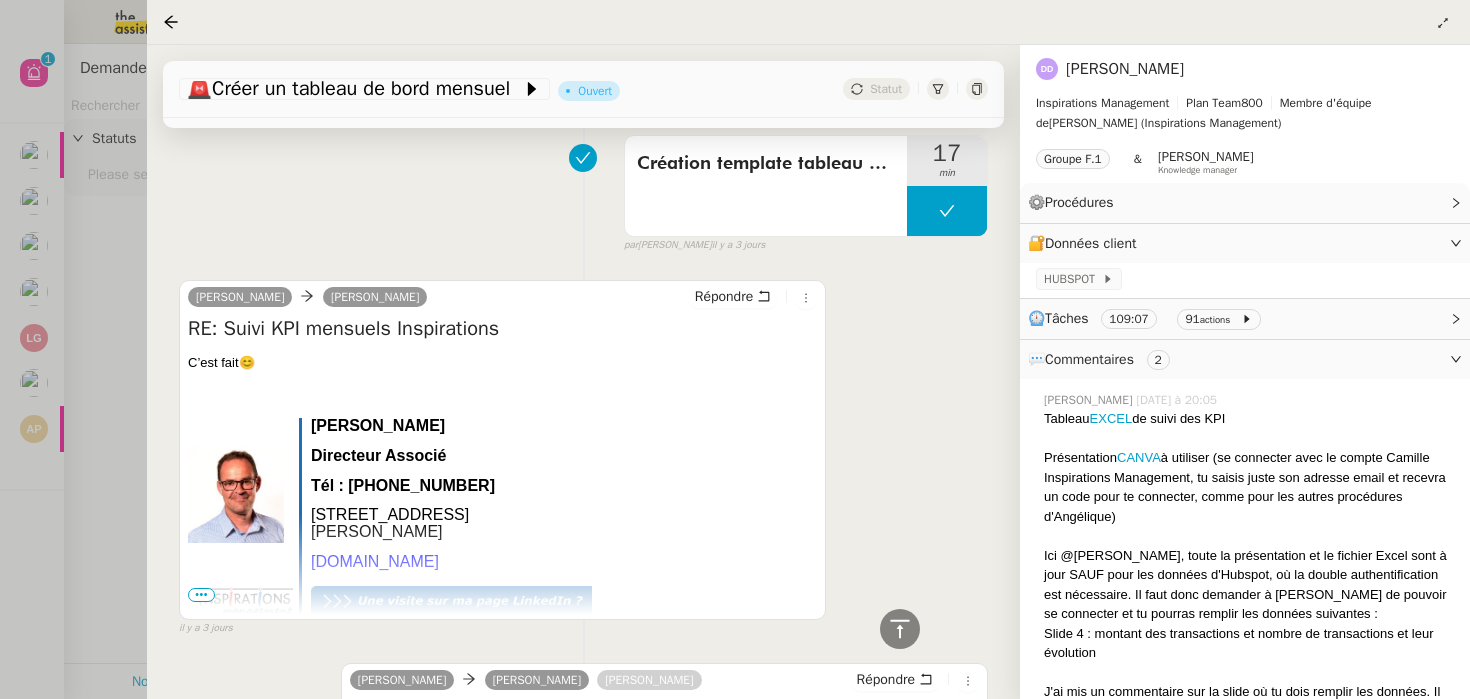 scroll, scrollTop: 3124, scrollLeft: 0, axis: vertical 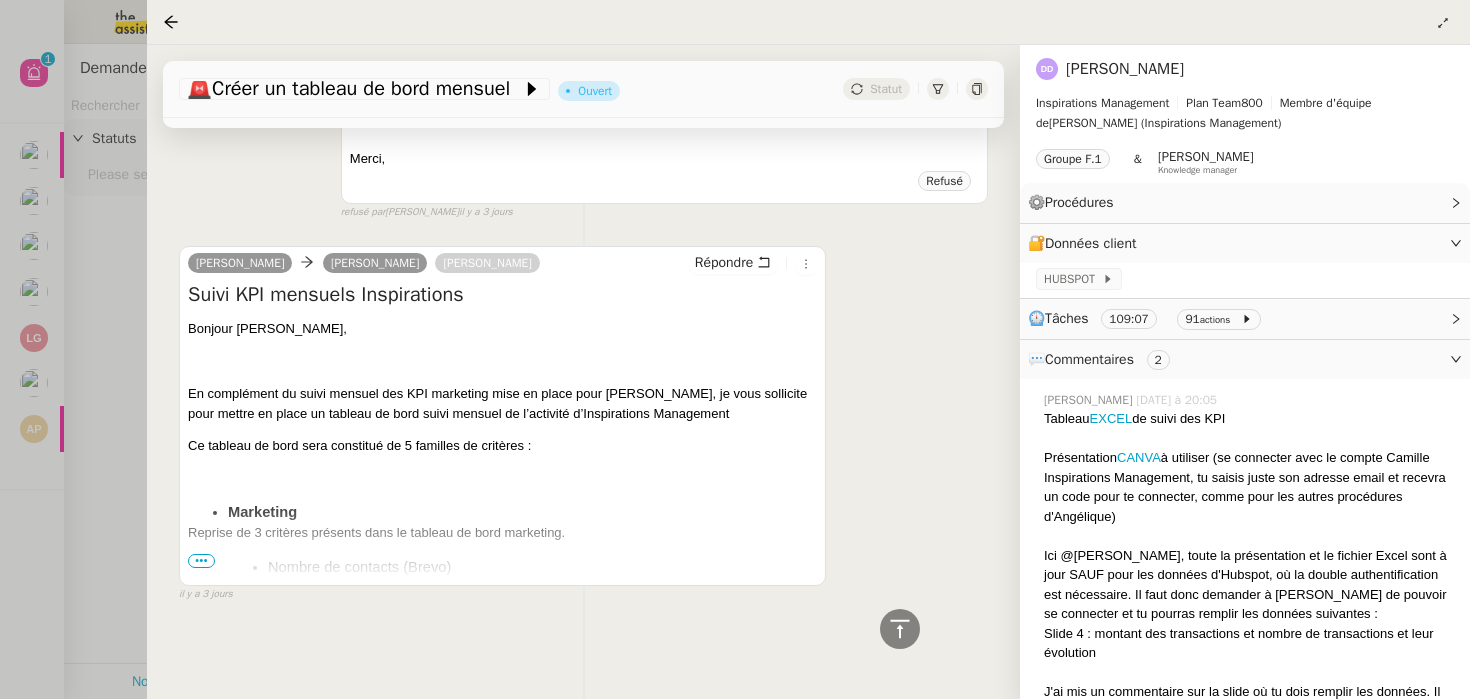 click on "il y a 3 jours" at bounding box center [502, 594] 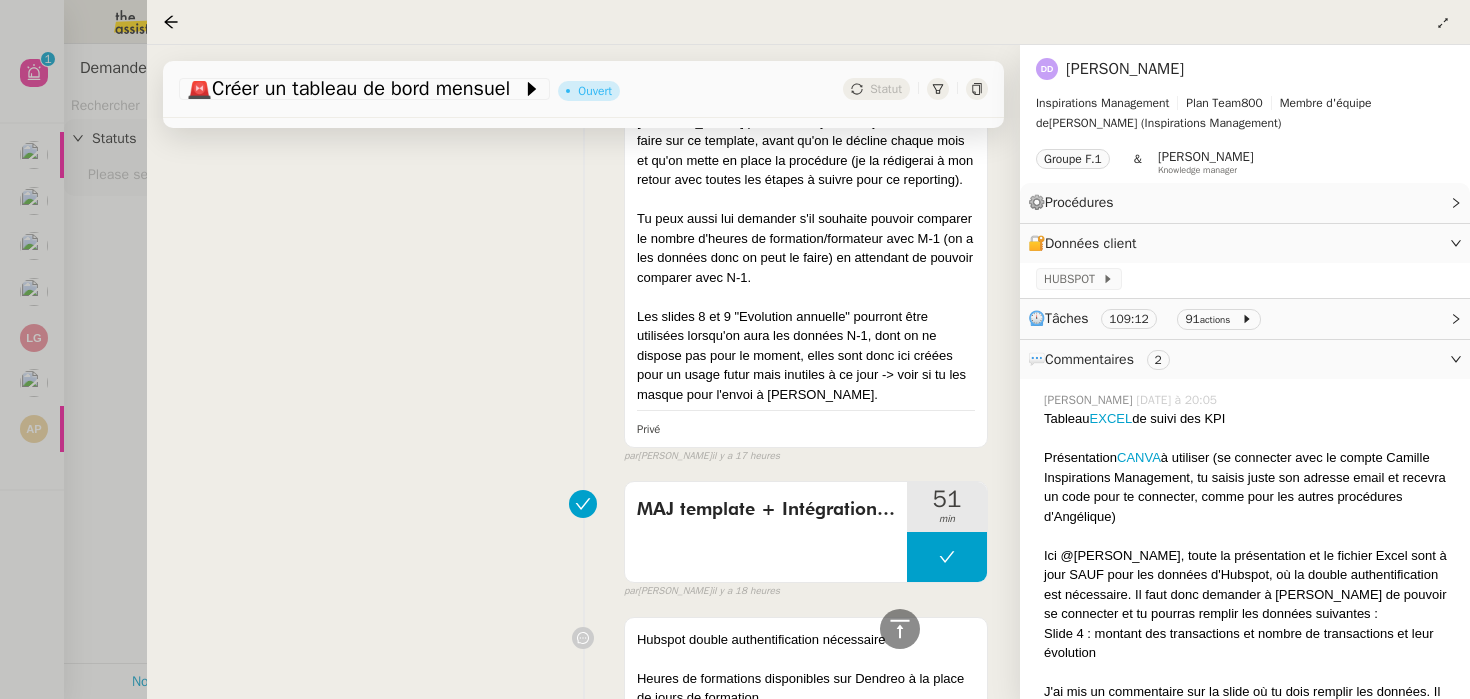 scroll, scrollTop: 0, scrollLeft: 0, axis: both 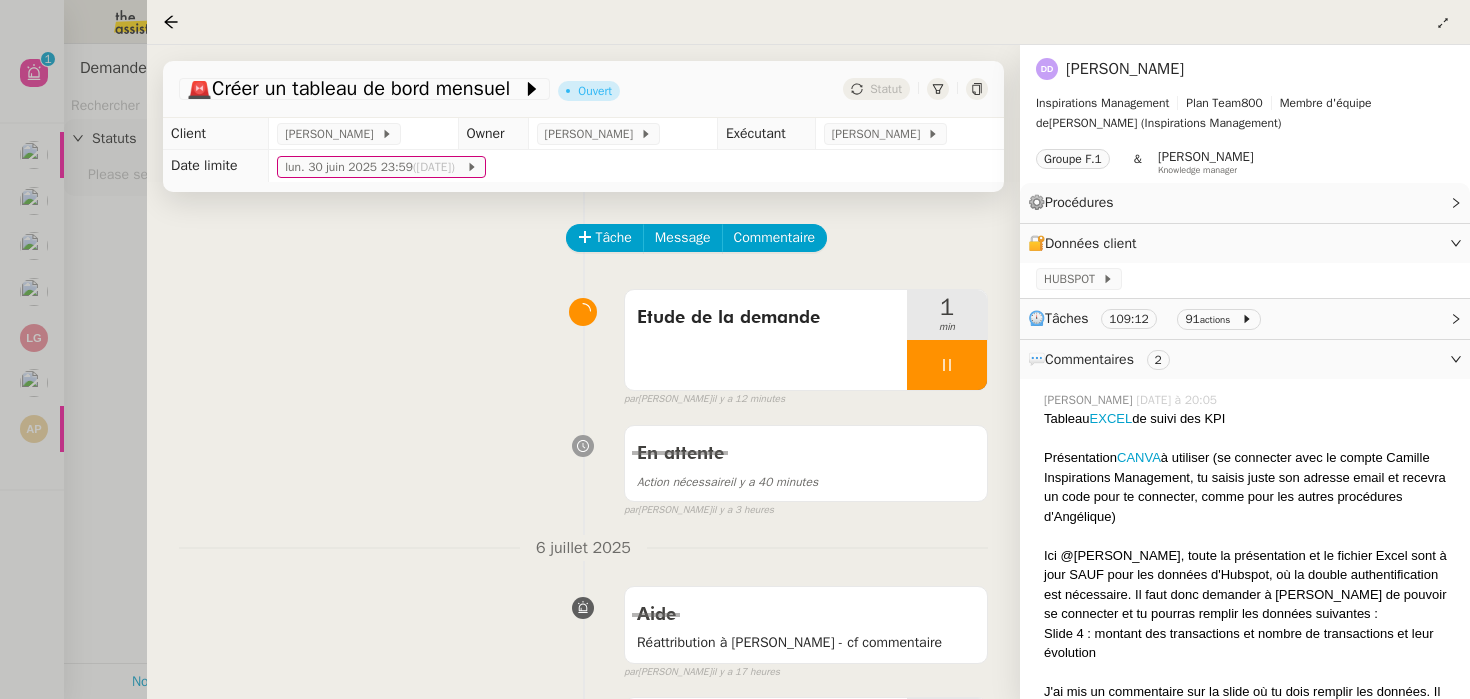 click on "6 juillet 2025" at bounding box center [583, 548] 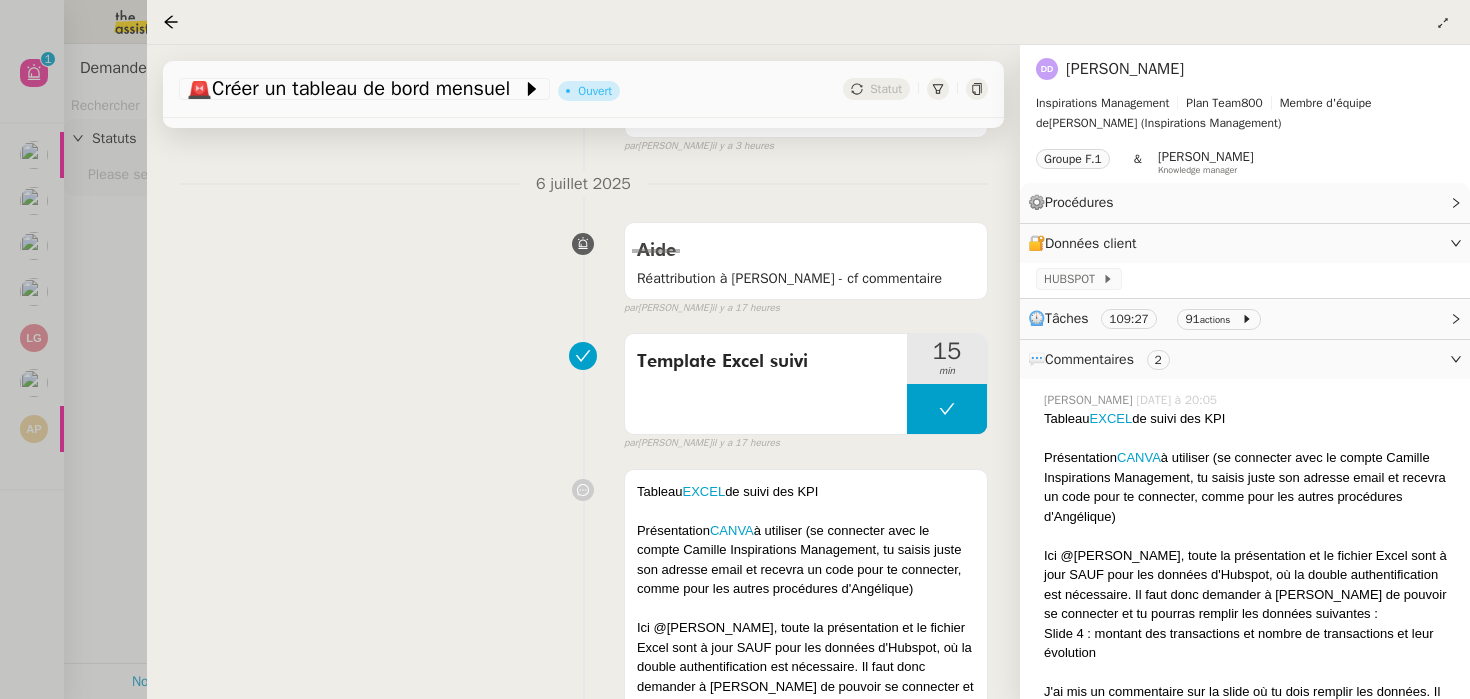 scroll, scrollTop: 399, scrollLeft: 0, axis: vertical 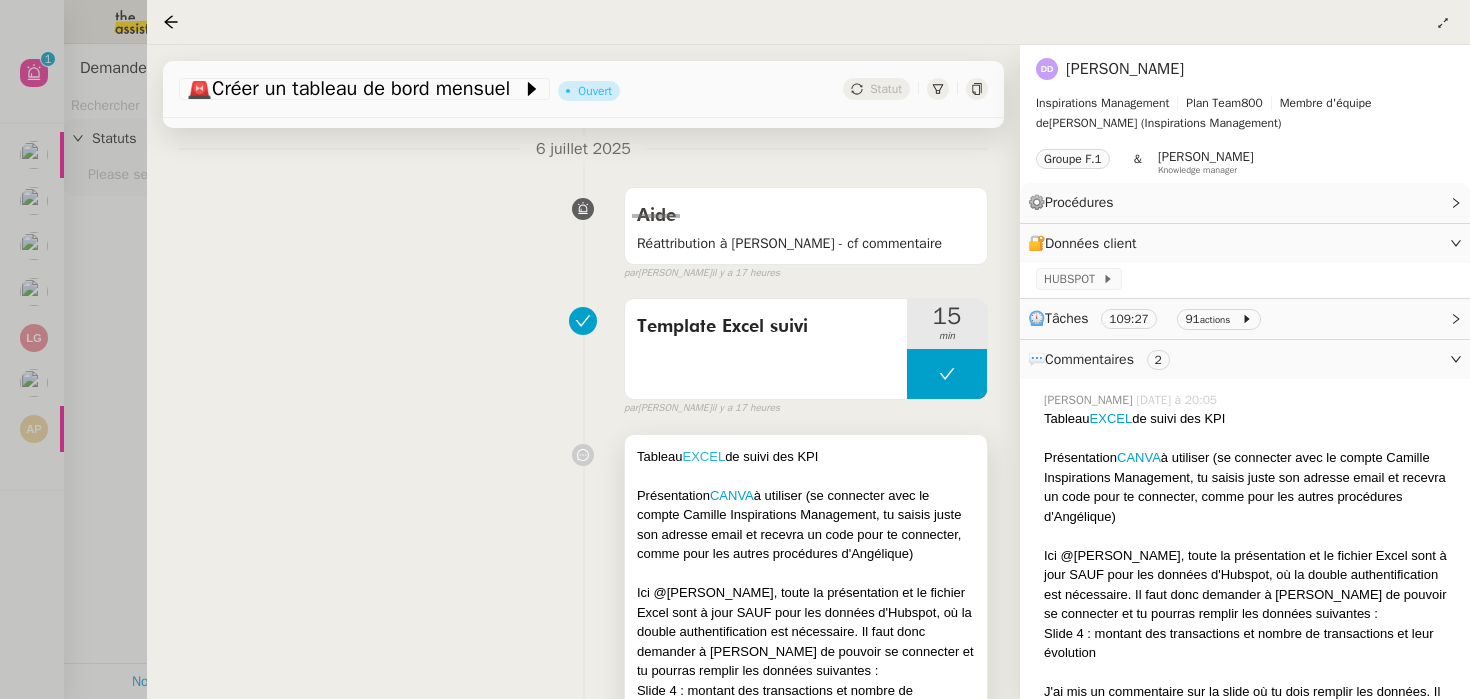 click on "EXCEL" at bounding box center [703, 456] 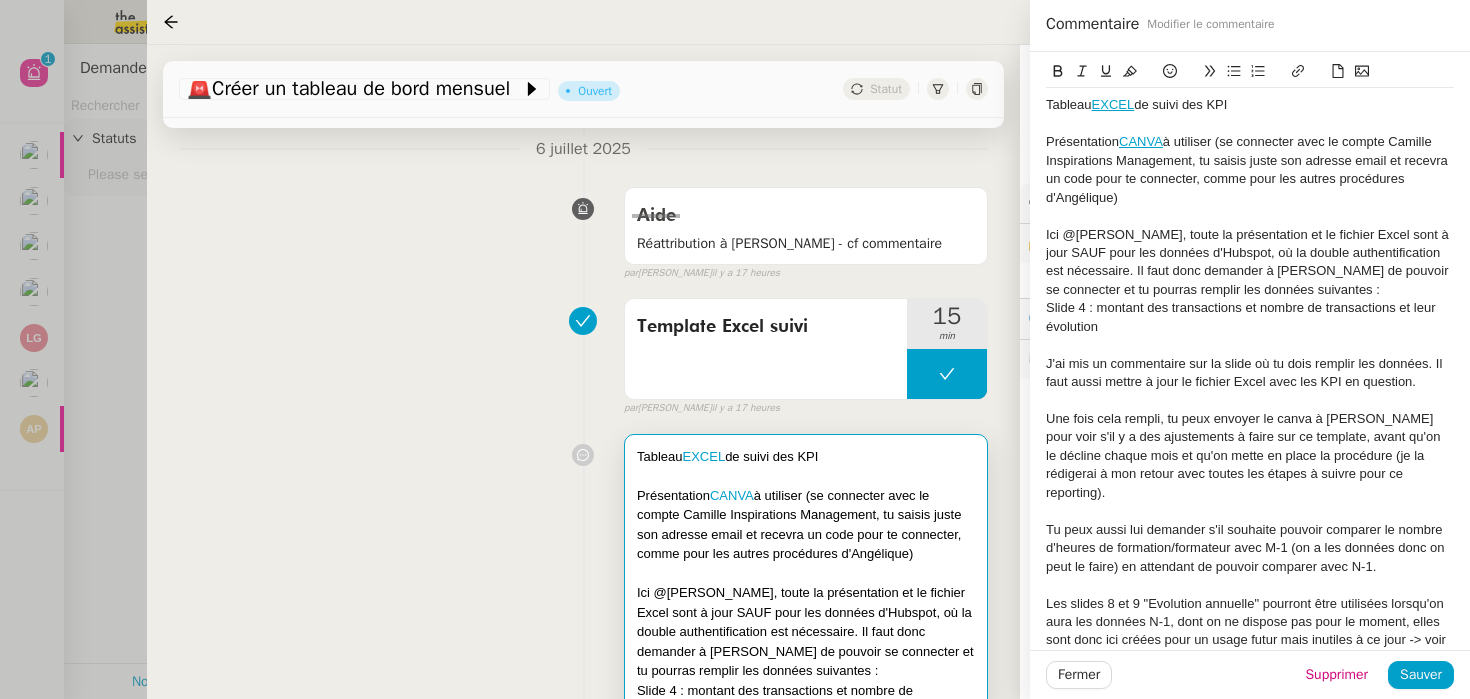 click at bounding box center (735, 349) 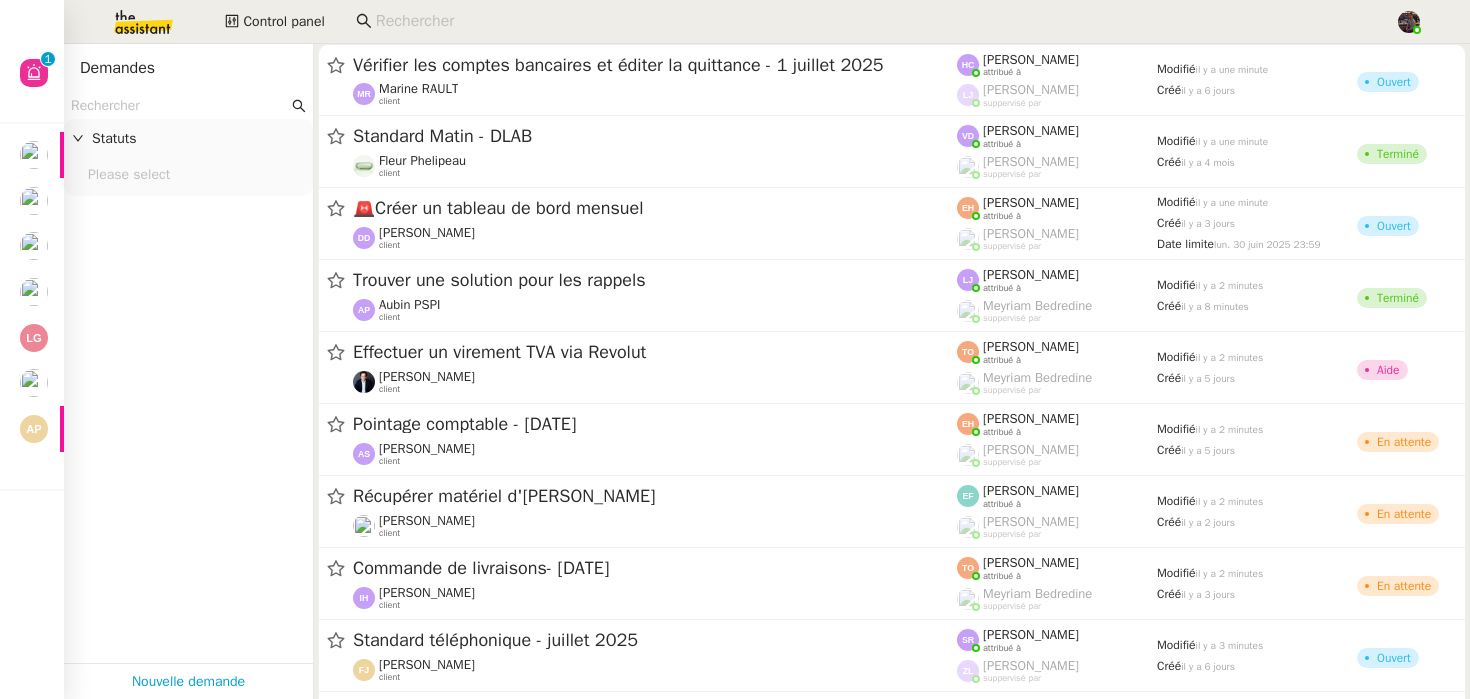 click on "Demandes" 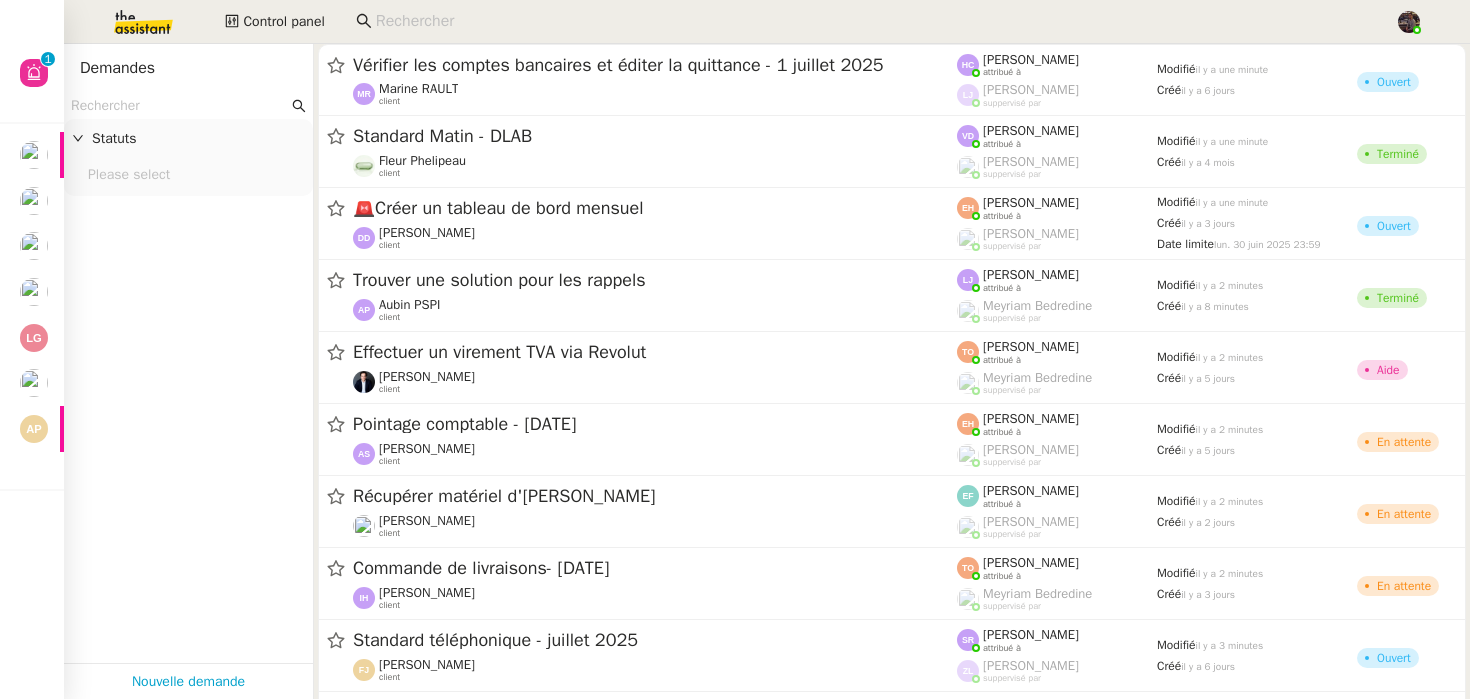 click 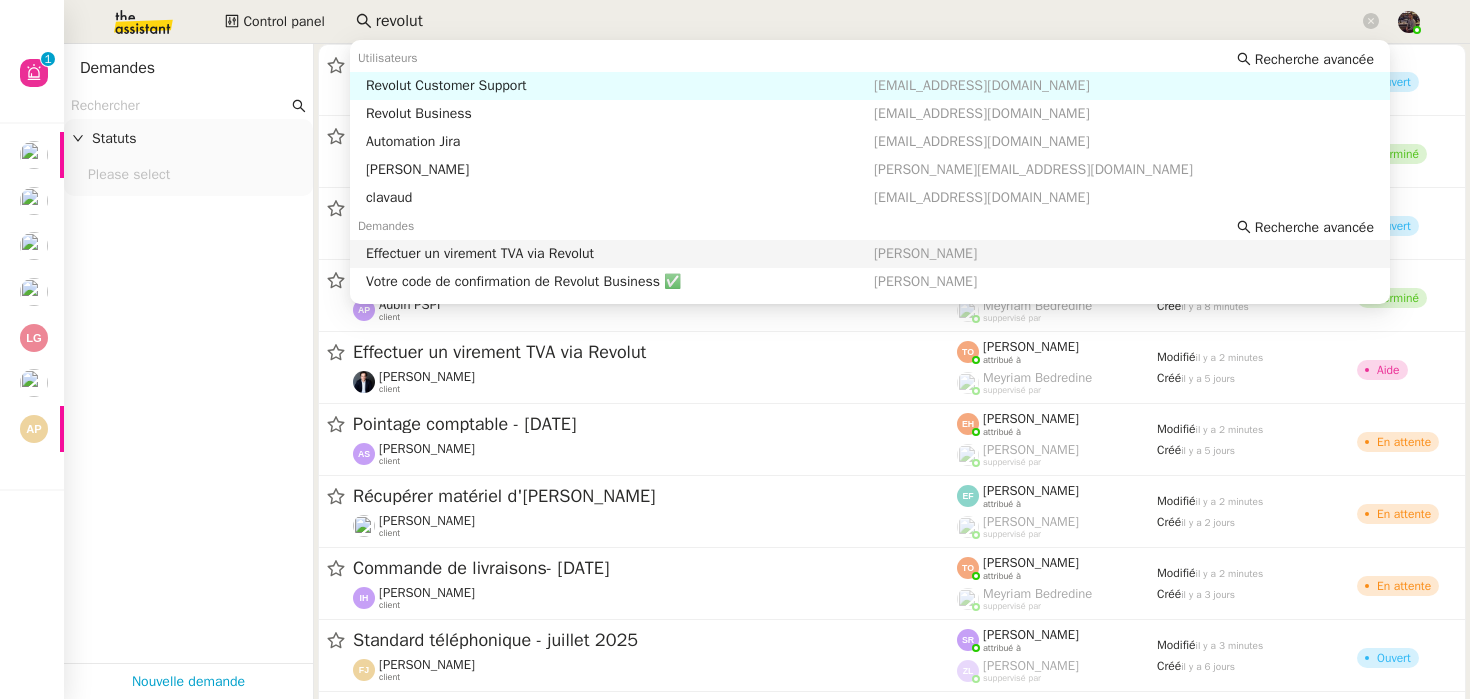 click on "Effectuer un virement TVA via Revolut" at bounding box center (620, 254) 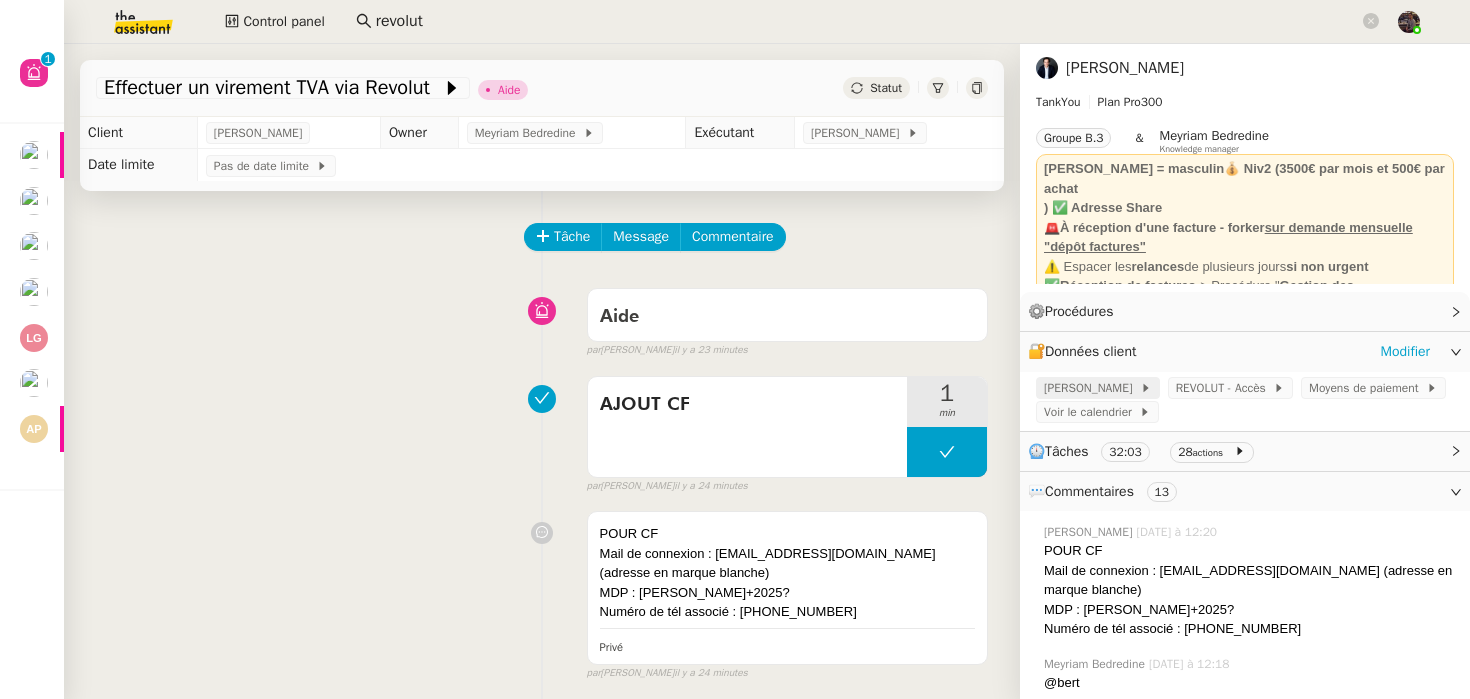 click on "Gmail Torelli" 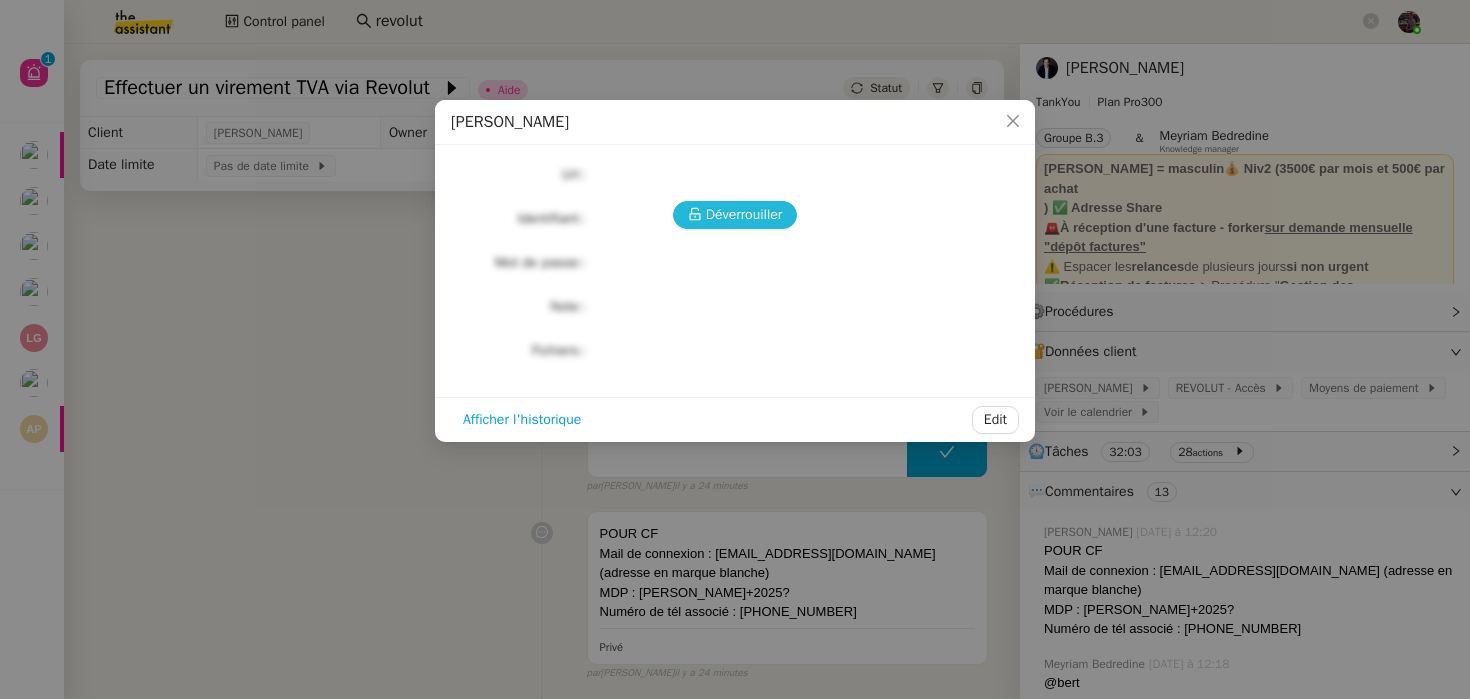 click on "Déverrouiller" at bounding box center [744, 214] 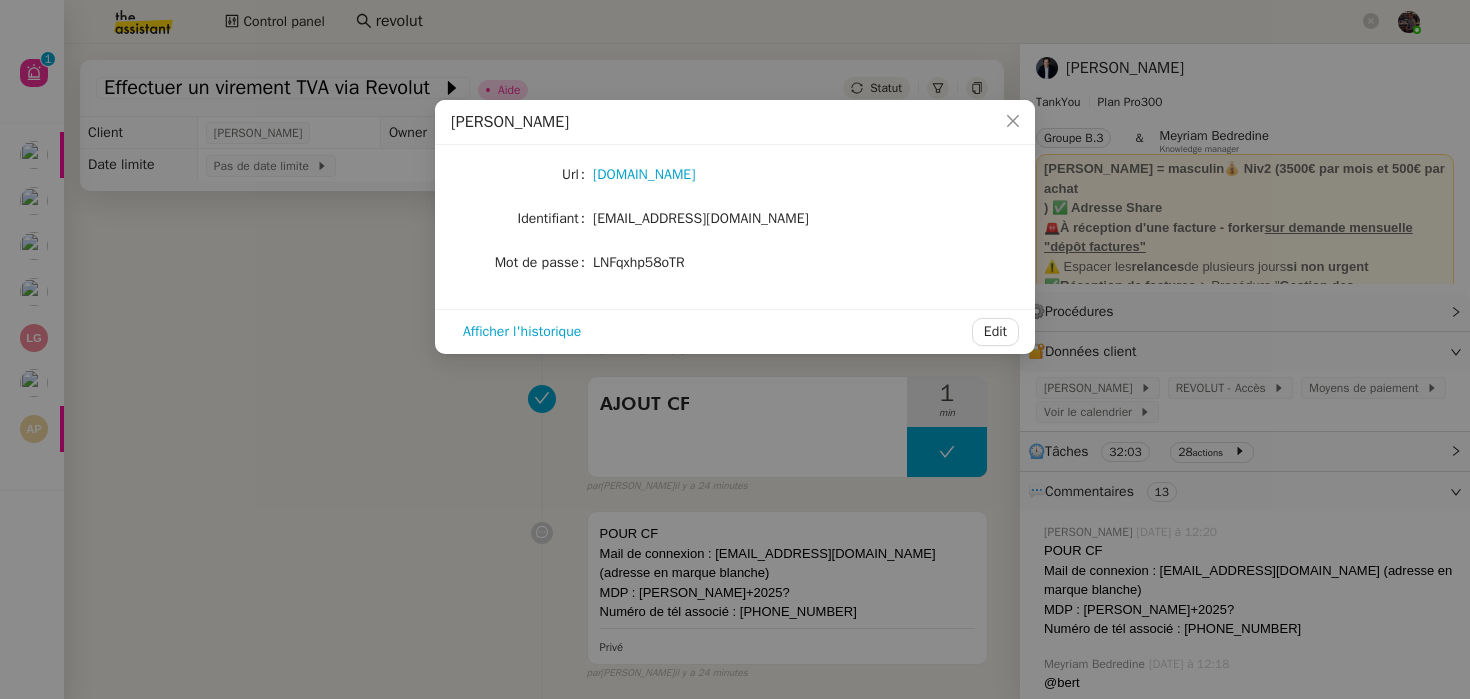 click on "torelliconseil@gmail.com" 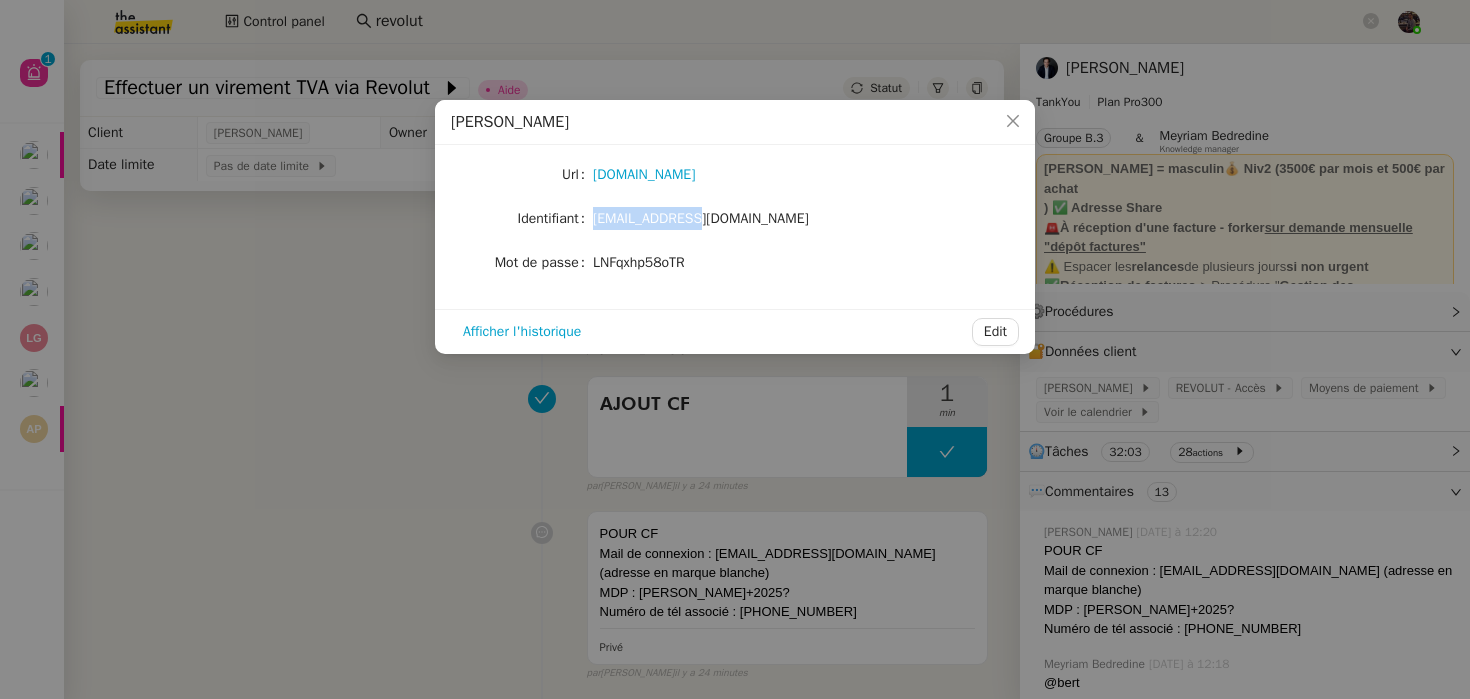 click on "torelliconseil@gmail.com" 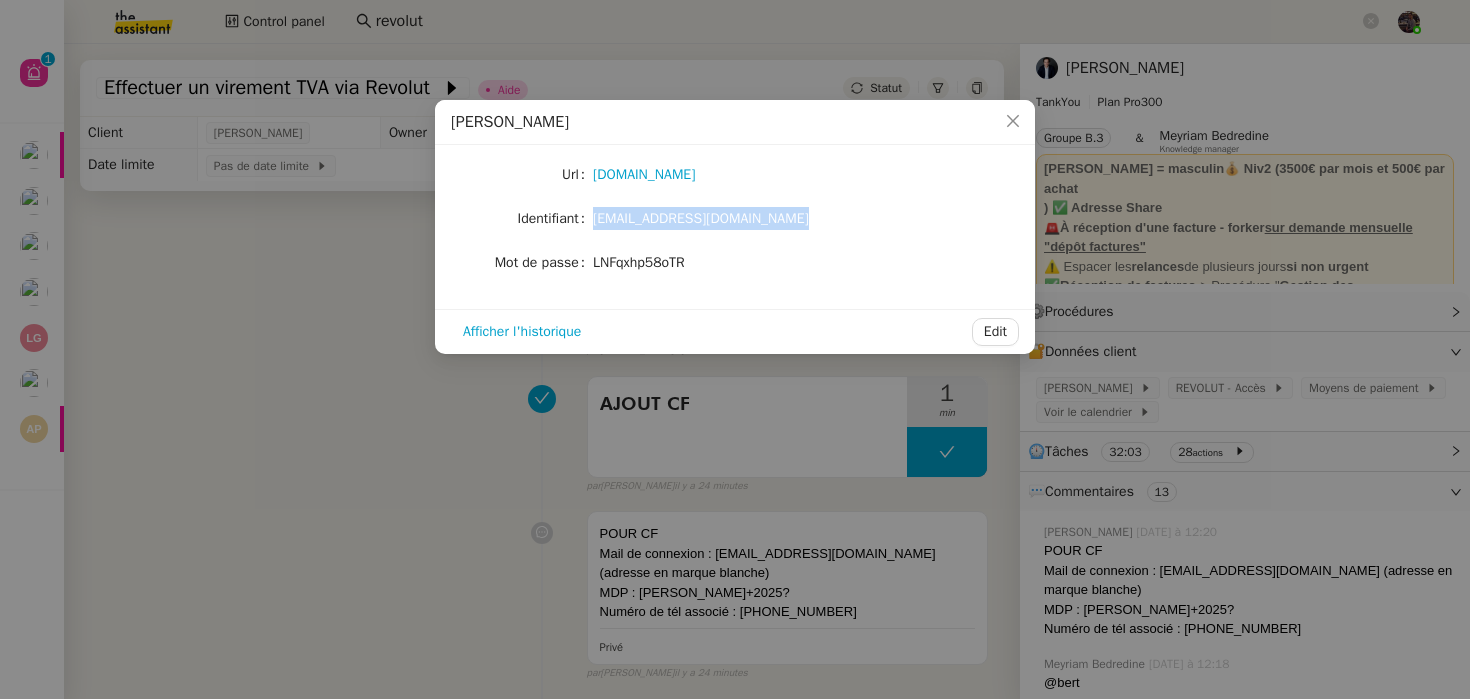 click on "torelliconseil@gmail.com" 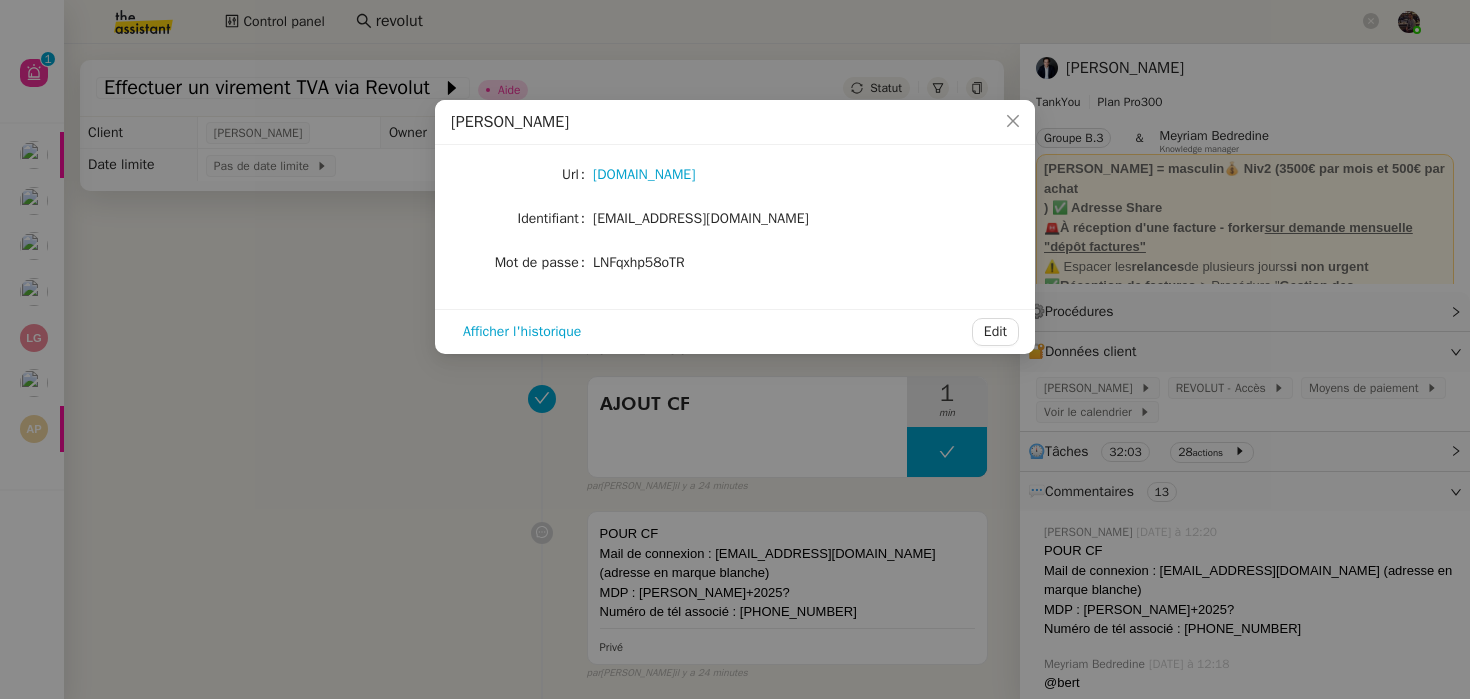 click on "LNFqxhp58oTR" 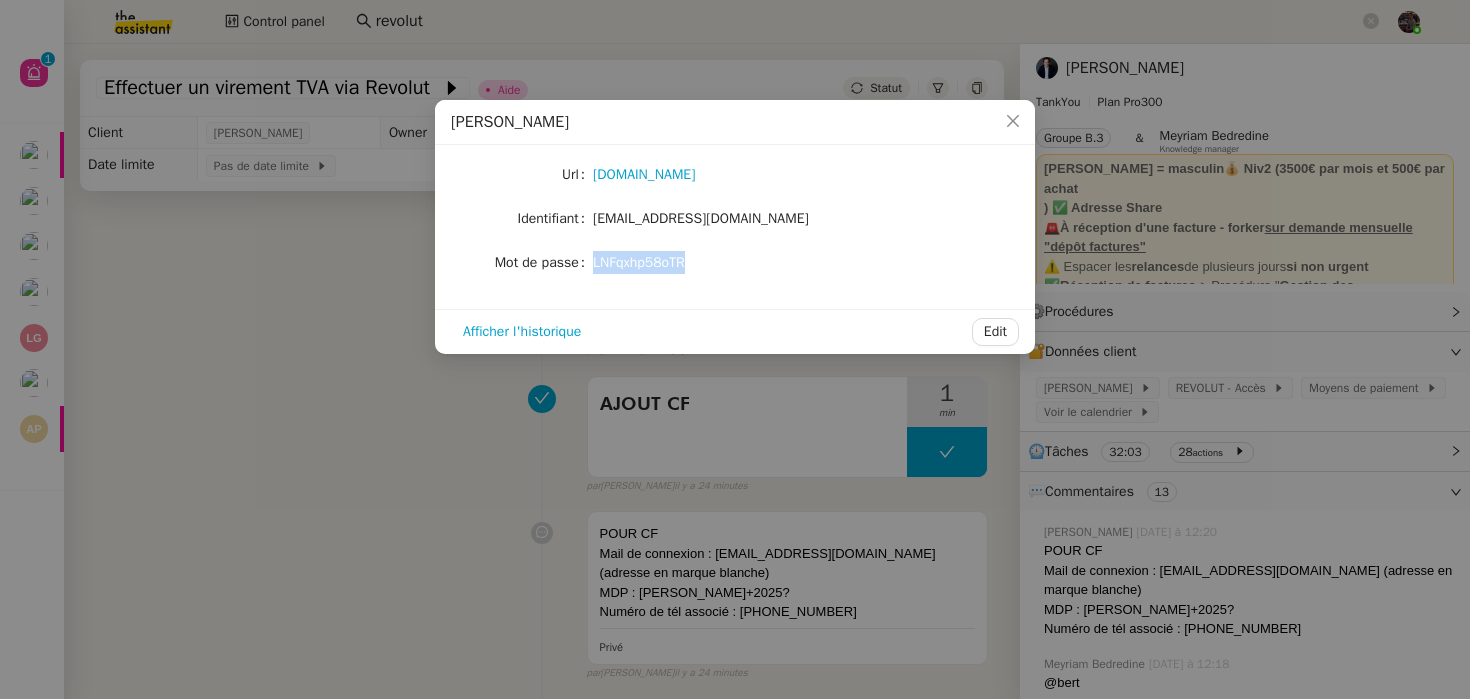 click on "LNFqxhp58oTR" 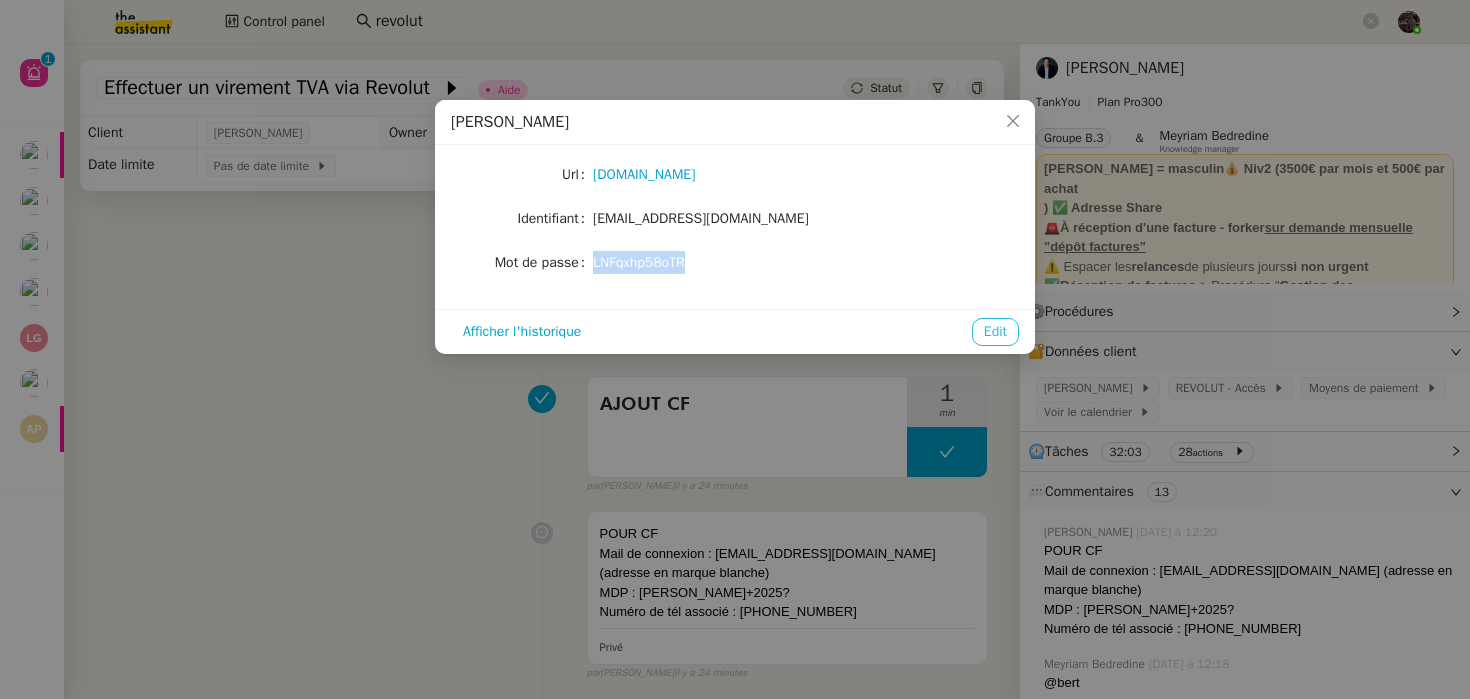 click on "Edit" at bounding box center (995, 331) 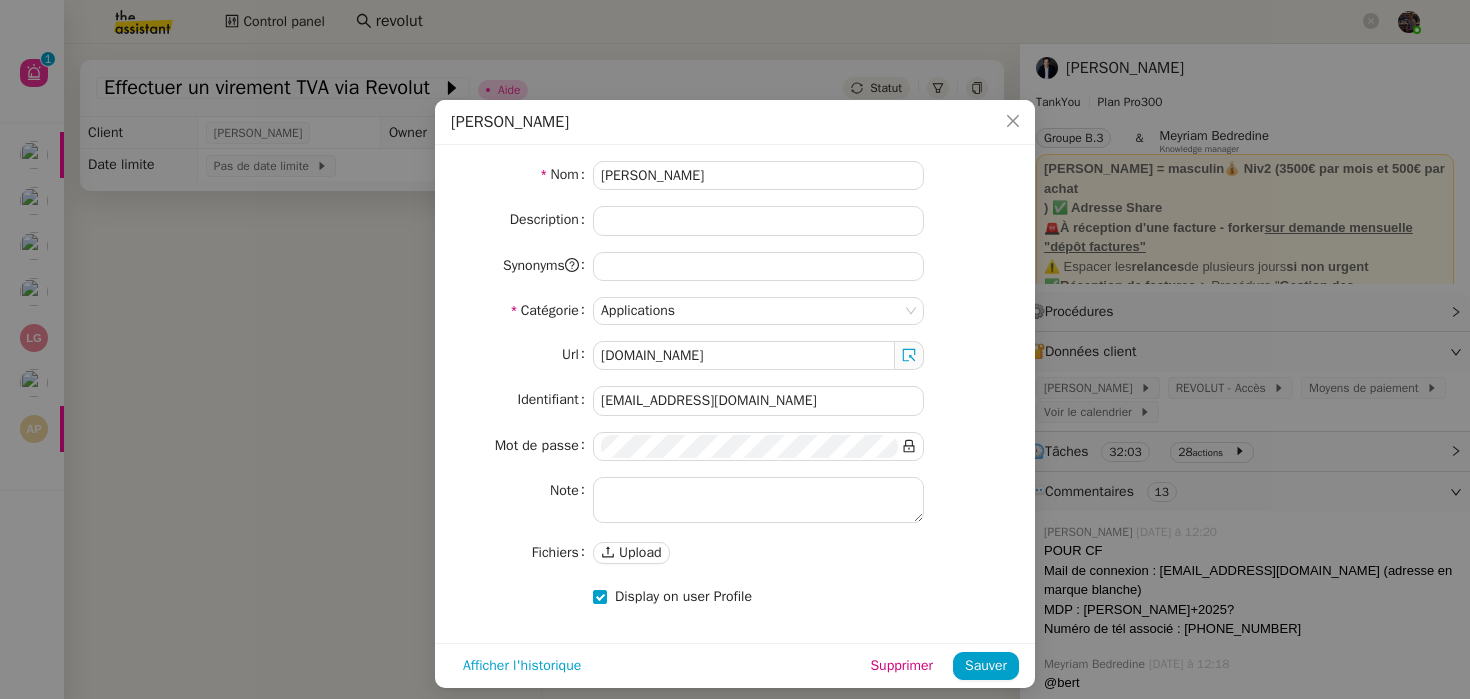 click on "Gmail Torelli  Nom Gmail Torelli Description  Synonyms  Catégorie Applications Url gmail.com Identifiant torelliconseil@gmail.com Mot de passe Note Fichiers Upload Display on user Profile Afficher l'historique Supprimer Sauver" at bounding box center (735, 349) 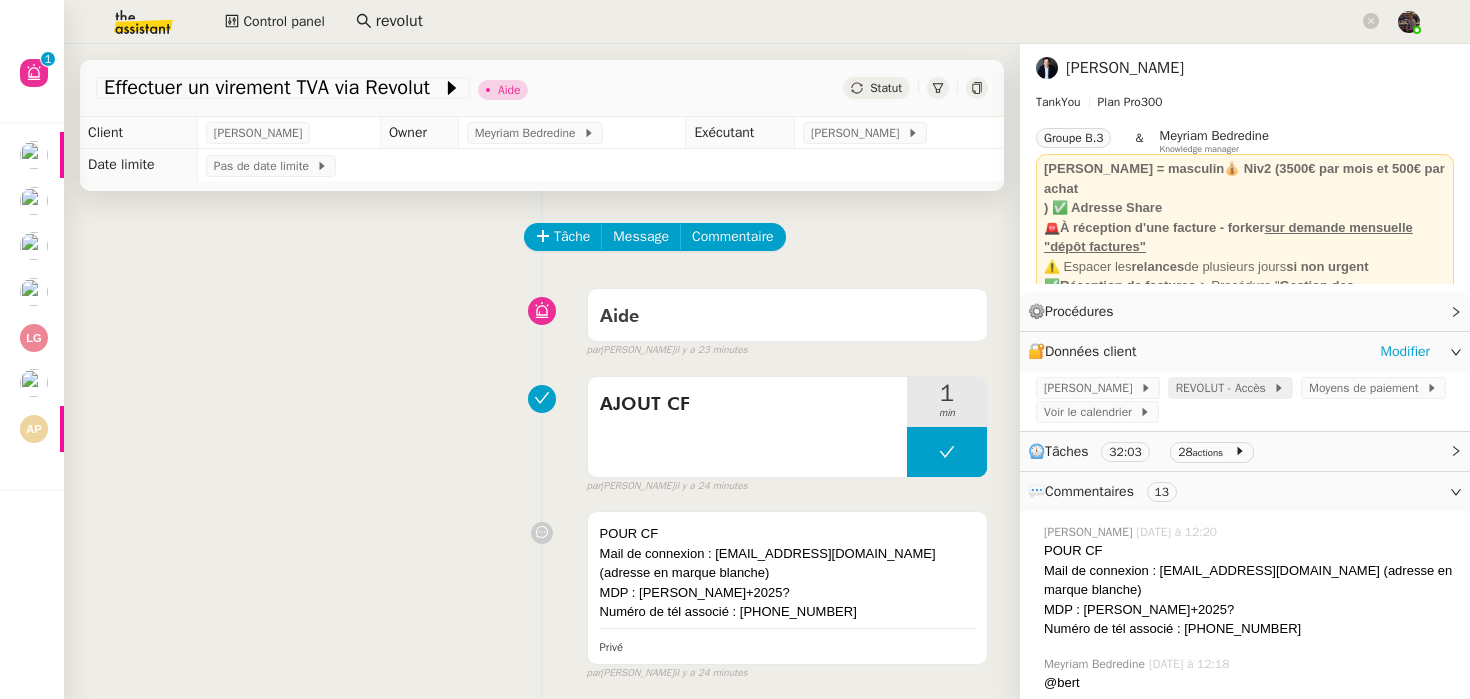 click on "REVOLUT - Accès" 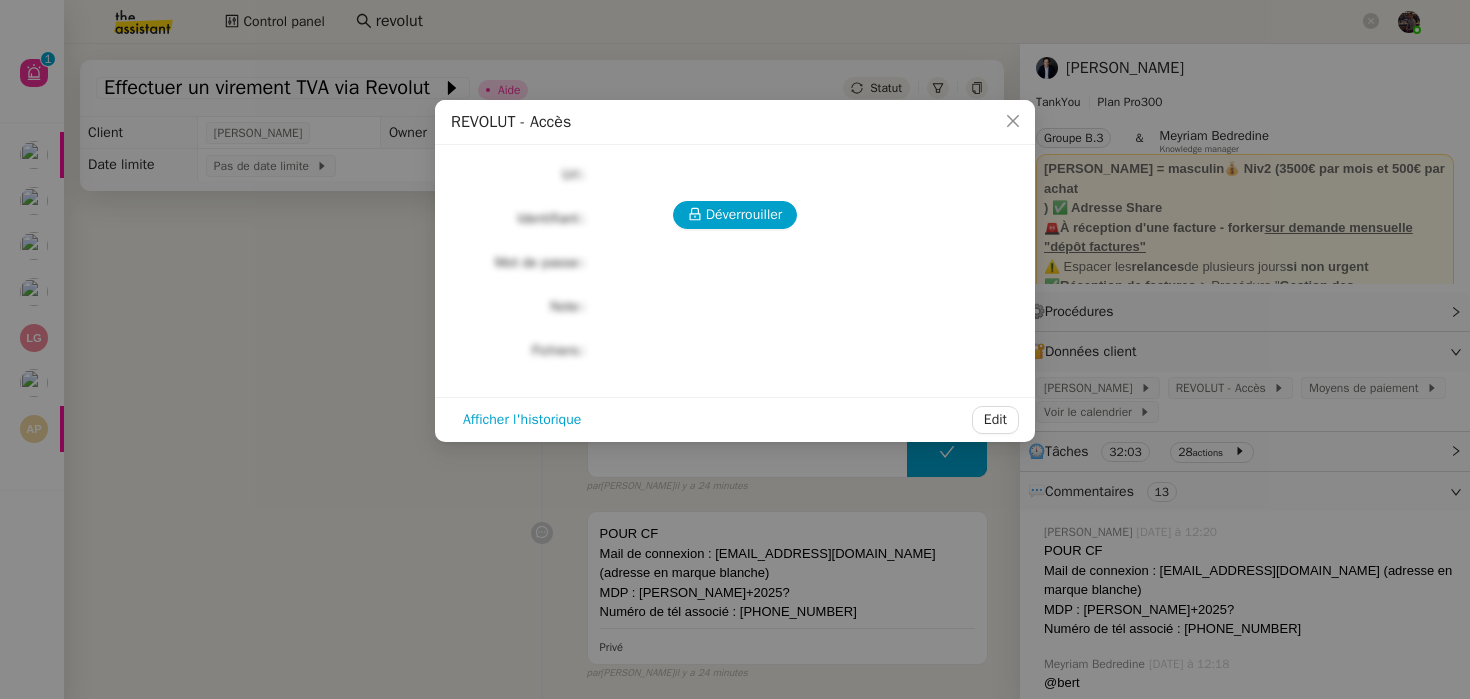 click on "Déverrouiller Url    Identifiant Mot de passe Note Fichiers Upload" at bounding box center (735, 263) 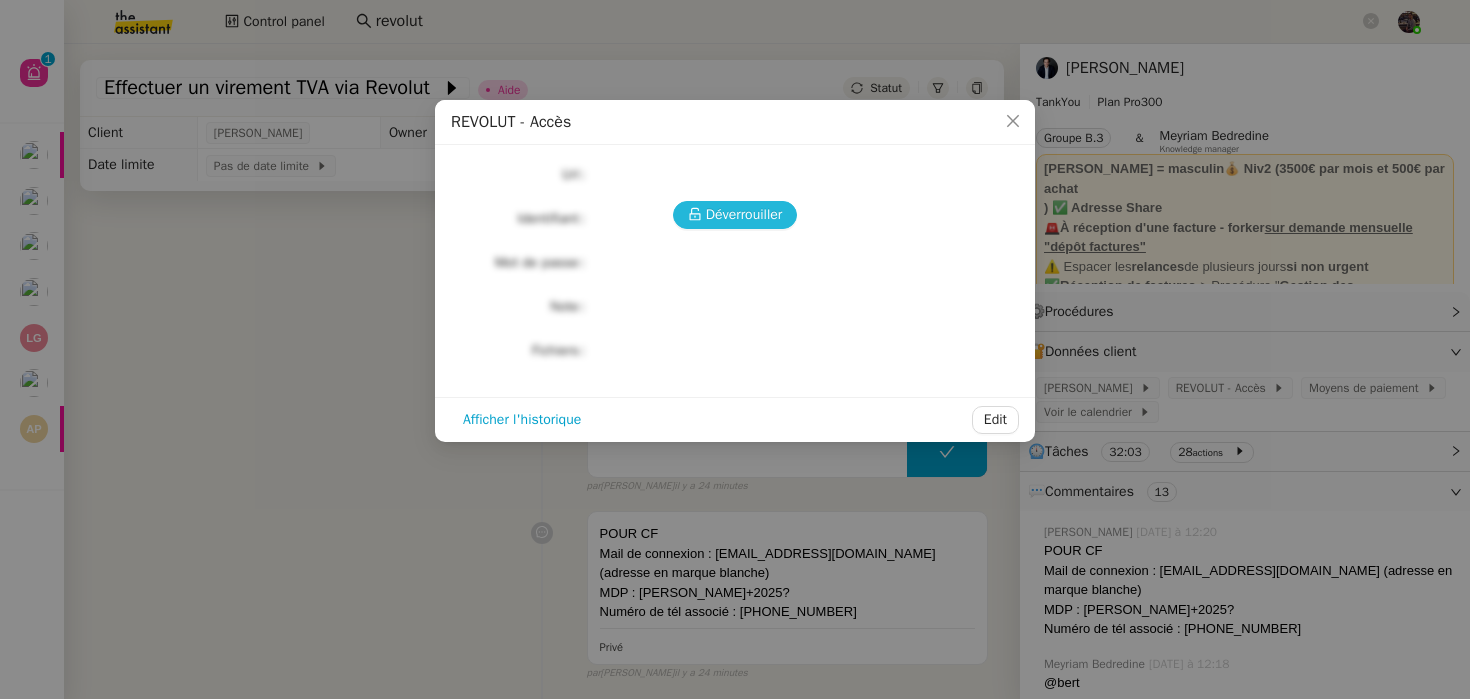 click on "Déverrouiller" at bounding box center (744, 214) 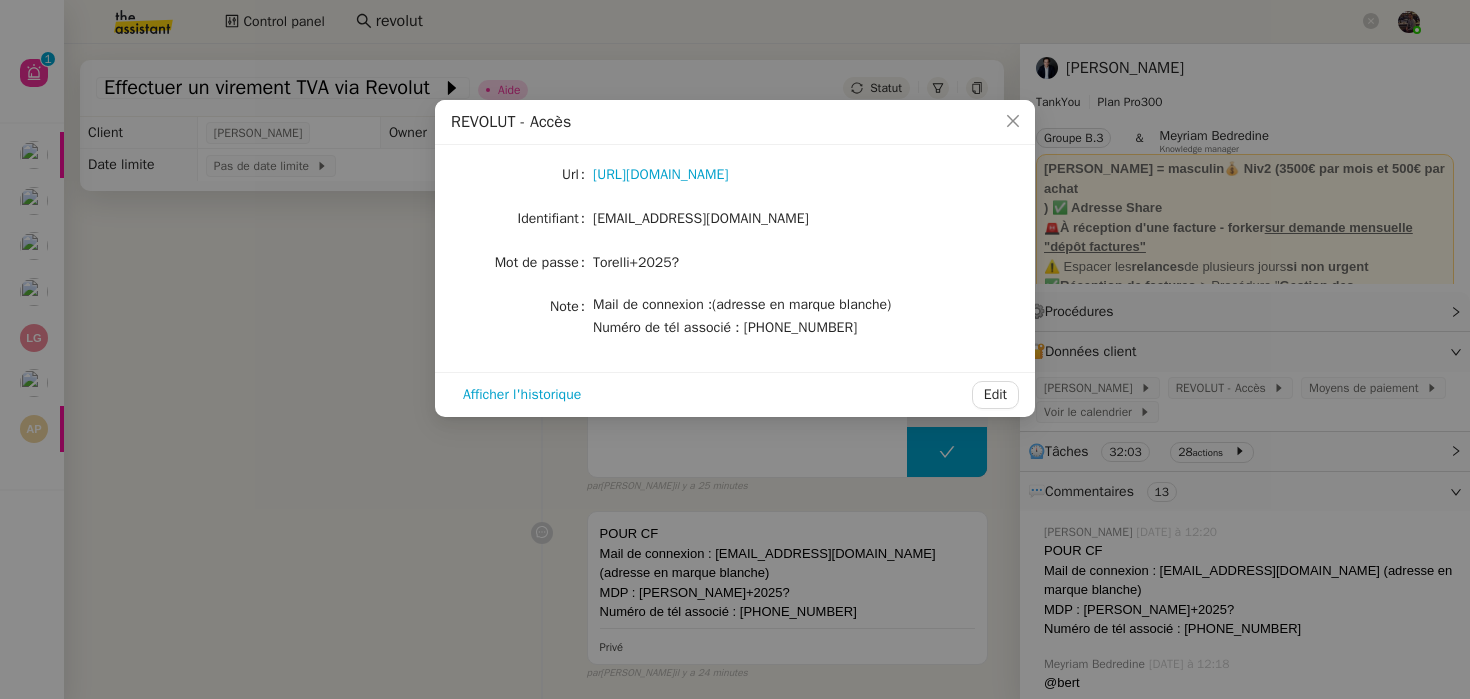 click on "REVOLUT - Accès  Url https://www.revolut.com/fr-FR/    Identifiant  torelliconseil@gmail.com  Mot de passe Torelli+2025? Note Mail de connexion :(adresse en marque blanche)
Numéro de tél associé : +33 6 66 70 20 74 Afficher l'historique Edit" at bounding box center (735, 349) 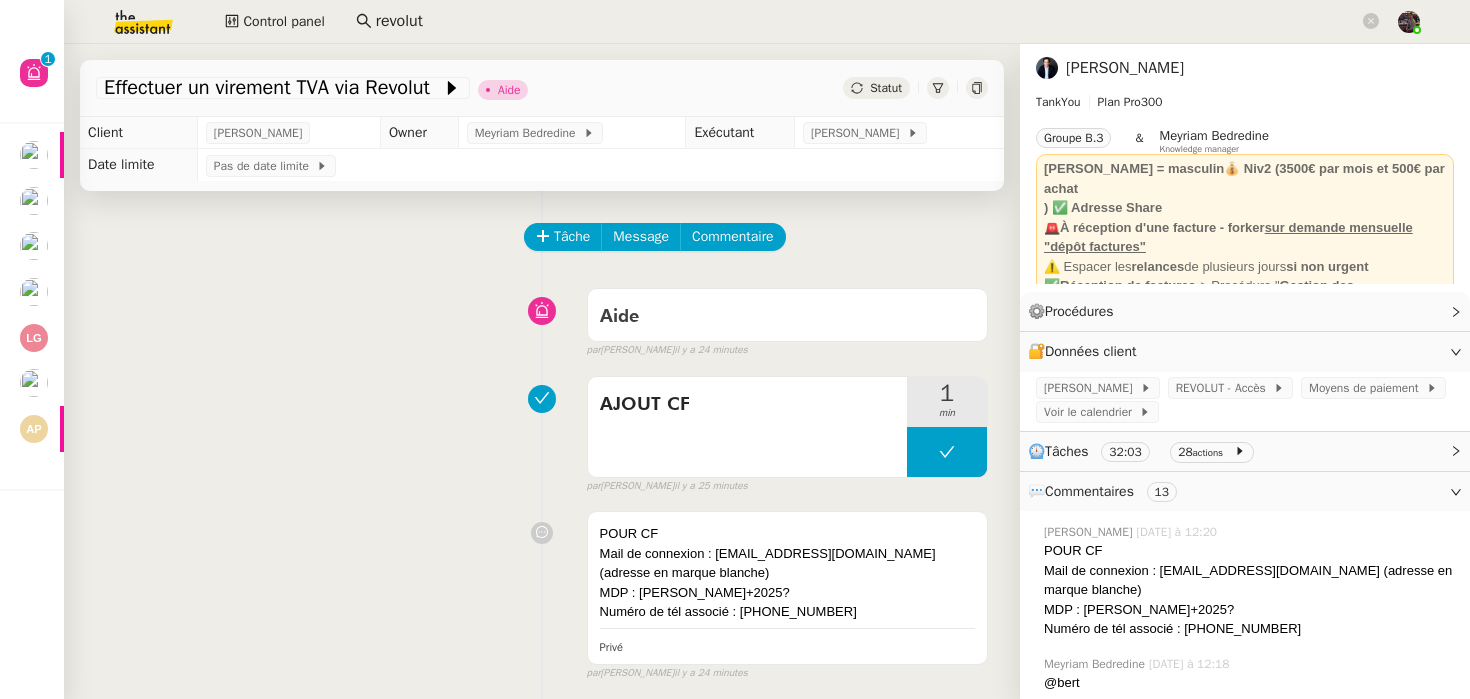 click on "Ashley Poniatowski" 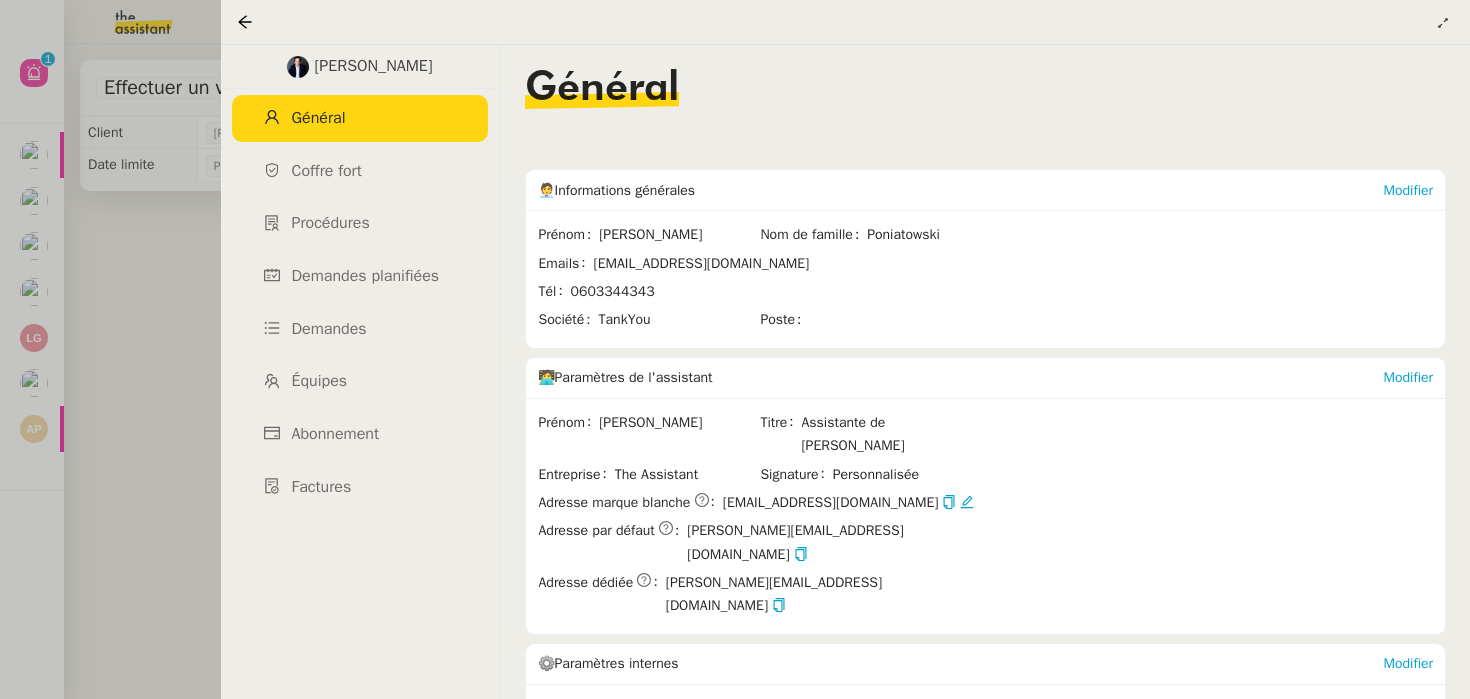 click at bounding box center [735, 349] 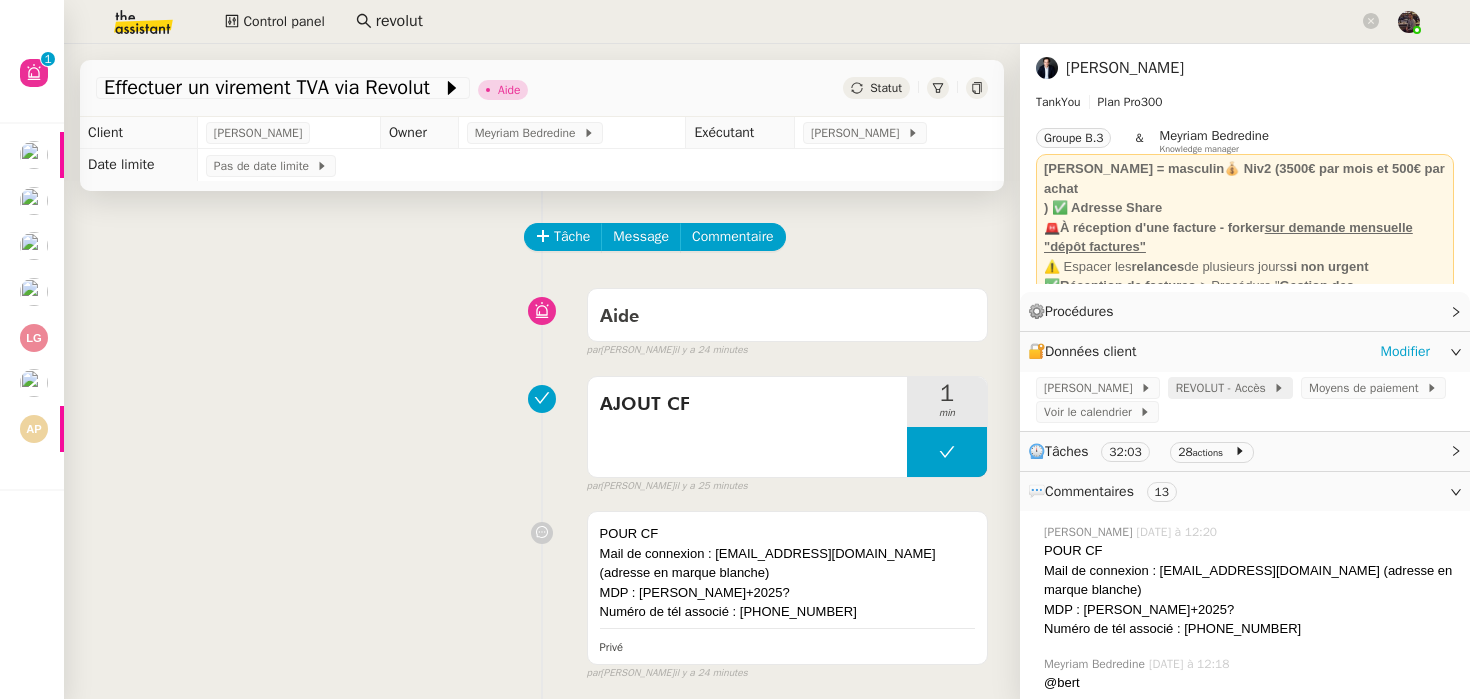 click on "REVOLUT - Accès" 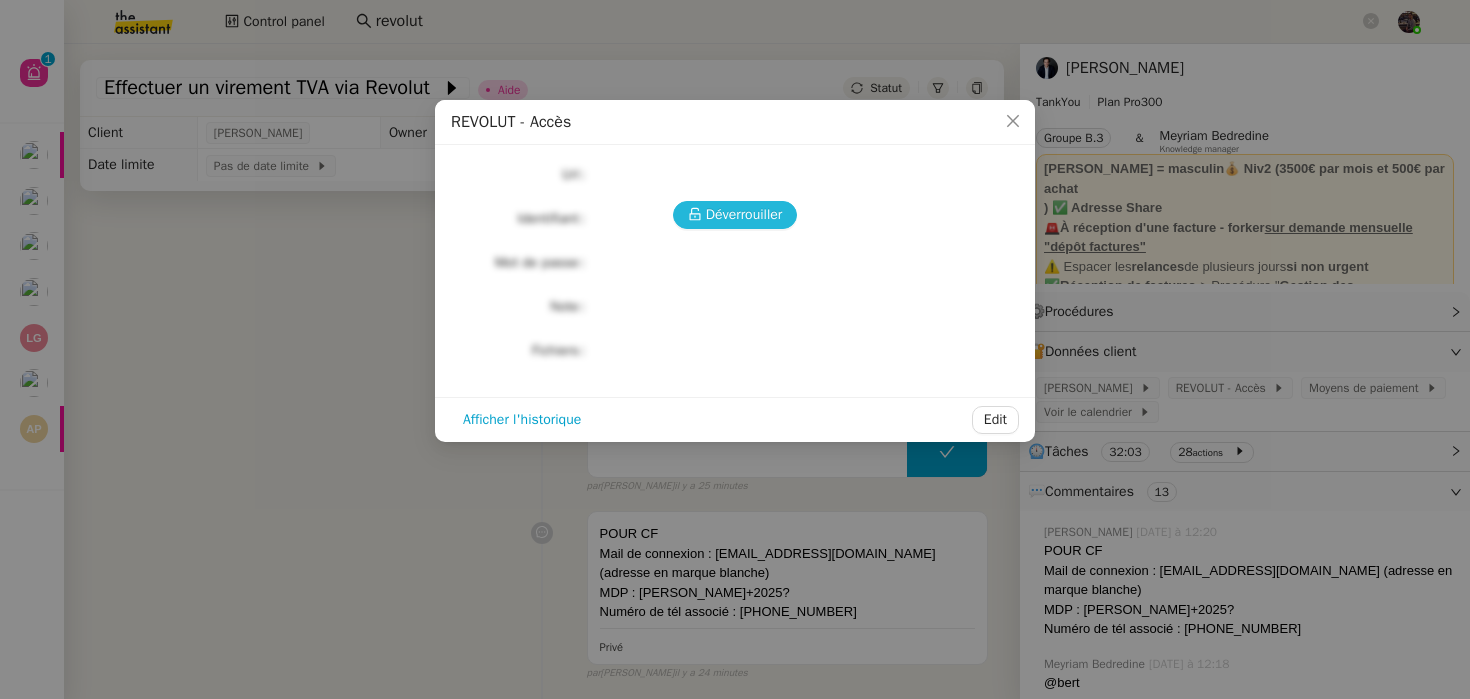 click on "Déverrouiller" at bounding box center (735, 215) 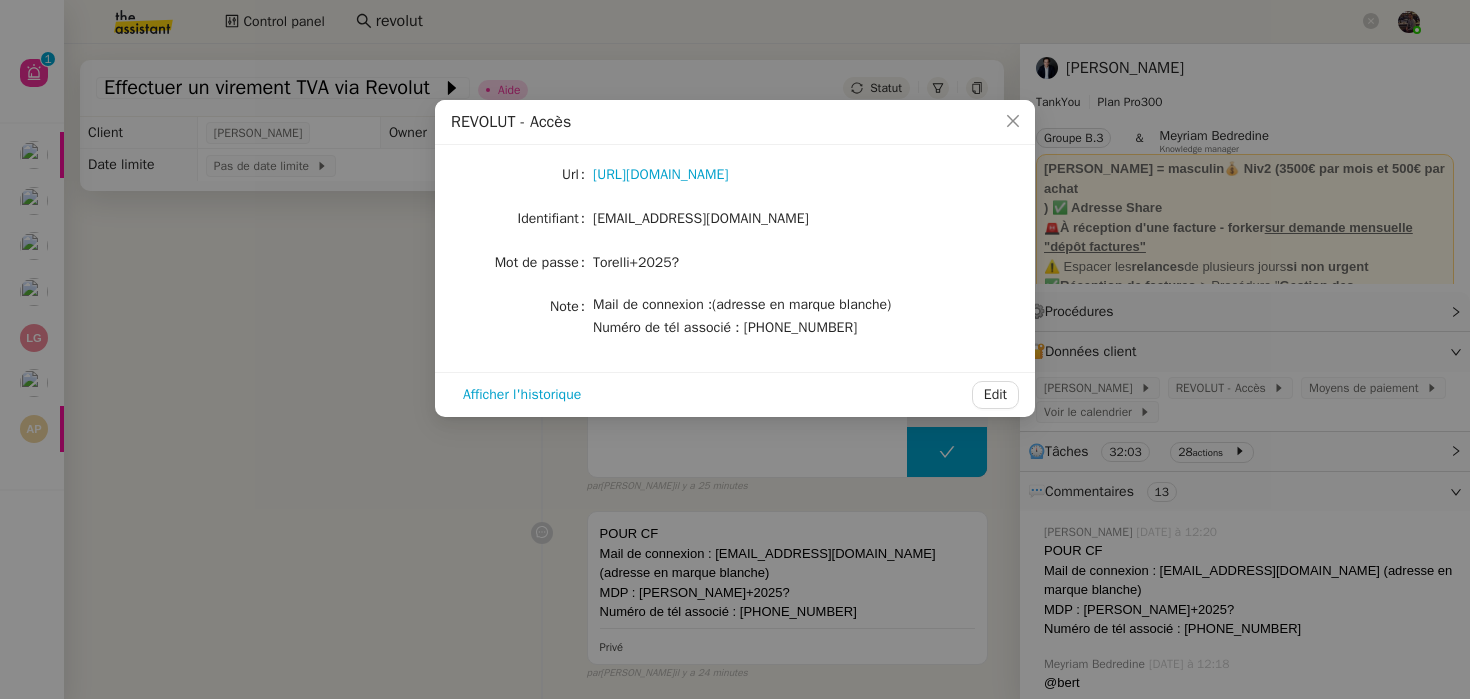 click on "Torelli+2025?" 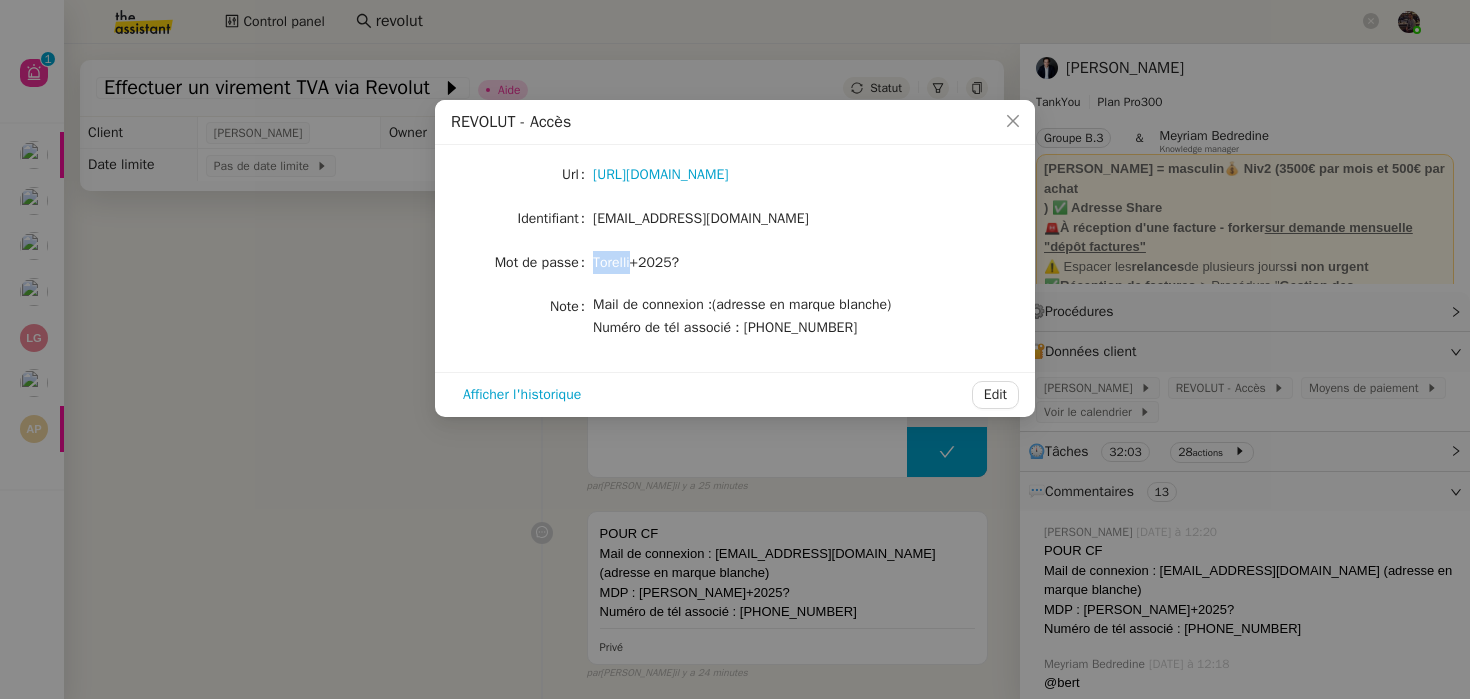 click on "Torelli+2025?" 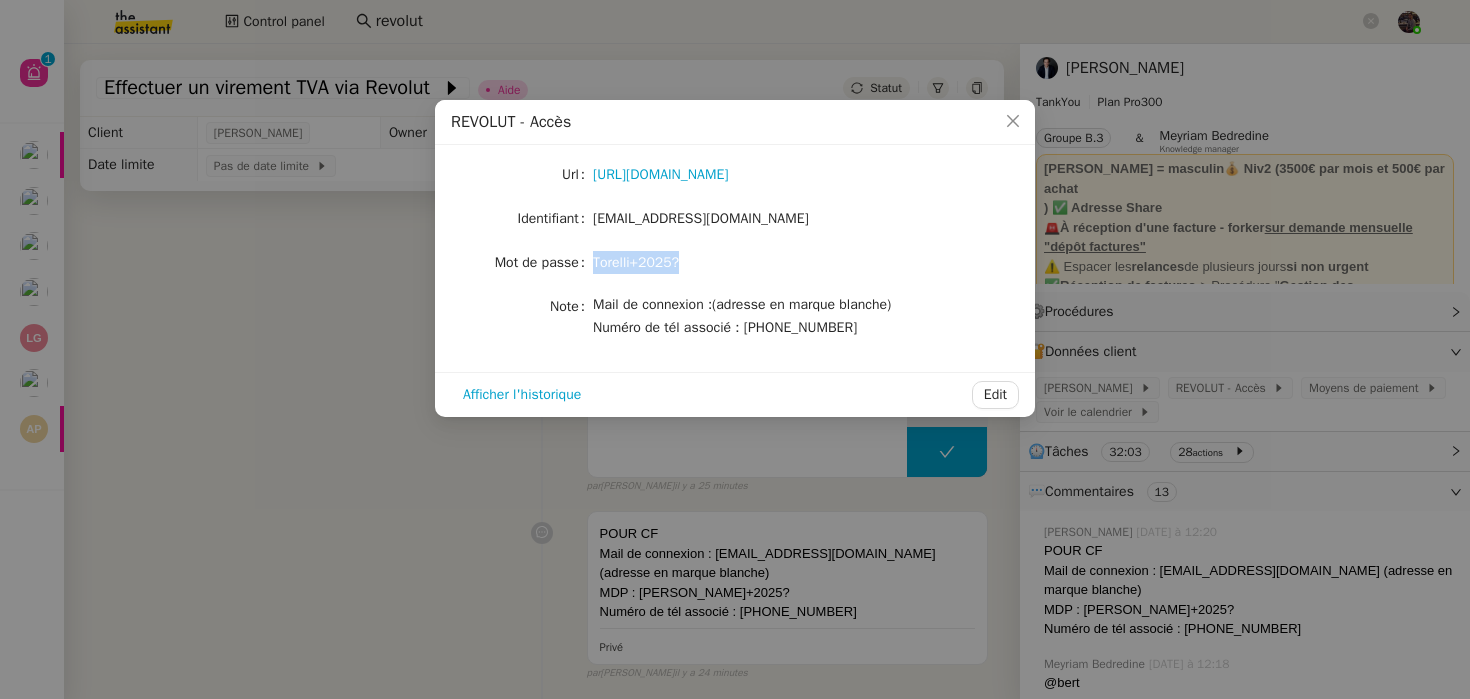 click on "Torelli+2025?" 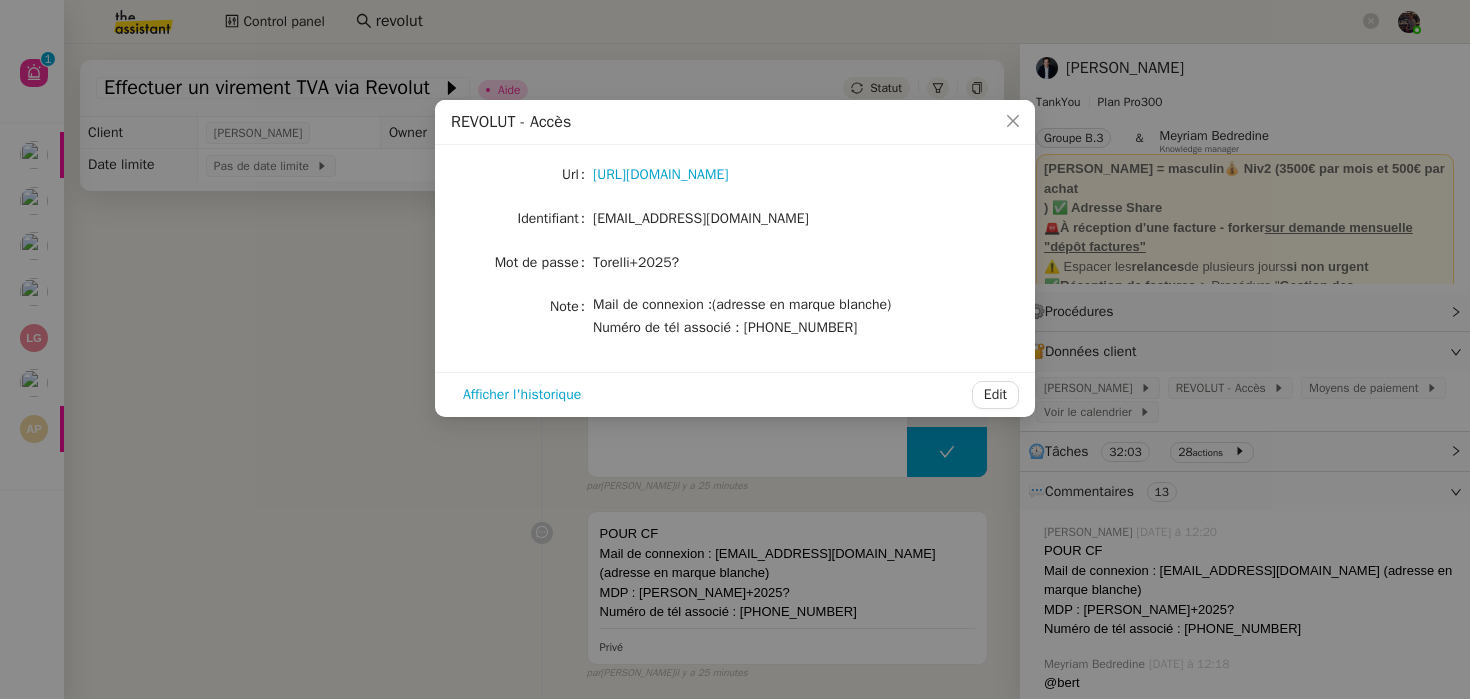 click on "Torelli+2025?" 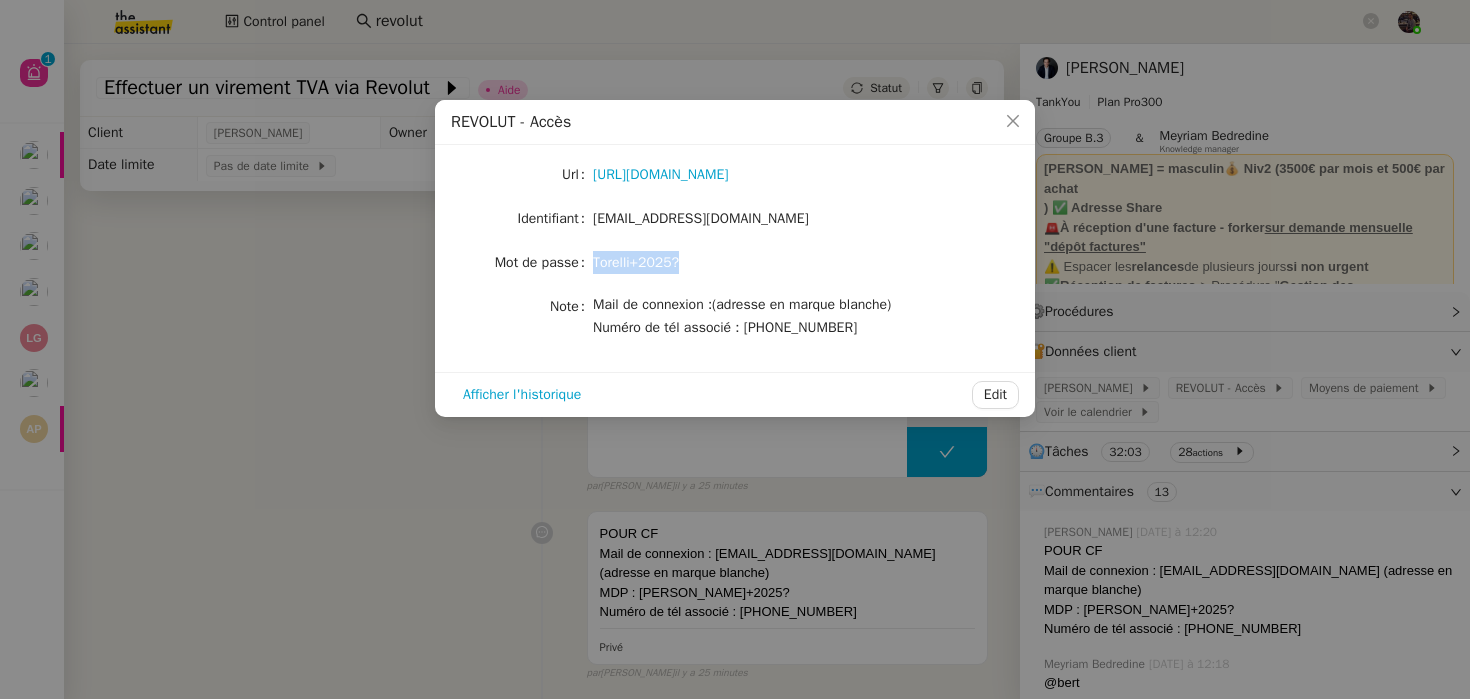 drag, startPoint x: 602, startPoint y: 264, endPoint x: 705, endPoint y: 264, distance: 103 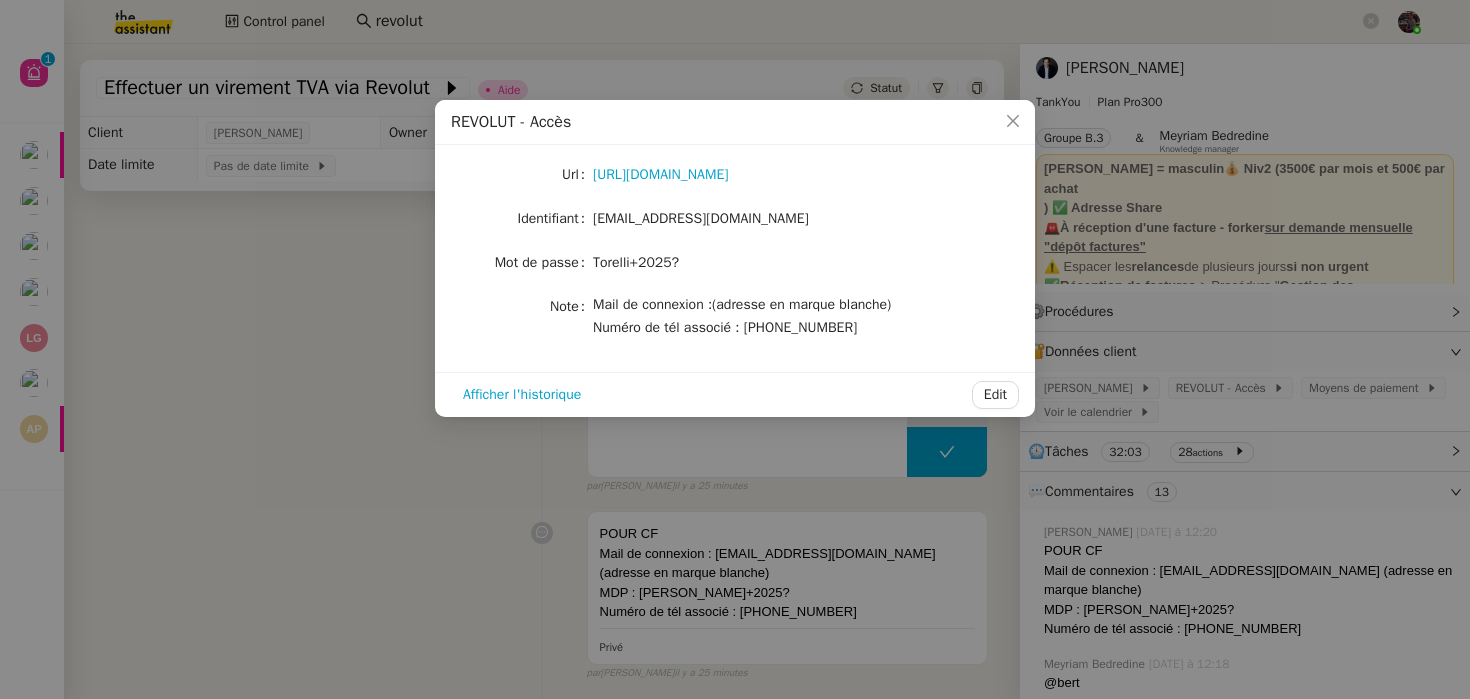 click on "REVOLUT - Accès  Url https://www.revolut.com/fr-FR/    Identifiant  torelliconseil@gmail.com  Mot de passe Torelli+2025? Note Mail de connexion :(adresse en marque blanche)
Numéro de tél associé : +33 6 66 70 20 74 Afficher l'historique Edit" at bounding box center [735, 349] 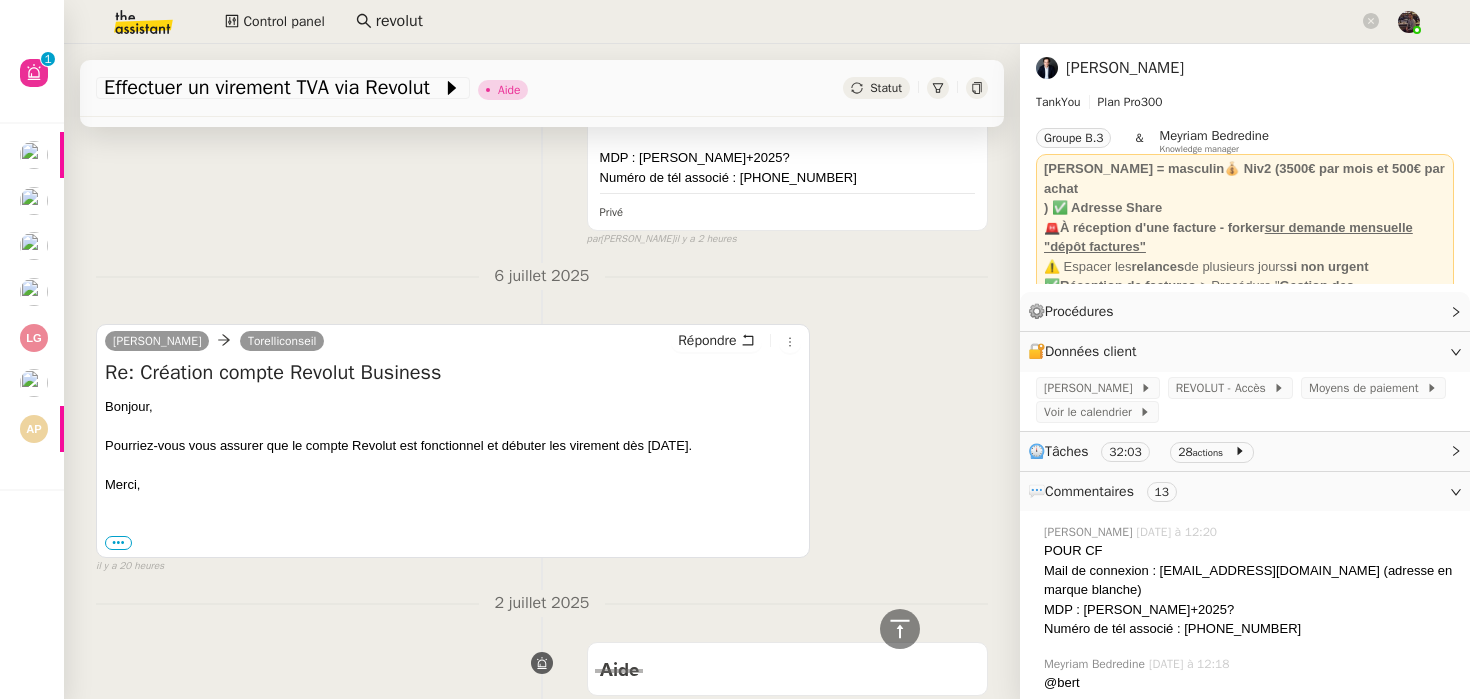 scroll, scrollTop: 3448, scrollLeft: 0, axis: vertical 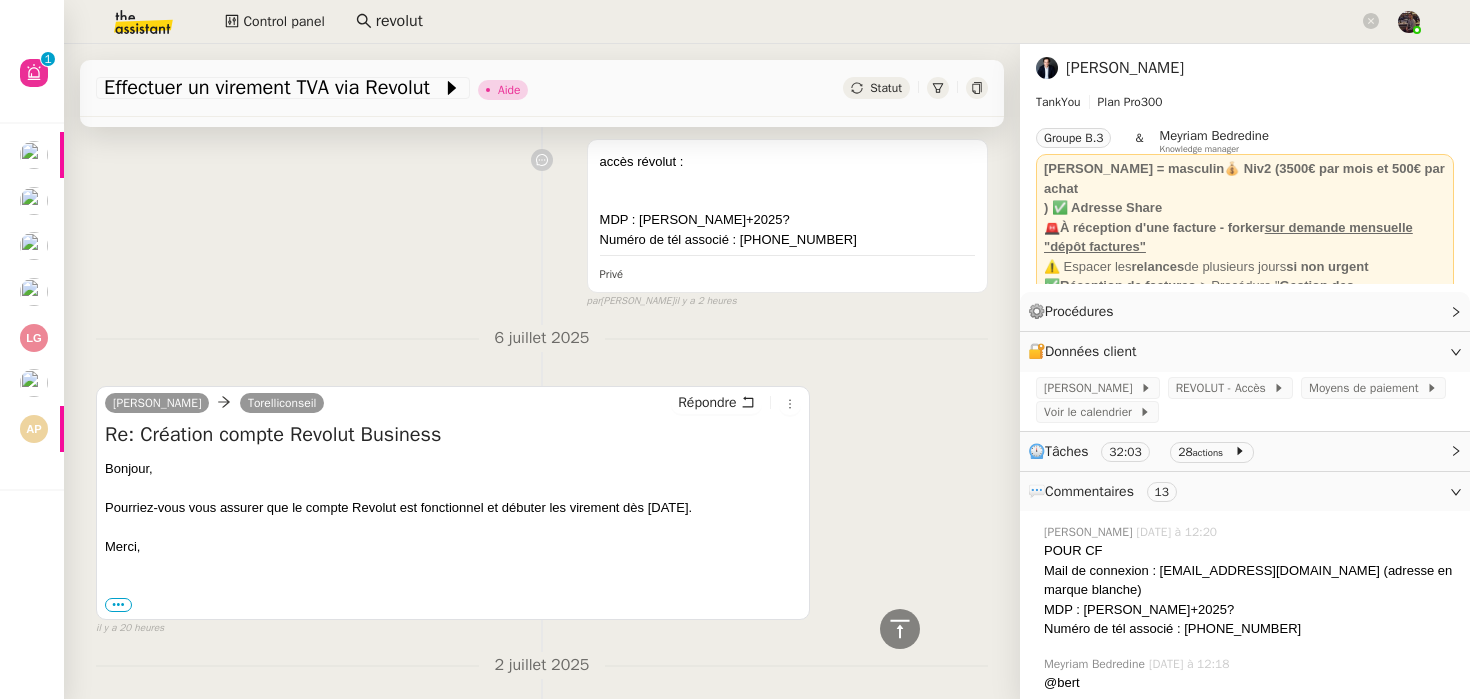 click on "Ashley Poniatowski      Torelliconseil  Répondre Re: Création compte Revolut Business
Bonjour,  Pourriez-vous vous assurer que le compte Revolut est fonctionnel et débuter les virement dès ce lundi.  Merci,
•••
Le mer. 2 juil. 2025 à 17:38, Camille < torelliconseil@gmail.com > a écrit : Ashley, Nous allons configurer le compte Revolut de Camille en interne. Je reviens vers vous dès que cela aura été finalisé. Merci, Camille T.  Assistante de Ashley Poniatowski
-----
Bonjour Camille, N’avez-vous pas reçu des accès pour créer votre propre accès Revolut ? Sur la boîte mail Torelli ? Ashley Poniatowski  Le mer. 2 juil. 2025 à 15:45, Camille < torelliconseil@gmail.com > a écrit : Ashley, Je vous remercie d’avoir créé un accès pour moi sur votre compte Revolut. votre coffre-fort . Merci, Camille T.  -----" at bounding box center [542, 502] 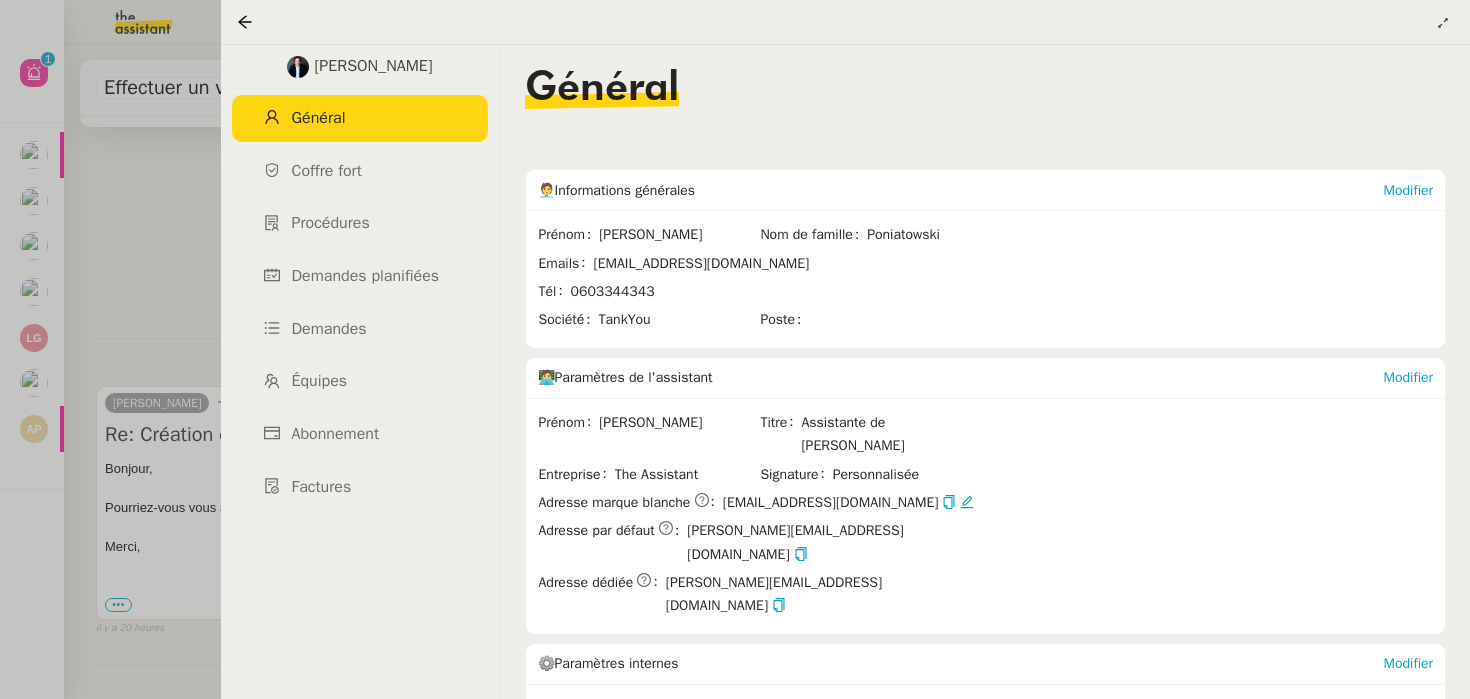 click on "0603344343" 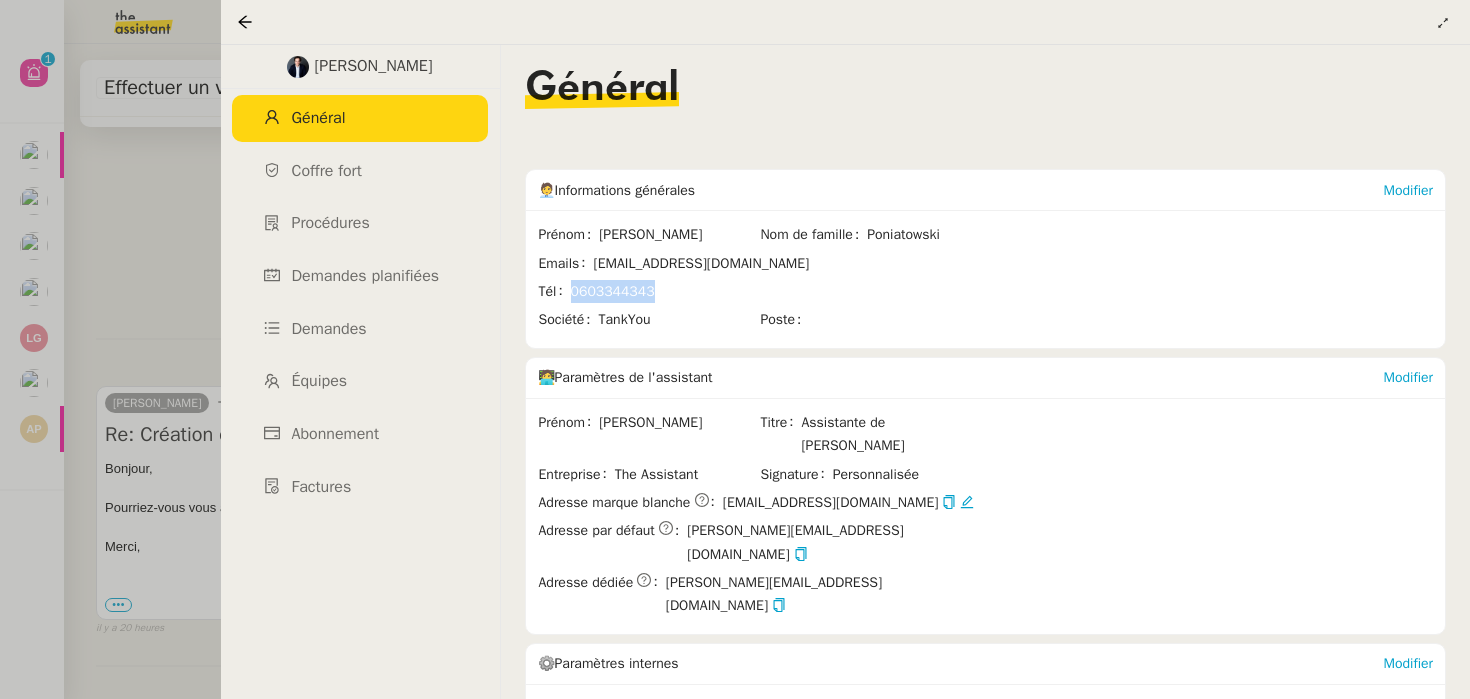 click on "0603344343" 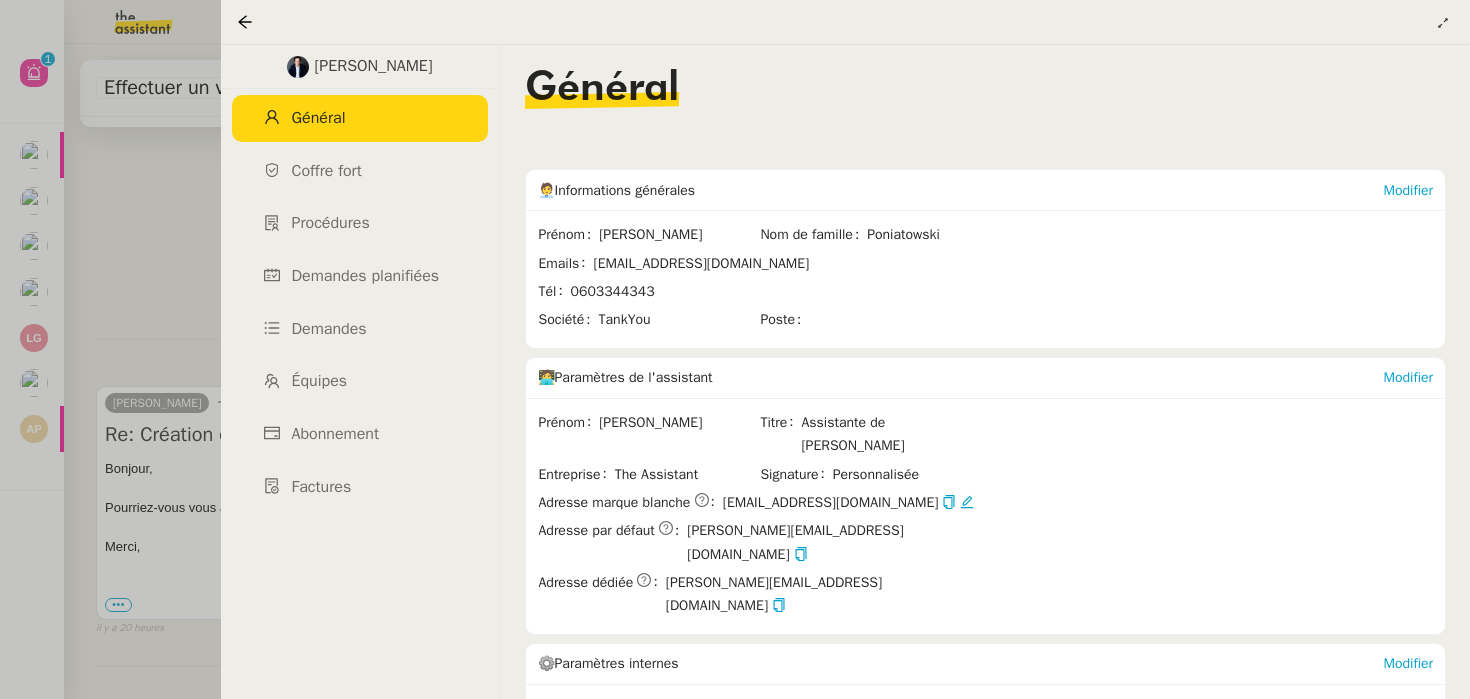 click at bounding box center (735, 349) 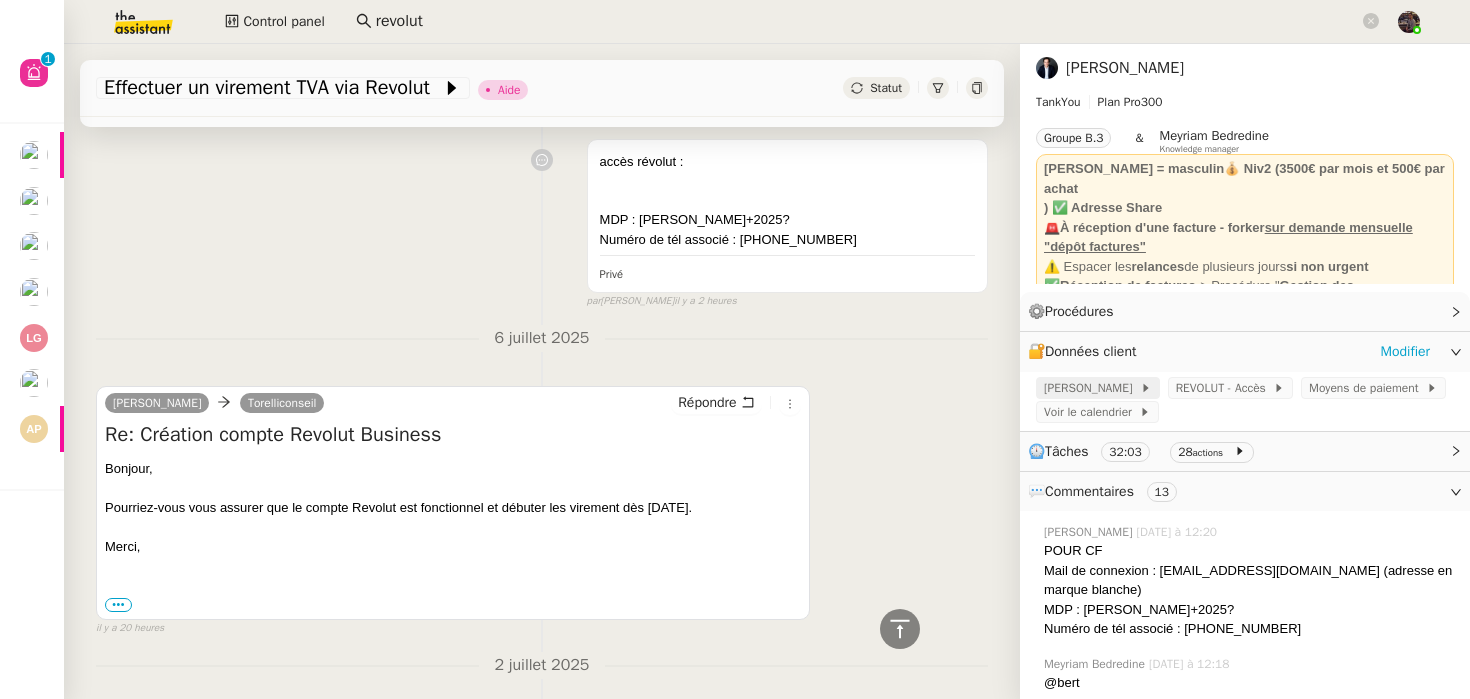 click on "Gmail Torelli" 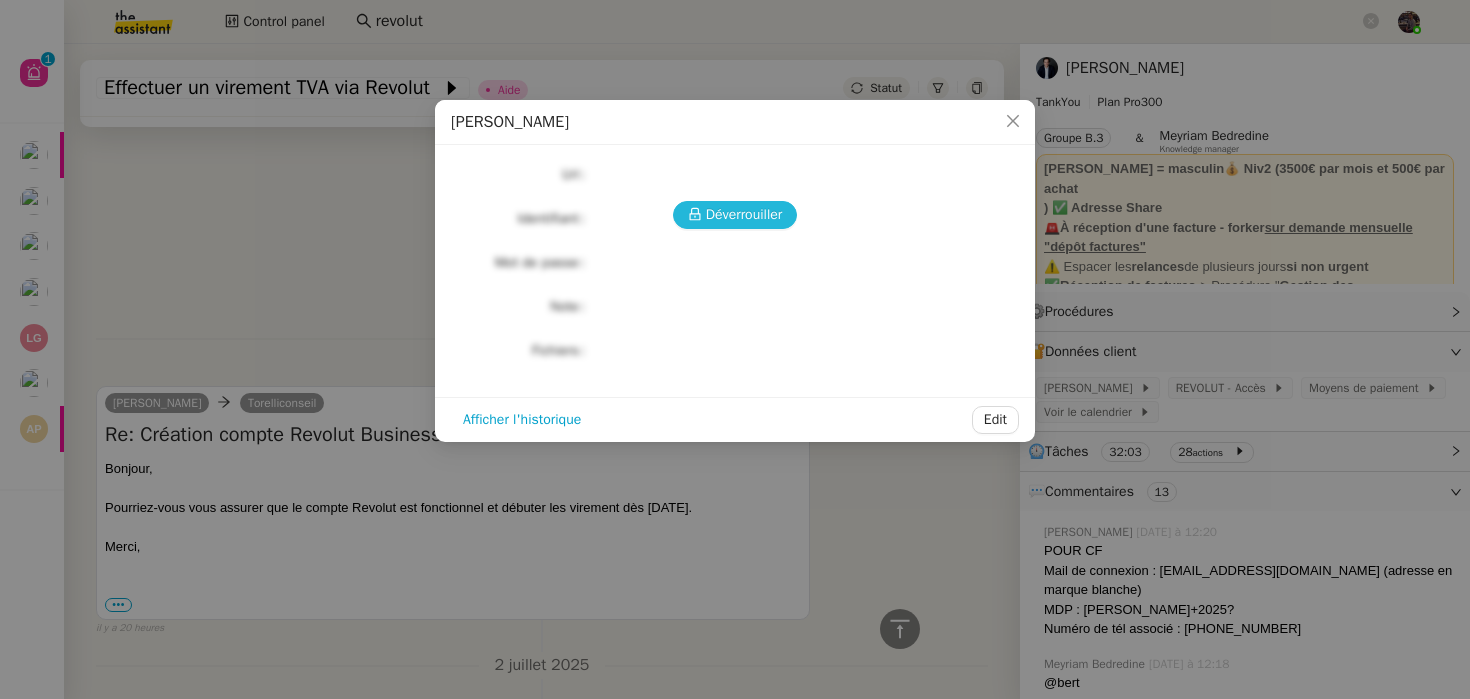 click on "Déverrouiller" at bounding box center [744, 214] 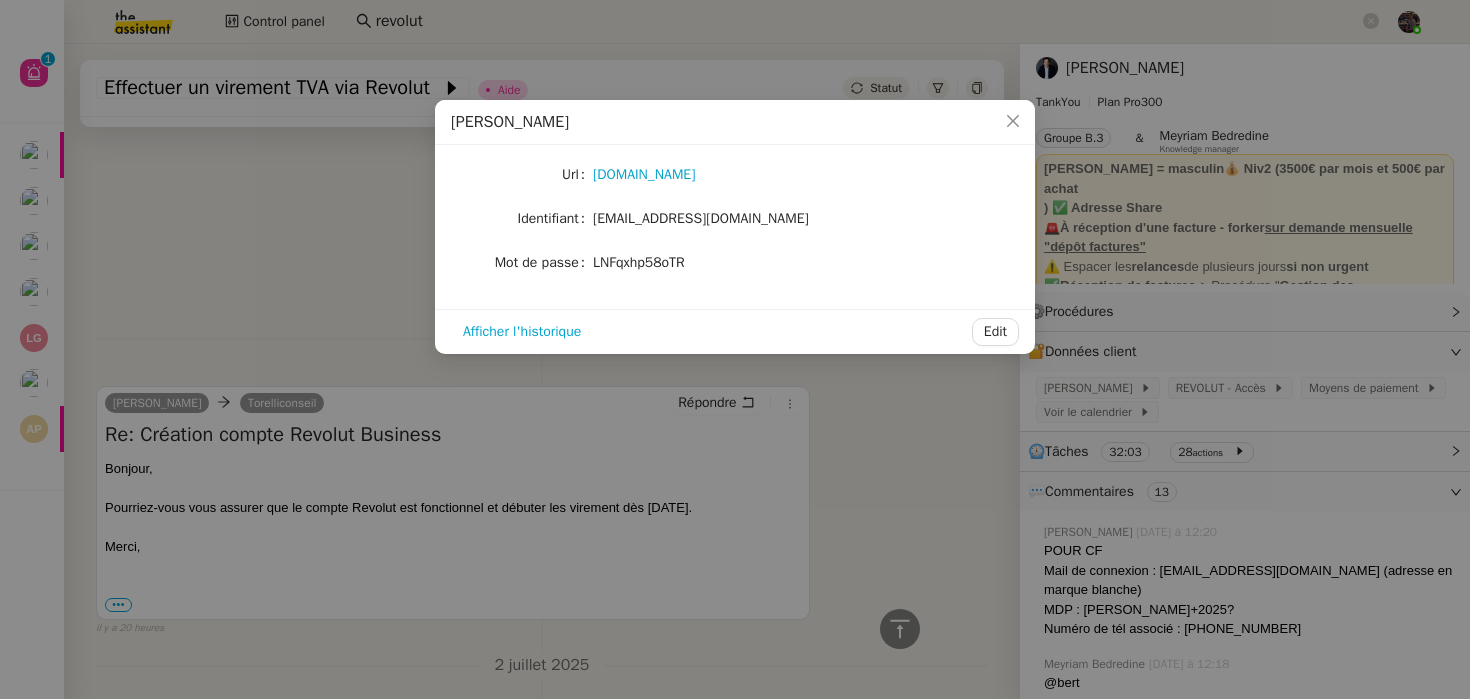 click on "LNFqxhp58oTR" 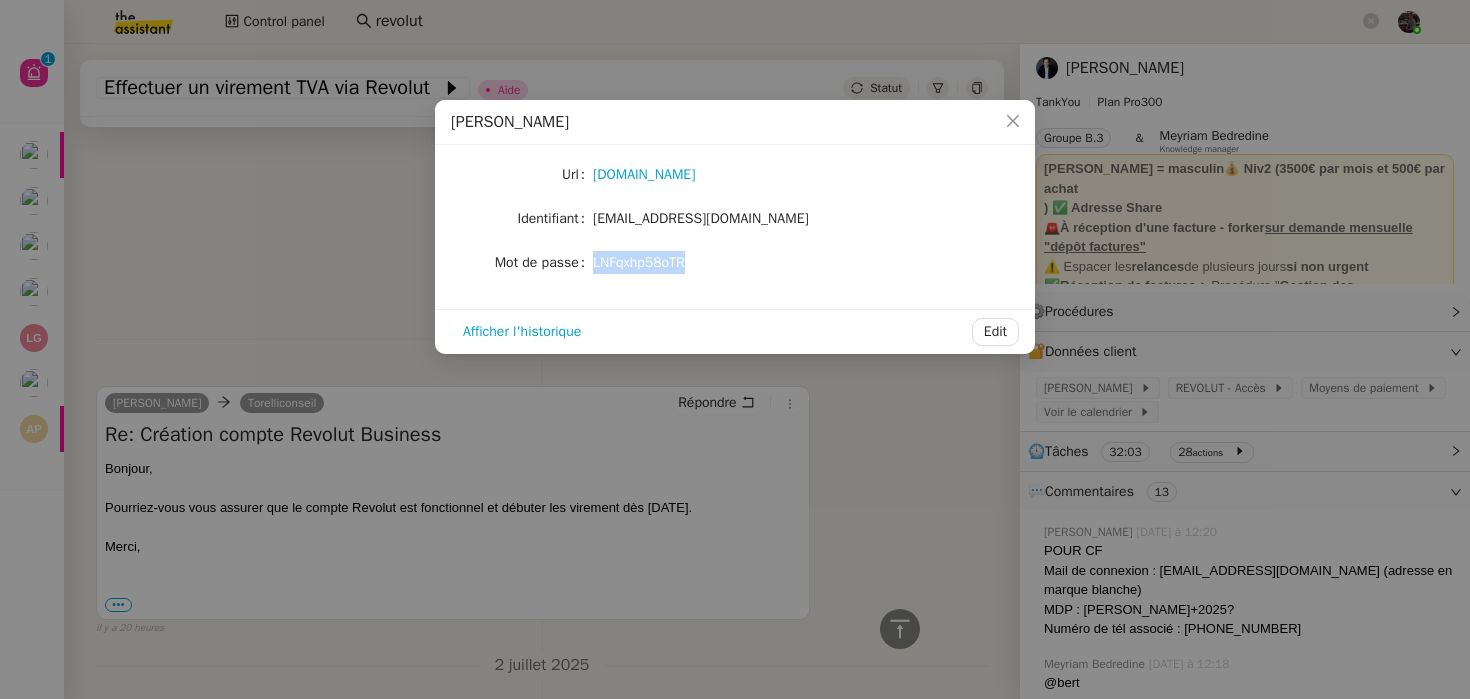 click on "LNFqxhp58oTR" 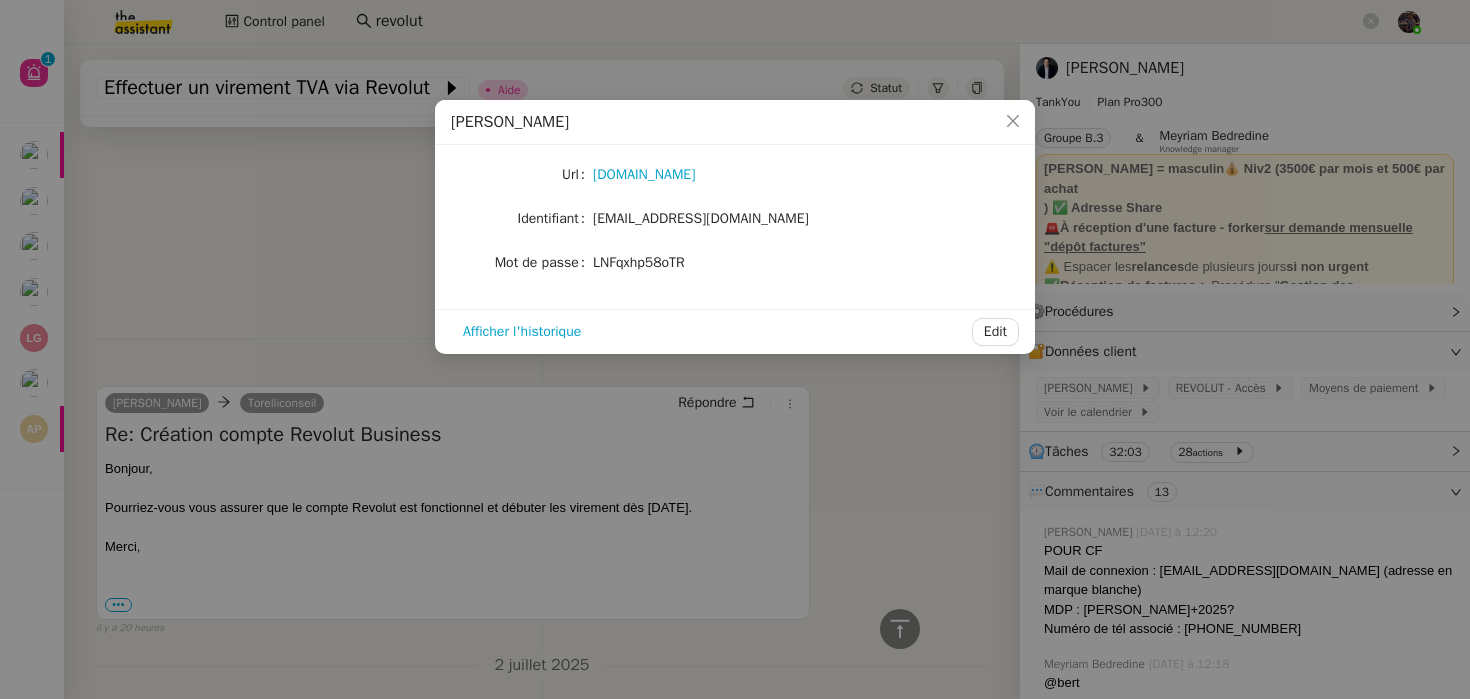 click on "Gmail Torelli  Url gmail.com    Identifiant torelliconseil@gmail.com Mot de passe LNFqxhp58oTR Afficher l'historique Edit" at bounding box center (735, 349) 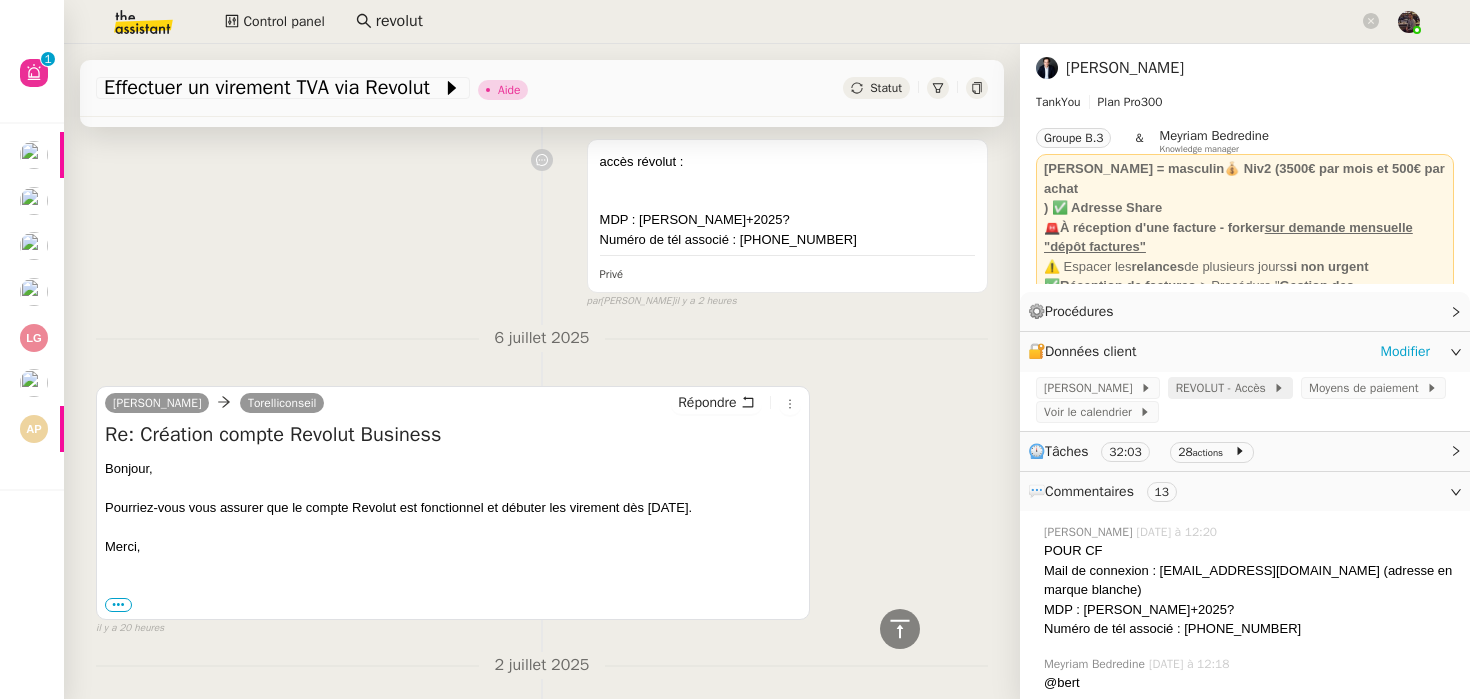 click on "REVOLUT - Accès" 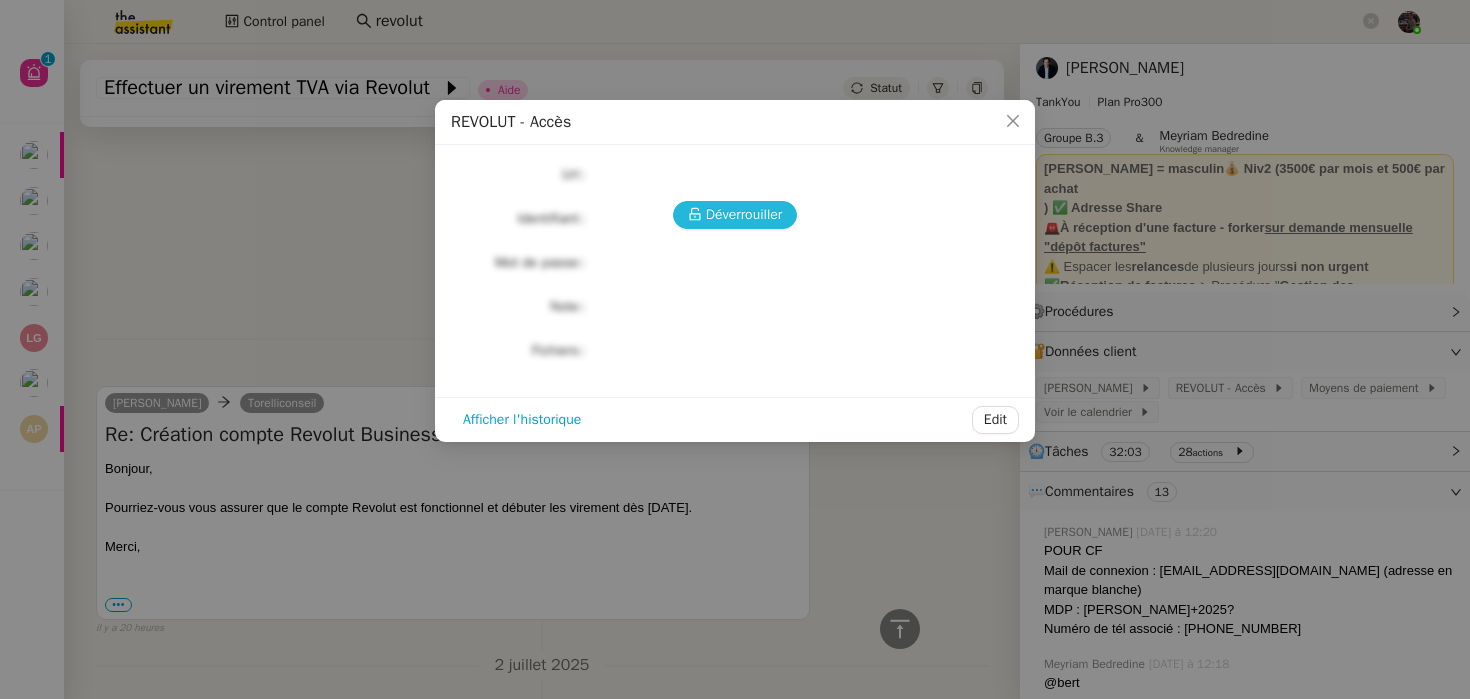 click on "Déverrouiller" at bounding box center (744, 214) 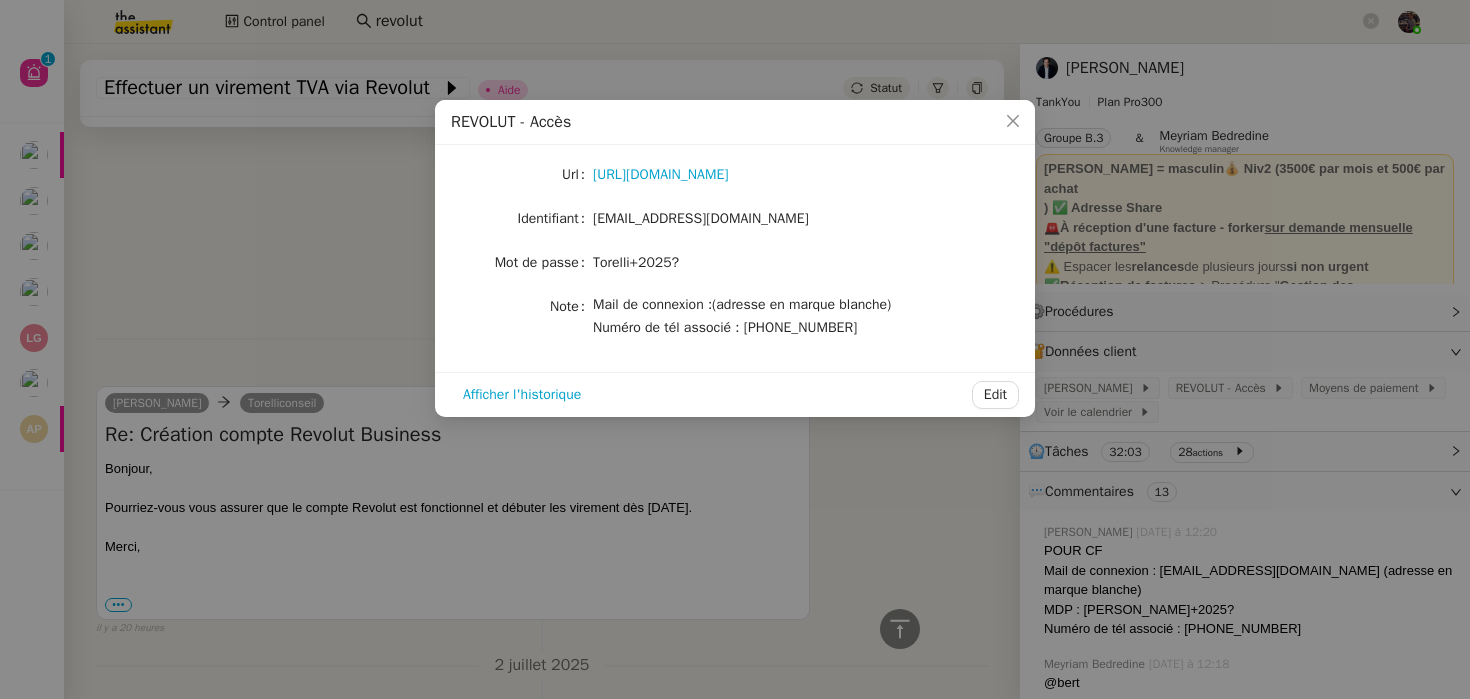 click on "Torelli+2025?" 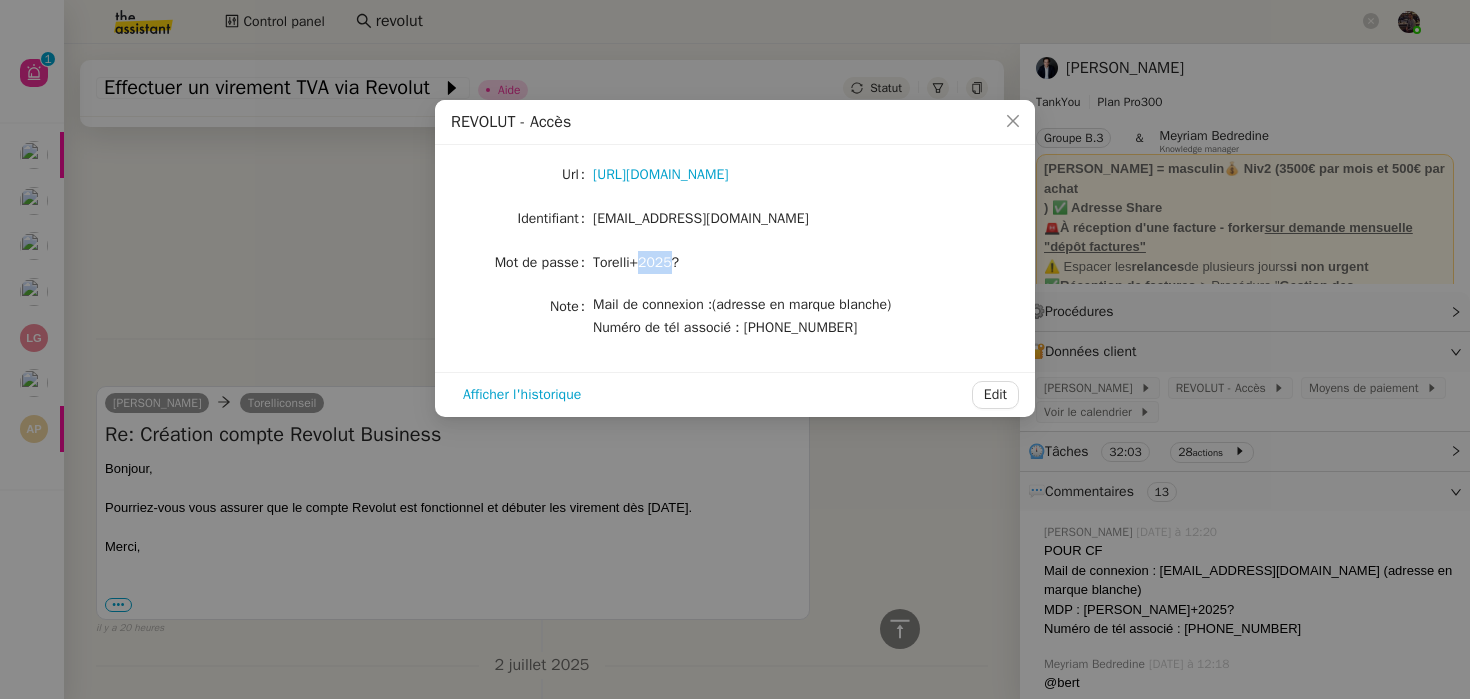 click on "Torelli+2025?" 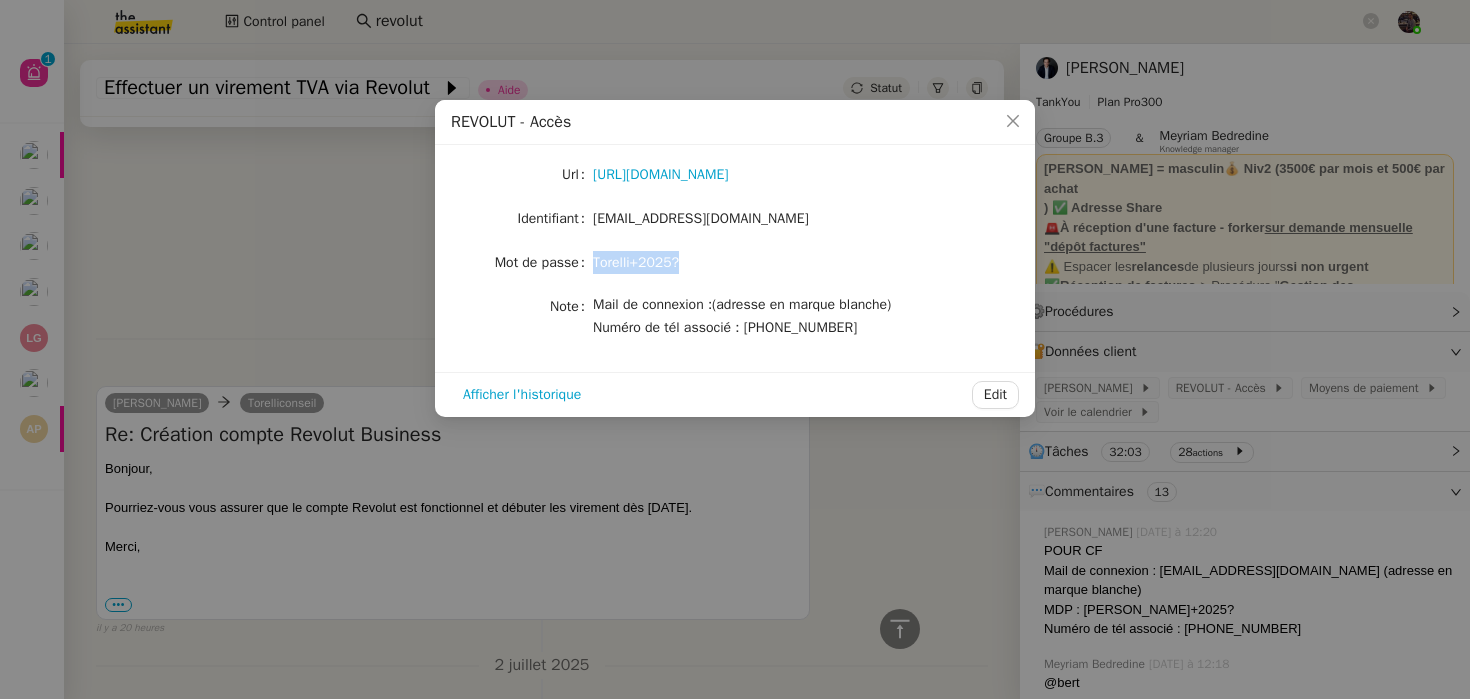 click on "Torelli+2025?" 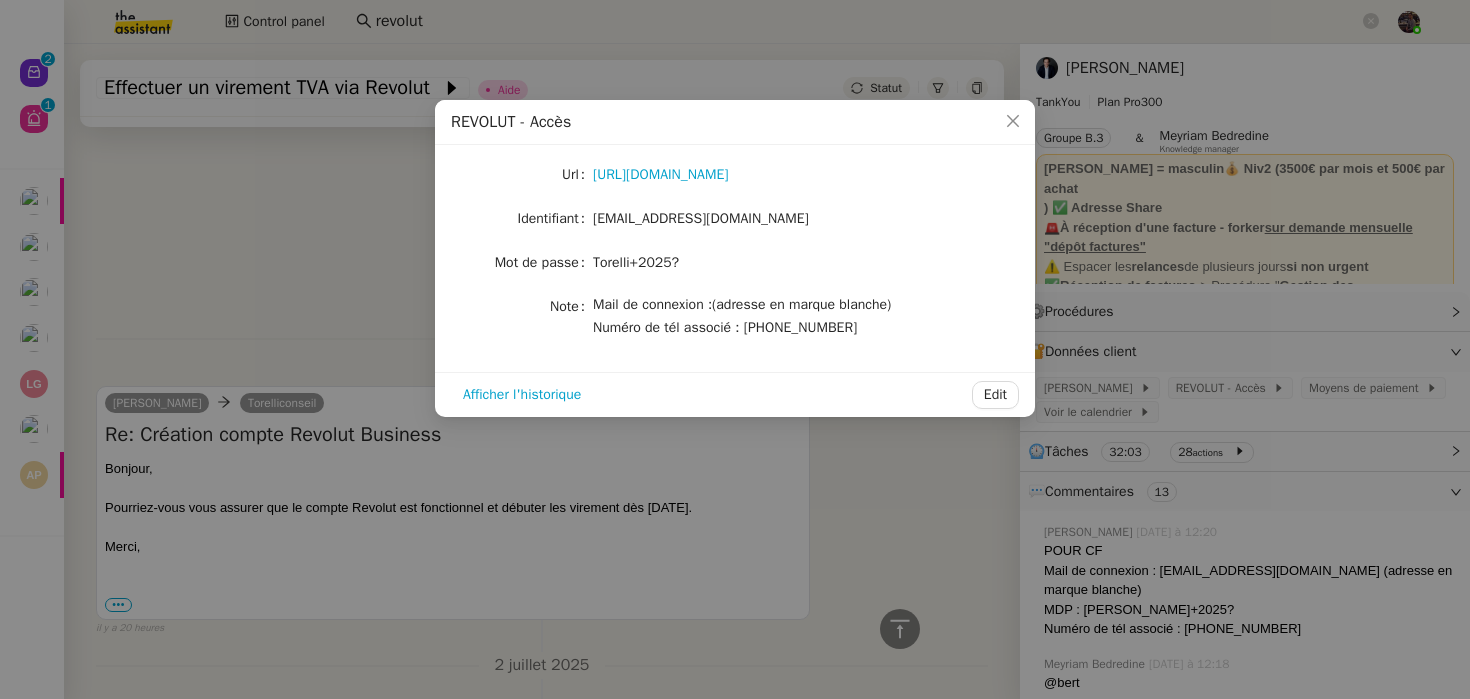 click on "Mail de connexion :(adresse en marque blanche)
Numéro de tél associé : +33 6 66 70 20 74" 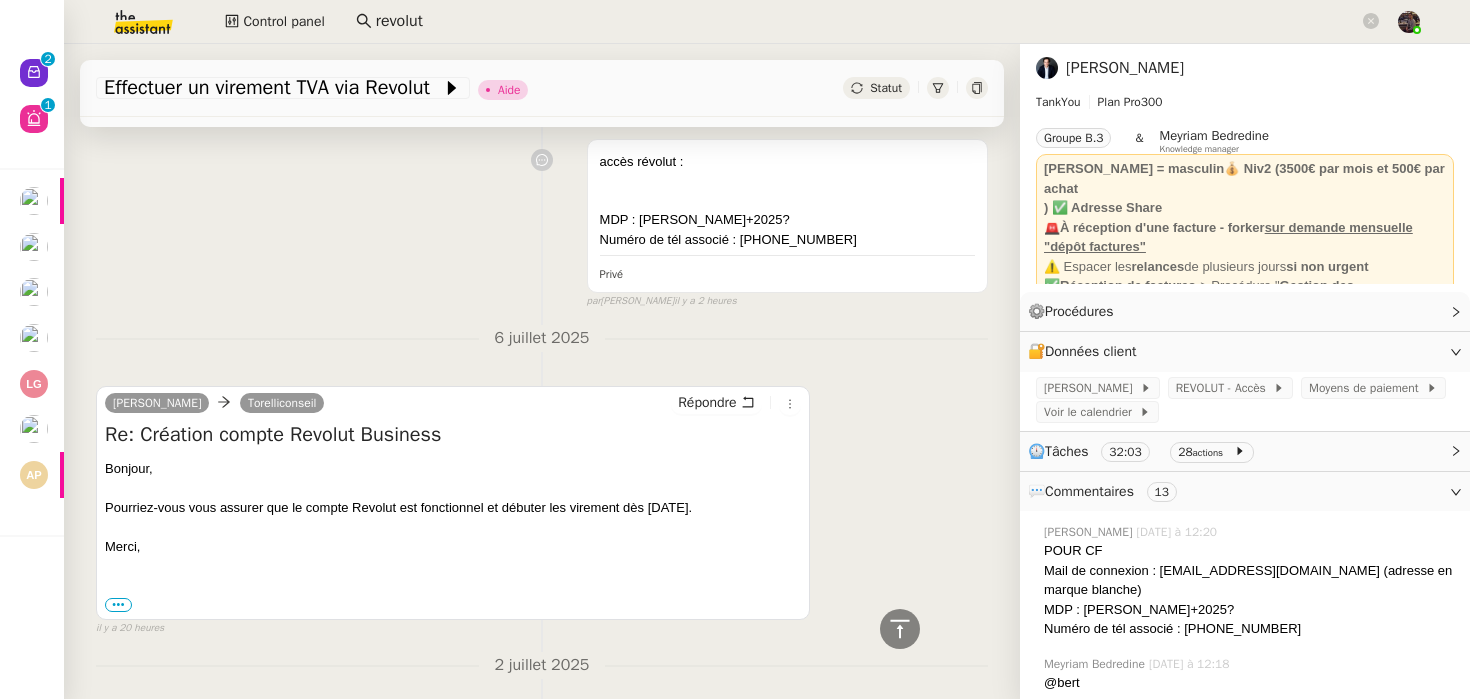 click on "Ashley Poniatowski" 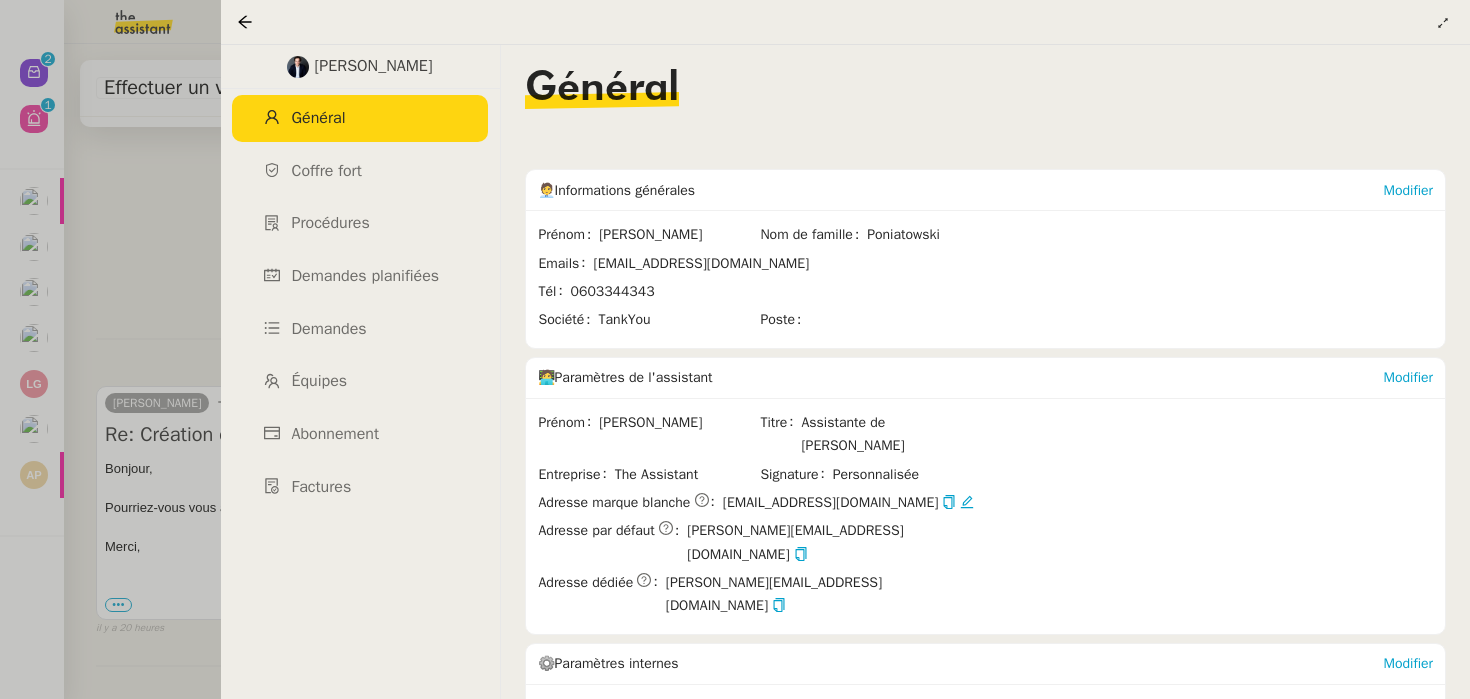 click on "0603344343" 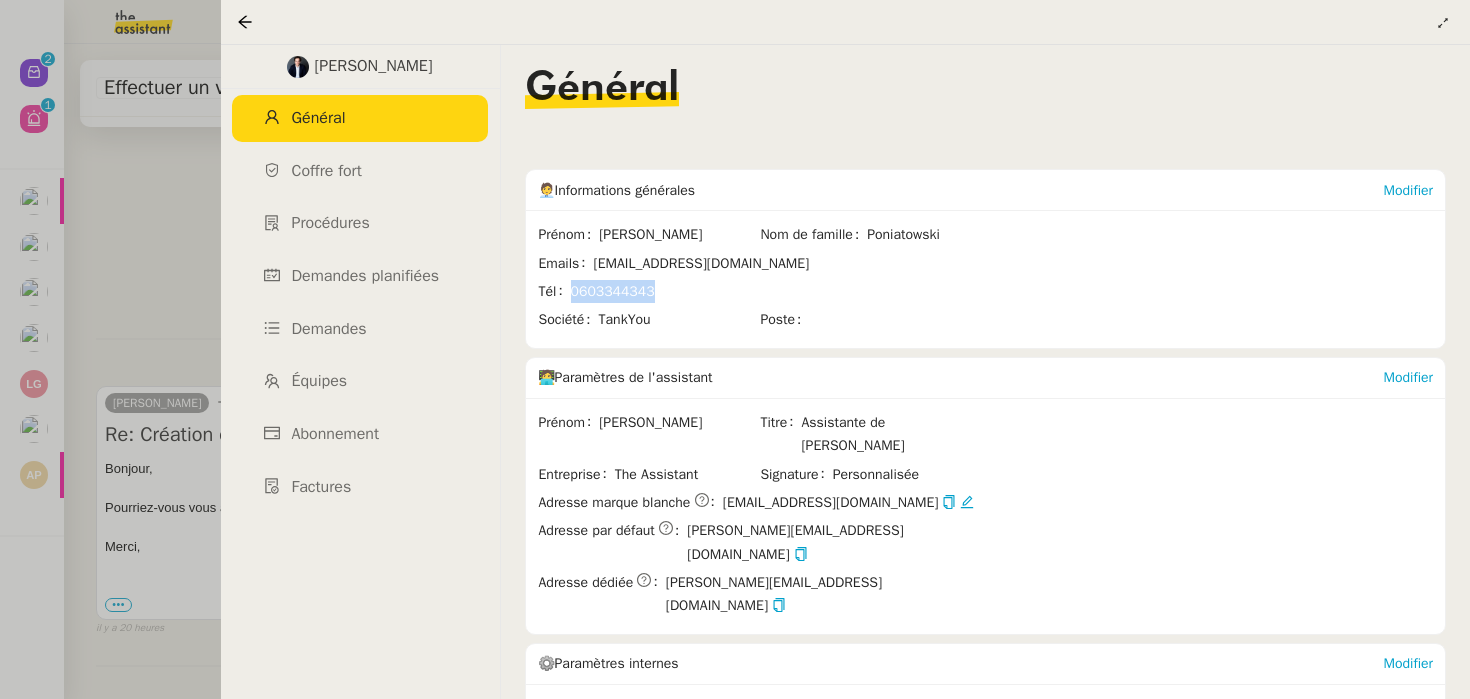 click on "0603344343" 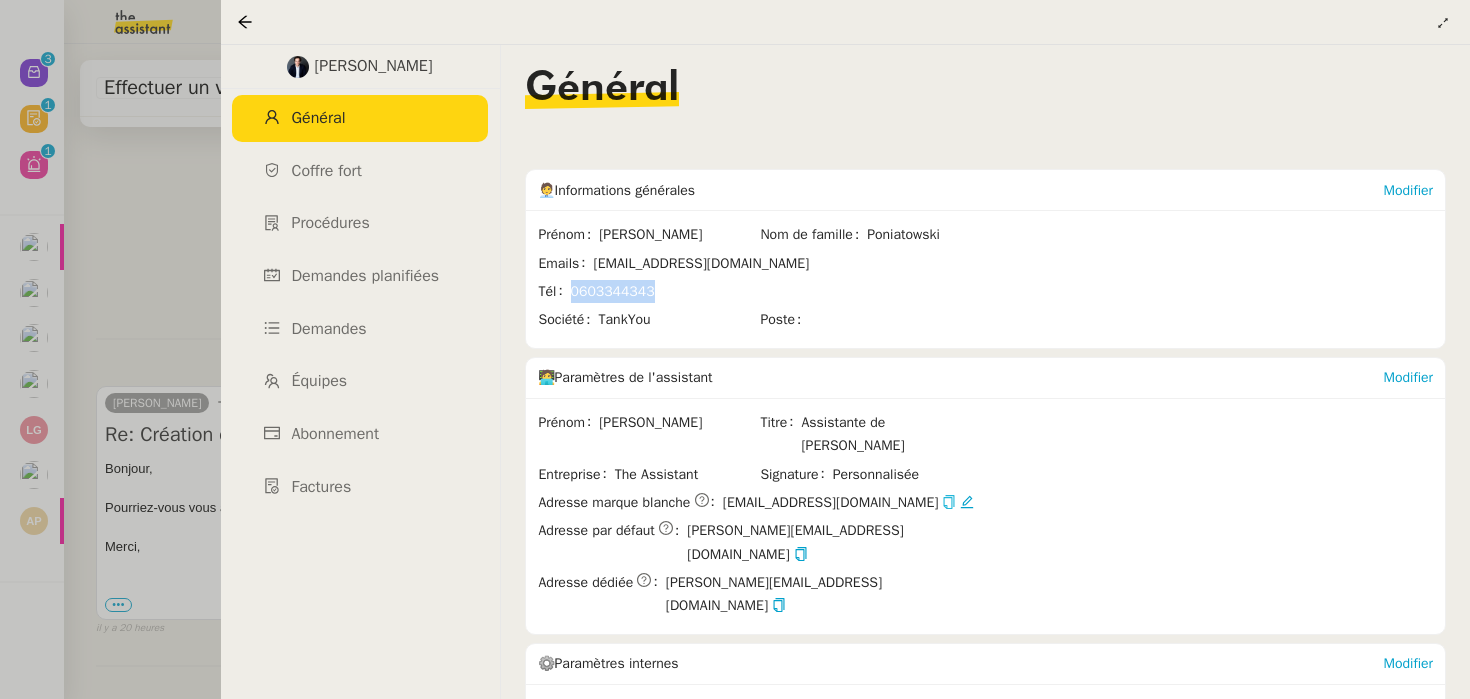 click 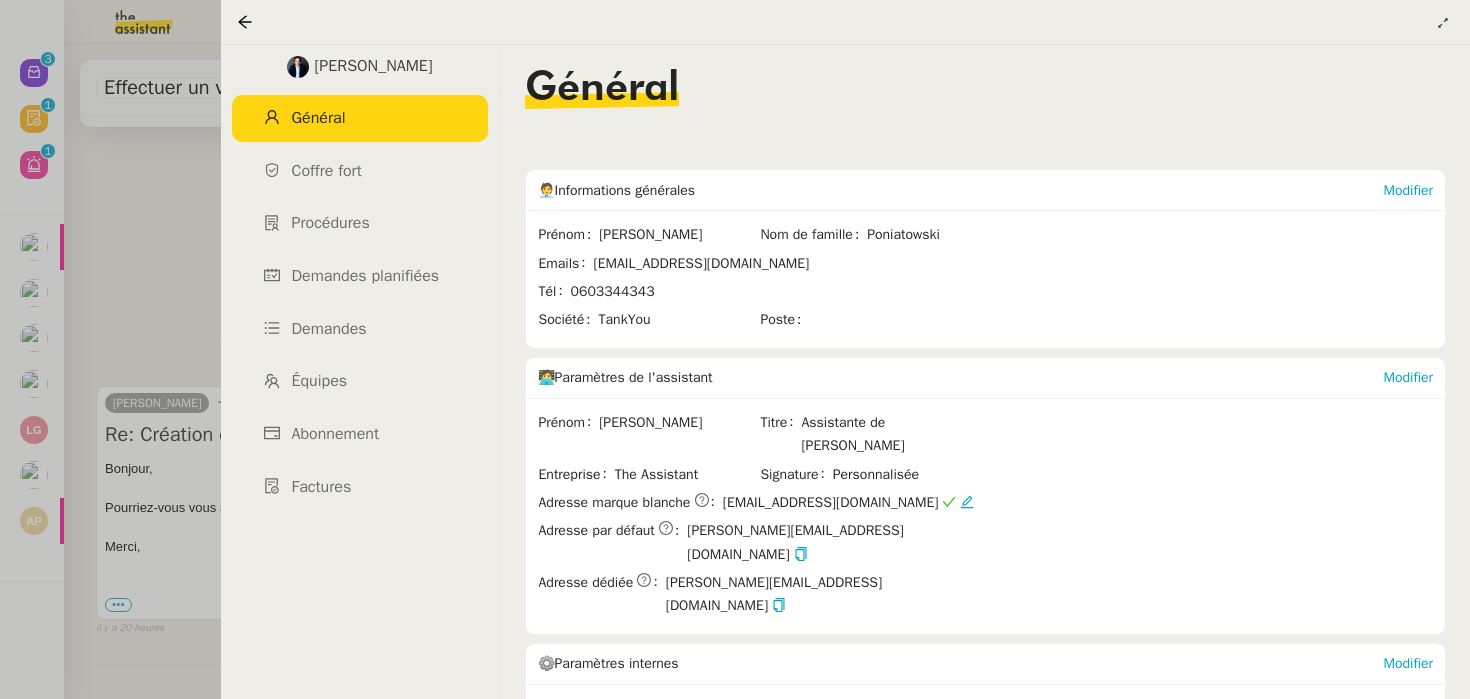 click at bounding box center [735, 349] 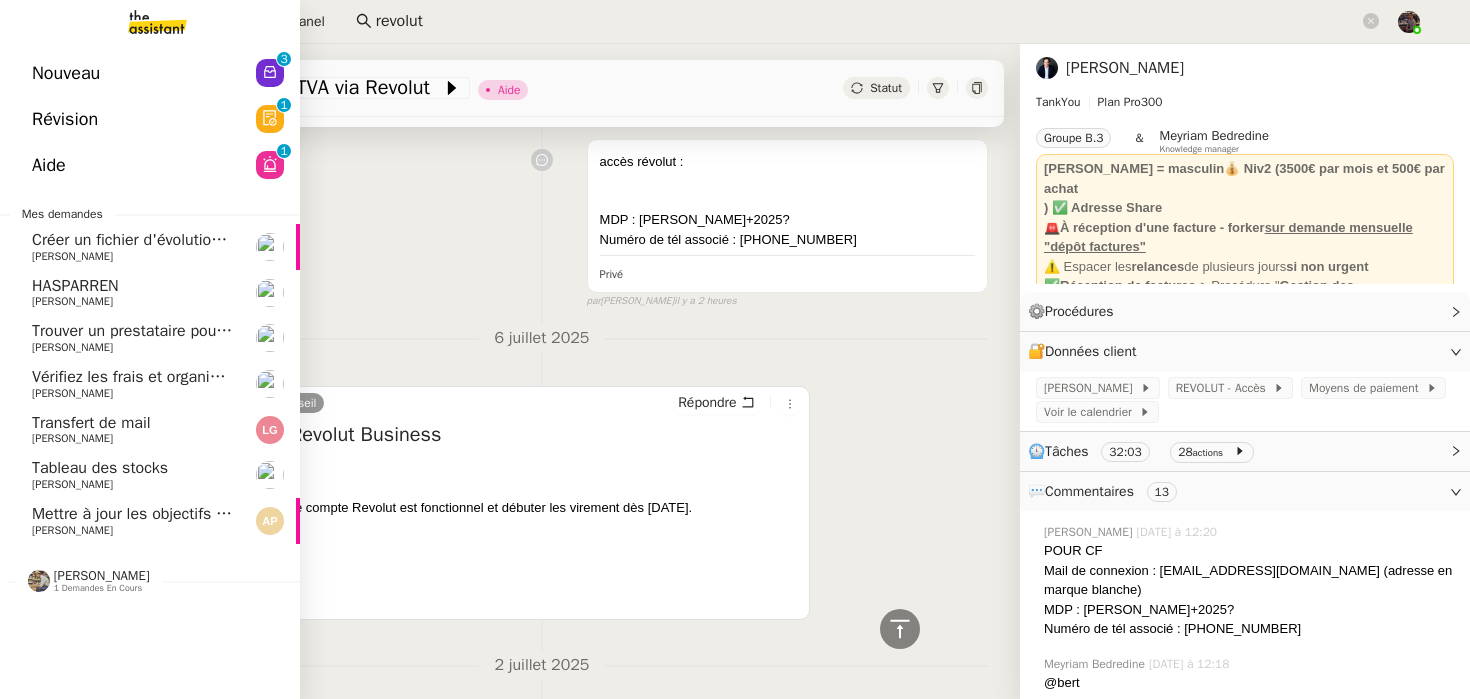 click on "Nouveau" 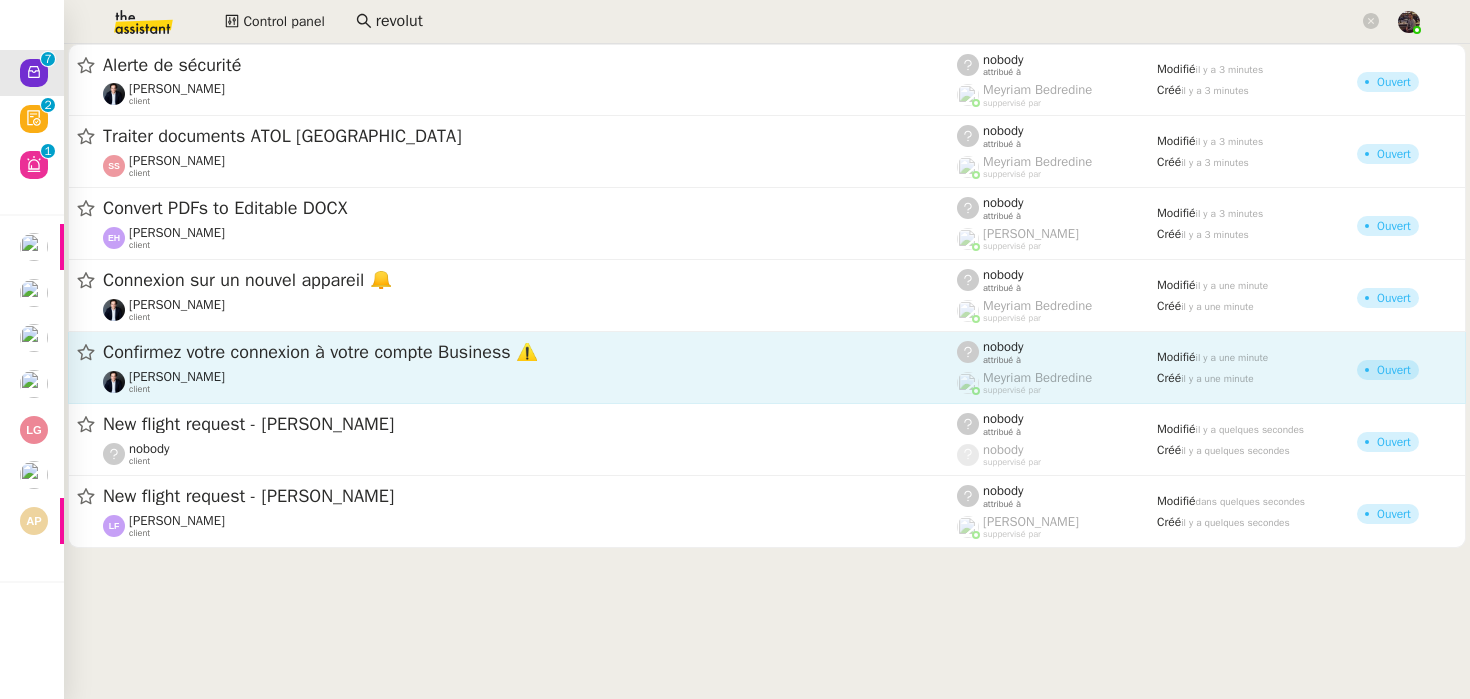click on "Confirmez votre connexion à votre compte Business ⚠️" 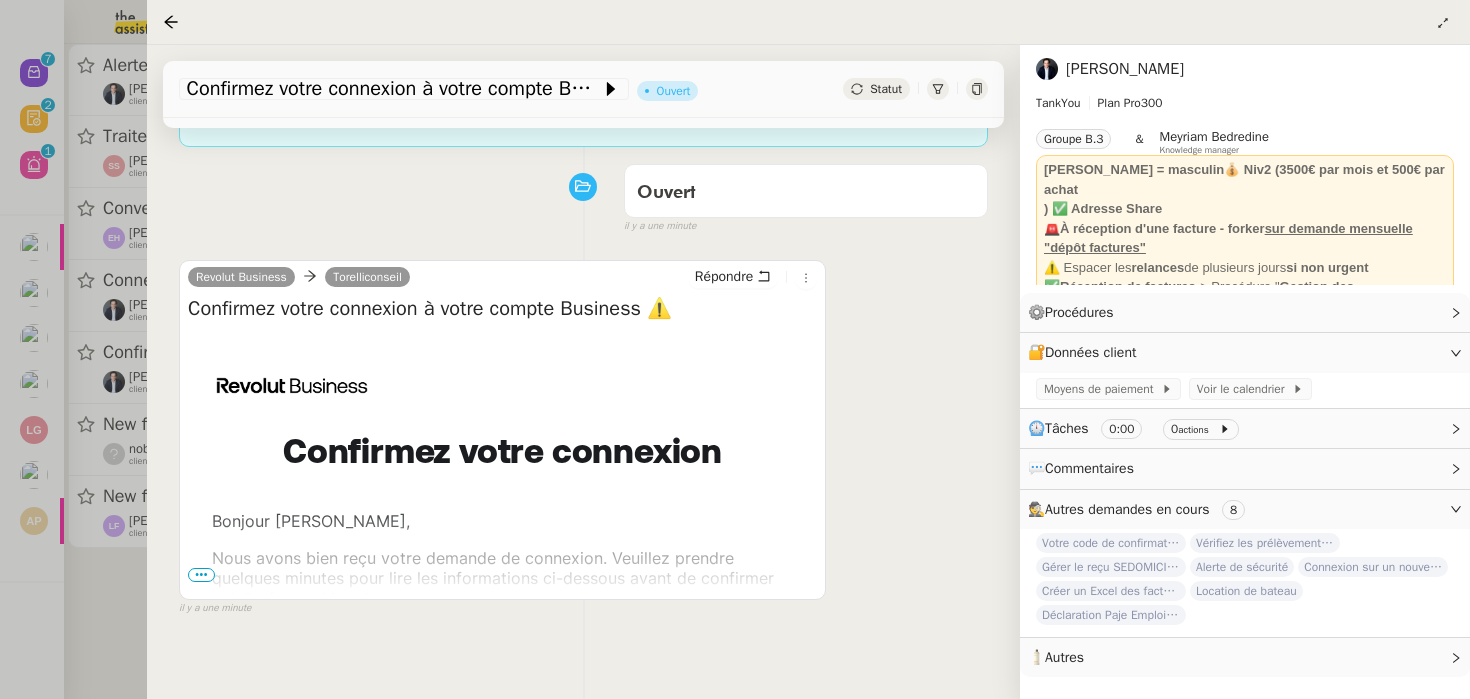 scroll, scrollTop: 242, scrollLeft: 0, axis: vertical 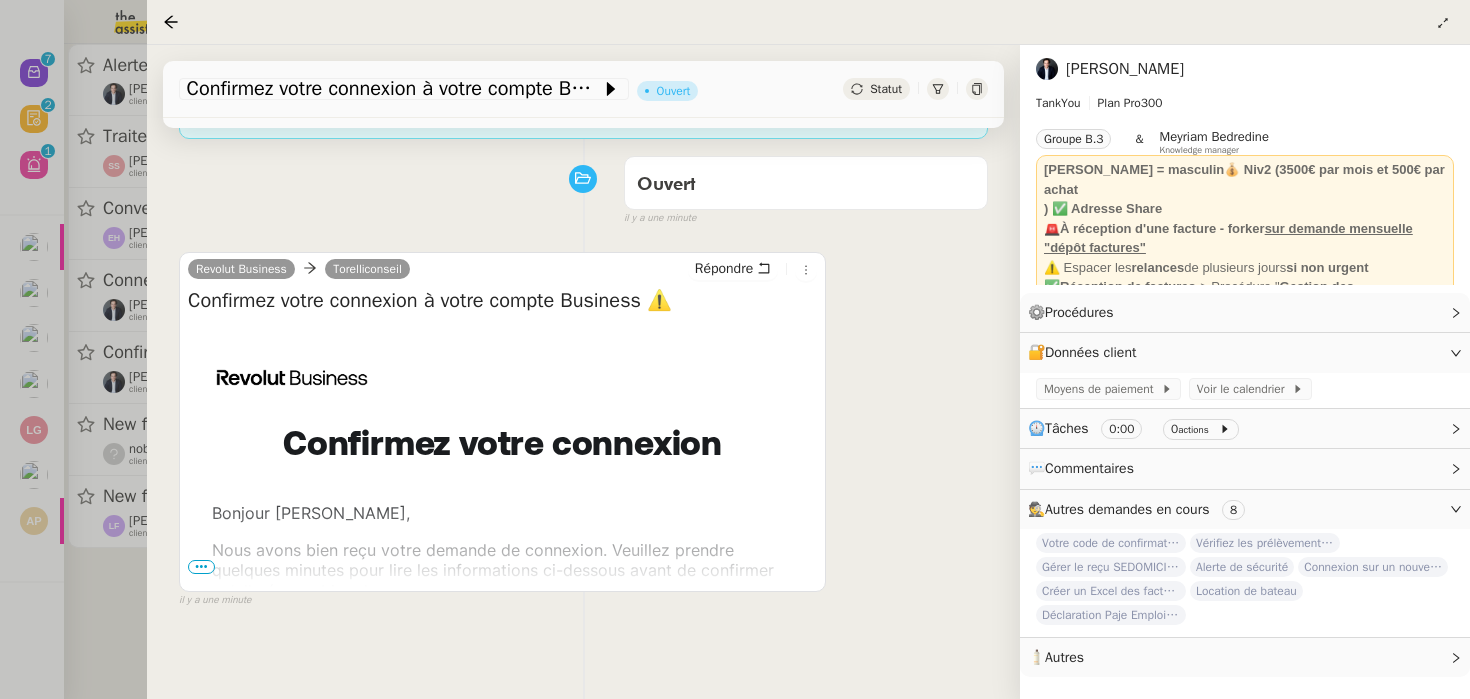 click on "Nous avons bien reçu votre demande de connexion. Veuillez prendre quelques minutes pour lire les informations ci-dessous avant de confirmer qu'elle émane bien de vous :" at bounding box center (502, 571) 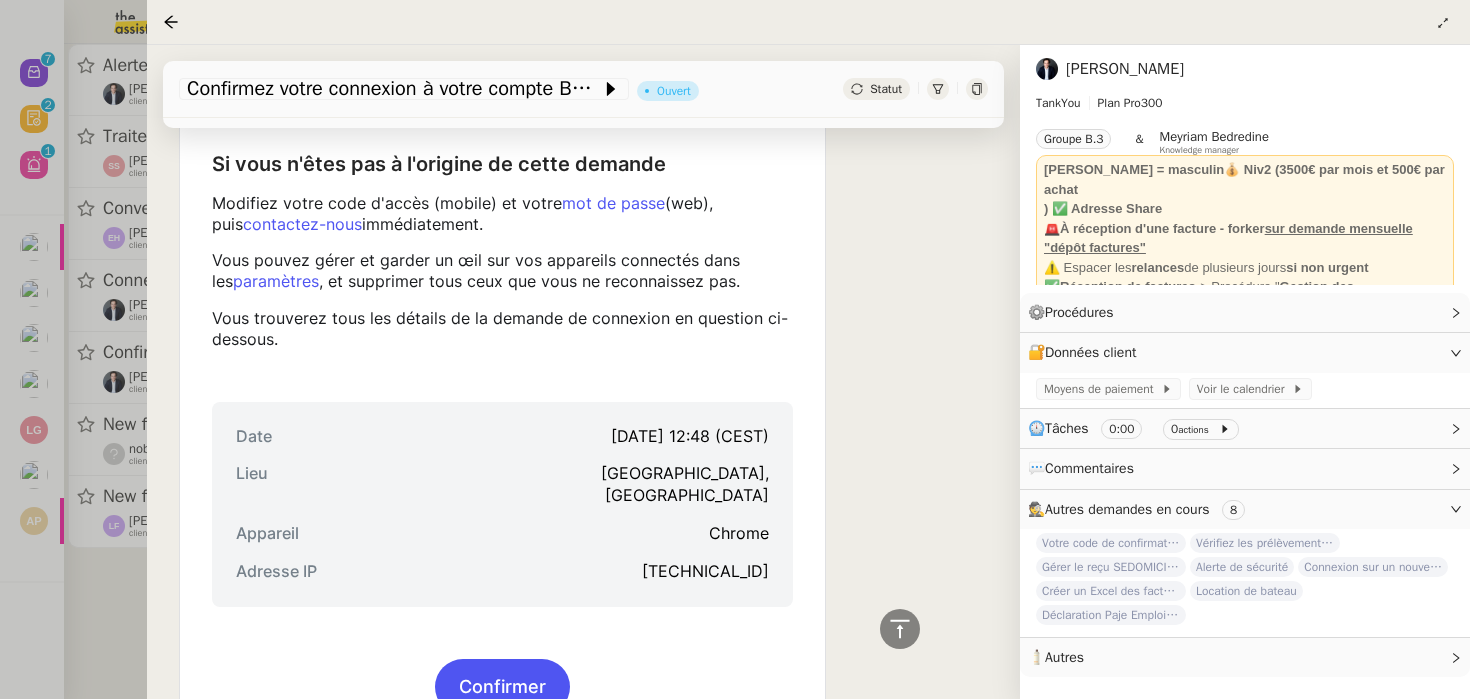 scroll, scrollTop: 1065, scrollLeft: 0, axis: vertical 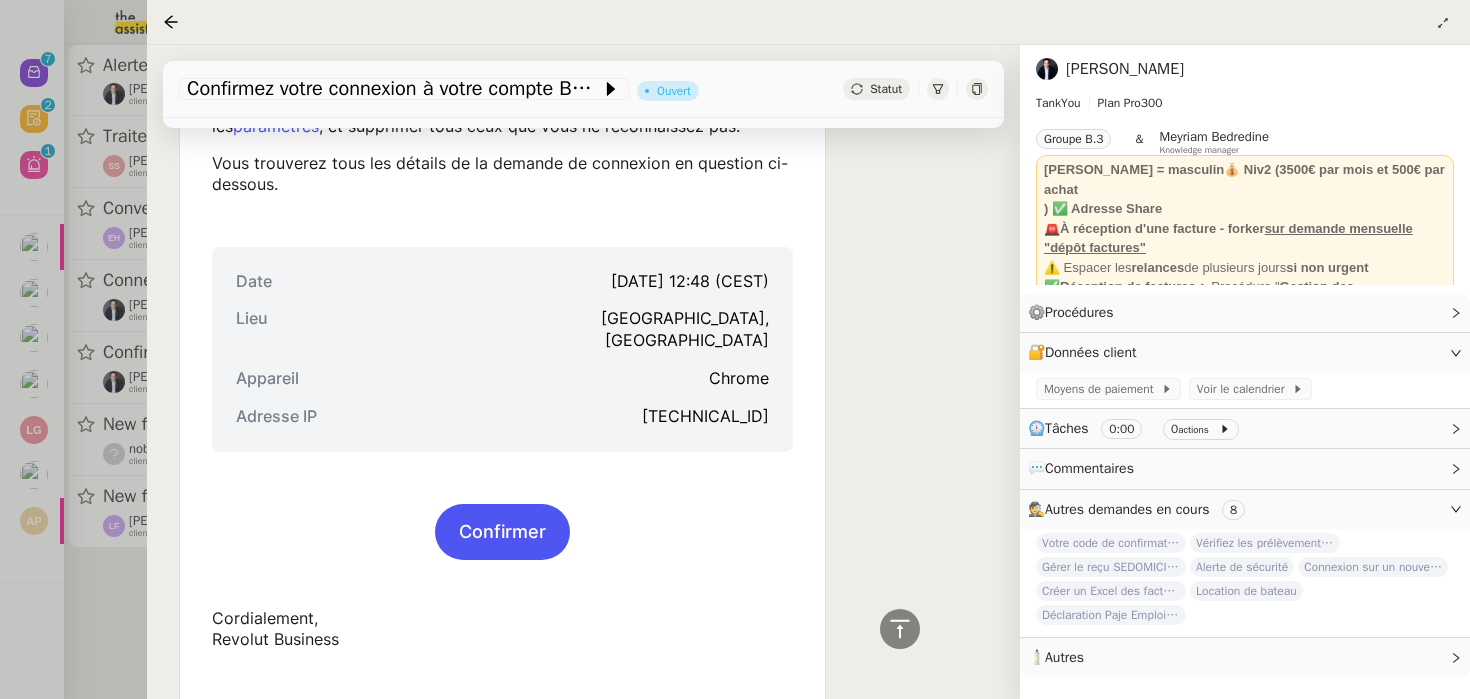 click on "Confirmer" at bounding box center [502, 532] 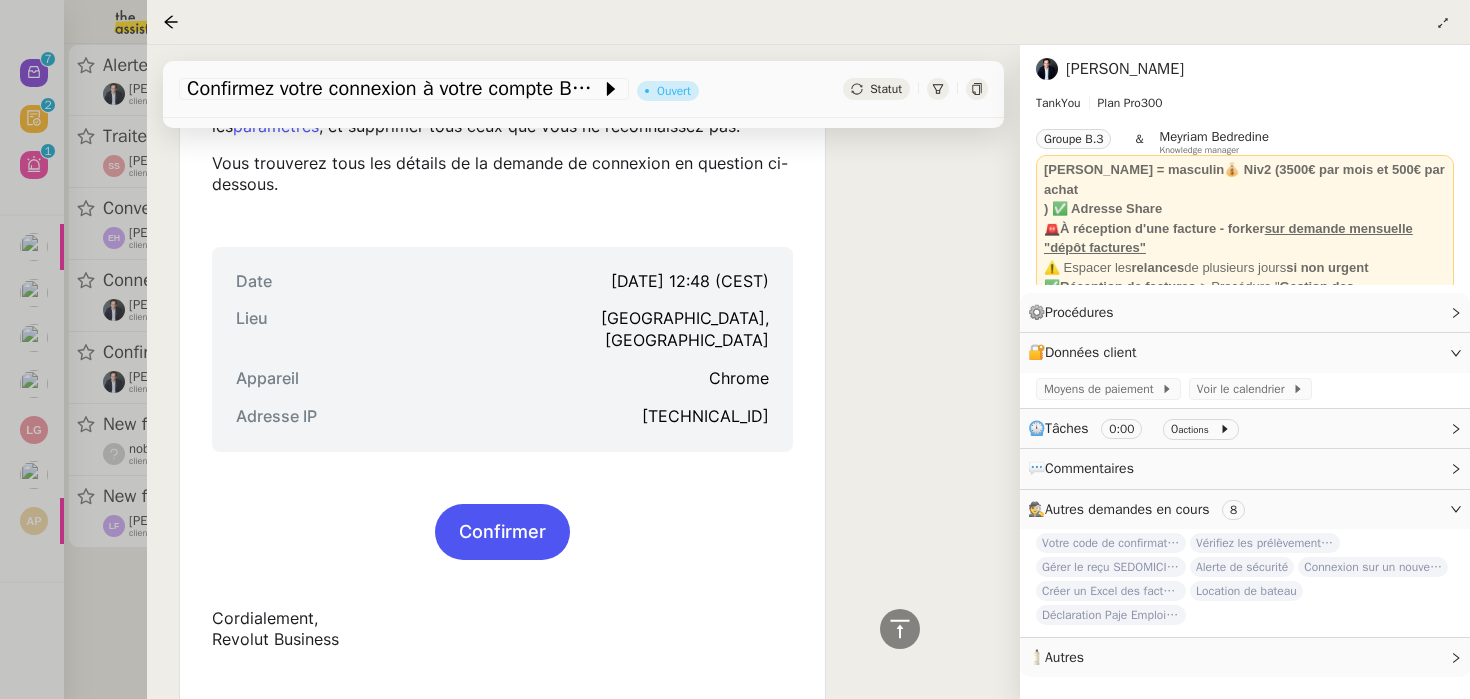 click on "Ashley Poniatowski" 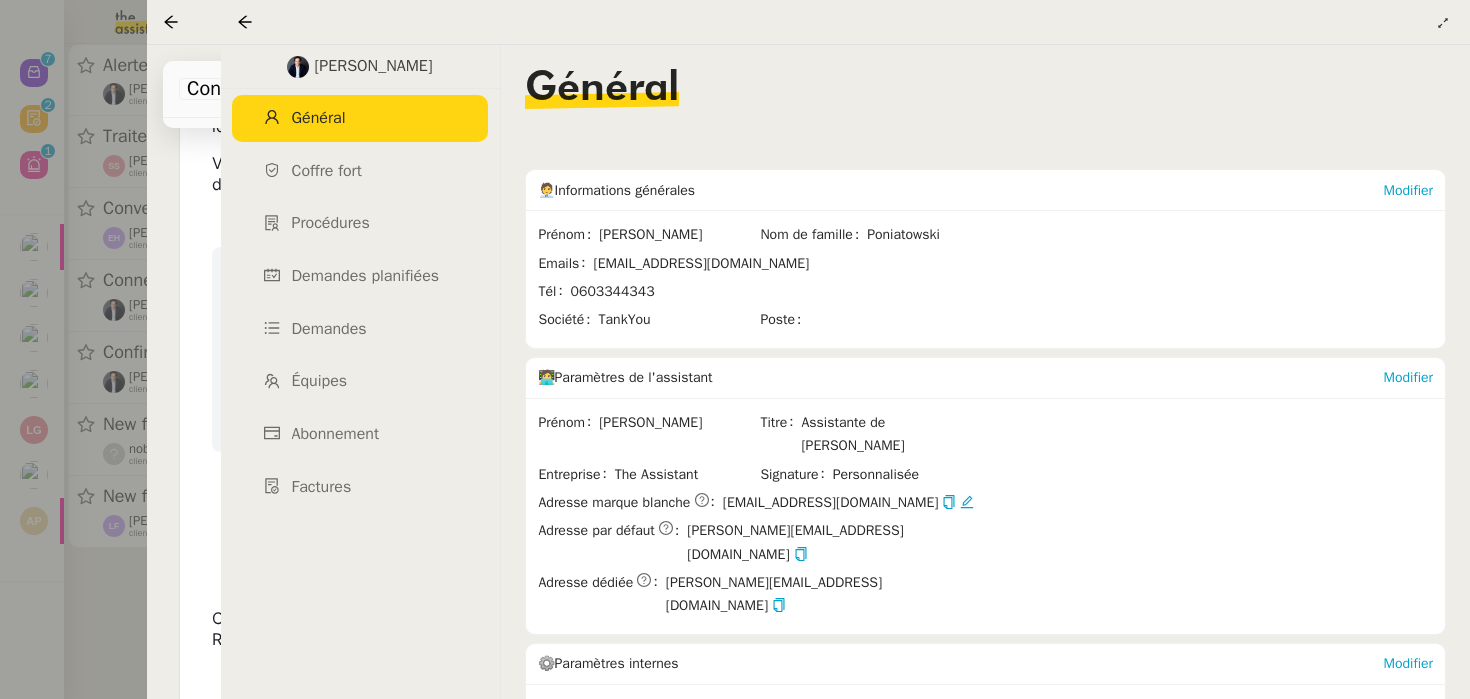 click on "0603344343" 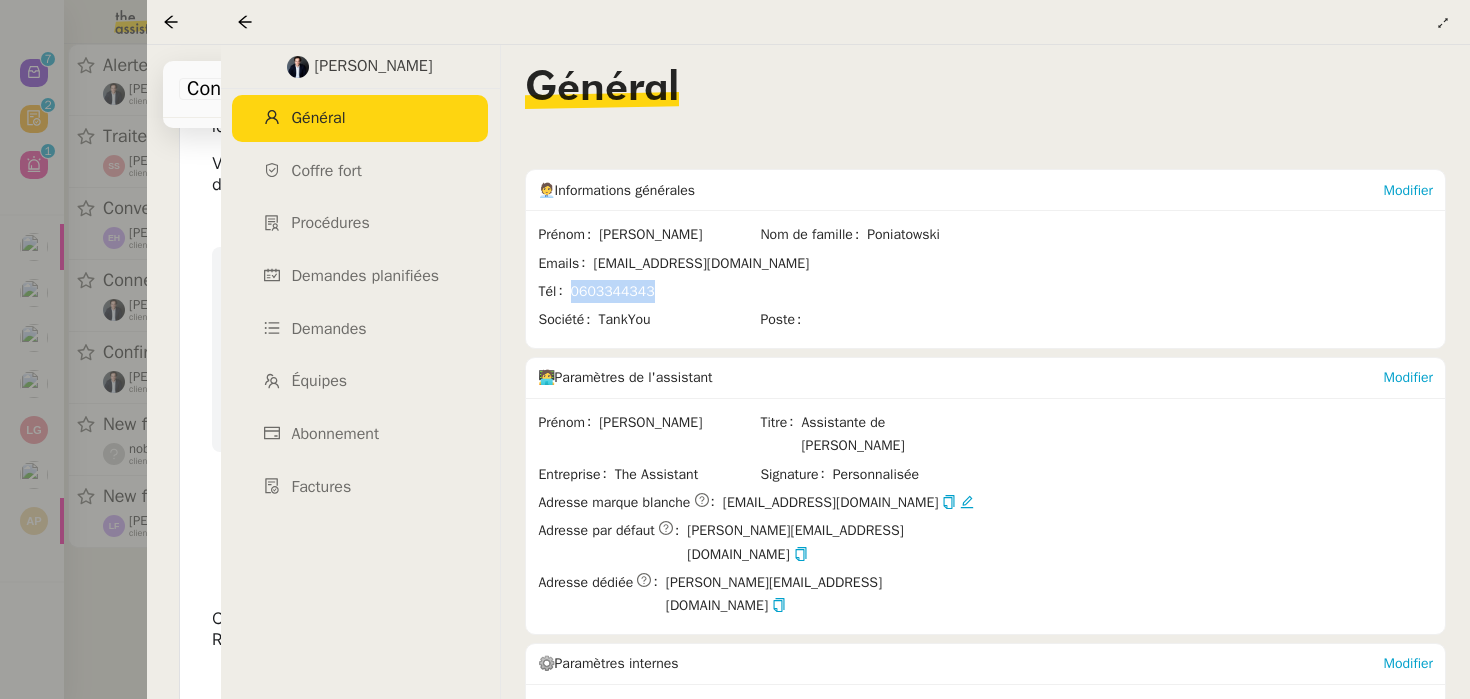 click on "0603344343" 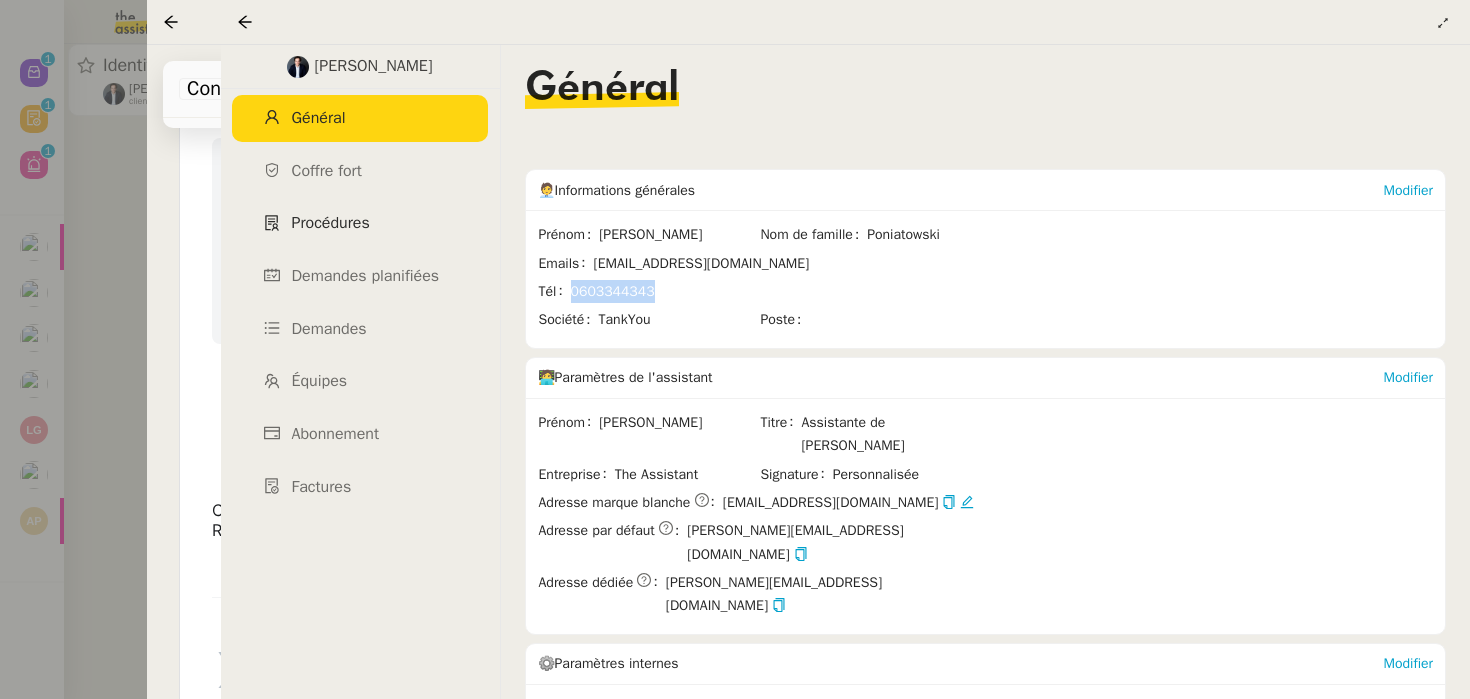 scroll, scrollTop: 956, scrollLeft: 0, axis: vertical 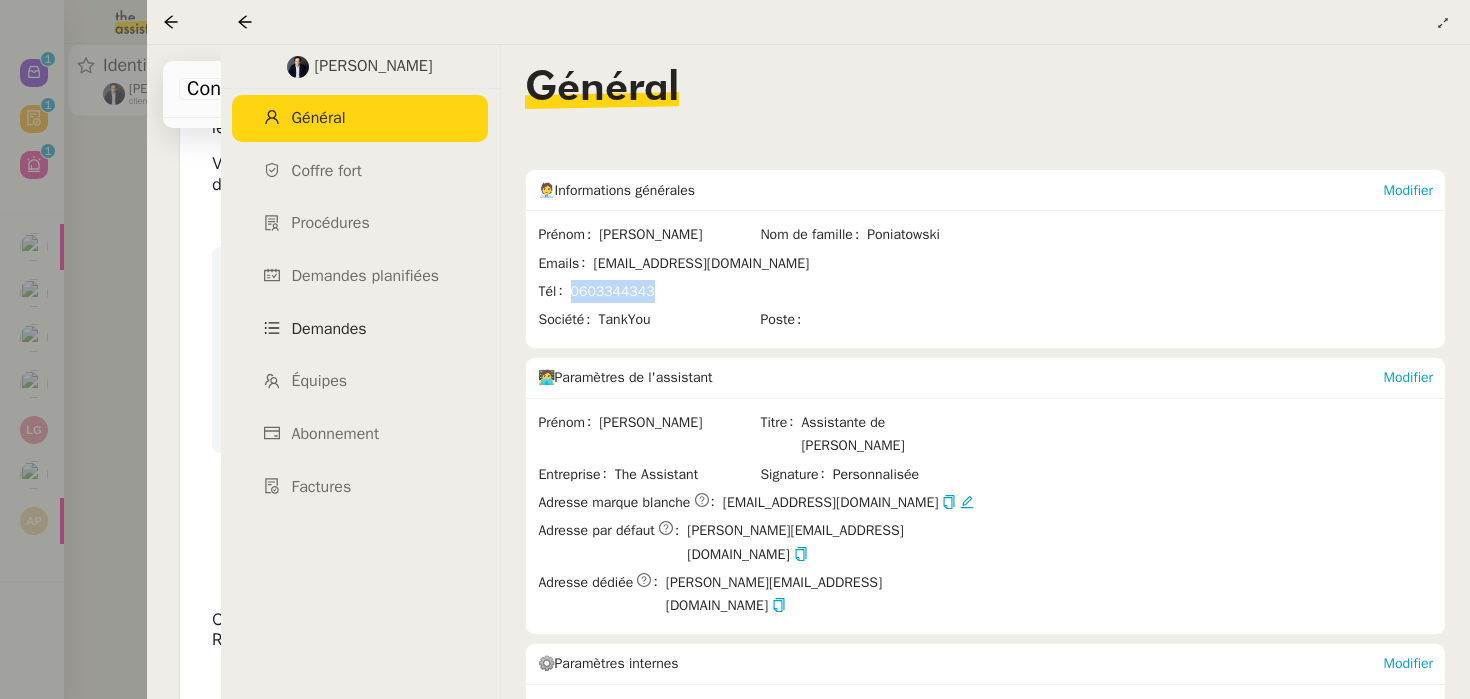 click on "Demandes" 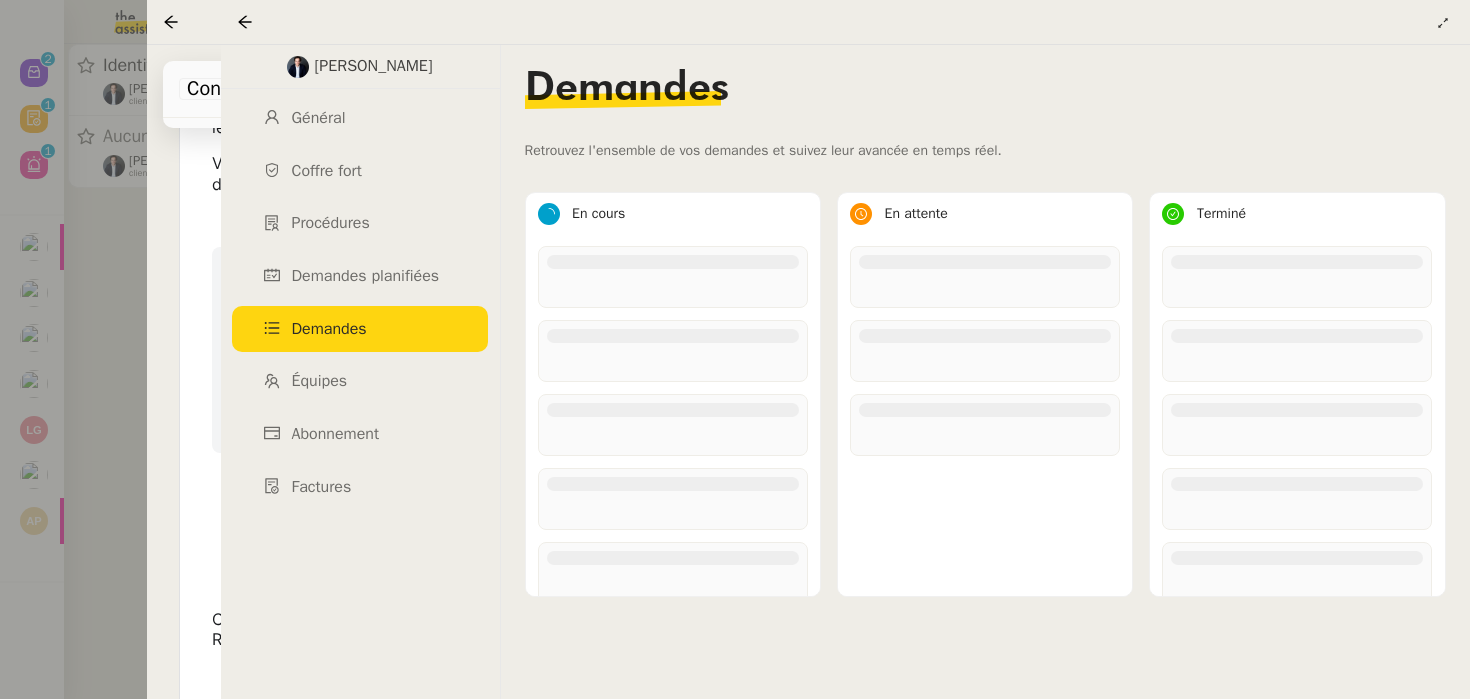 click at bounding box center [735, 349] 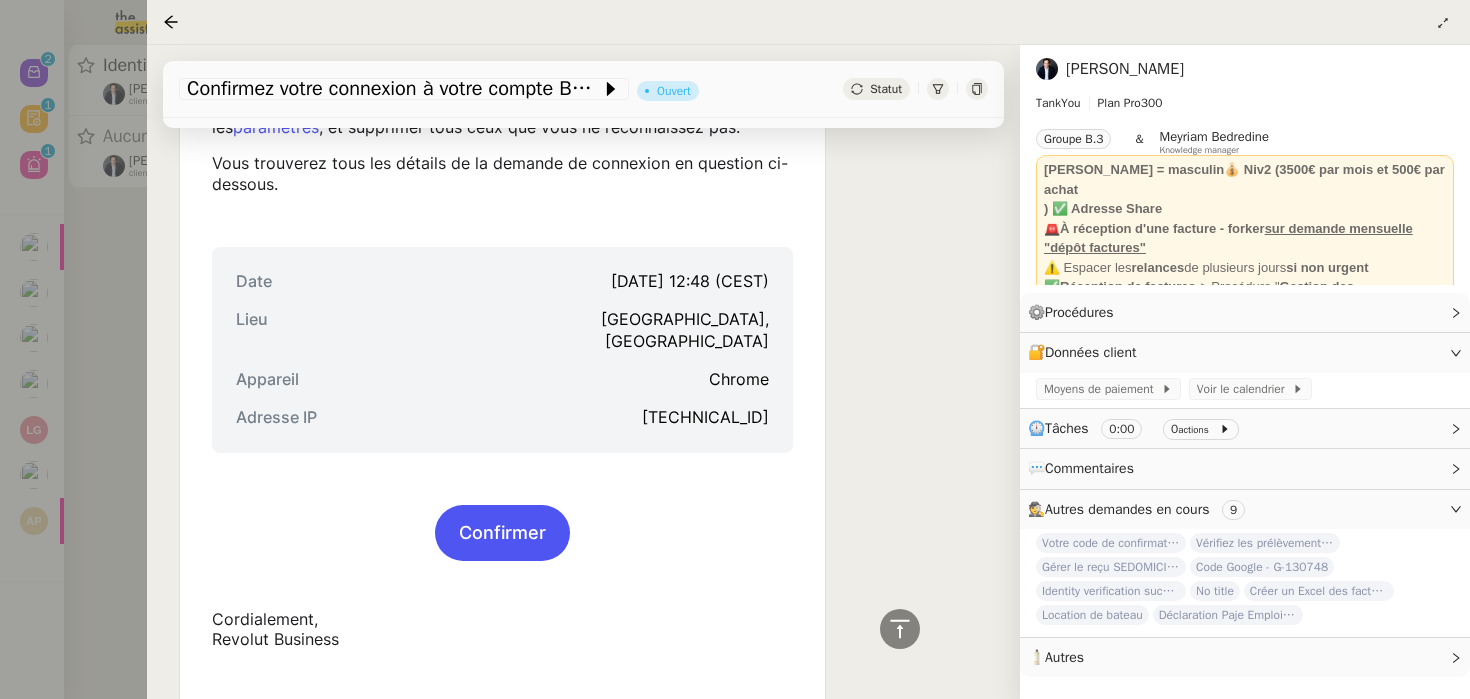 click at bounding box center (735, 349) 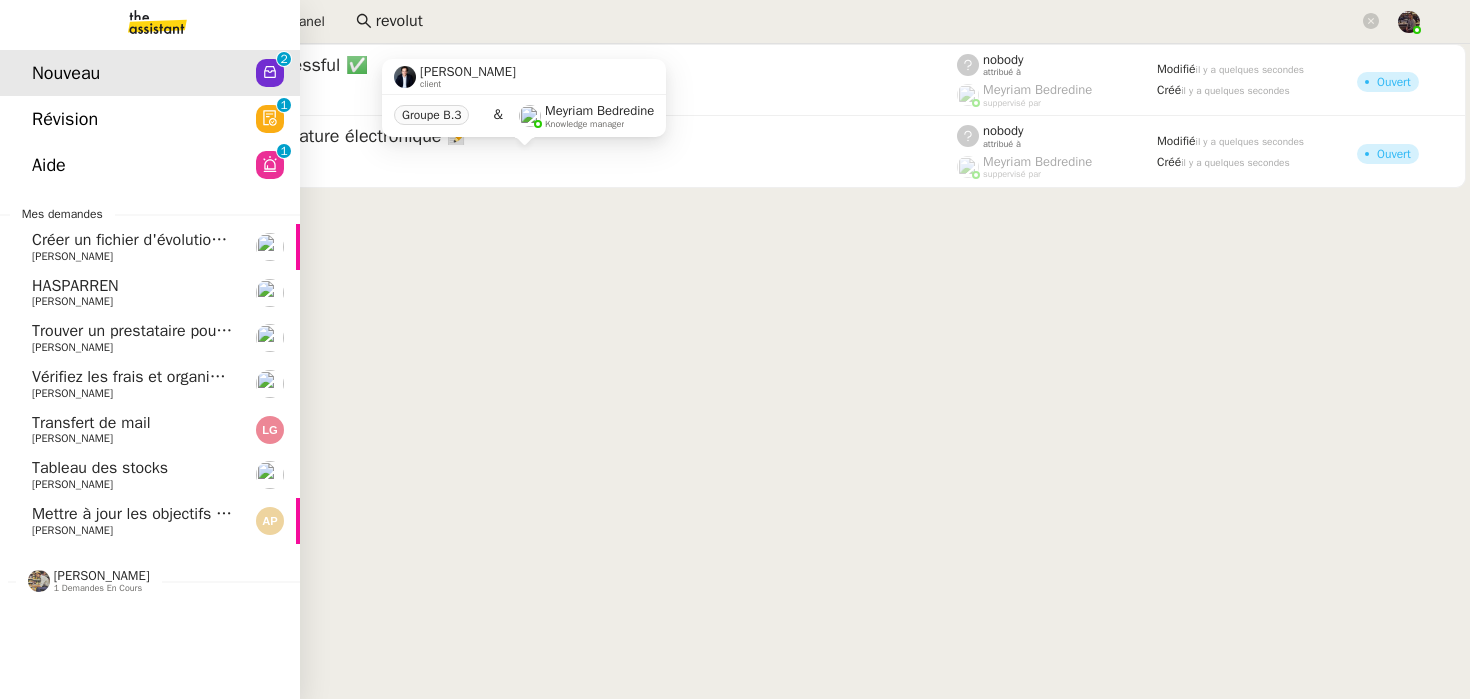 click on "Nouveau" 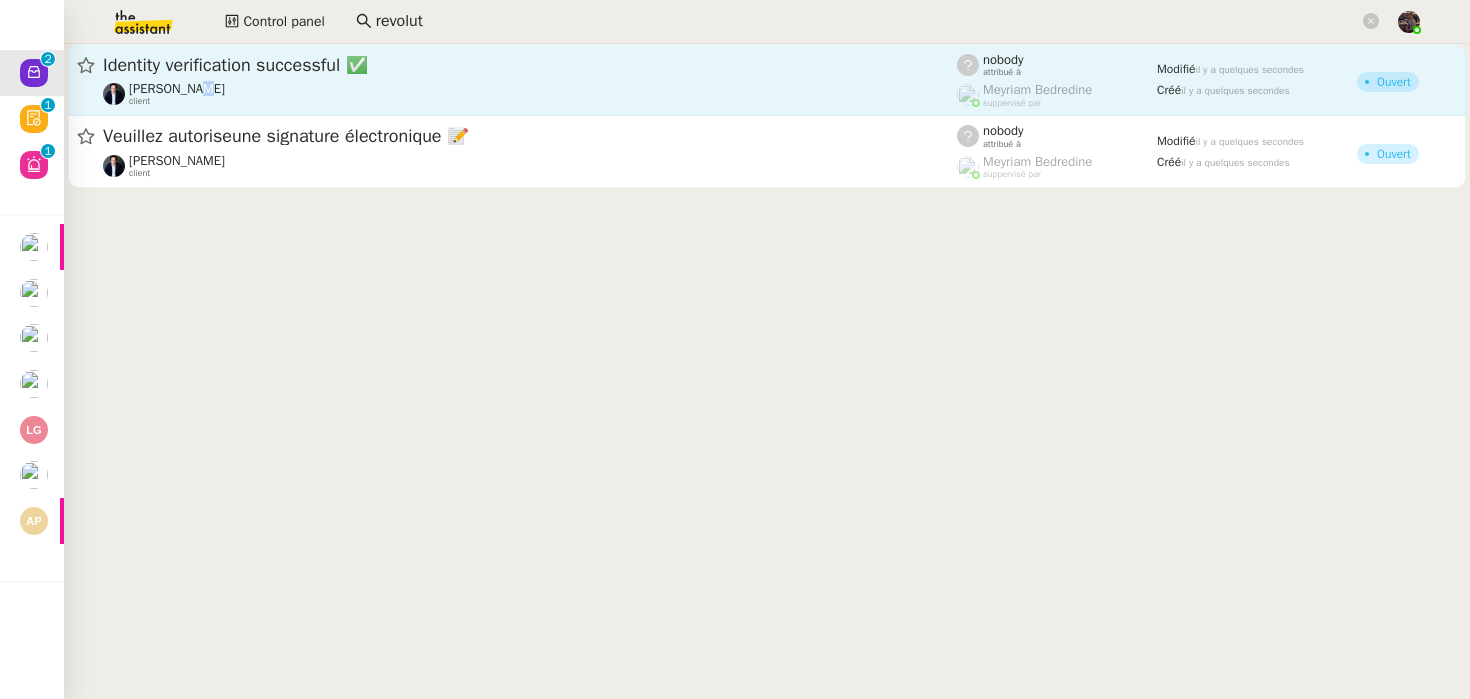 click on "Ashley Poniatowski" 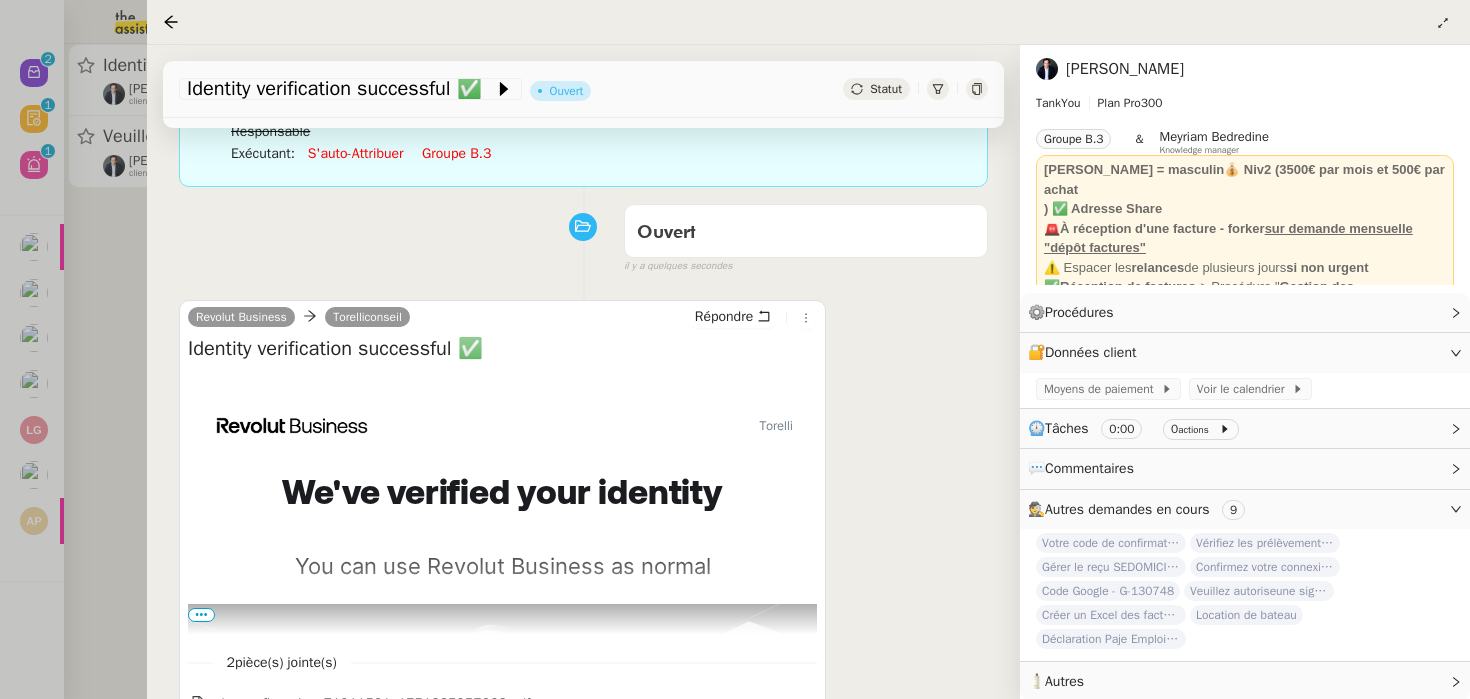 scroll, scrollTop: 222, scrollLeft: 0, axis: vertical 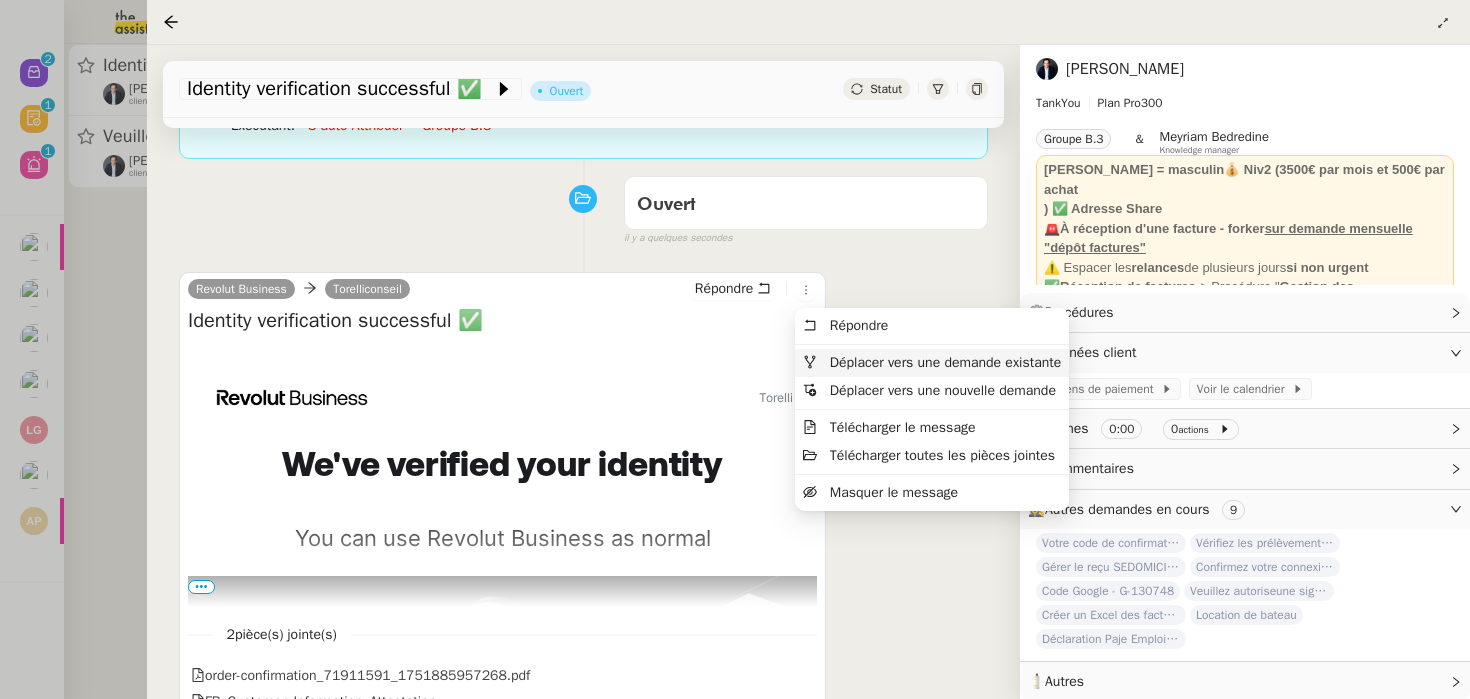 click on "Déplacer vers une demande existante" at bounding box center (932, 363) 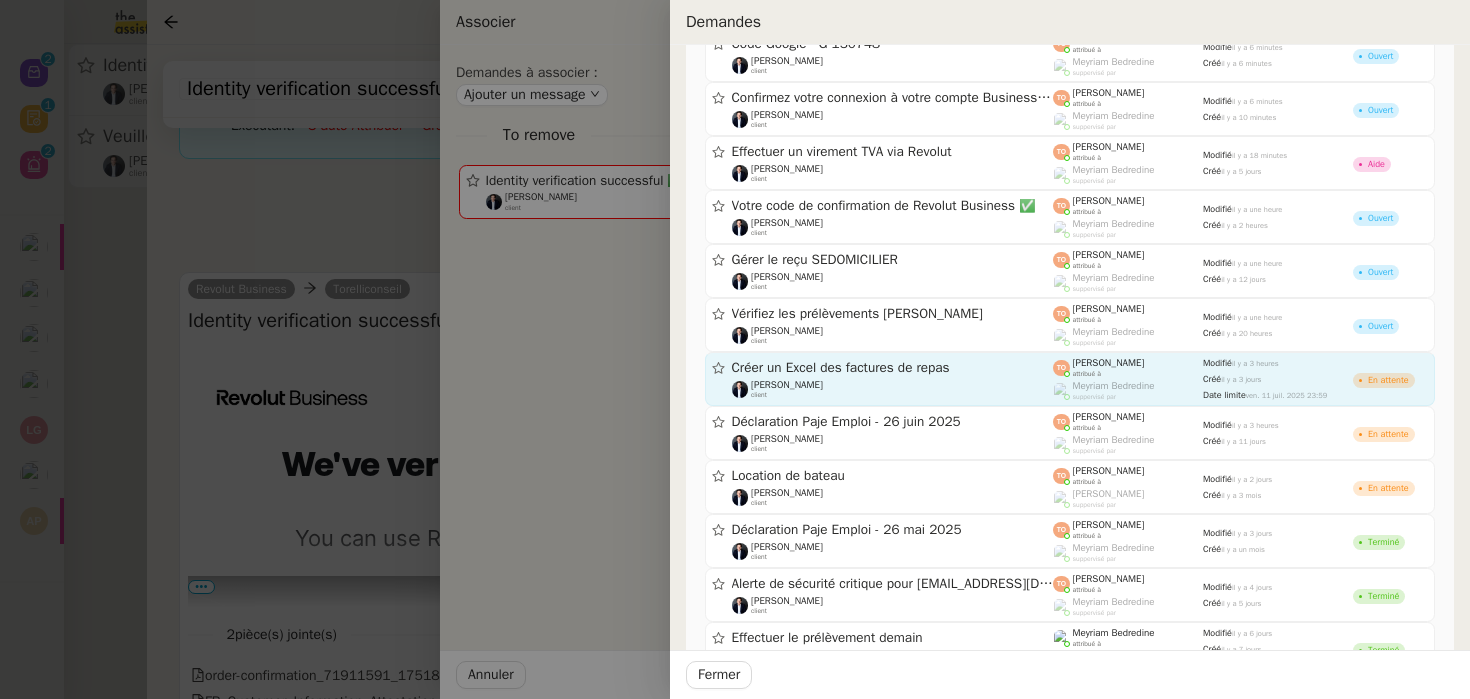 scroll, scrollTop: 164, scrollLeft: 0, axis: vertical 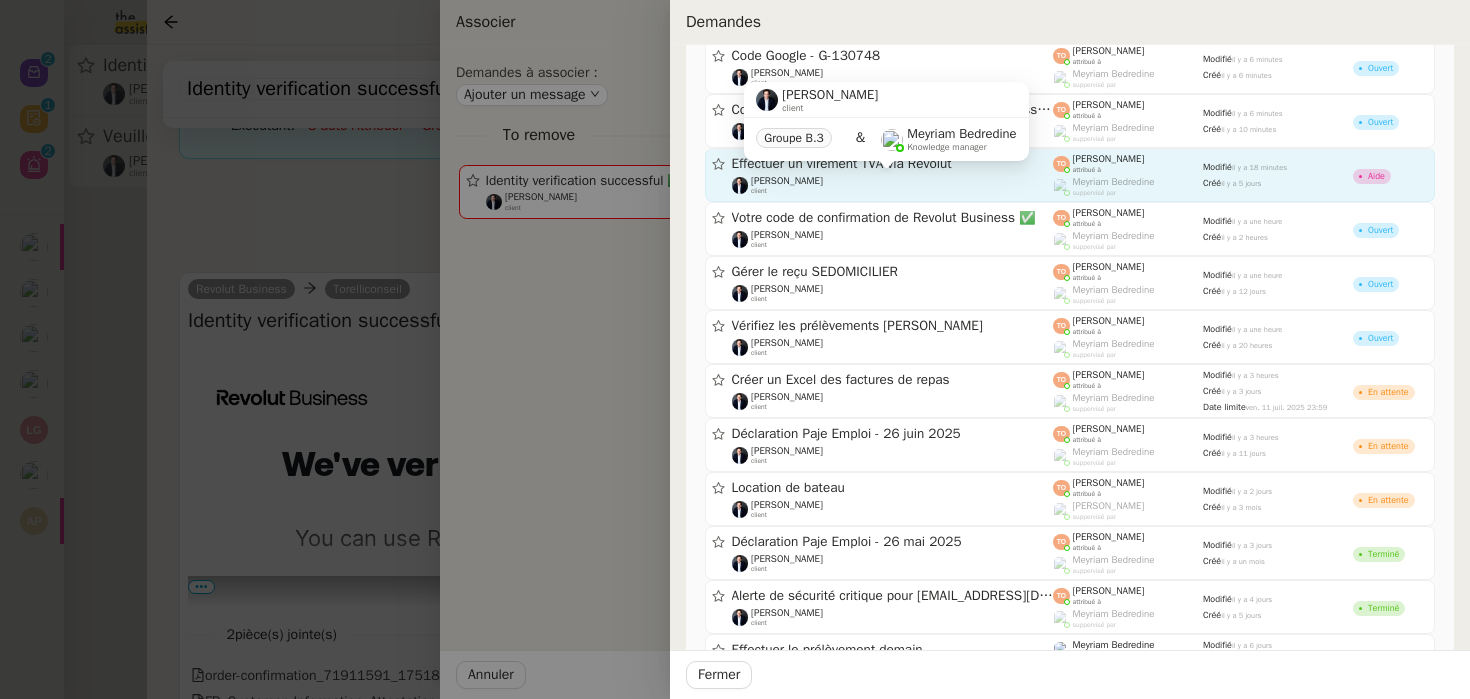 click on "Ashley Poniatowski    client" 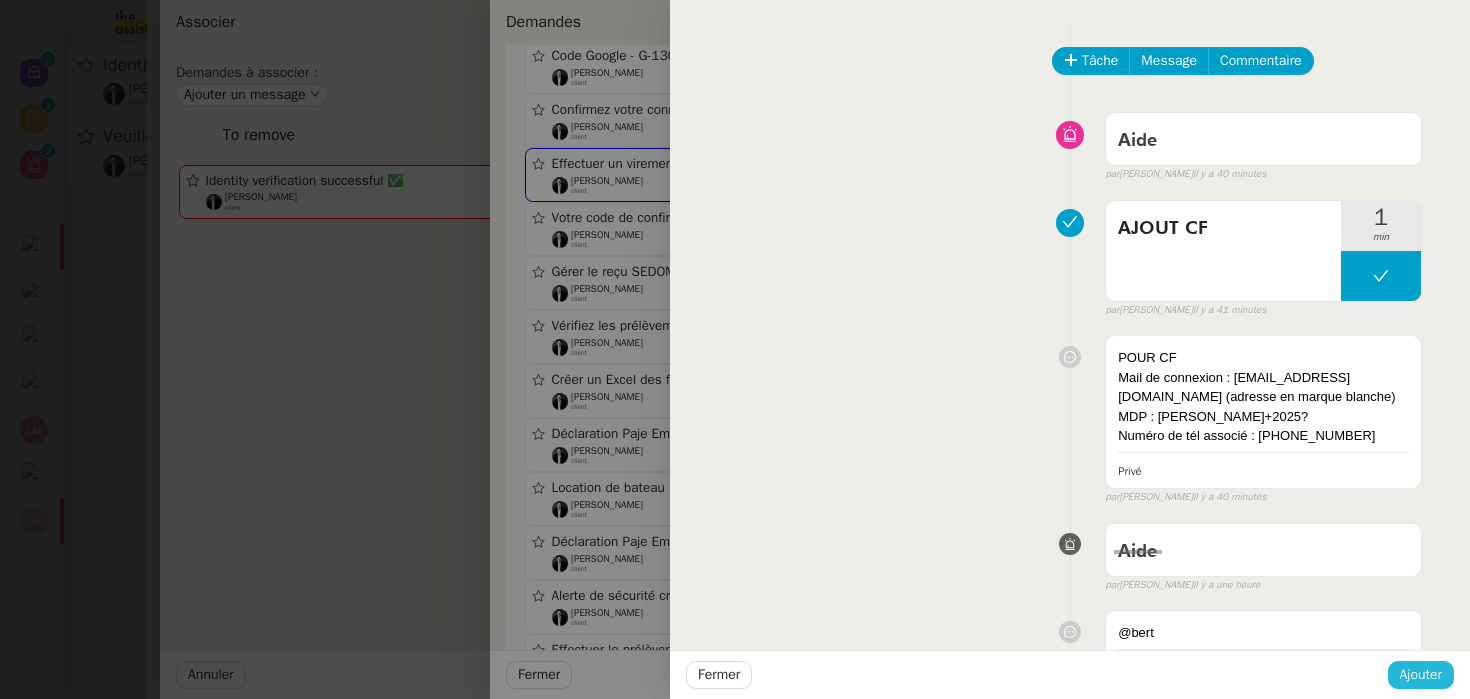 click on "Ajouter" at bounding box center [1421, 674] 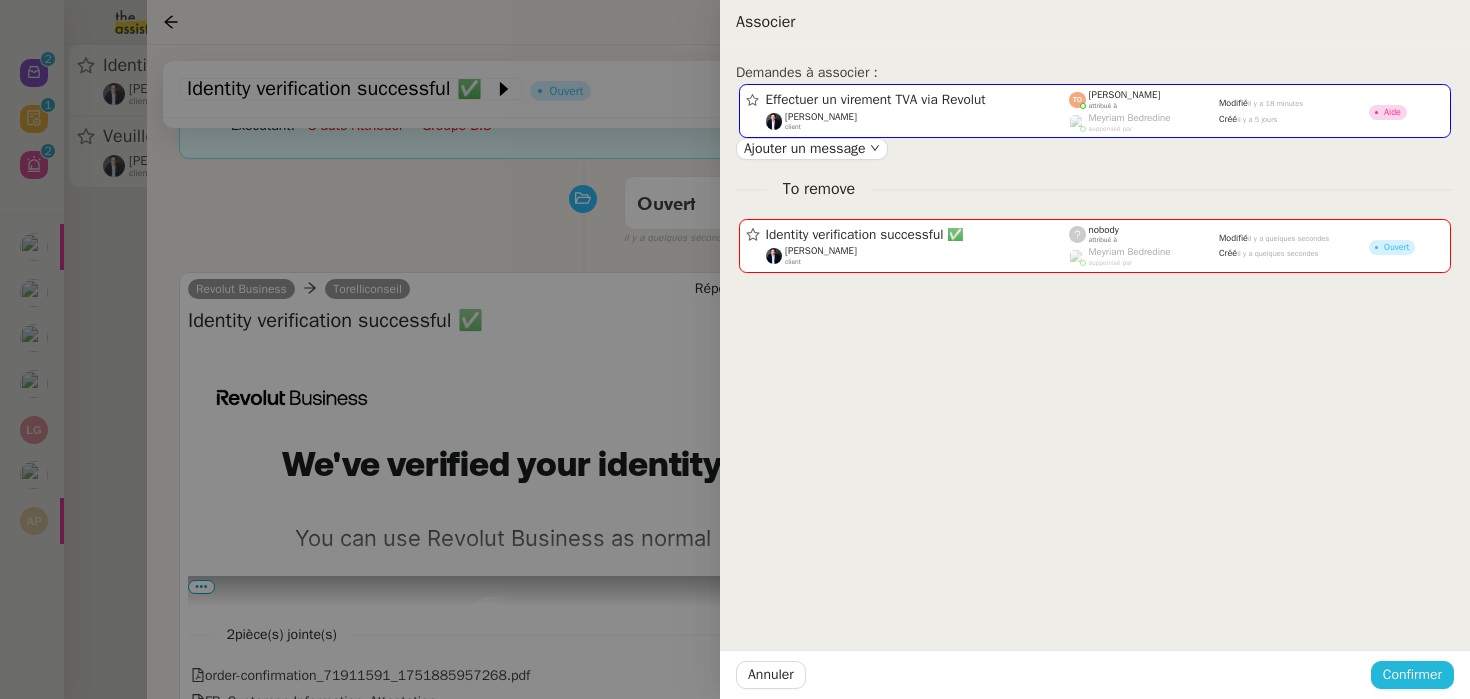 click on "Confirmer" at bounding box center [1412, 674] 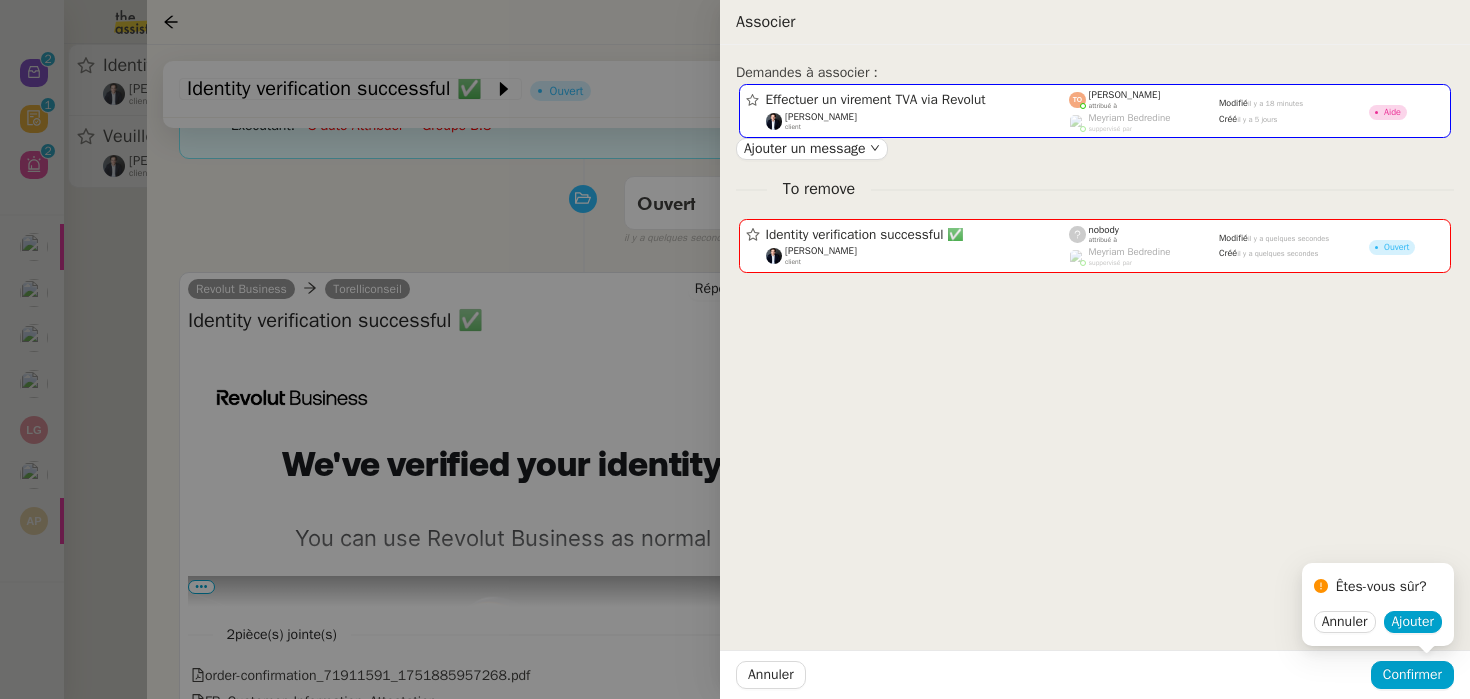 click on "Êtes-vous sûr?" at bounding box center (1378, 590) 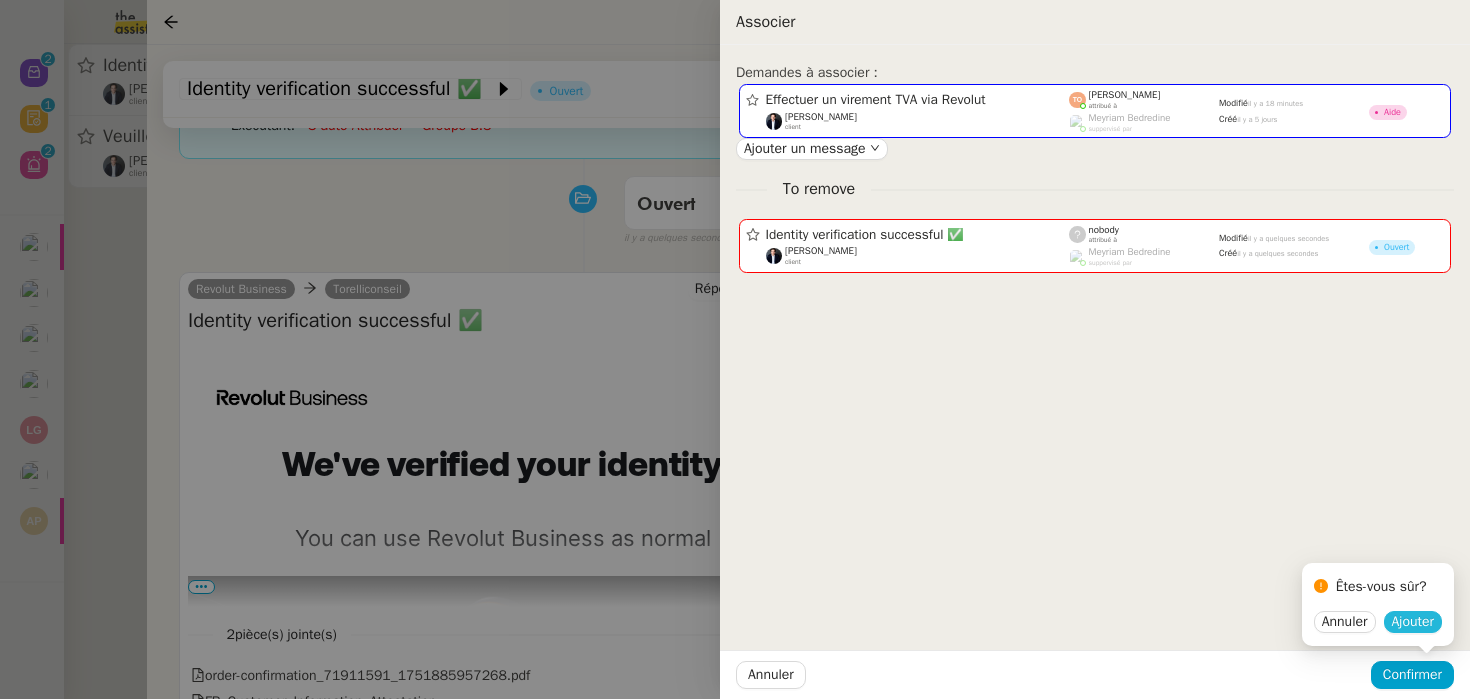 click on "Ajouter" at bounding box center (1413, 622) 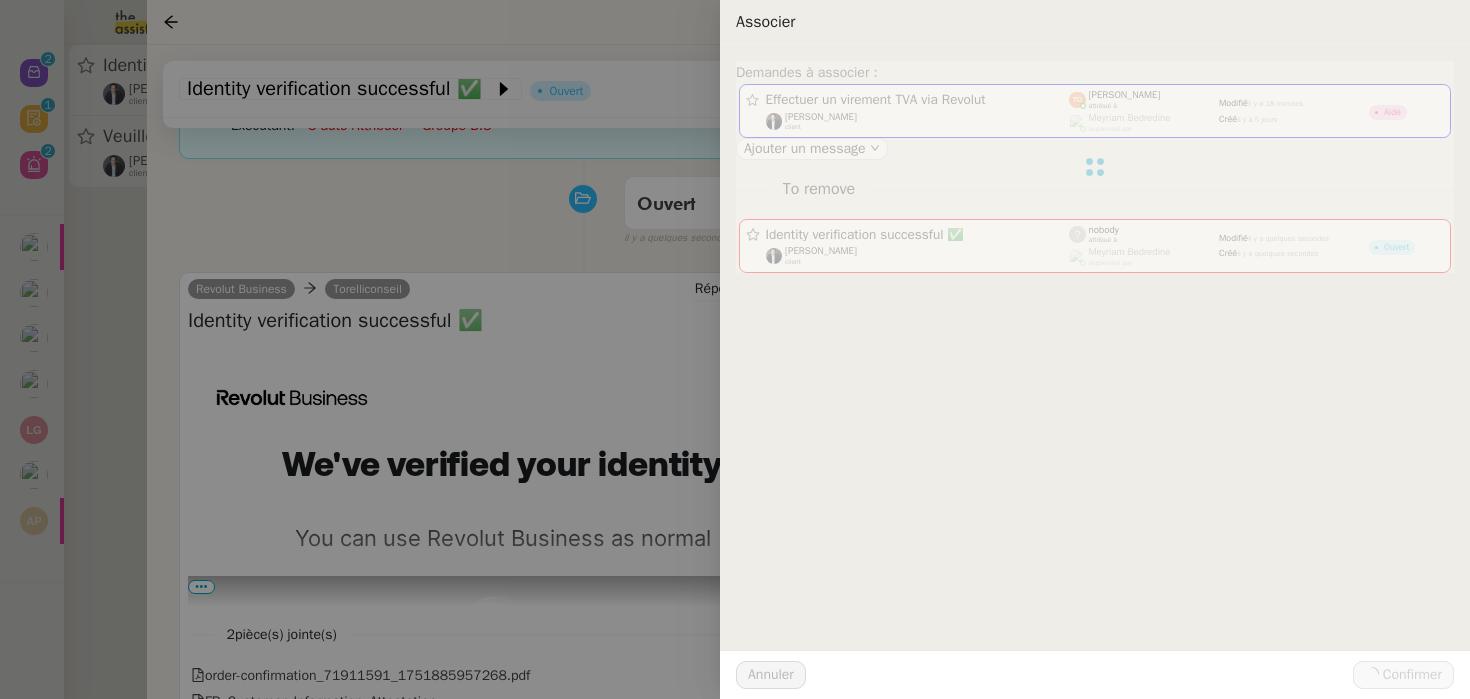 click at bounding box center (735, 349) 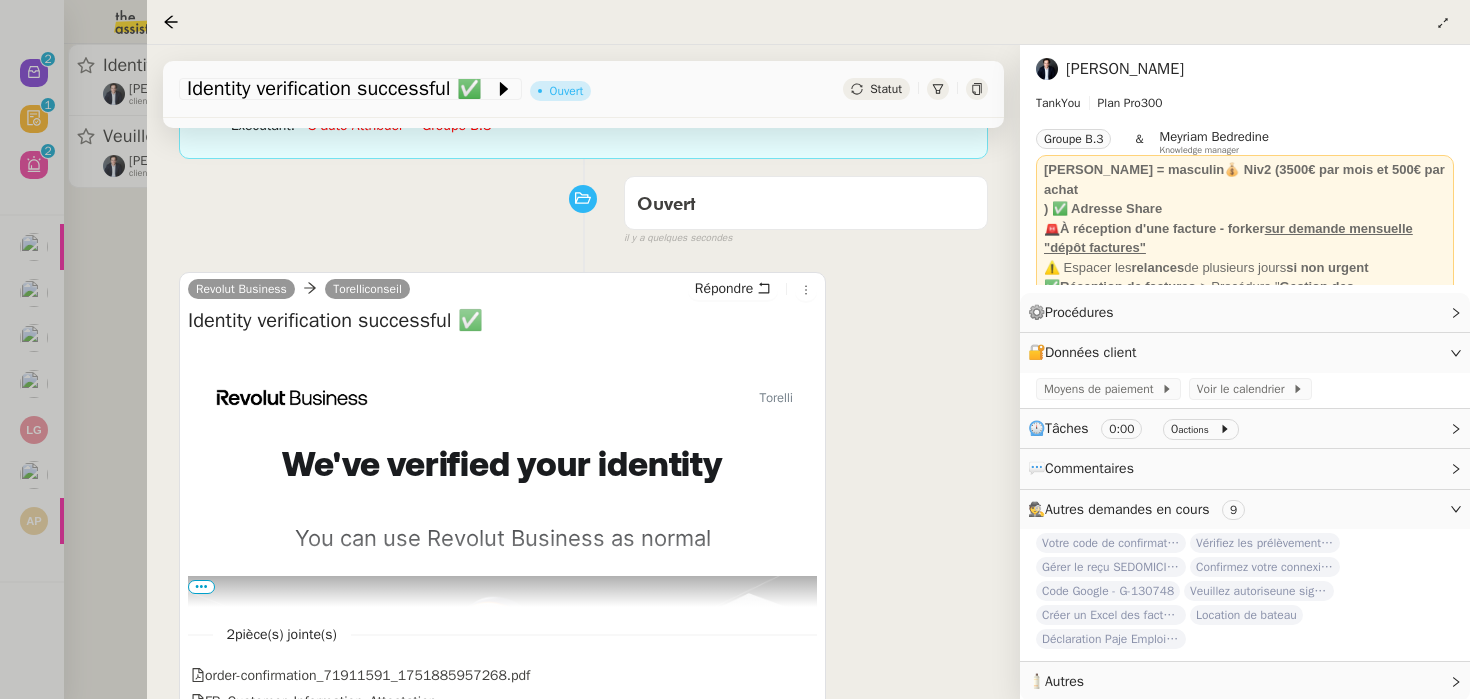 click at bounding box center [735, 349] 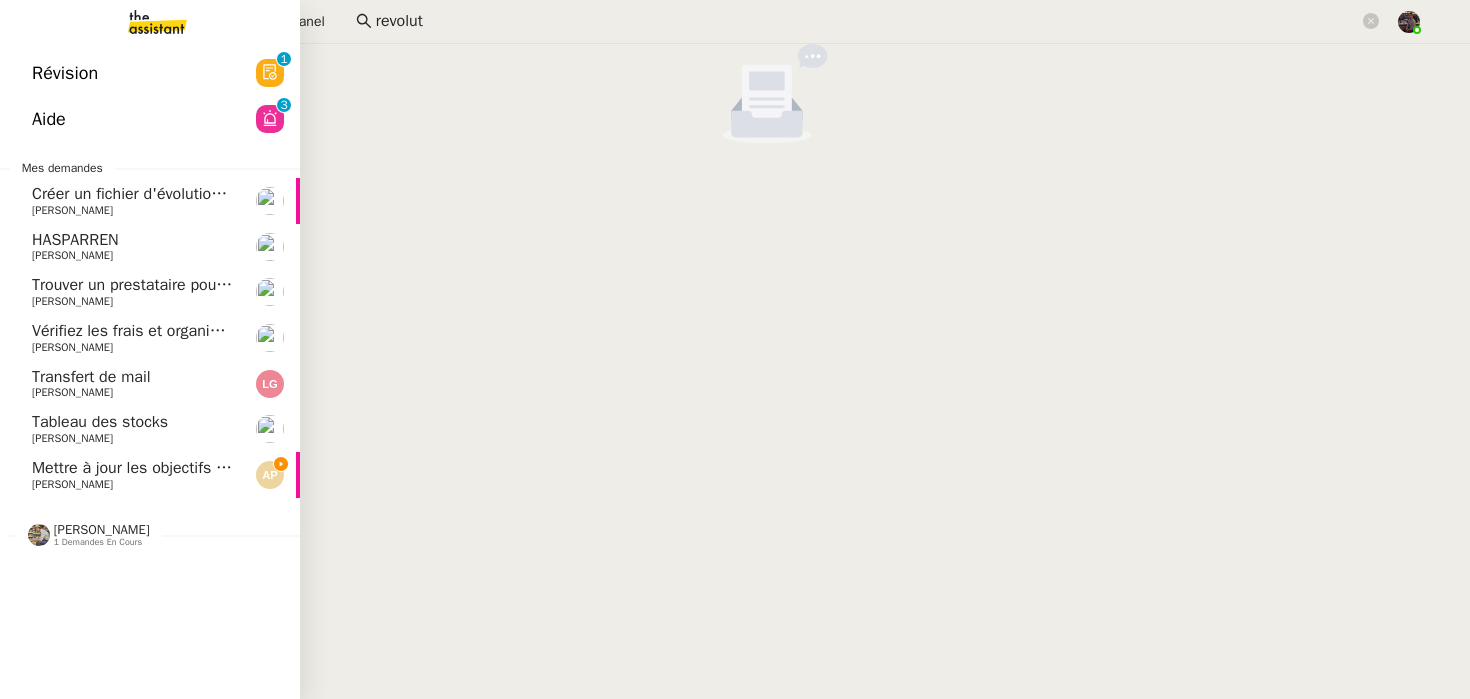 click on "Alison Picard" 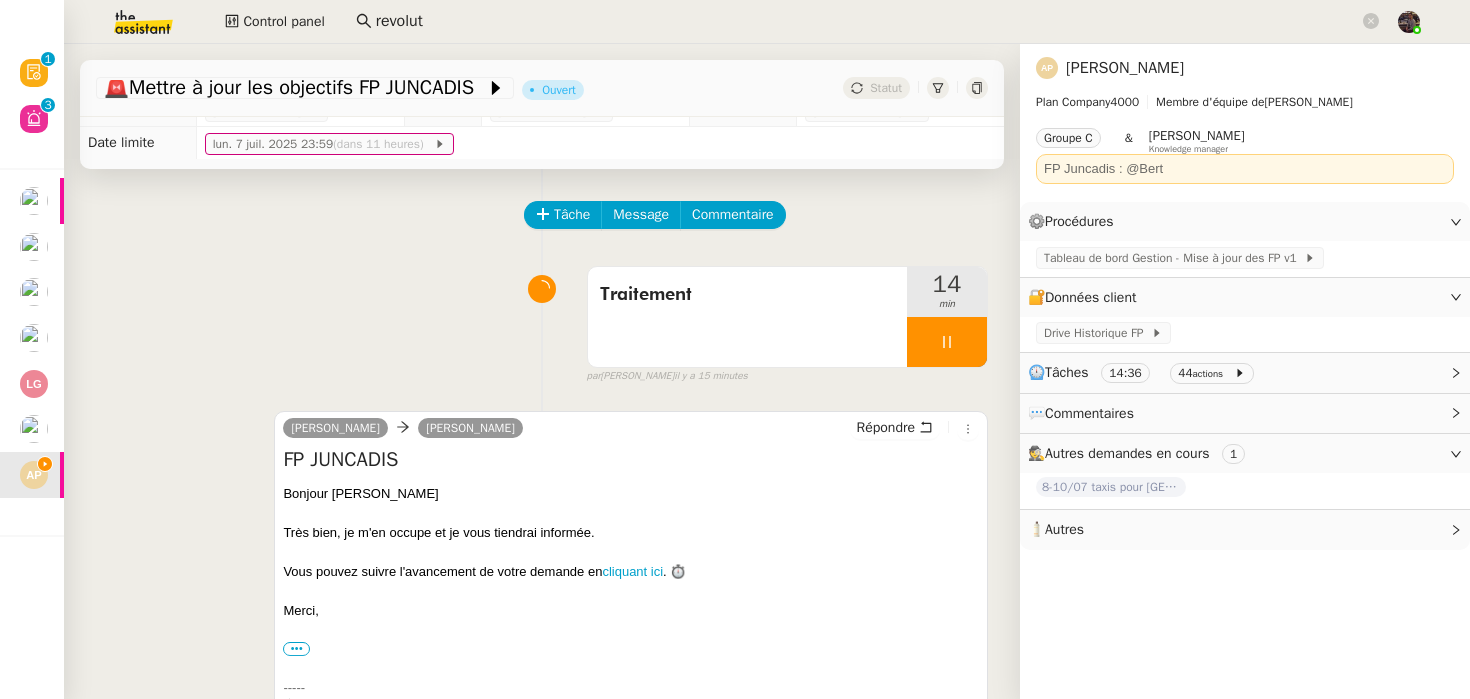 scroll, scrollTop: 0, scrollLeft: 0, axis: both 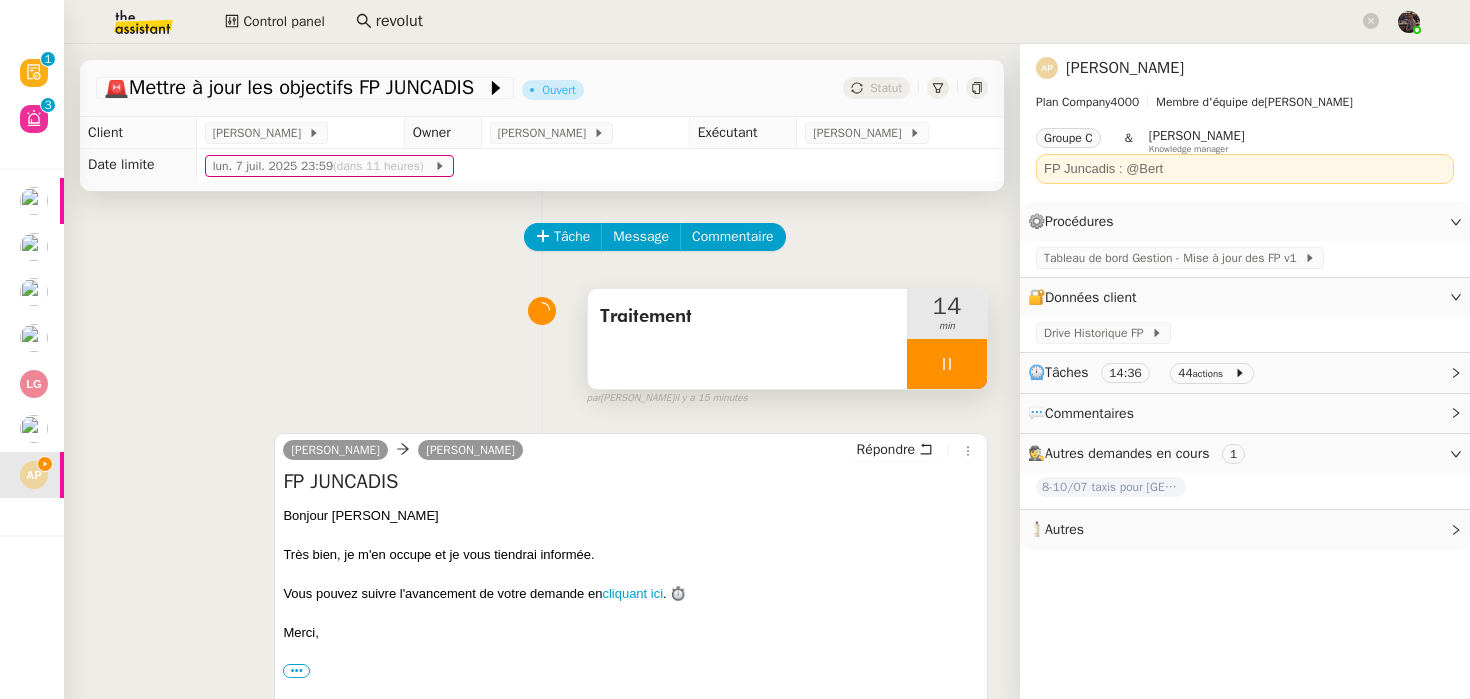 click at bounding box center [947, 364] 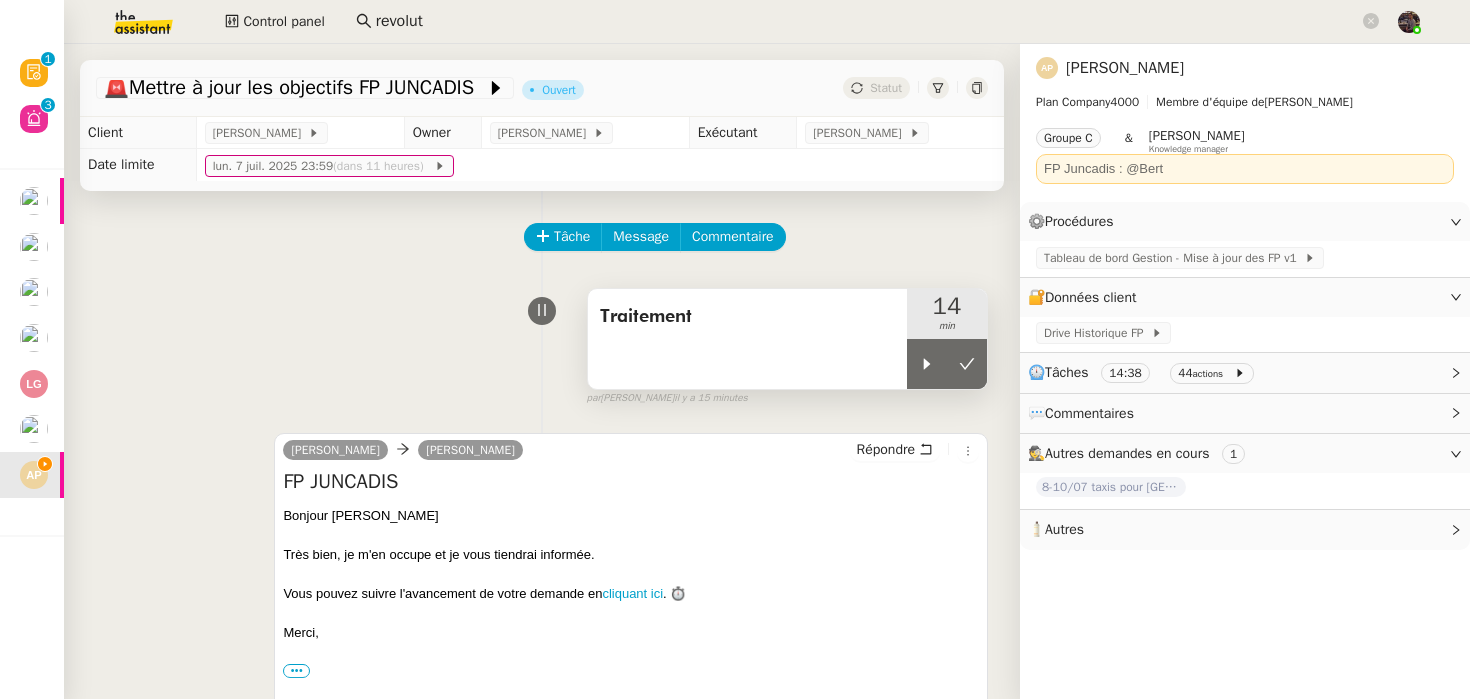 click on "Traitement" at bounding box center (747, 339) 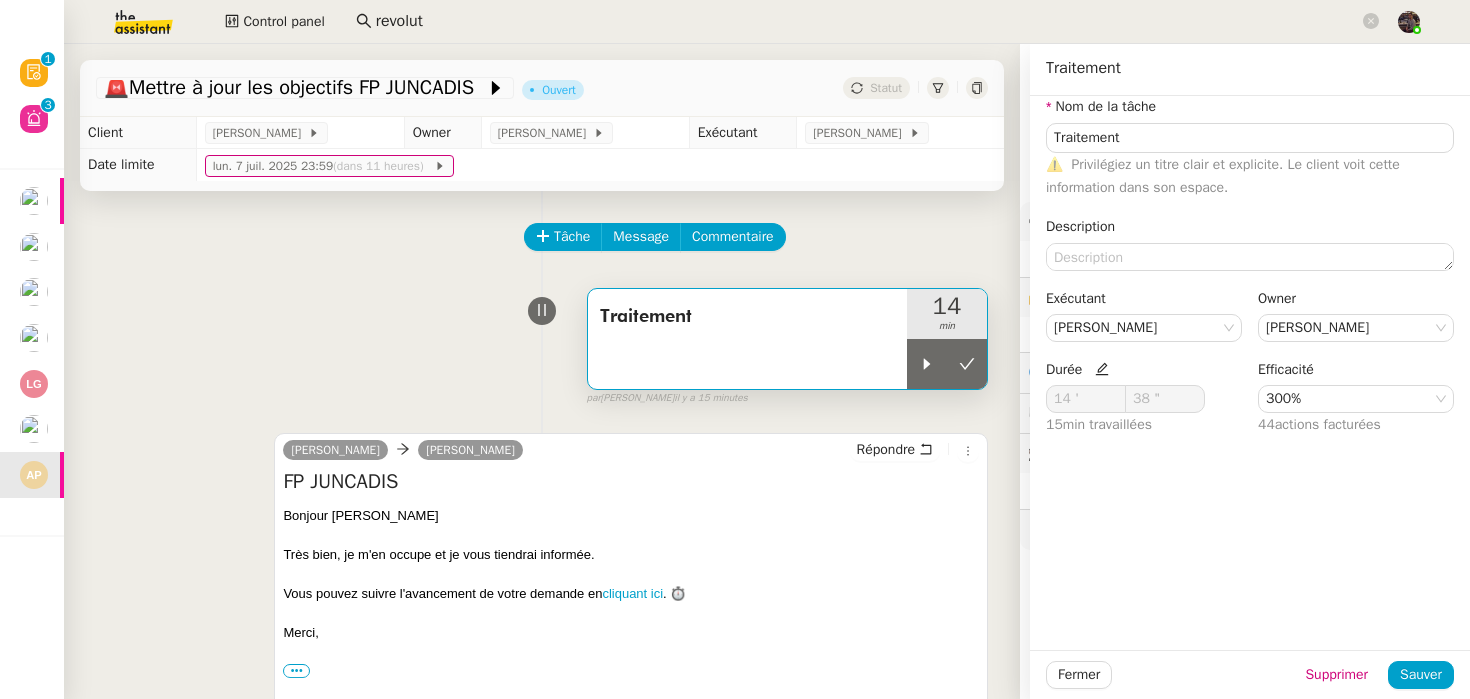 click on "Durée" 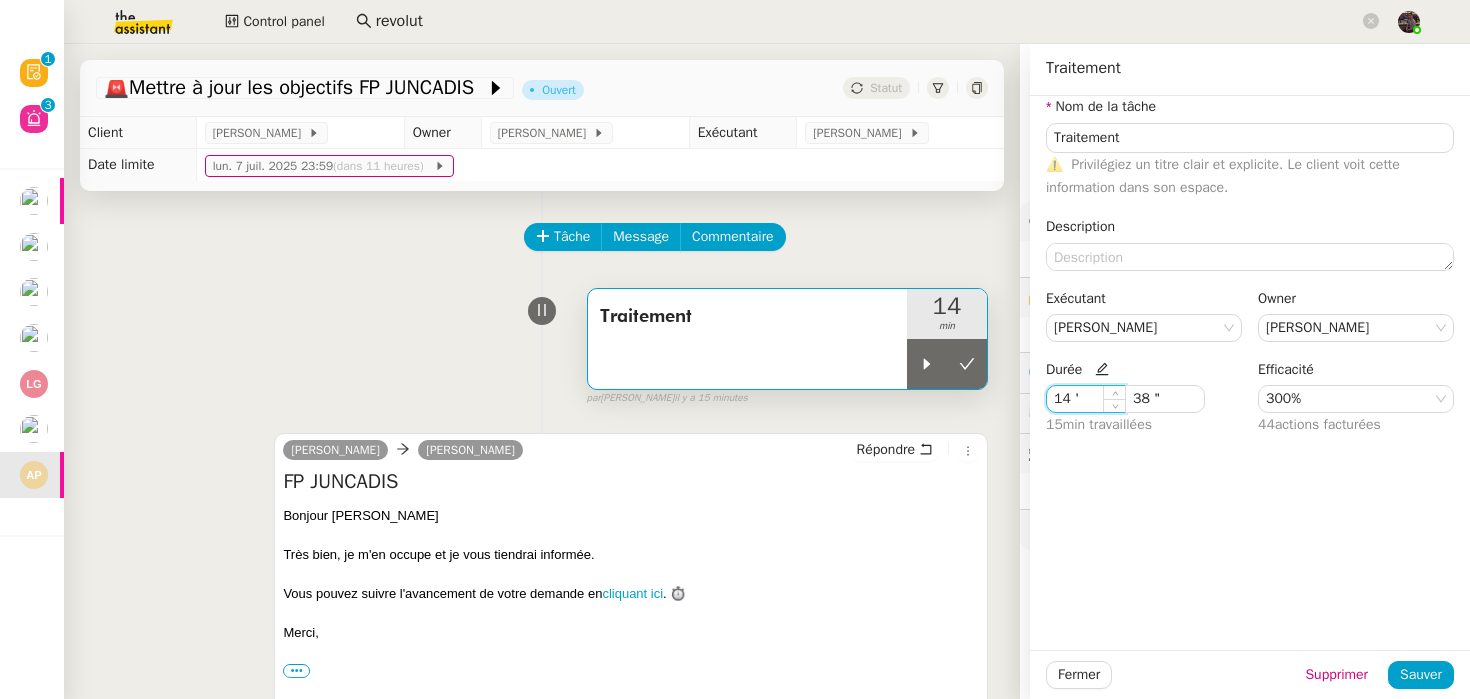 click on "14 '" 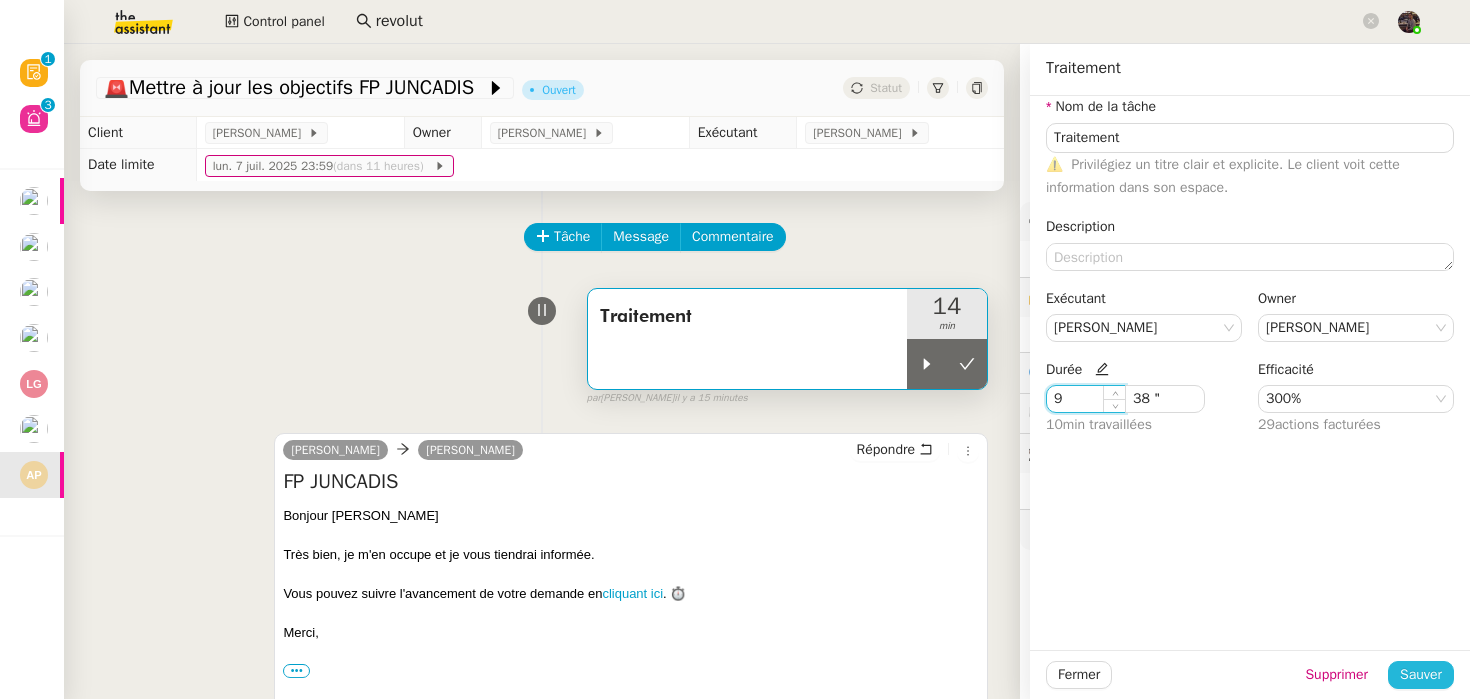 type on "9 '" 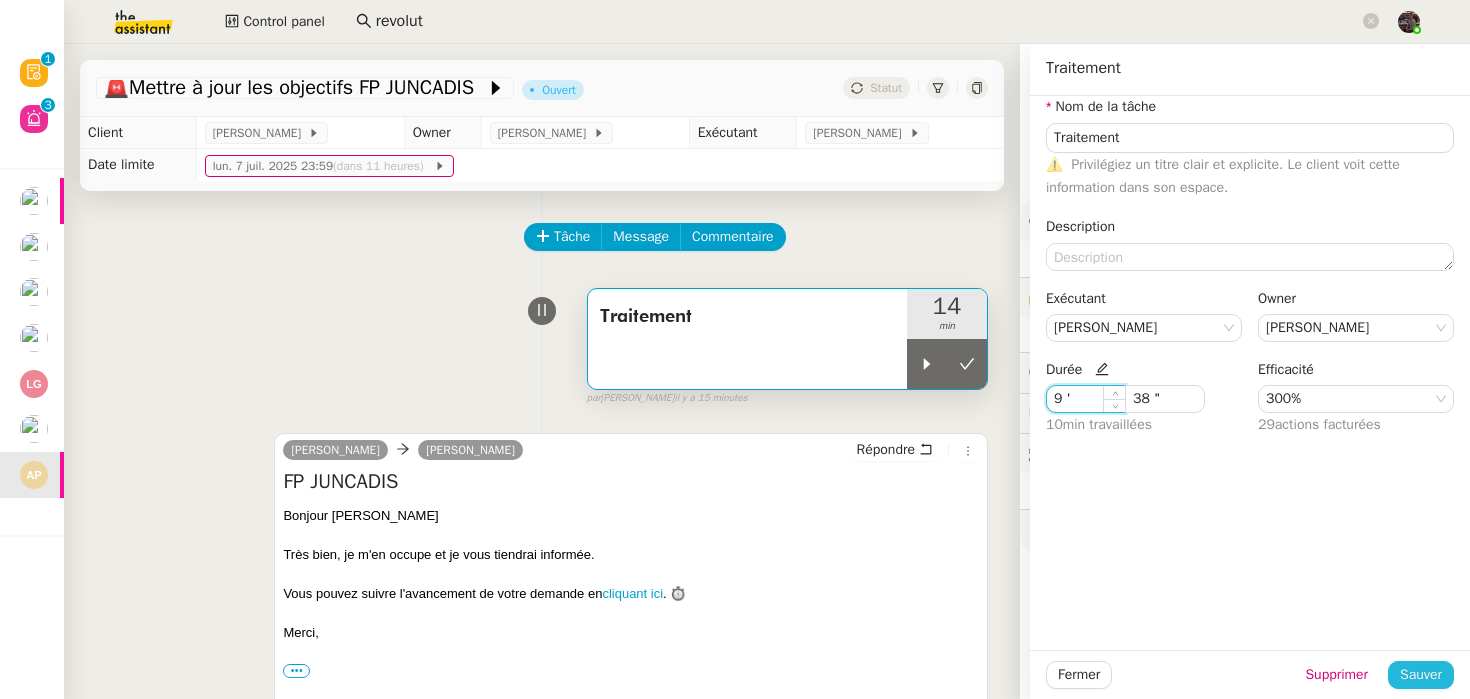 click on "Sauver" 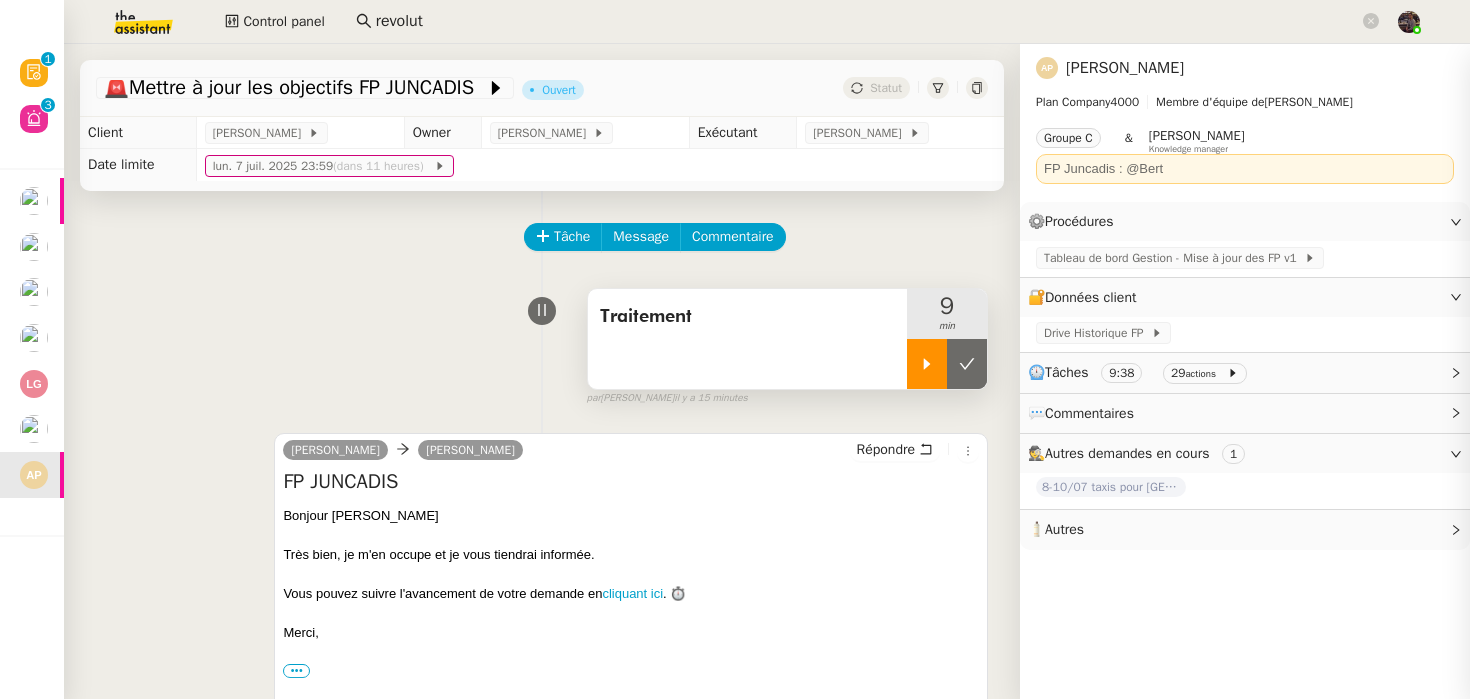 click 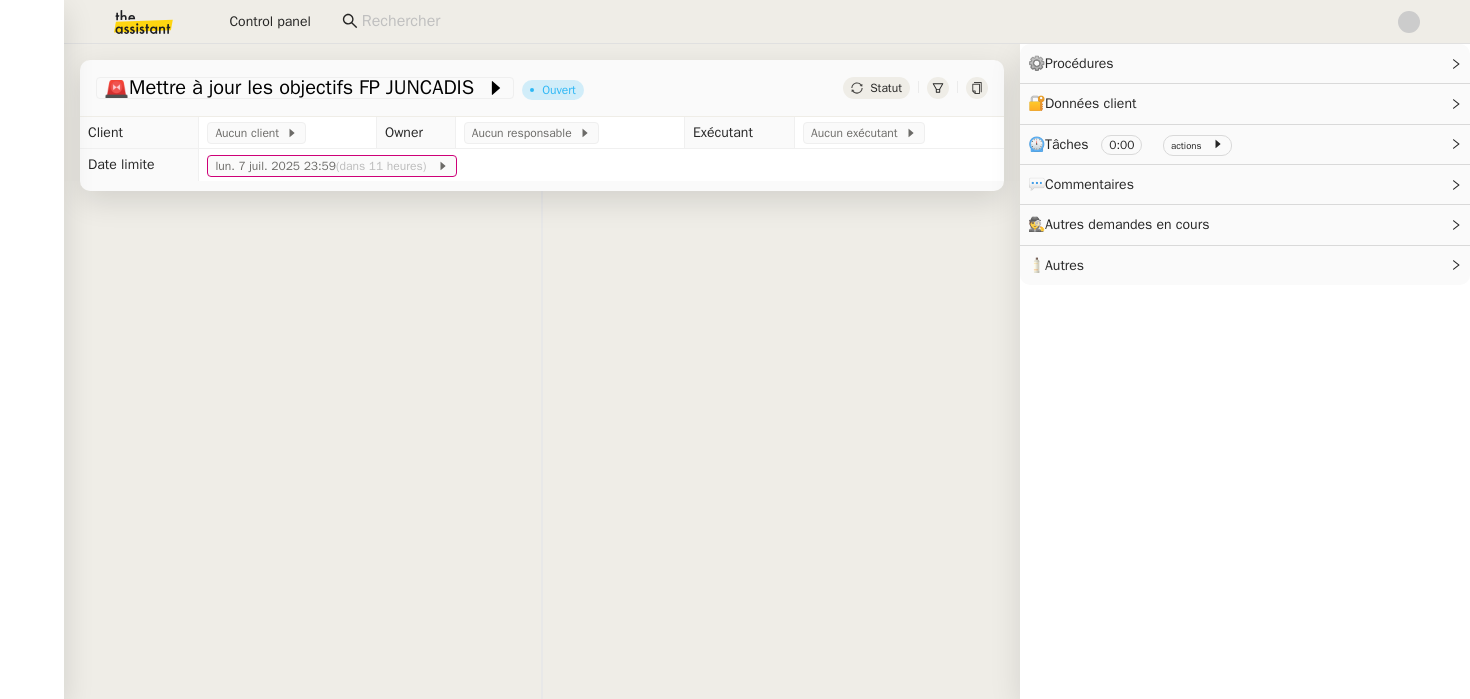 scroll, scrollTop: 0, scrollLeft: 0, axis: both 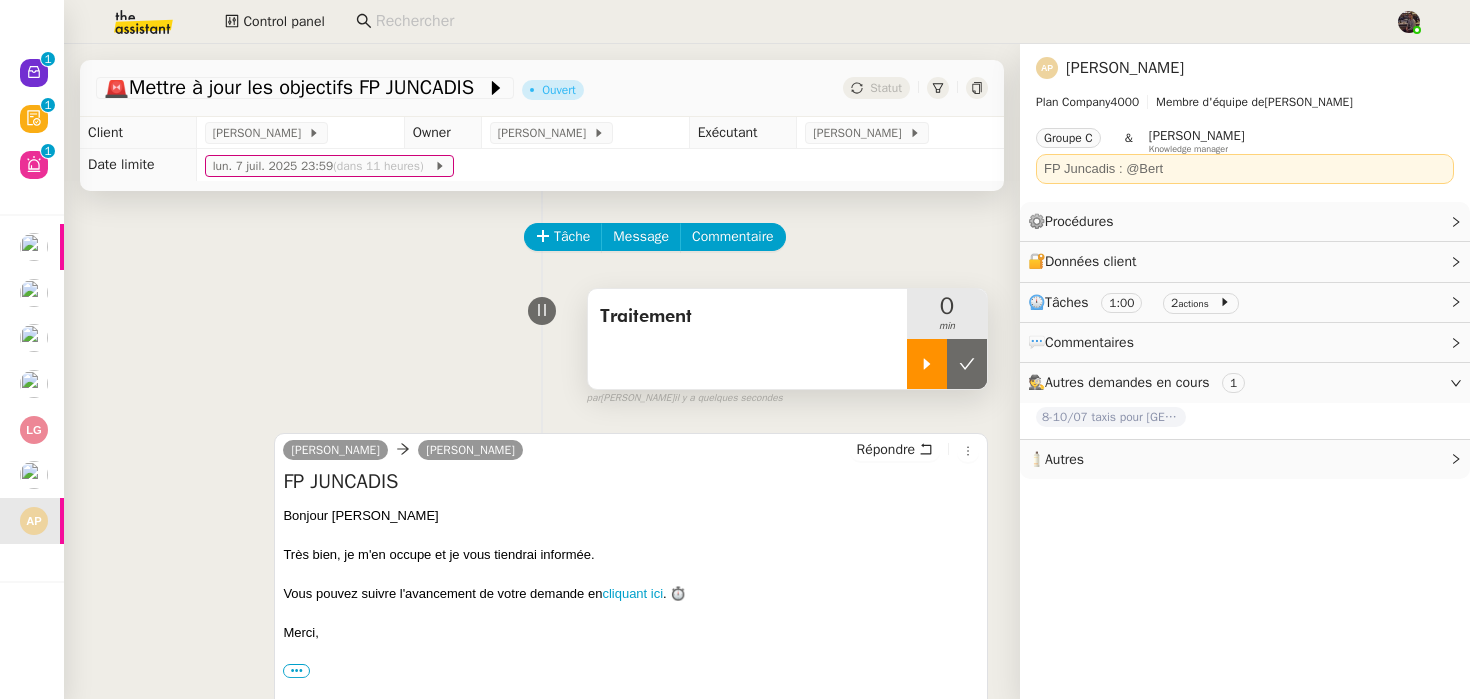 click at bounding box center (927, 364) 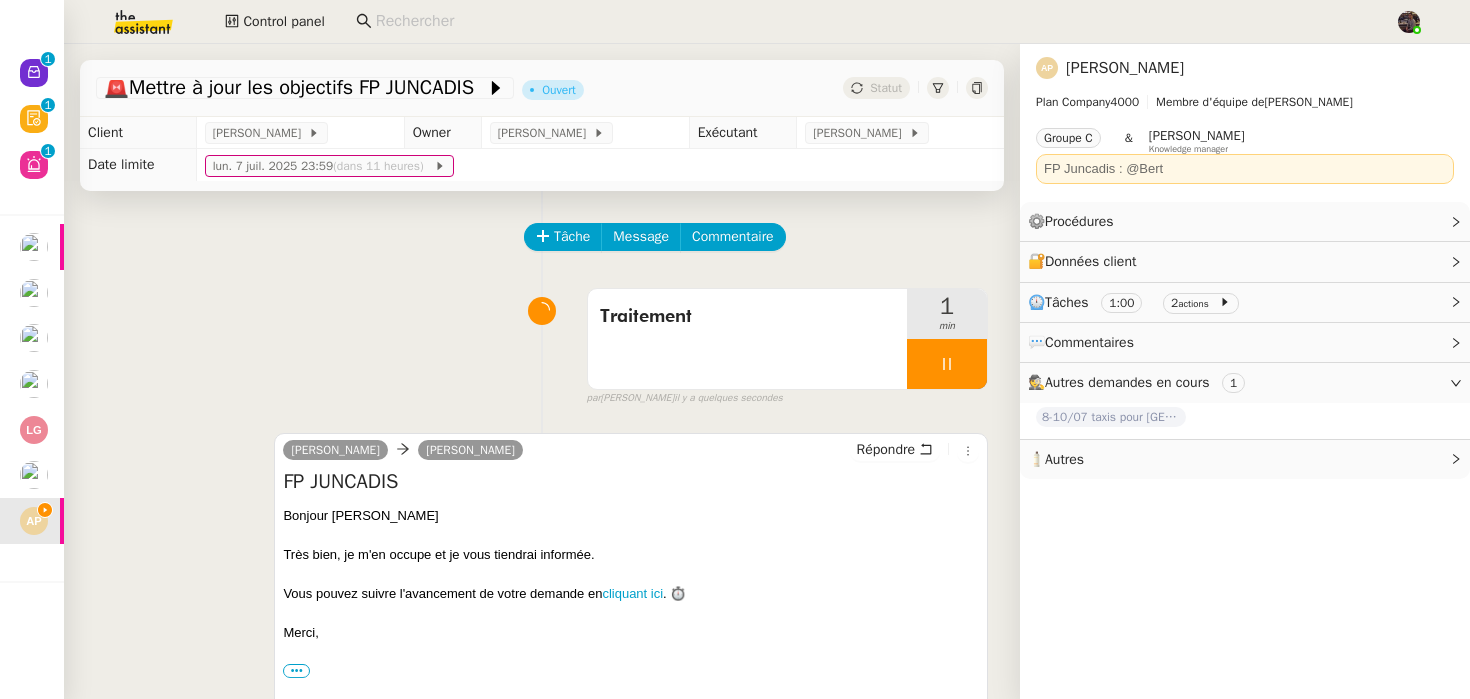 scroll, scrollTop: 568, scrollLeft: 0, axis: vertical 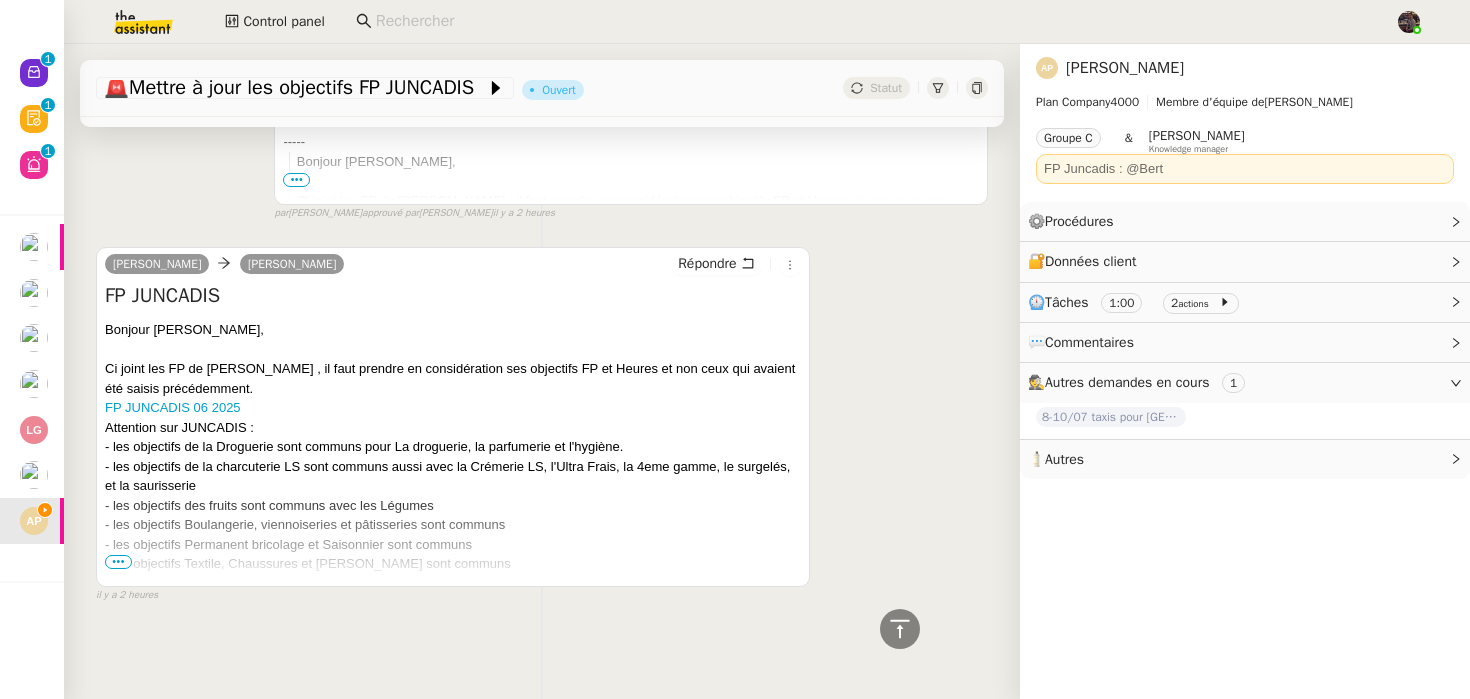 click on "•••" at bounding box center [118, 562] 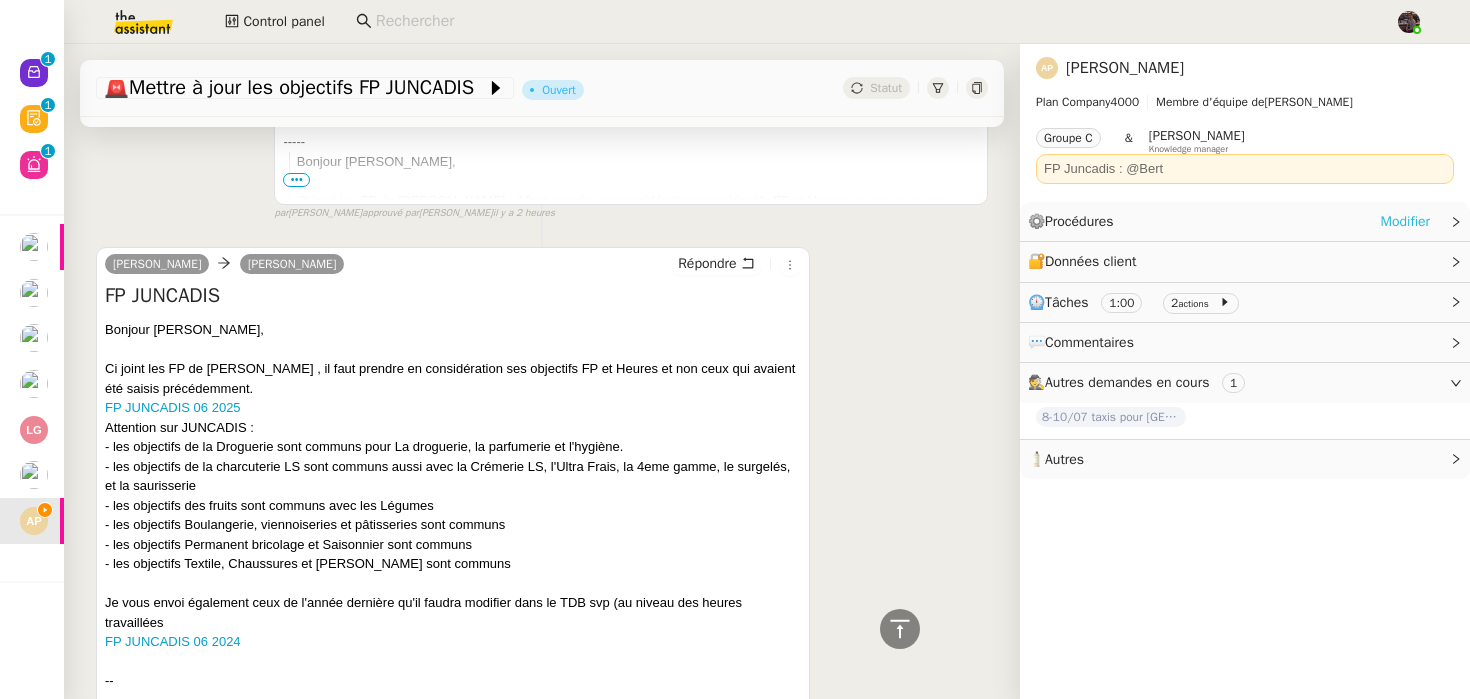 click on "Modifier" 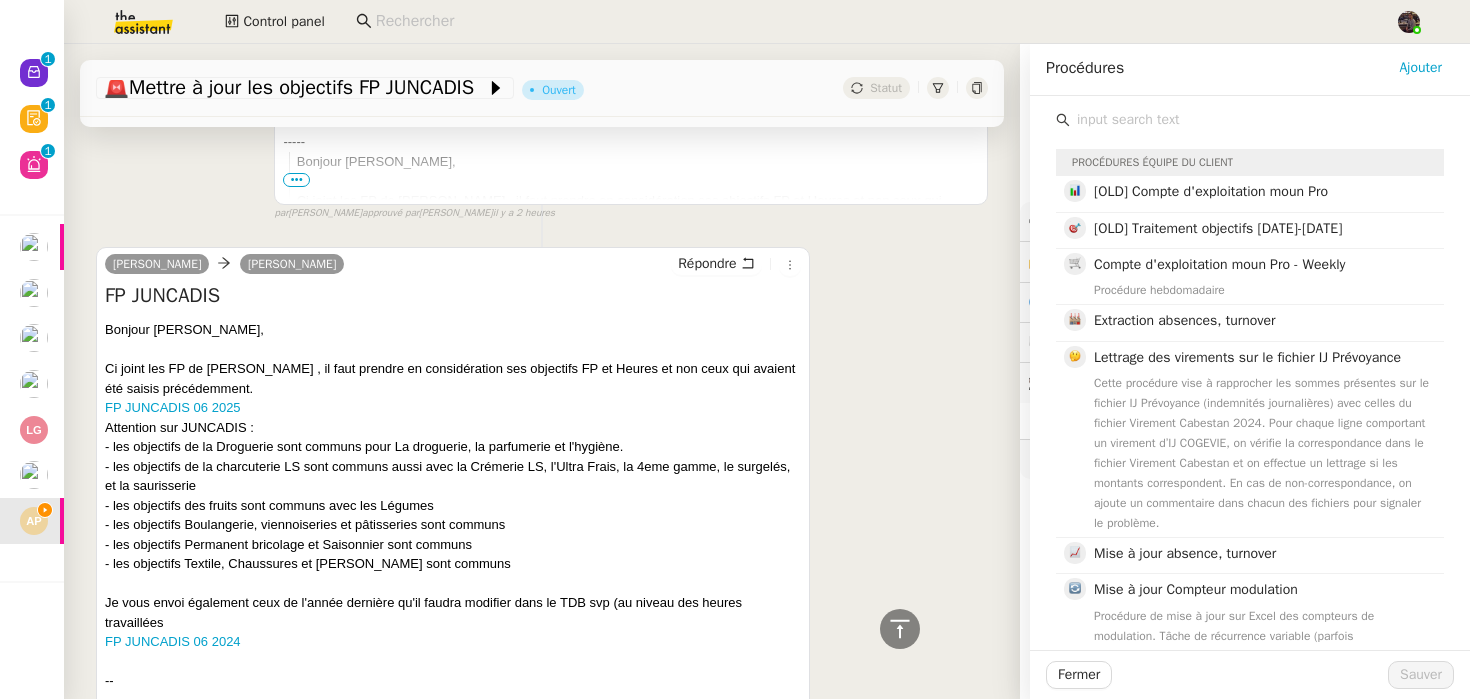 click 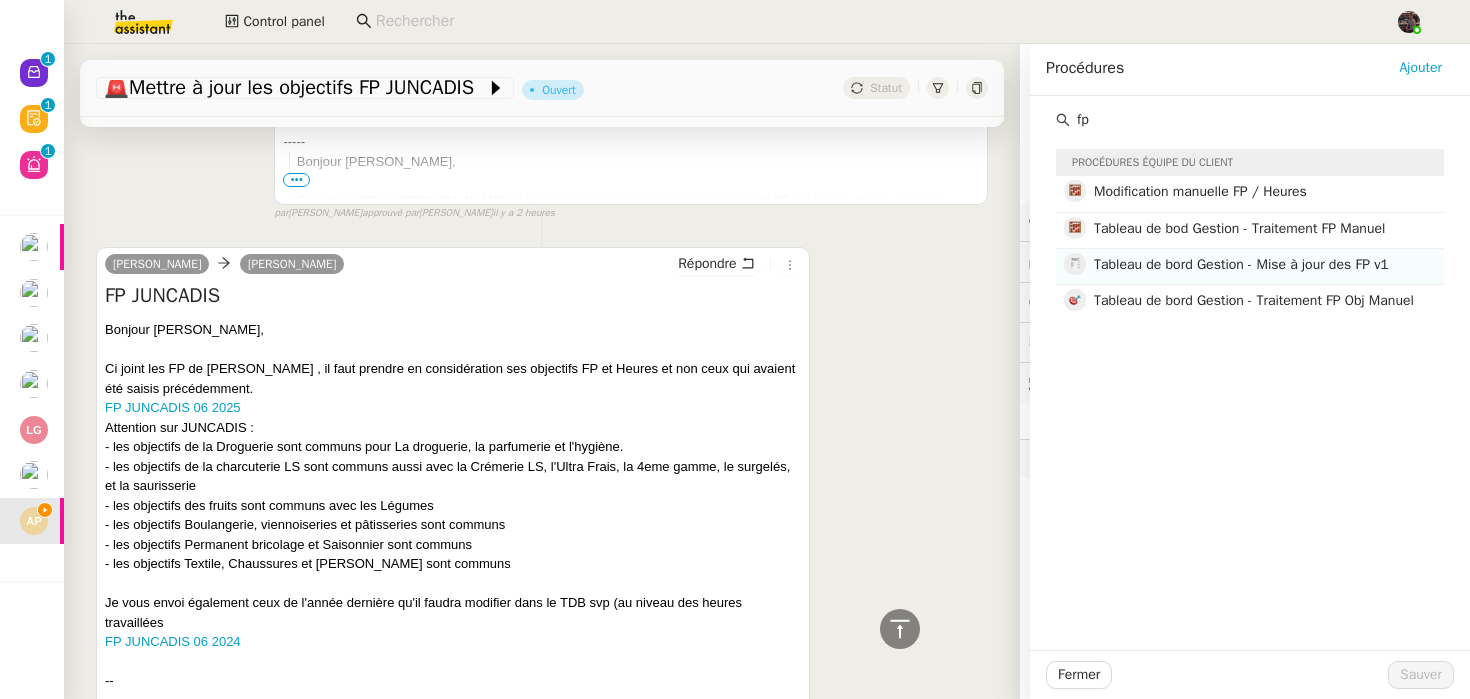 type on "fp" 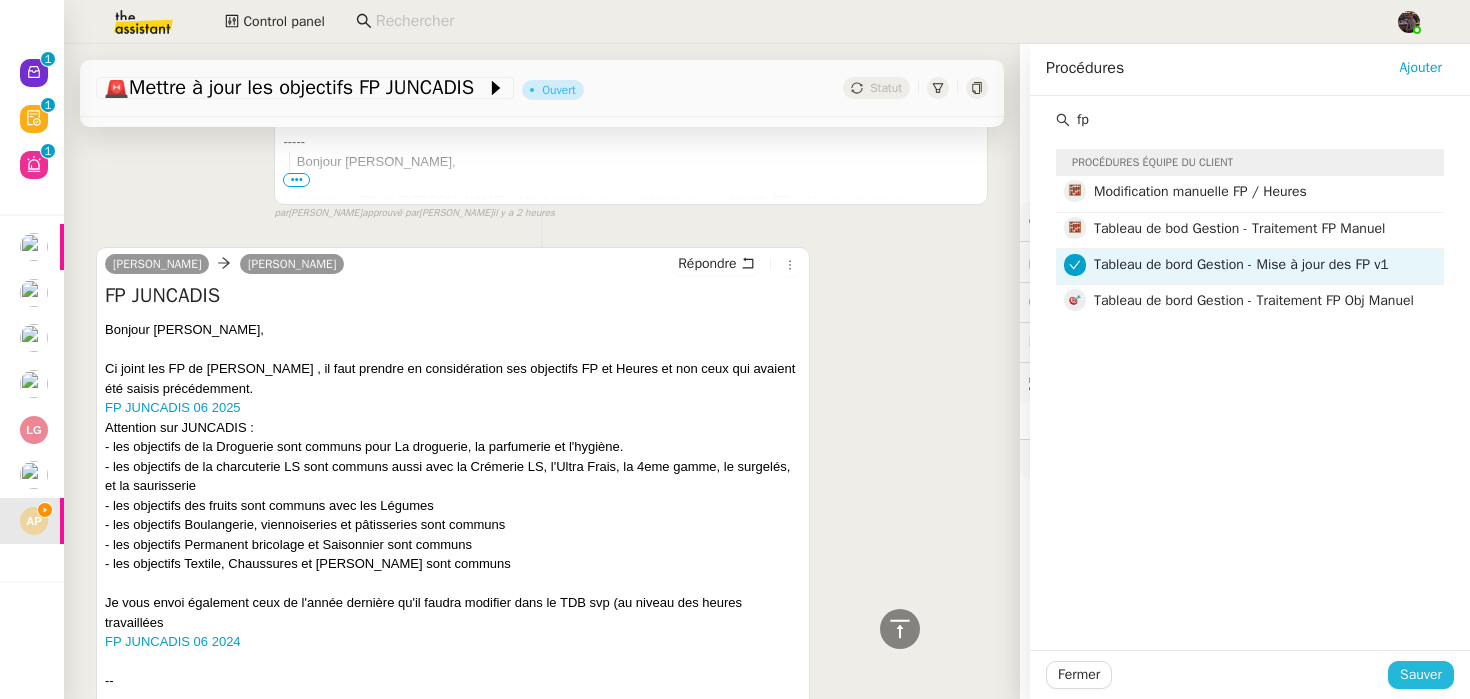 click on "Sauver" 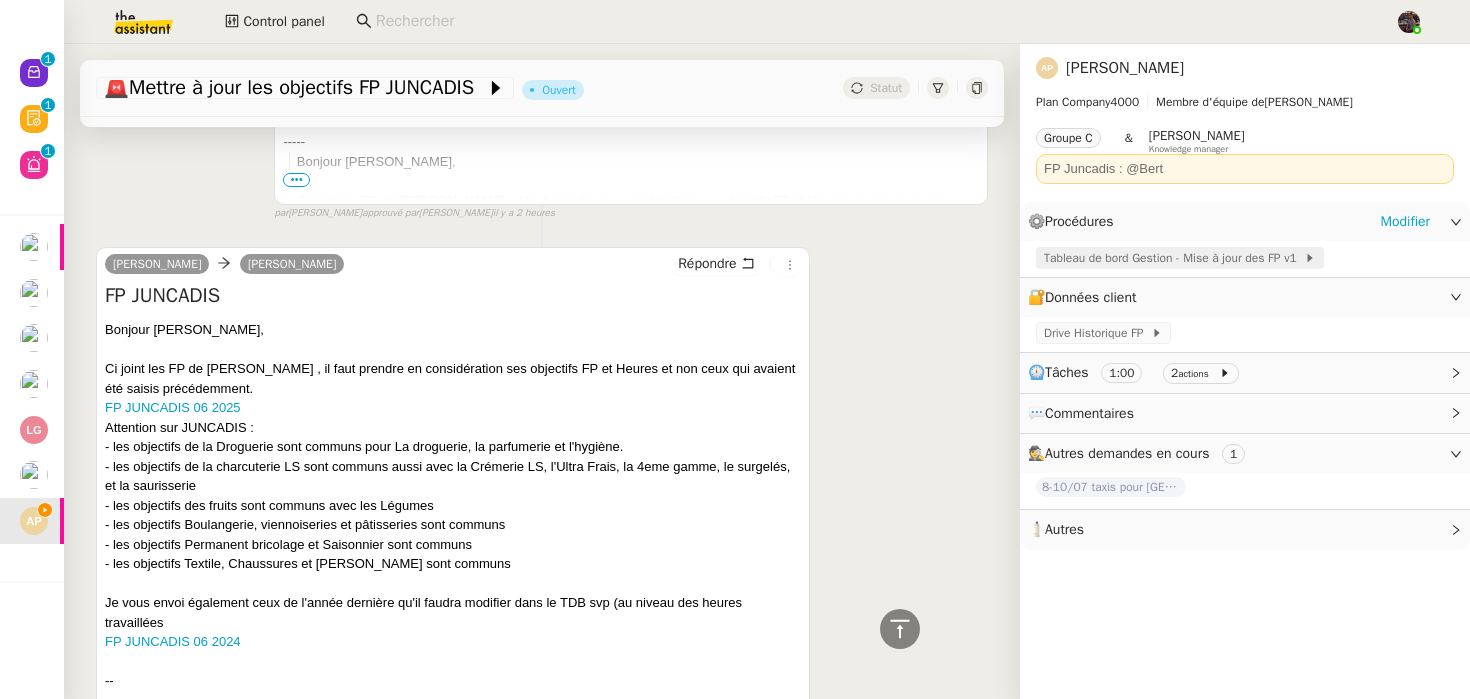 click on "Tableau de bord Gestion - Mise à jour des FP v1" 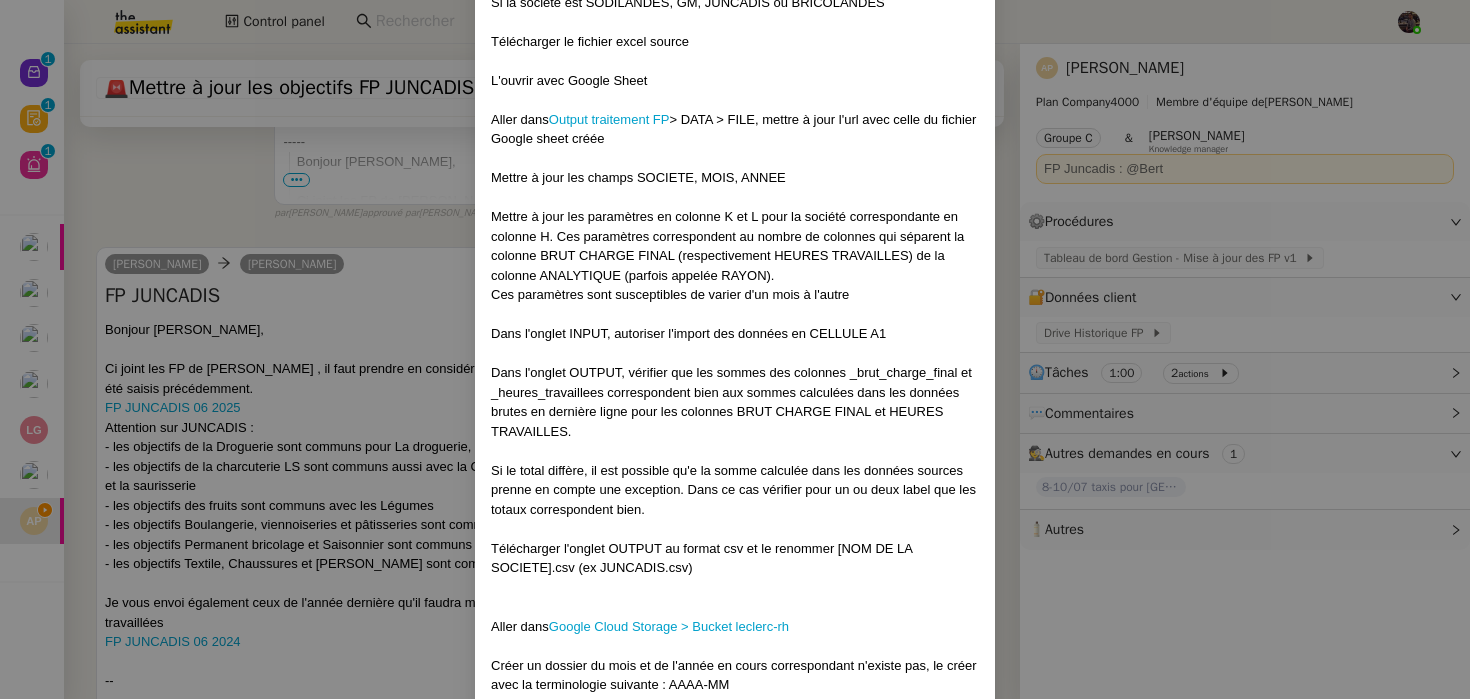 scroll, scrollTop: 340, scrollLeft: 0, axis: vertical 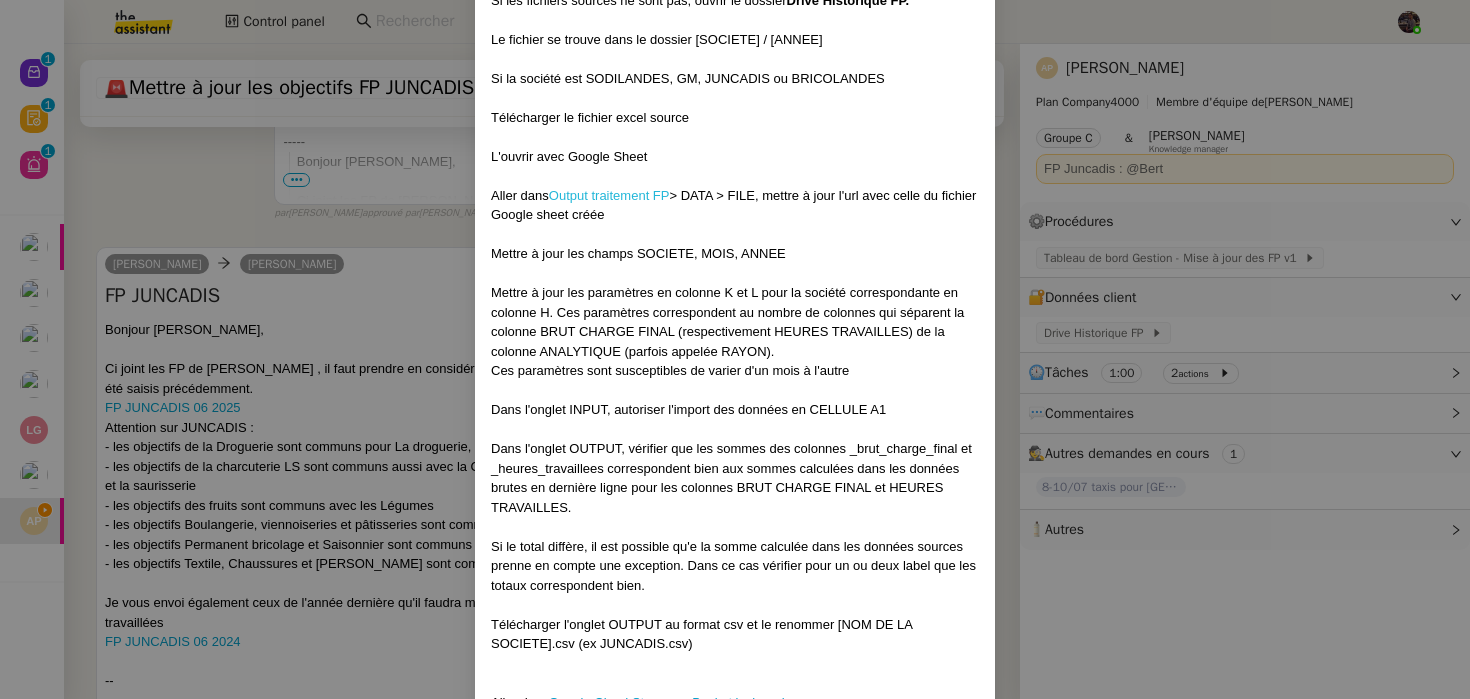 click on "Output traitement FP" at bounding box center (609, 195) 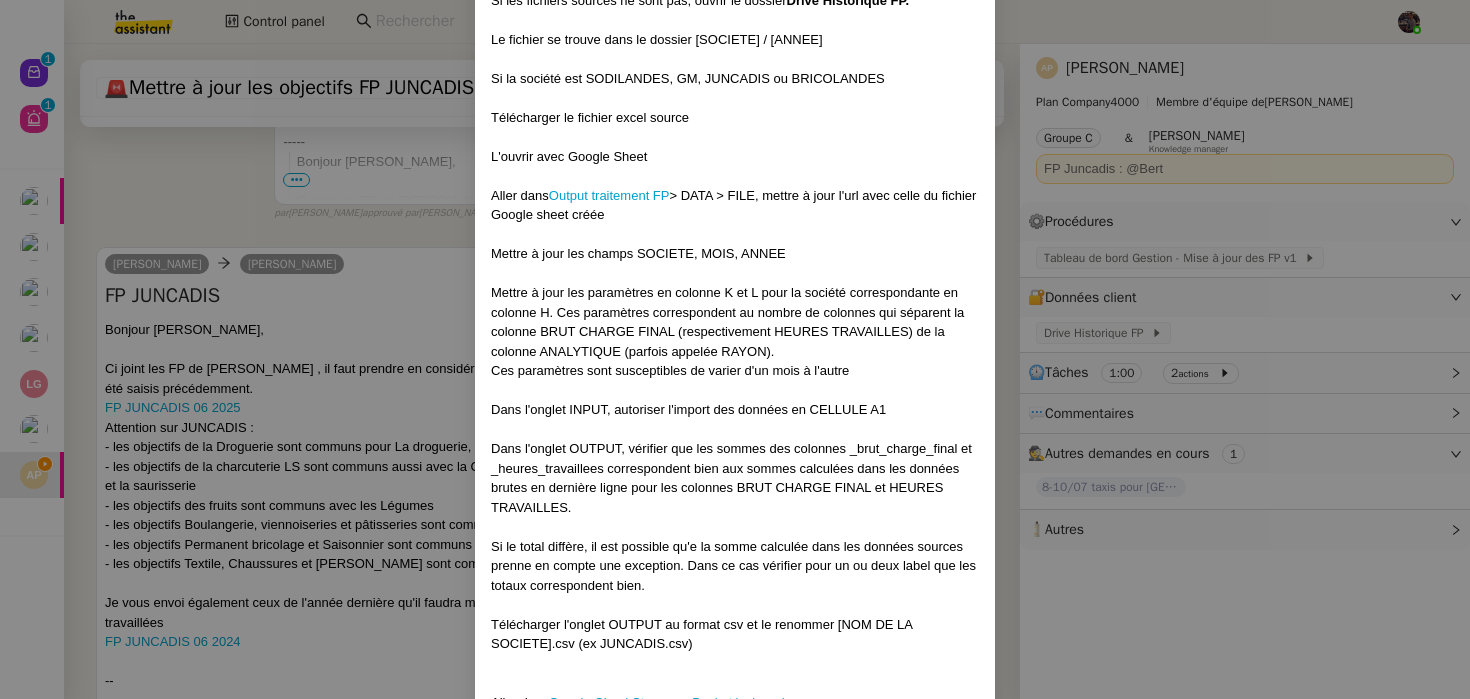click on "-- Contexte  : les RH envoient chaque mois les FP des différentes sociétés. Ces chiffres doivent être traités puis ajoutés en base sur BigQuery pour figurer dans le tableau de bord gestion. La prise en compte des FP permet en effet de déterminer la marge semi nette réalisée par la société. Récurrence  : les chiffres sont envoyés dès qu'ils sont disponibles en début de mois. Instructions  : Si les fichiers sources ne sont pas, ouvrir le dossier  Drive Historique FP. Le fichier se trouve dans le dossier [SOCIETE] / [ANNEE] Si la société est SODILANDES, GM, JUNCADIS ou BRICOLANDES Télécharger le fichier excel source L'ouvrir avec Google Sheet Aller dans  Output traitement FP  > DATA > FILE, mettre à jour l'url avec celle du fichier Google sheet créée Mettre à jour les champs SOCIETE, MOIS, ANNEE Ces paramètres sont susceptibles de varier d'un mois à l'autre Dans l'onglet INPUT, autoriser l'import des données en CELLULE A1 Aller dans  Google Cloud Storage > Bucket leclerc-rh Modifier" at bounding box center [735, 349] 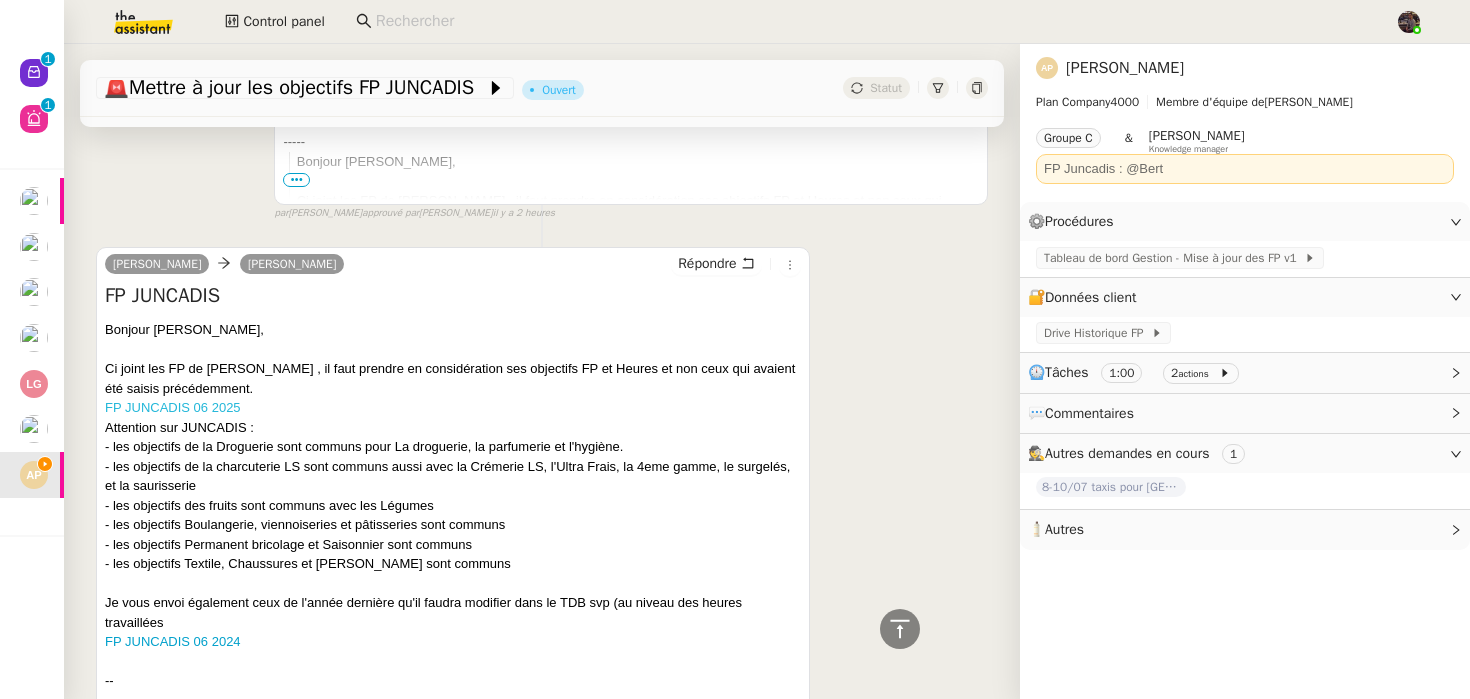 click on "FP JUNCADIS 06 2025" at bounding box center (173, 407) 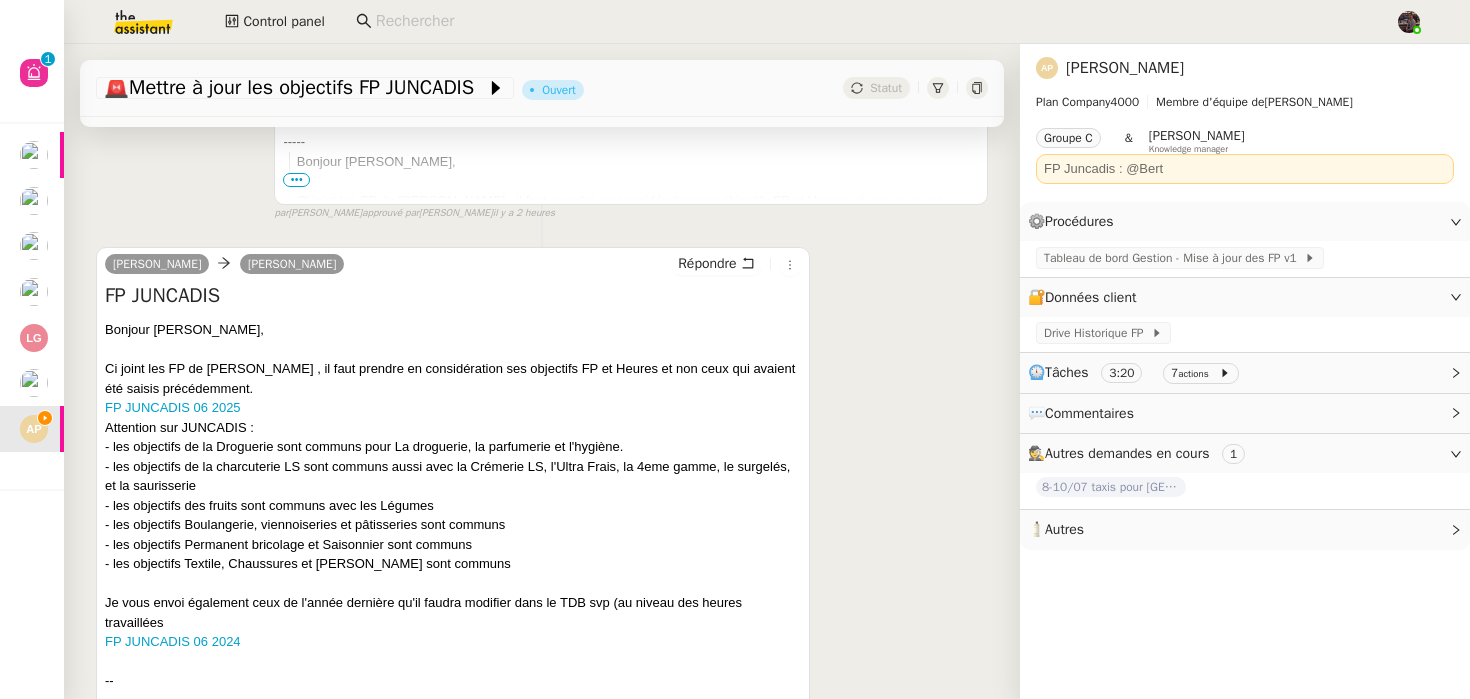 scroll, scrollTop: 0, scrollLeft: 0, axis: both 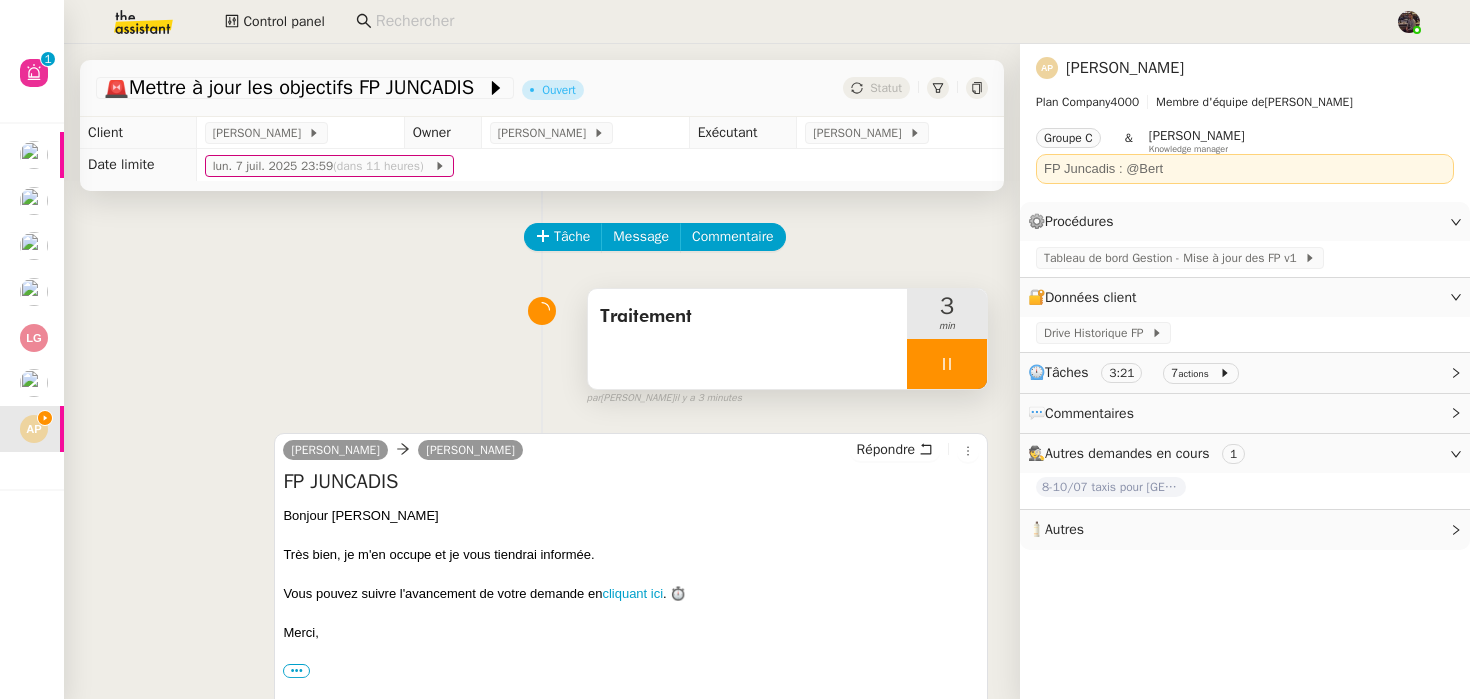 click on "Traitement" at bounding box center (747, 317) 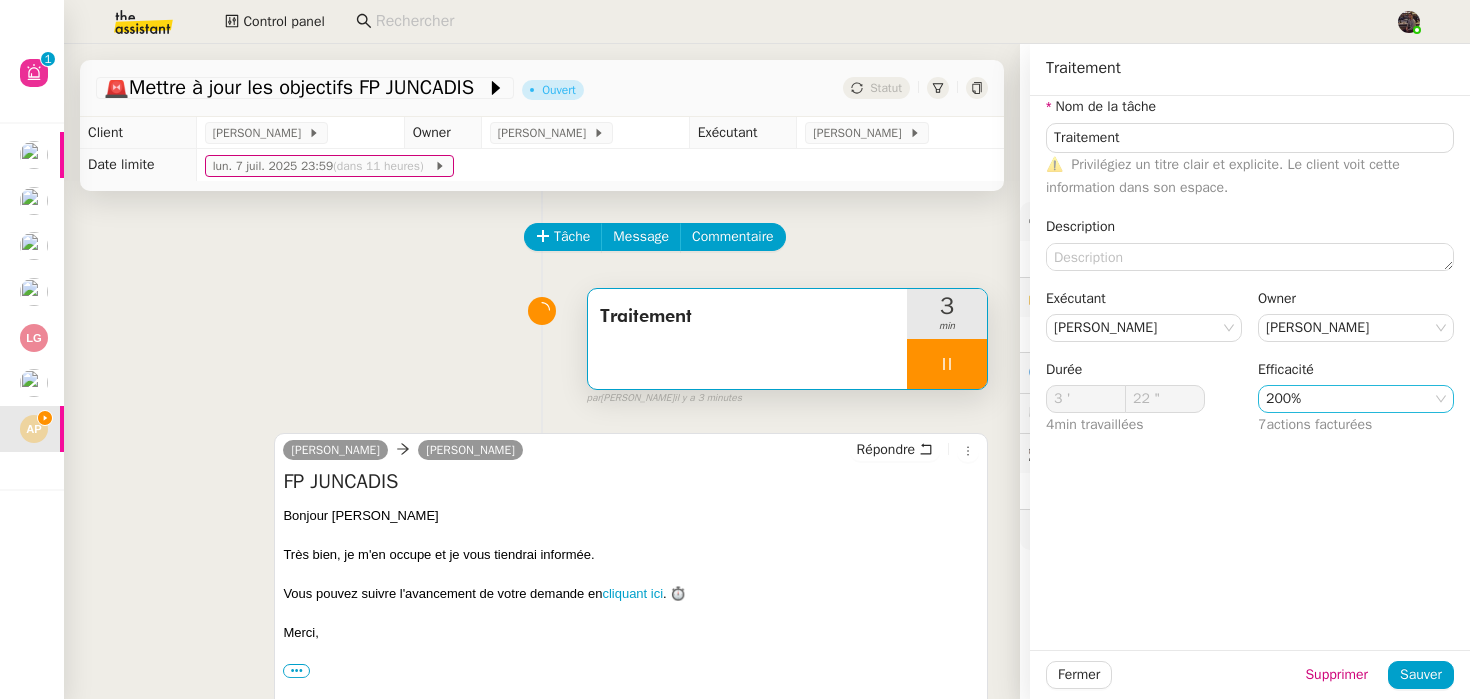 click on "200%" 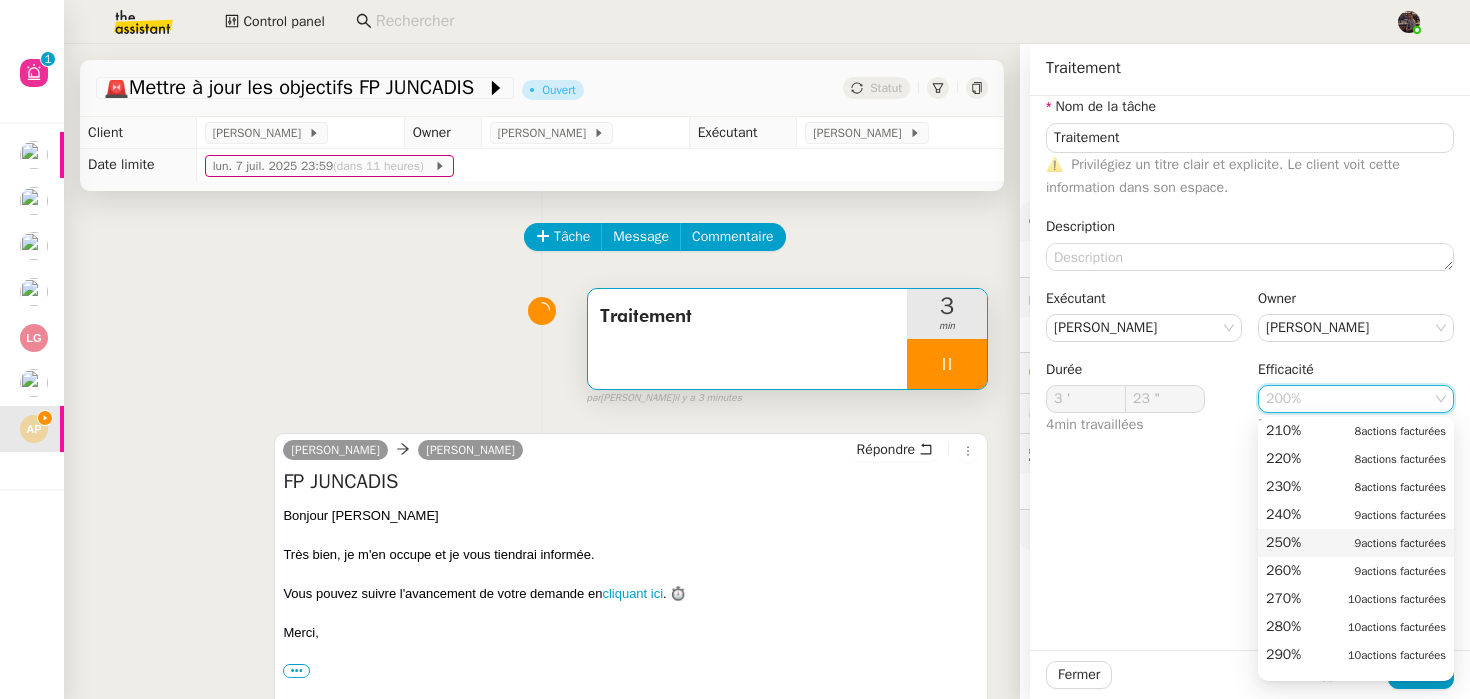scroll, scrollTop: 736, scrollLeft: 0, axis: vertical 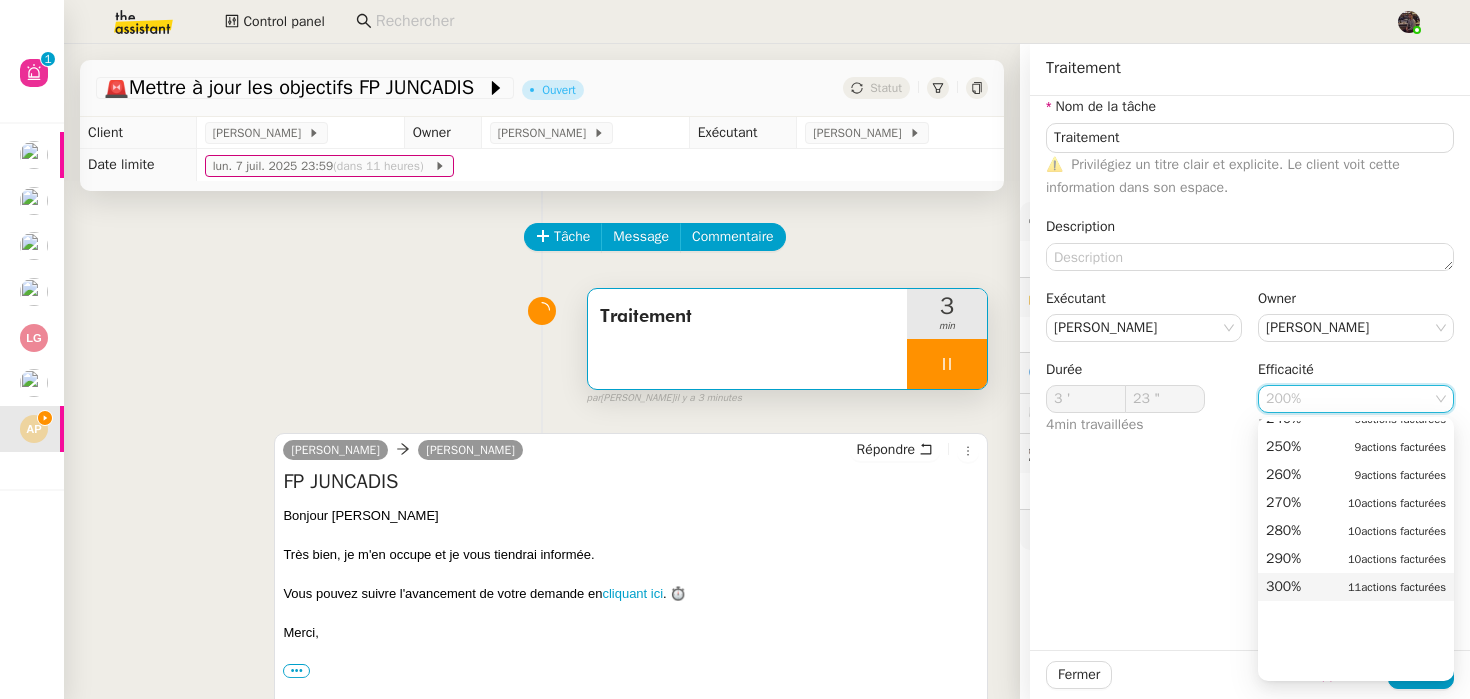 click on "300%  11  actions facturées" at bounding box center (1356, 587) 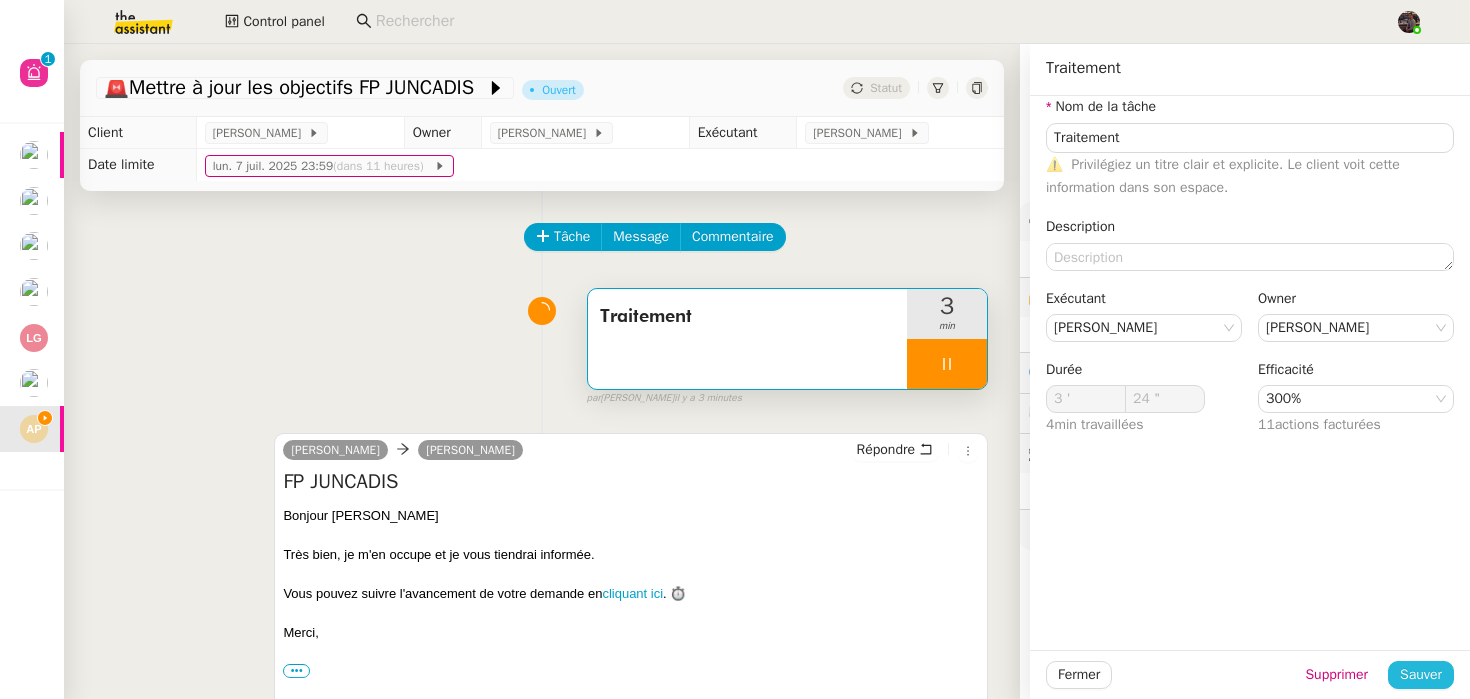 type on "25 "" 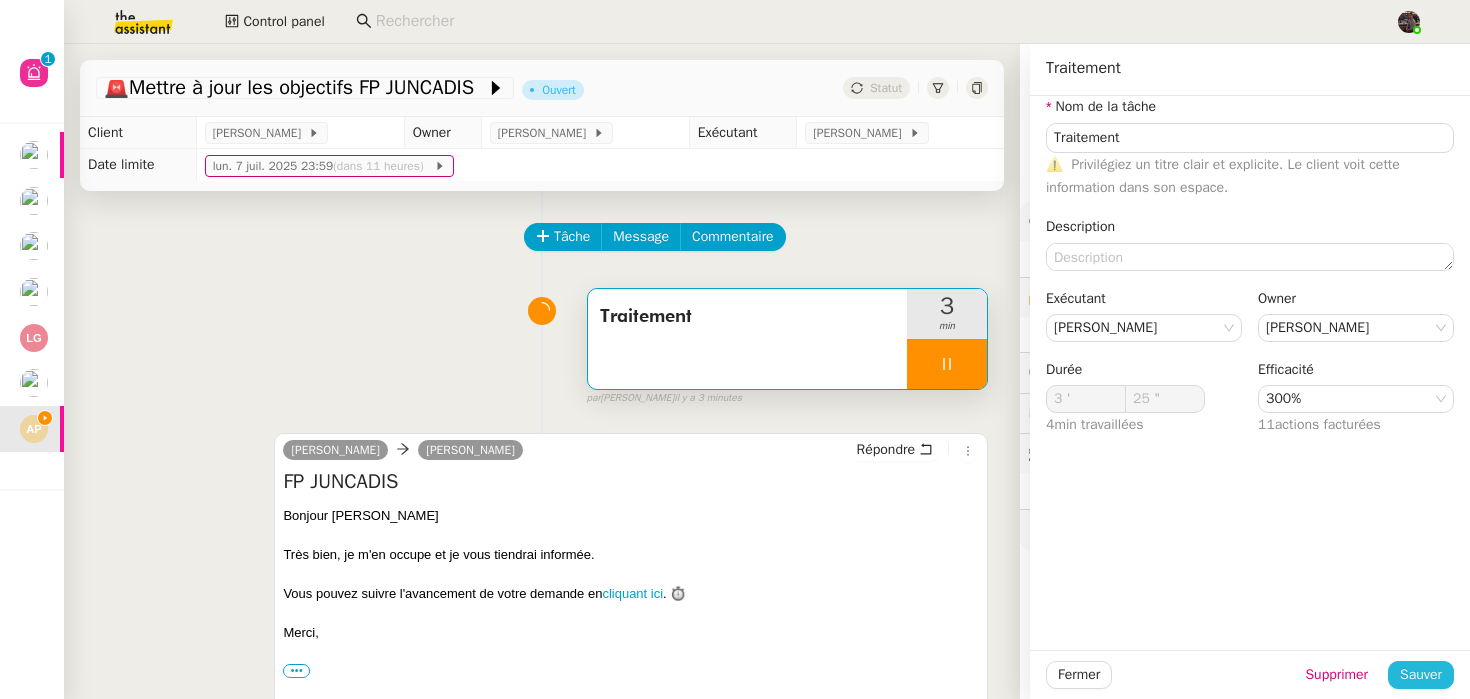 click on "Sauver" 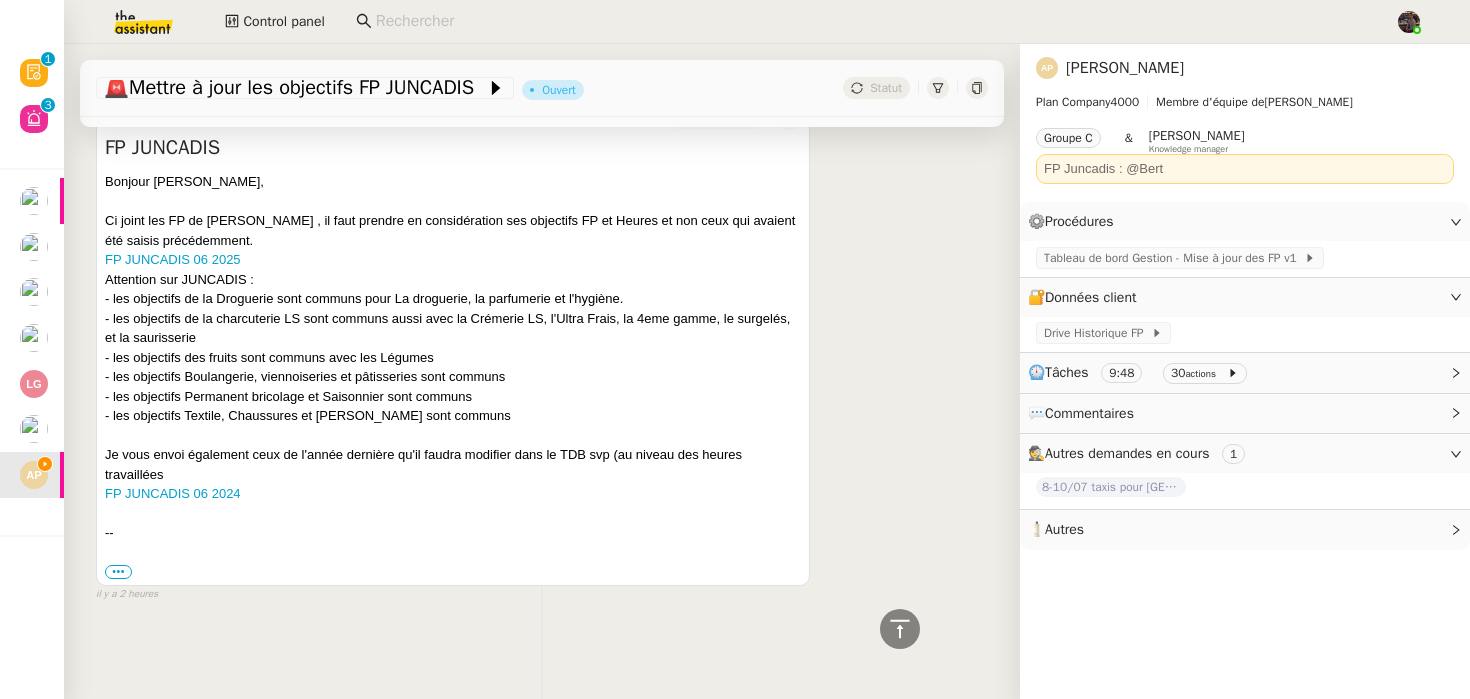 scroll, scrollTop: 0, scrollLeft: 0, axis: both 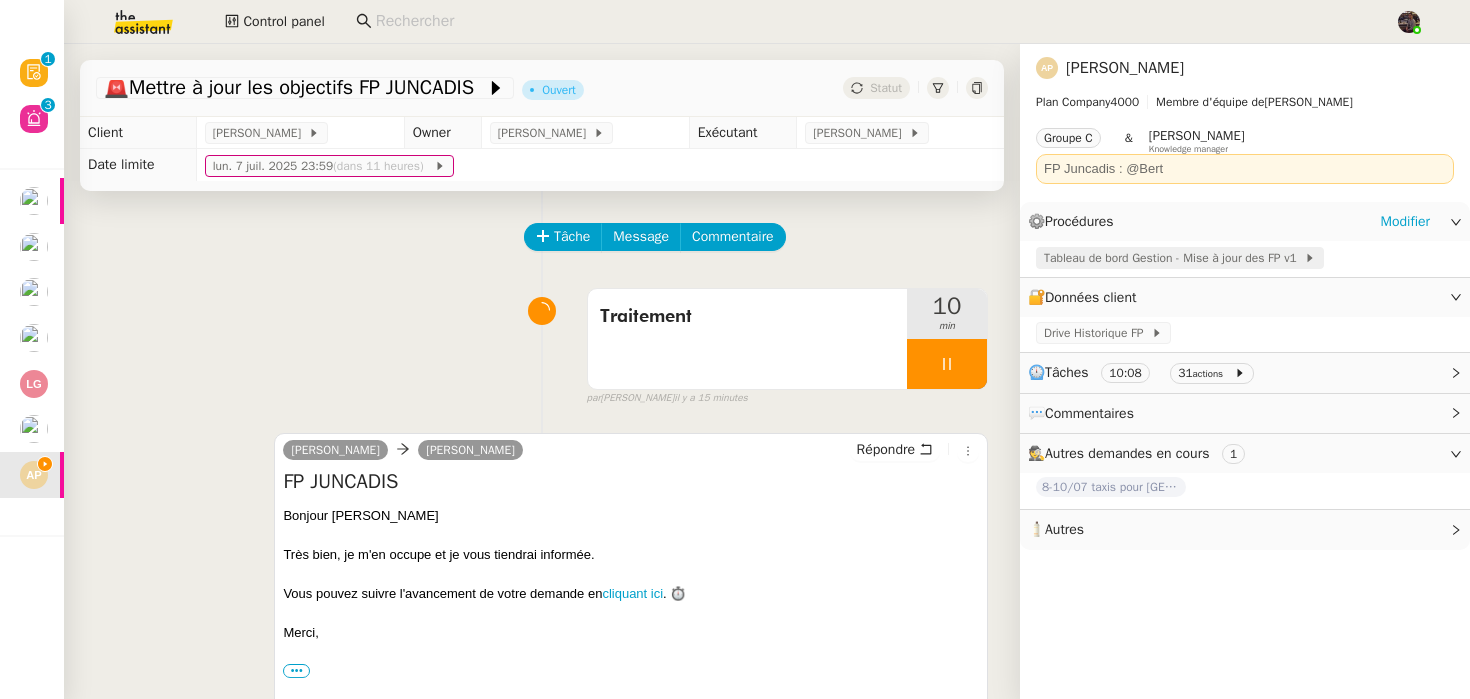 click on "Tableau de bord Gestion - Mise à jour des FP v1" 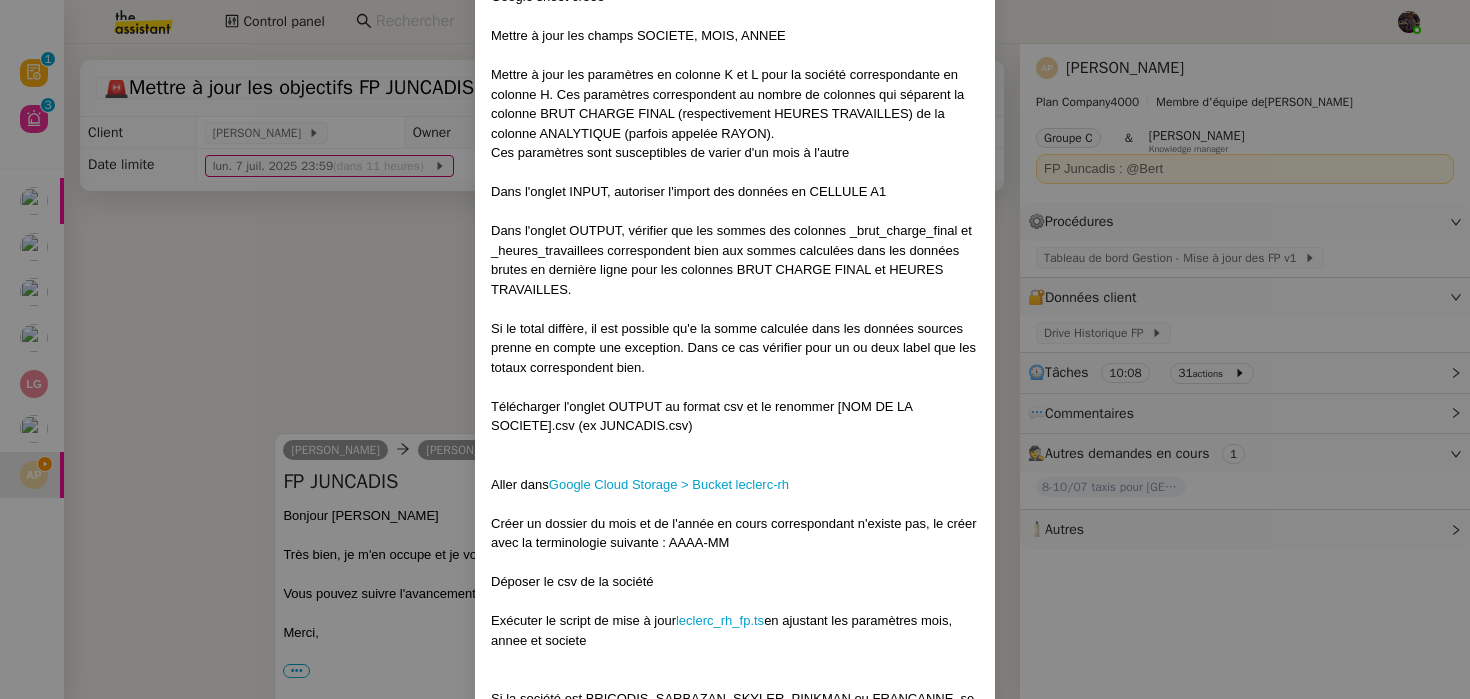 scroll, scrollTop: 580, scrollLeft: 0, axis: vertical 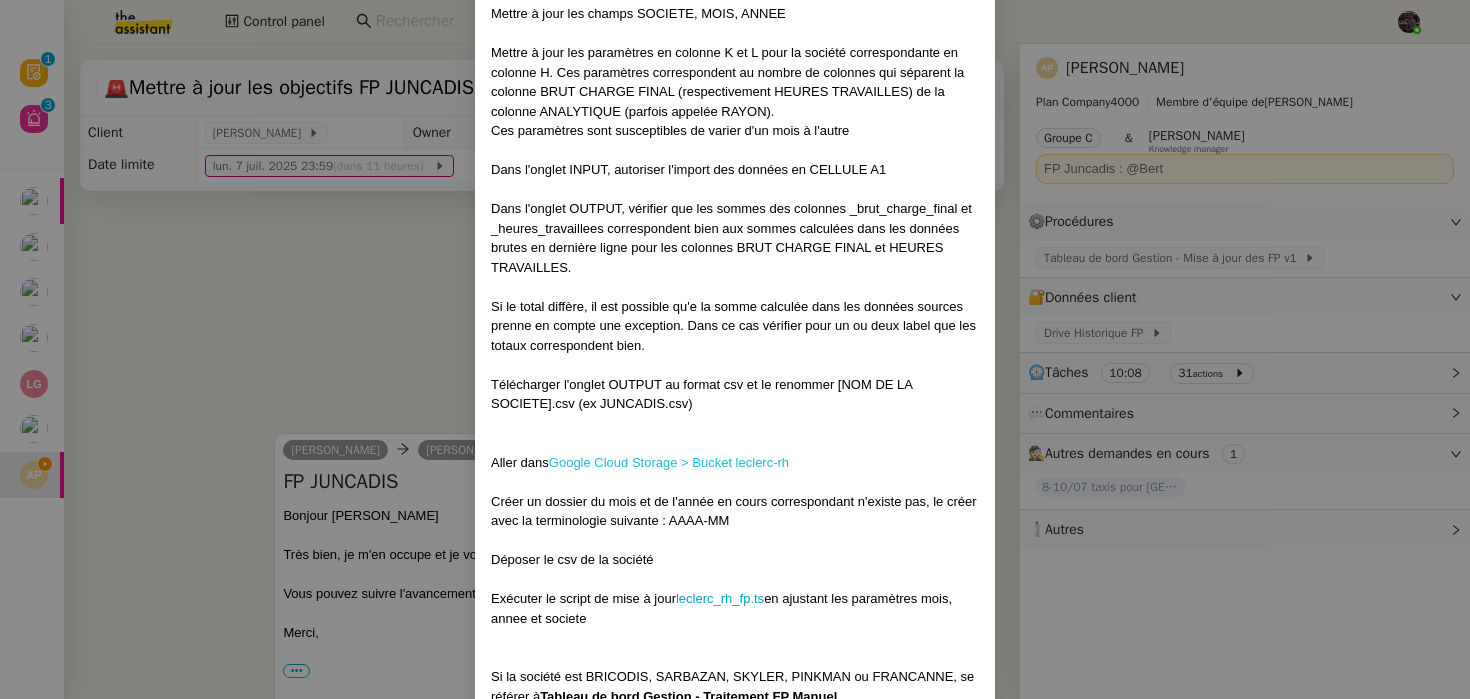 click on "Google Cloud Storage > Bucket leclerc-rh" at bounding box center [669, 462] 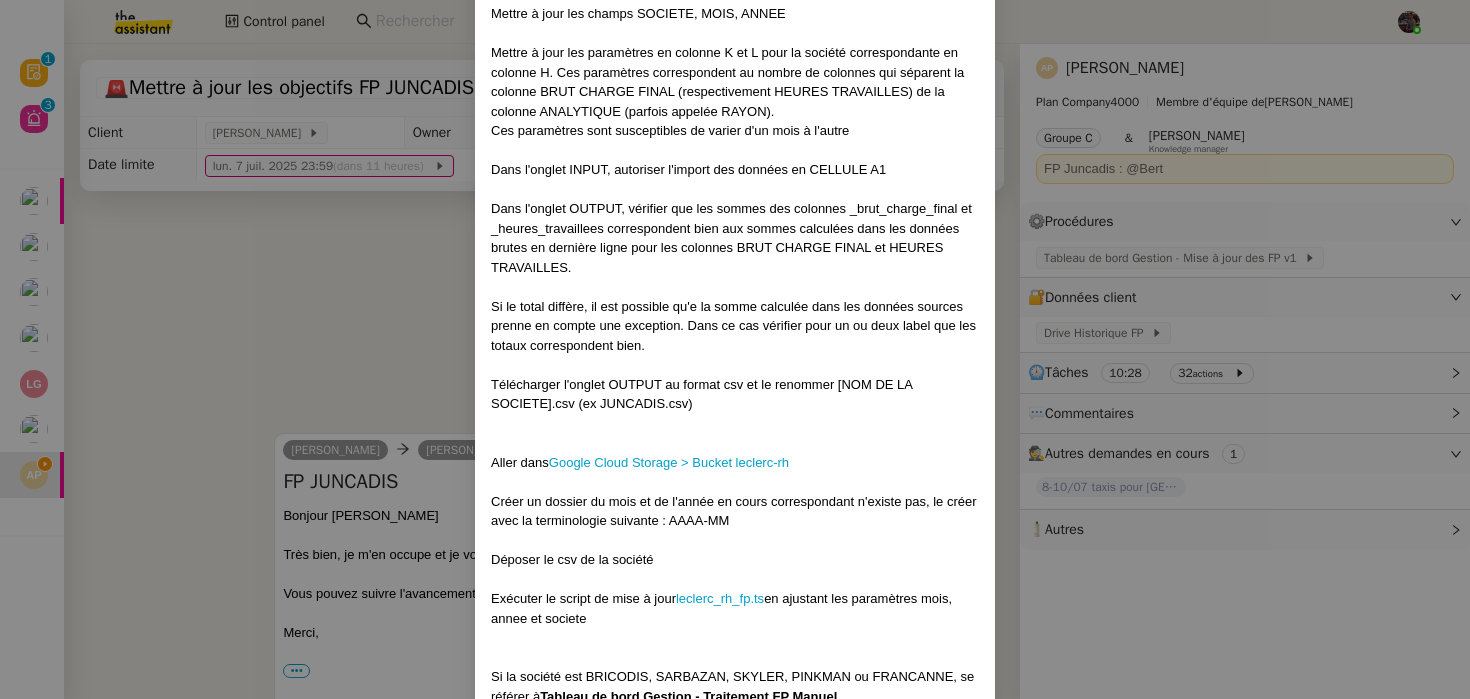 scroll, scrollTop: 672, scrollLeft: 0, axis: vertical 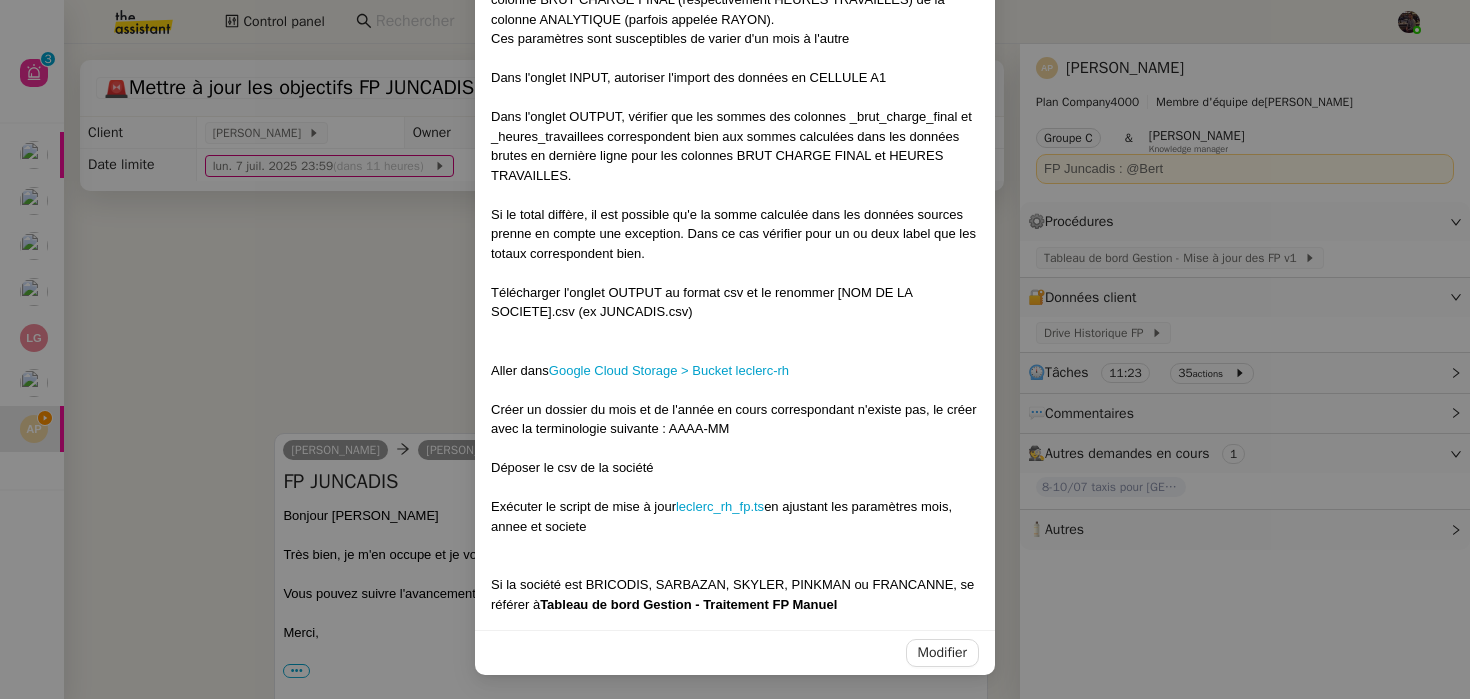 click on "-- Contexte  : les RH envoient chaque mois les FP des différentes sociétés. Ces chiffres doivent être traités puis ajoutés en base sur BigQuery pour figurer dans le tableau de bord gestion. La prise en compte des FP permet en effet de déterminer la marge semi nette réalisée par la société. Récurrence  : les chiffres sont envoyés dès qu'ils sont disponibles en début de mois. Instructions  : Si les fichiers sources ne sont pas, ouvrir le dossier  Drive Historique FP. Le fichier se trouve dans le dossier [SOCIETE] / [ANNEE] Si la société est SODILANDES, GM, JUNCADIS ou BRICOLANDES Télécharger le fichier excel source L'ouvrir avec Google Sheet Aller dans  Output traitement FP  > DATA > FILE, mettre à jour l'url avec celle du fichier Google sheet créée Mettre à jour les champs SOCIETE, MOIS, ANNEE Ces paramètres sont susceptibles de varier d'un mois à l'autre Dans l'onglet INPUT, autoriser l'import des données en CELLULE A1 Aller dans  Google Cloud Storage > Bucket leclerc-rh Modifier" at bounding box center [735, 349] 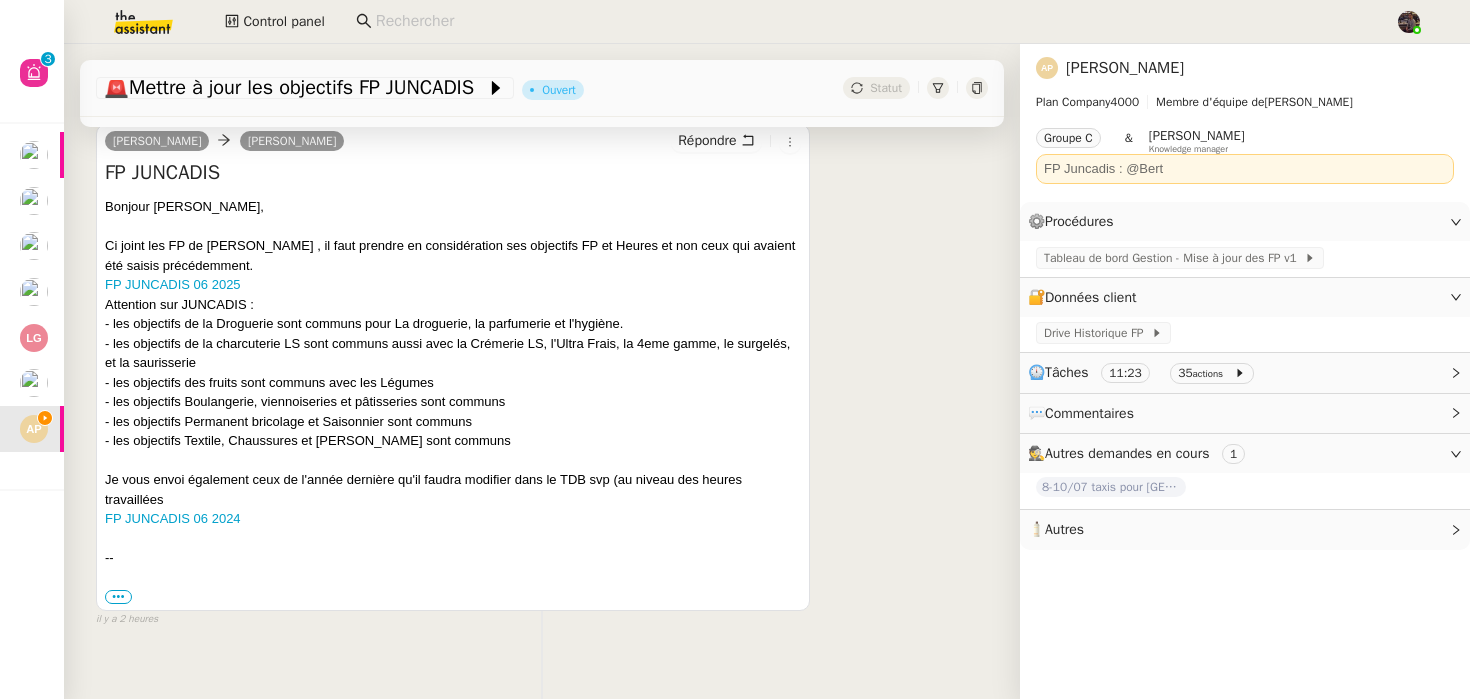 scroll, scrollTop: 716, scrollLeft: 0, axis: vertical 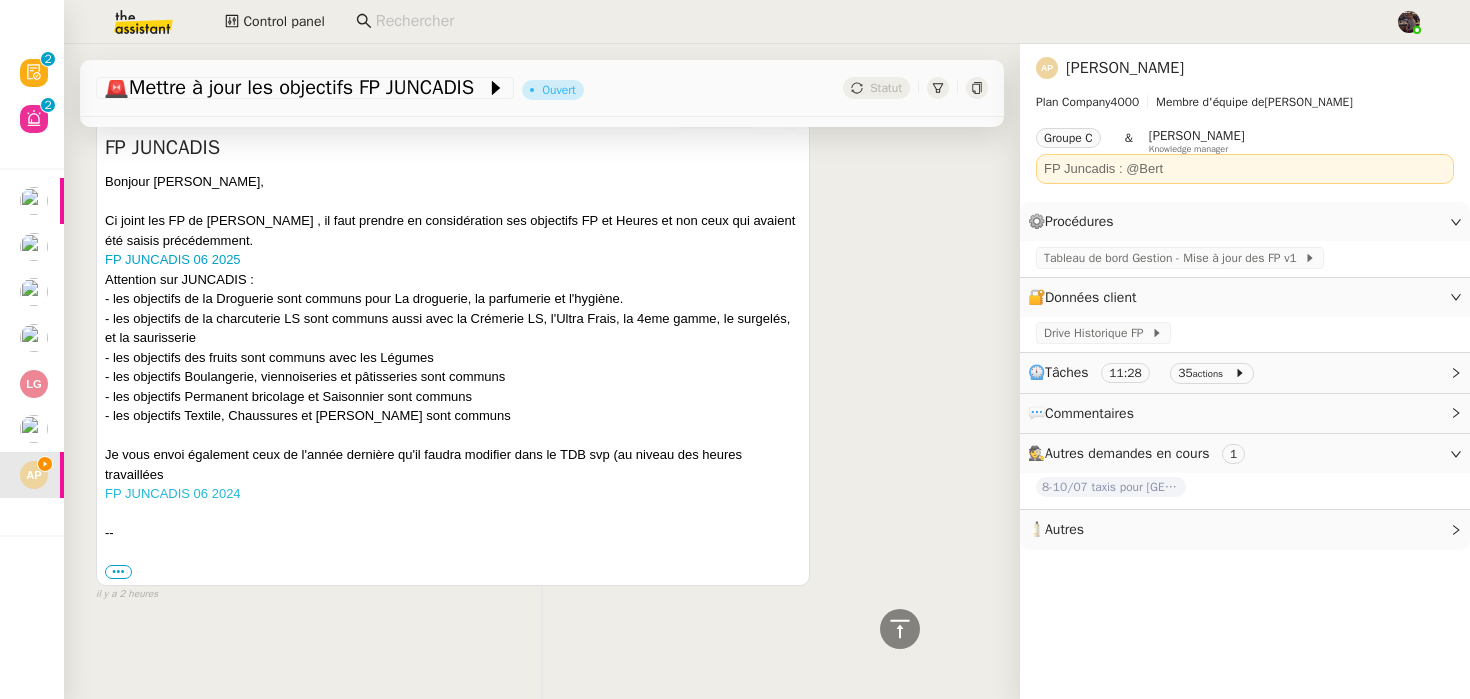 click on "FP JUNCADIS 06 2024" at bounding box center (173, 493) 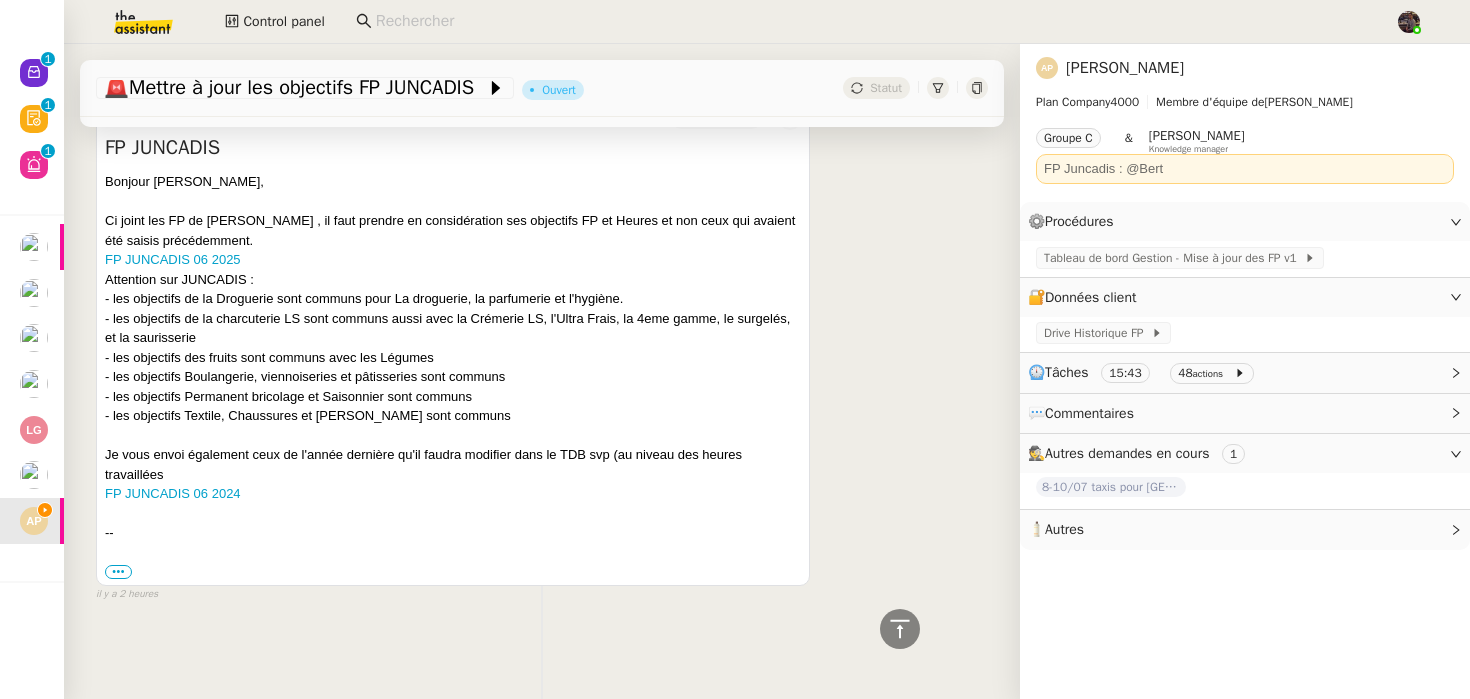 scroll, scrollTop: 0, scrollLeft: 0, axis: both 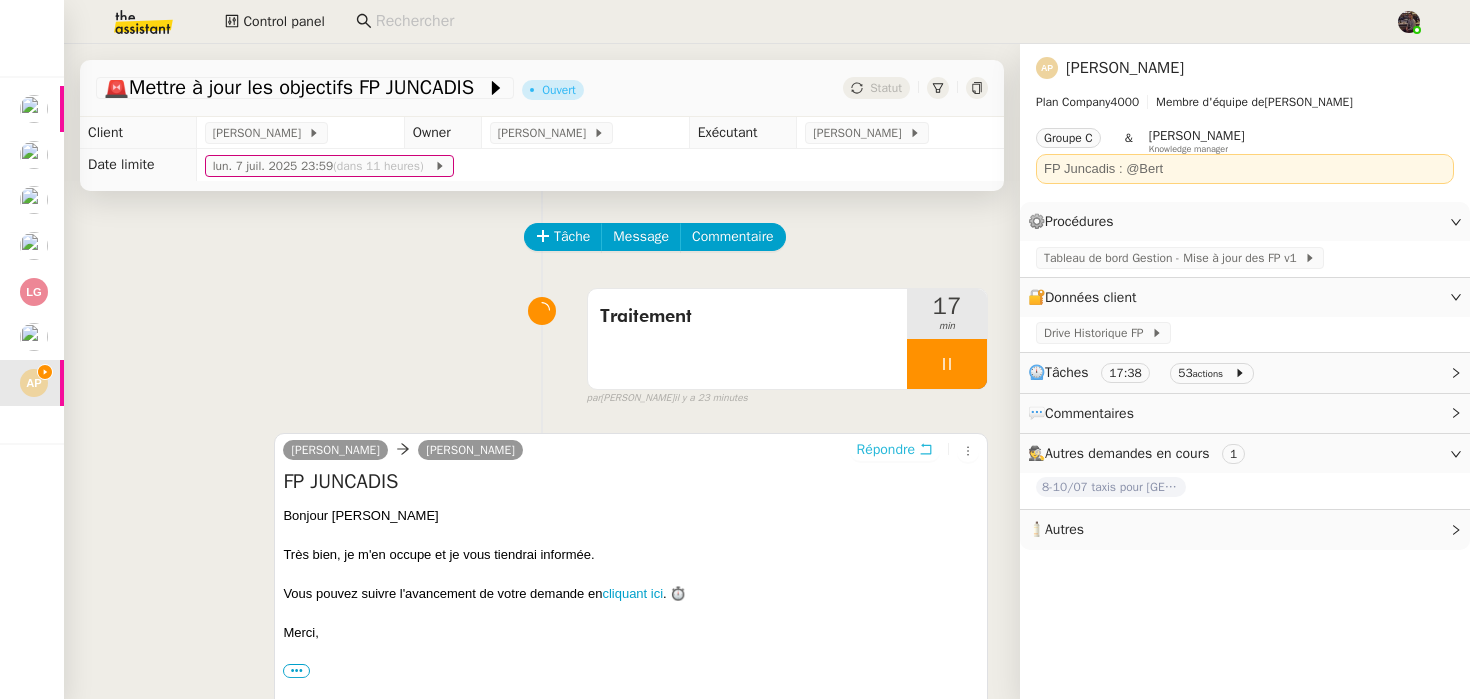 click on "Répondre" at bounding box center [886, 450] 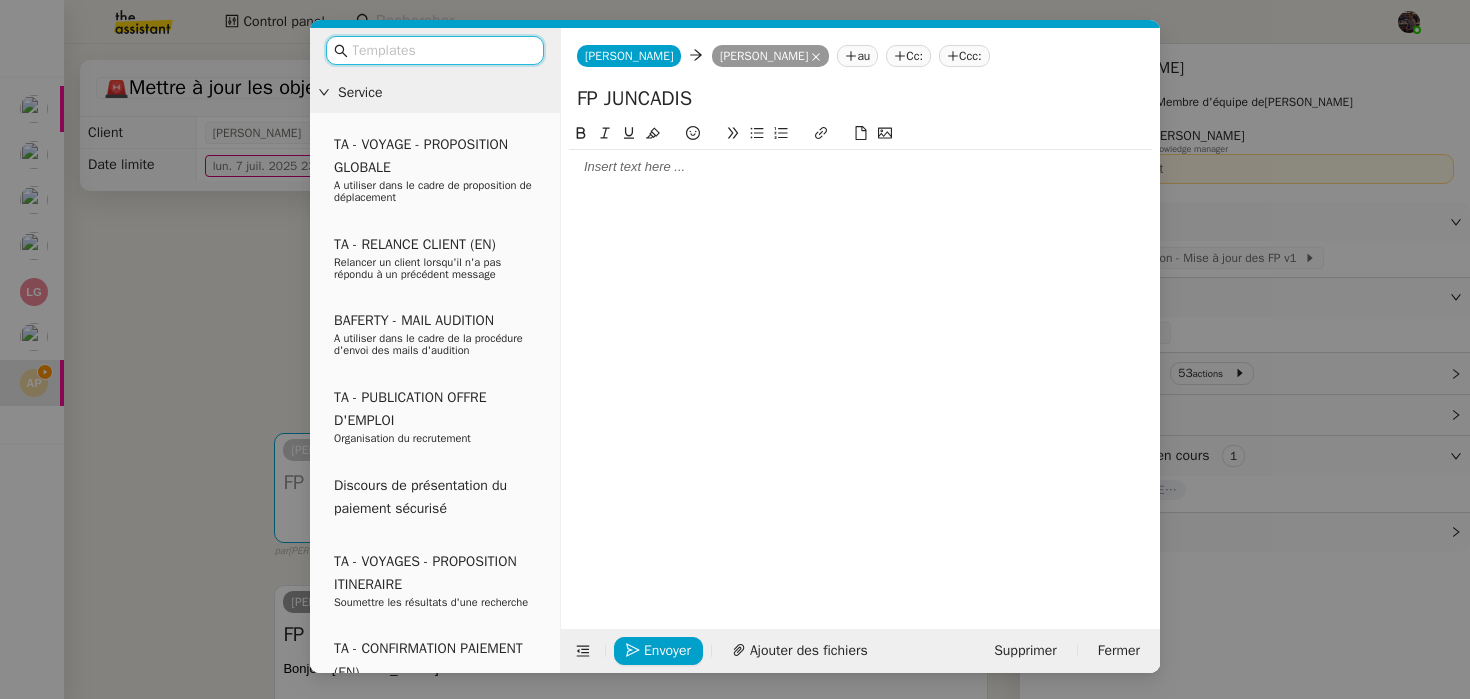 click 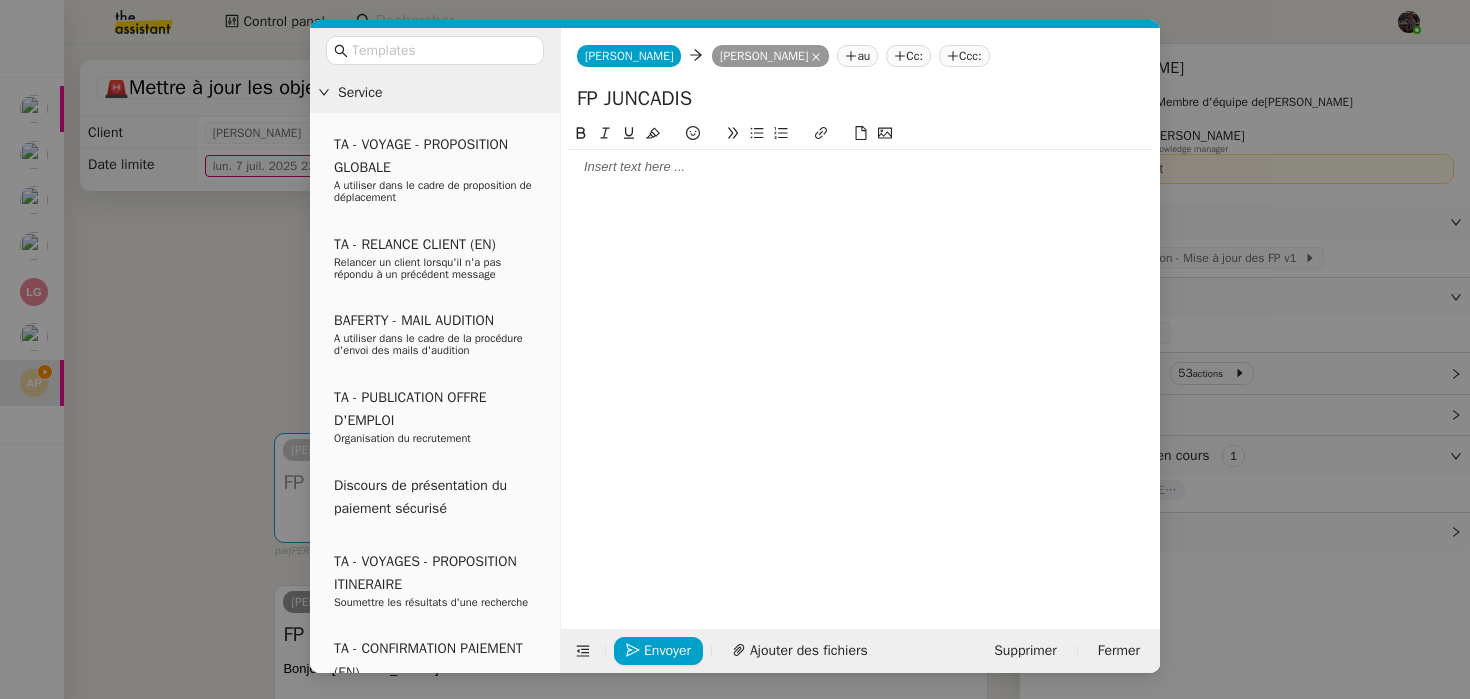 type 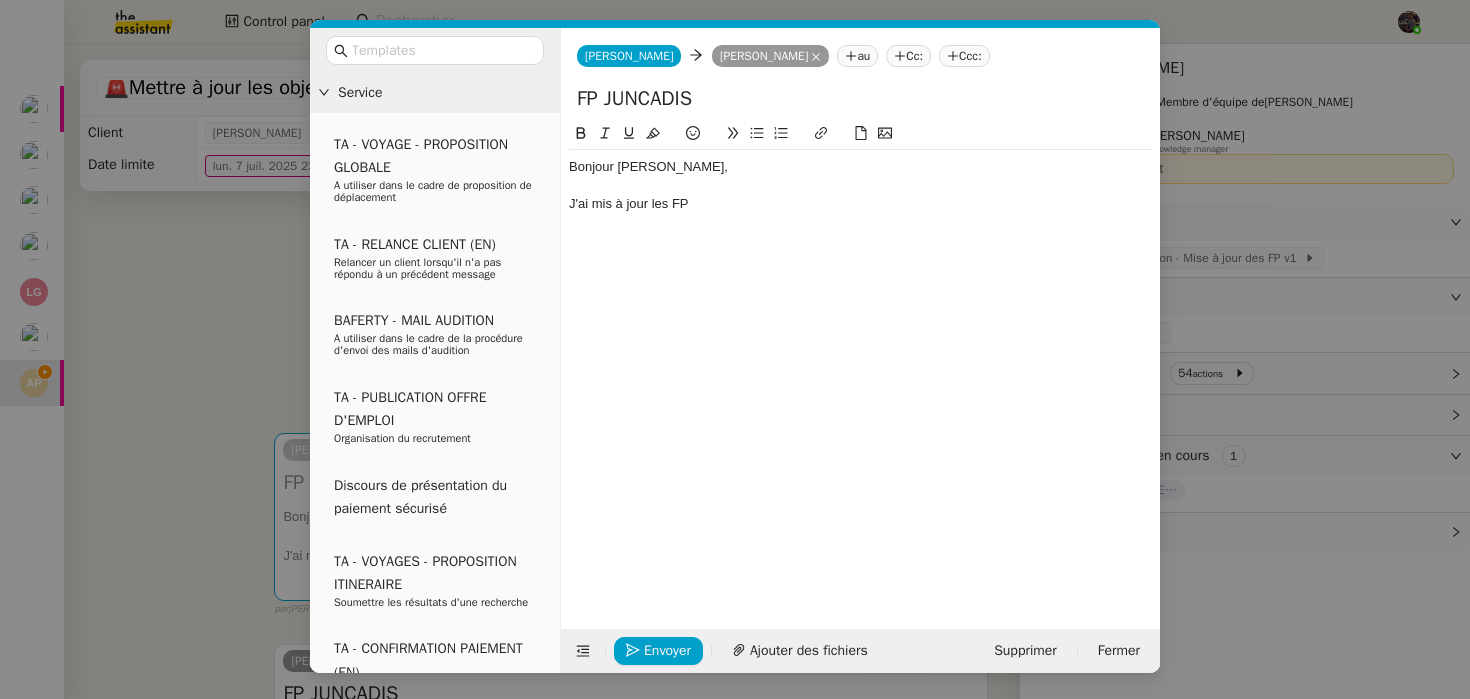 click on "Bonjour Alison, J'ai mis à jour les FP" 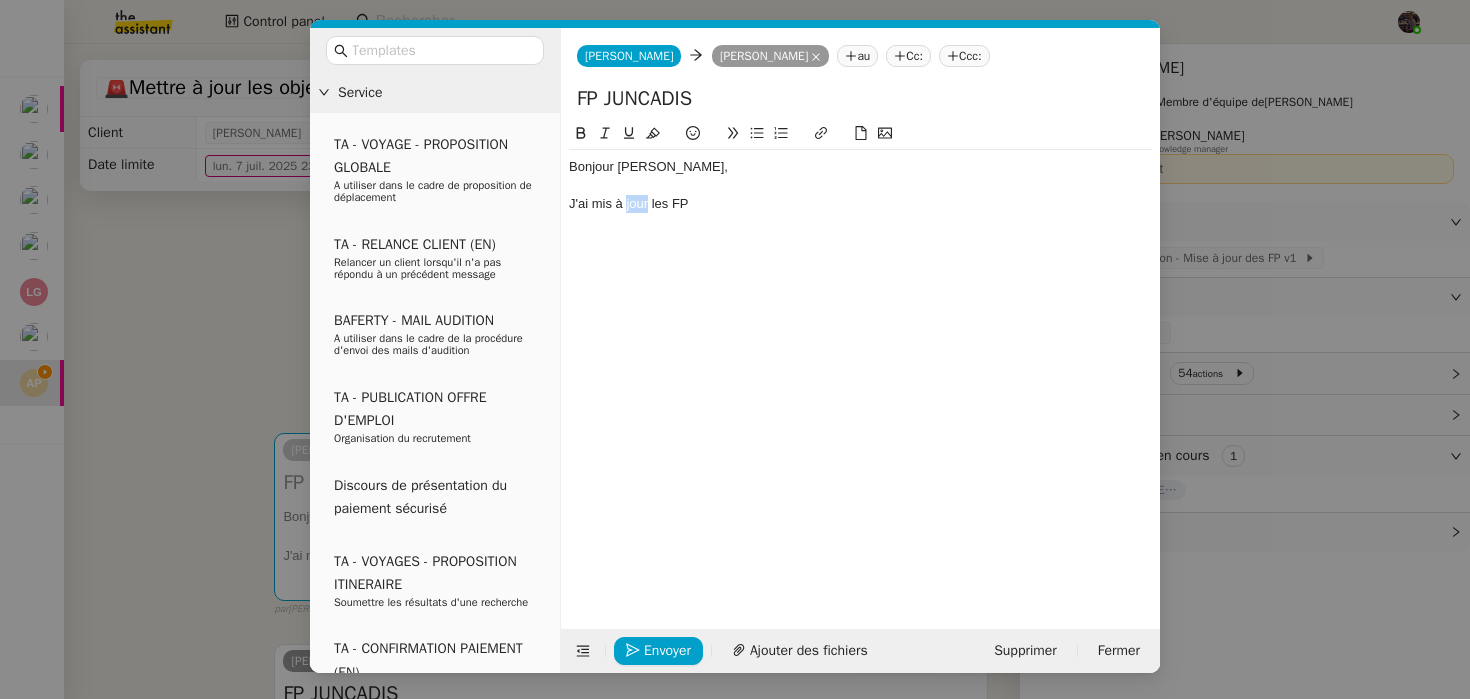 click on "J'ai mis à jour les FP" 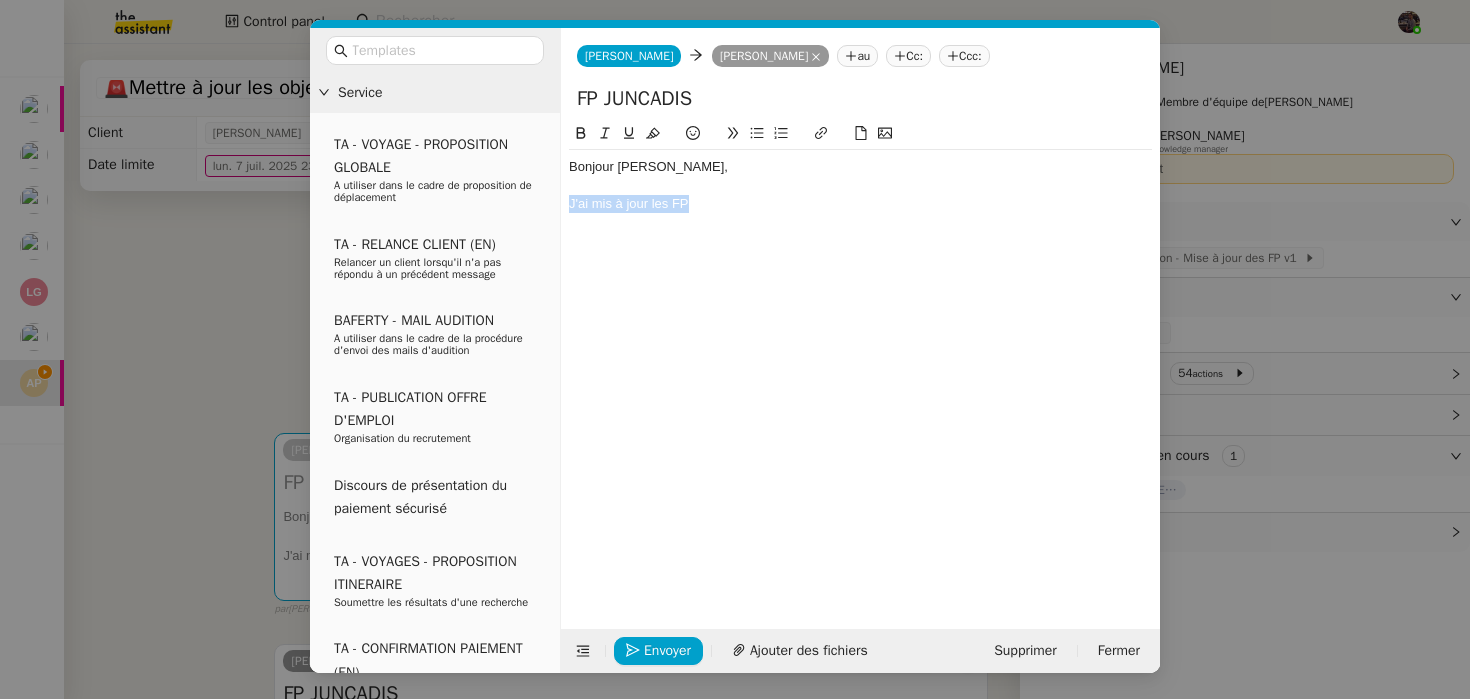 click on "J'ai mis à jour les FP" 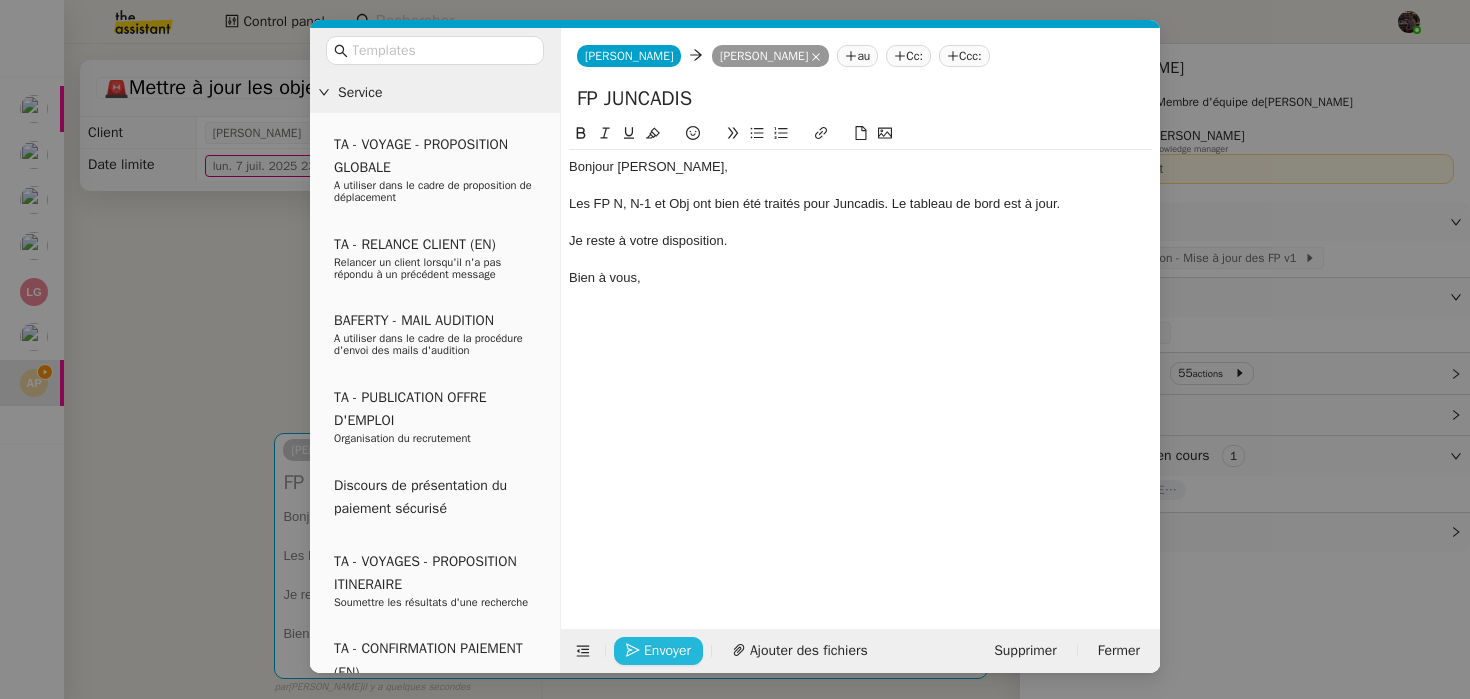 click on "Envoyer" 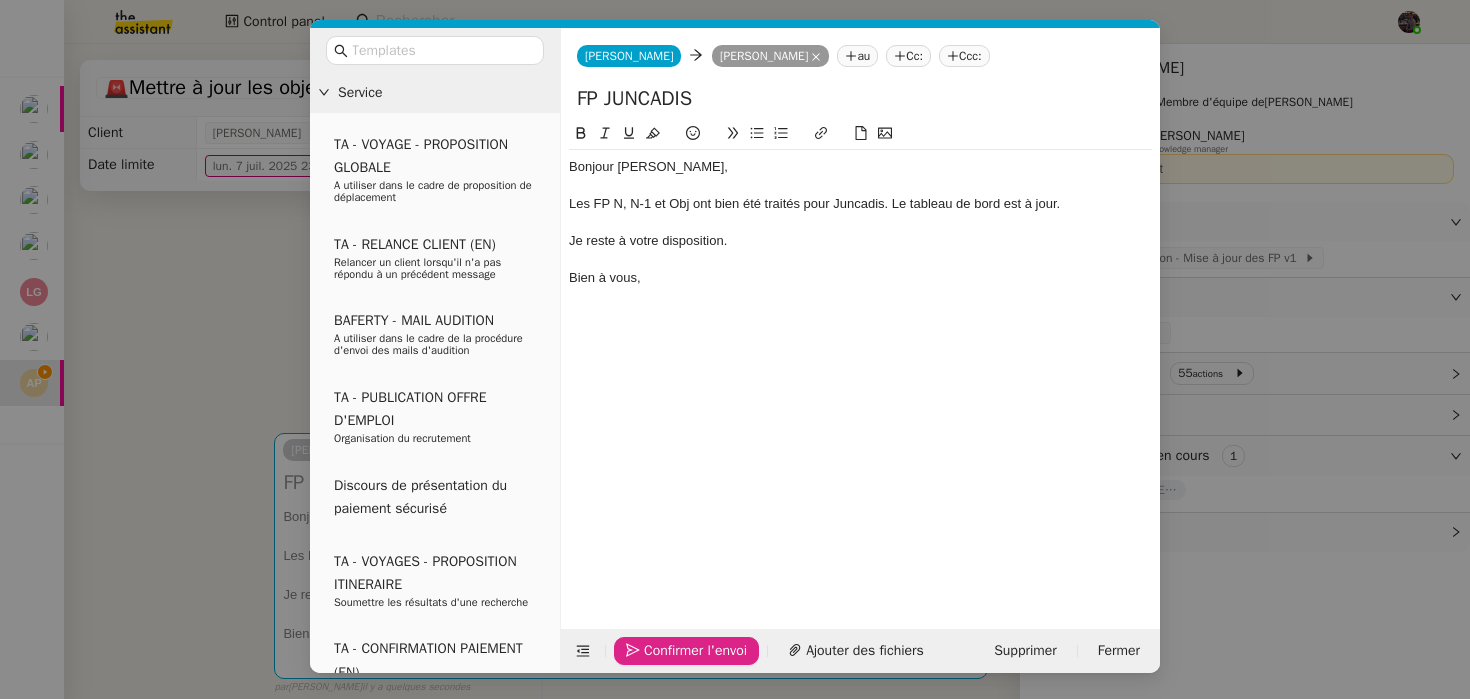 click on "Confirmer l'envoi" 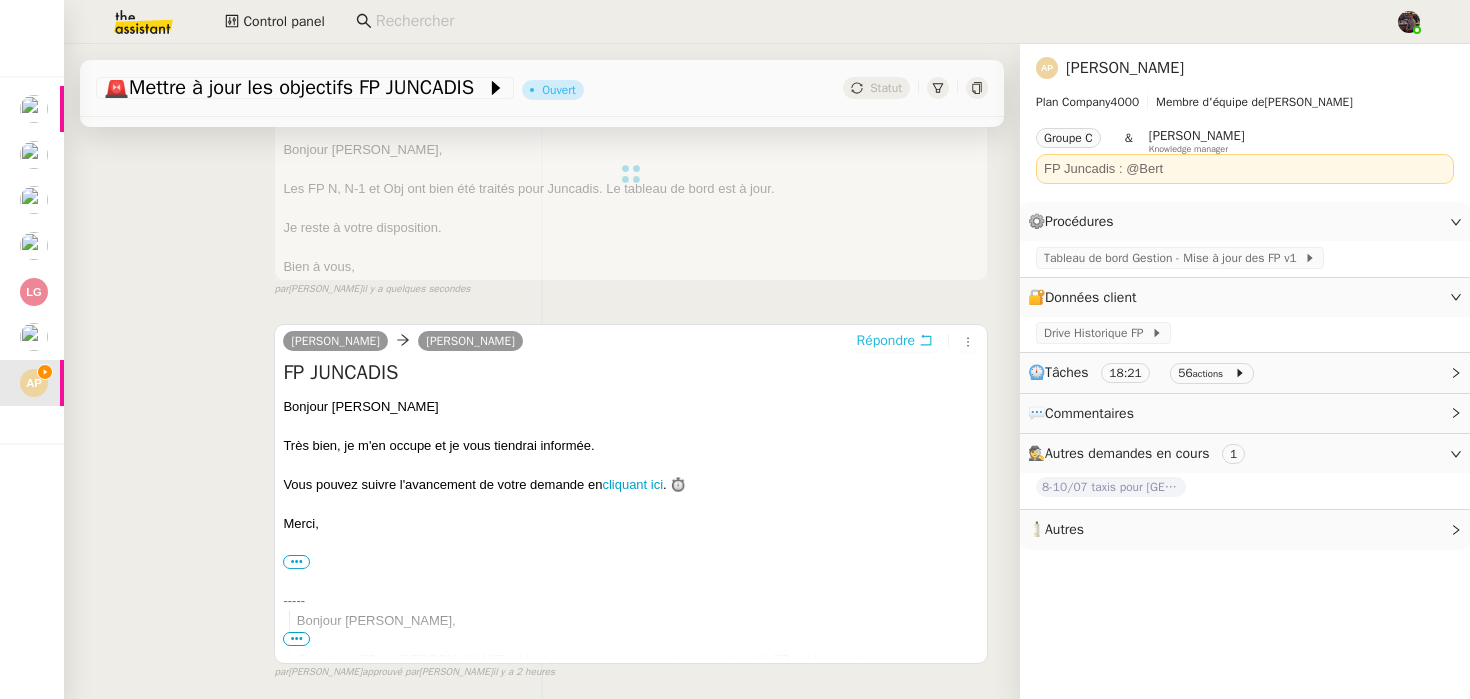 scroll, scrollTop: 0, scrollLeft: 0, axis: both 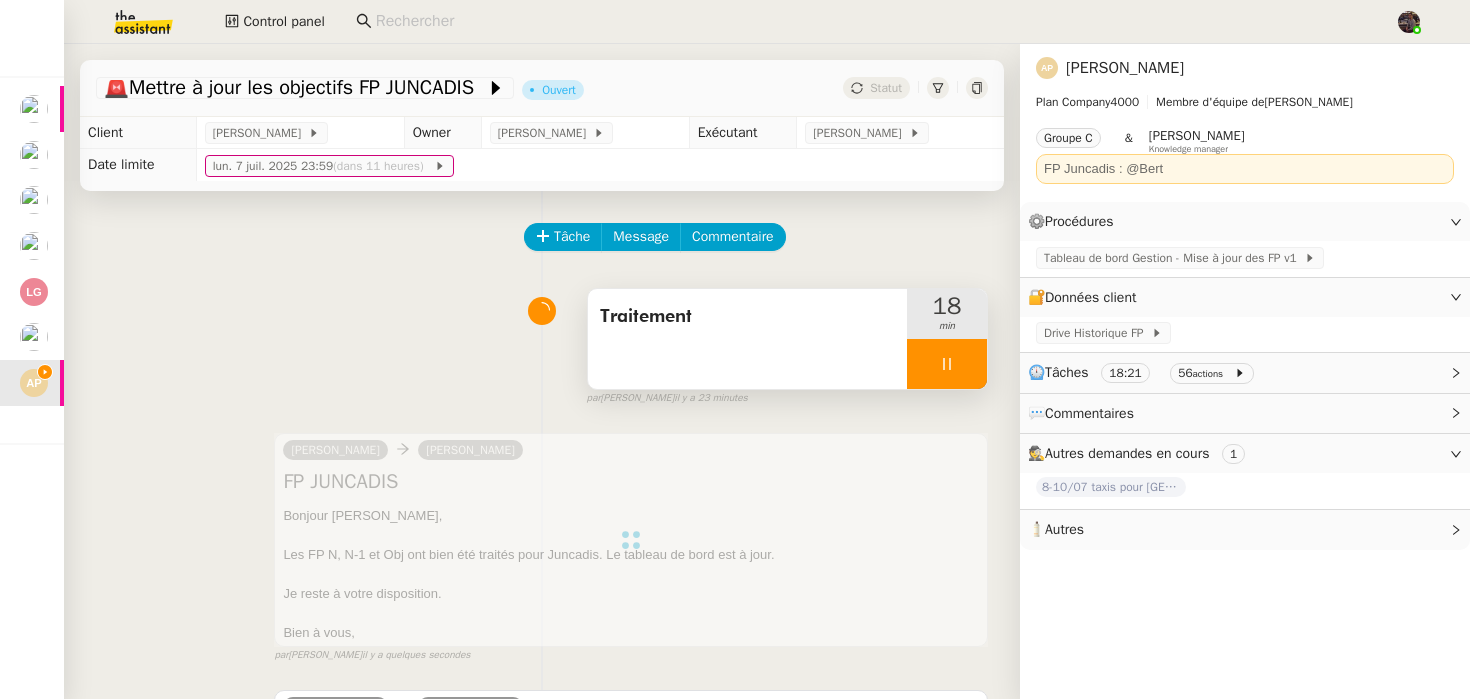 click 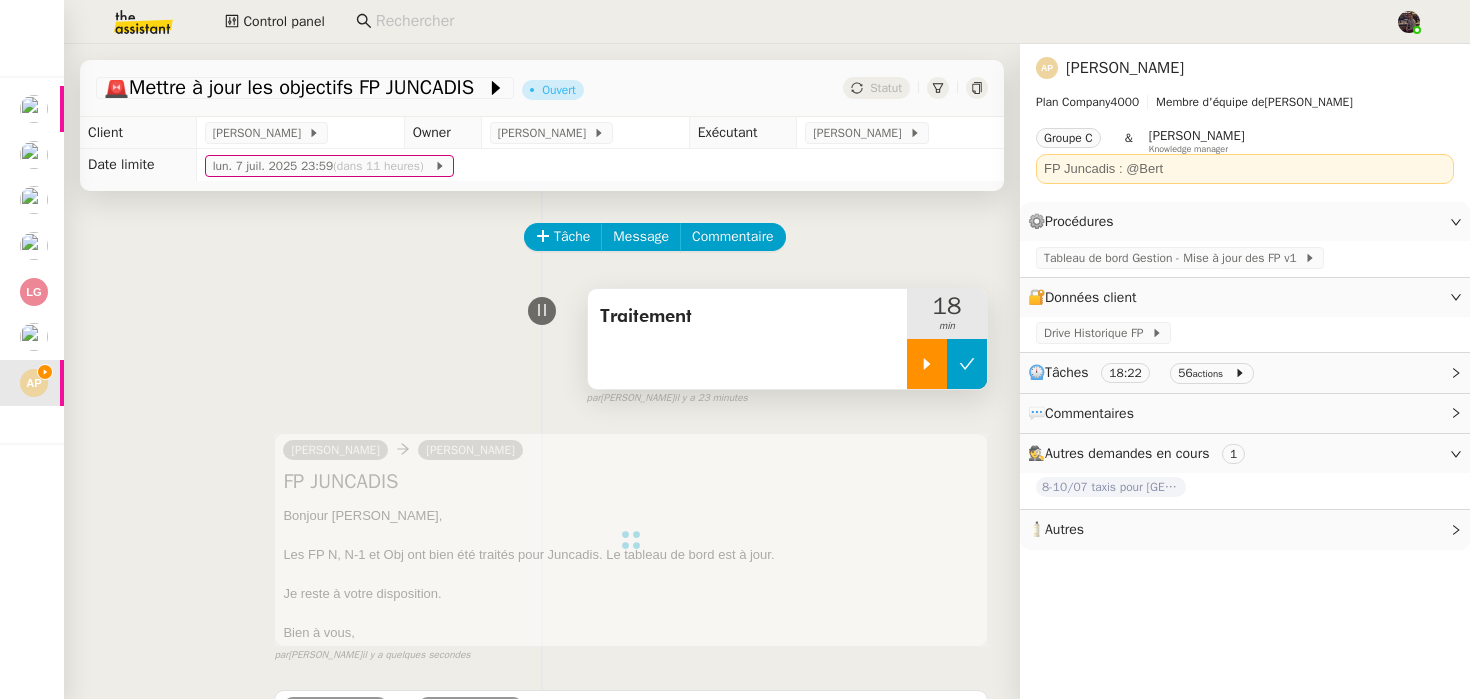 click 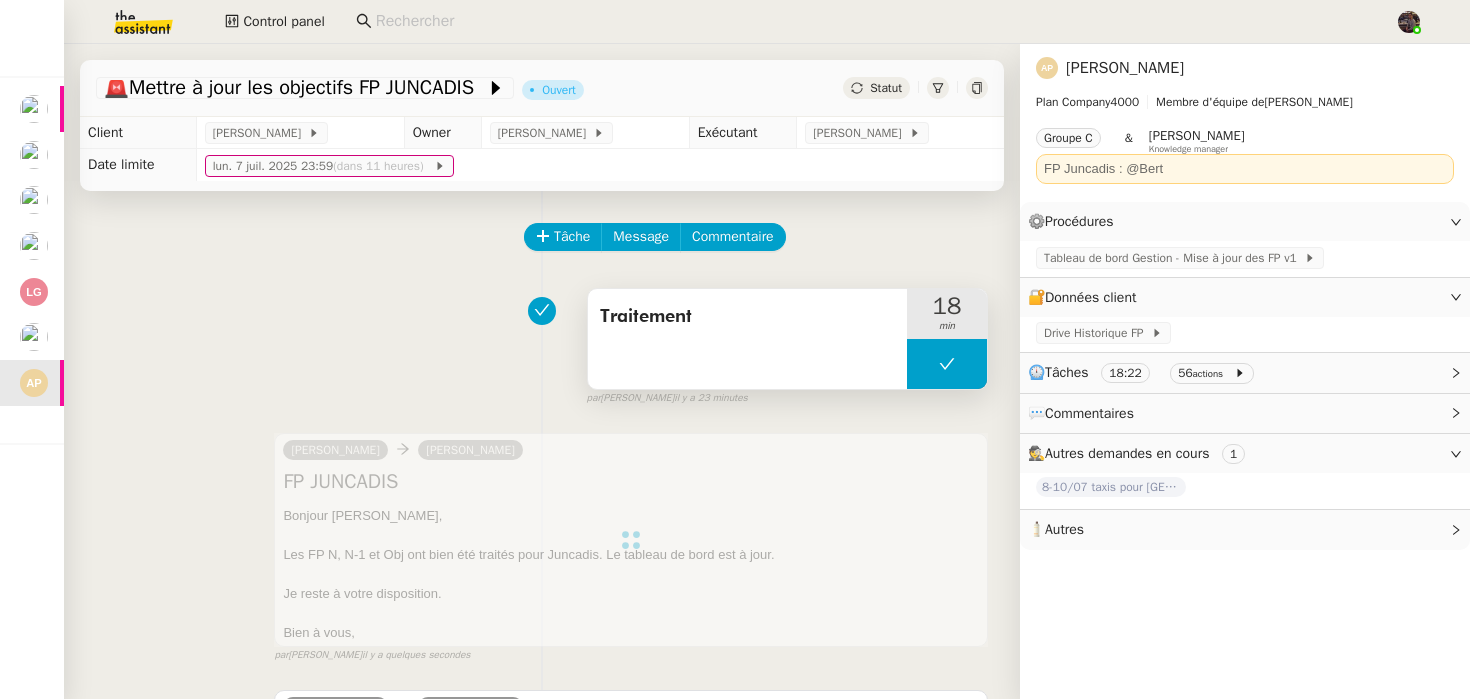 click on "Traitement" at bounding box center (747, 339) 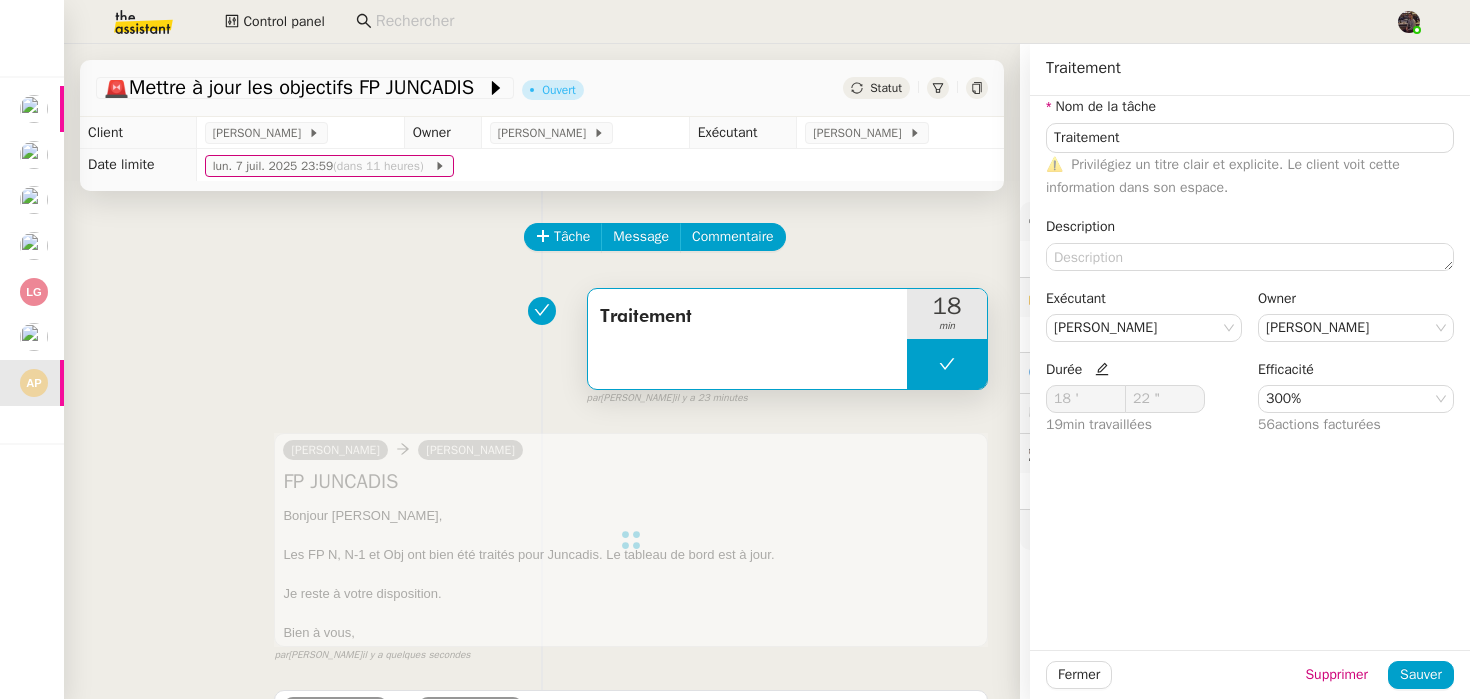 click on "Tâche Message Commentaire" 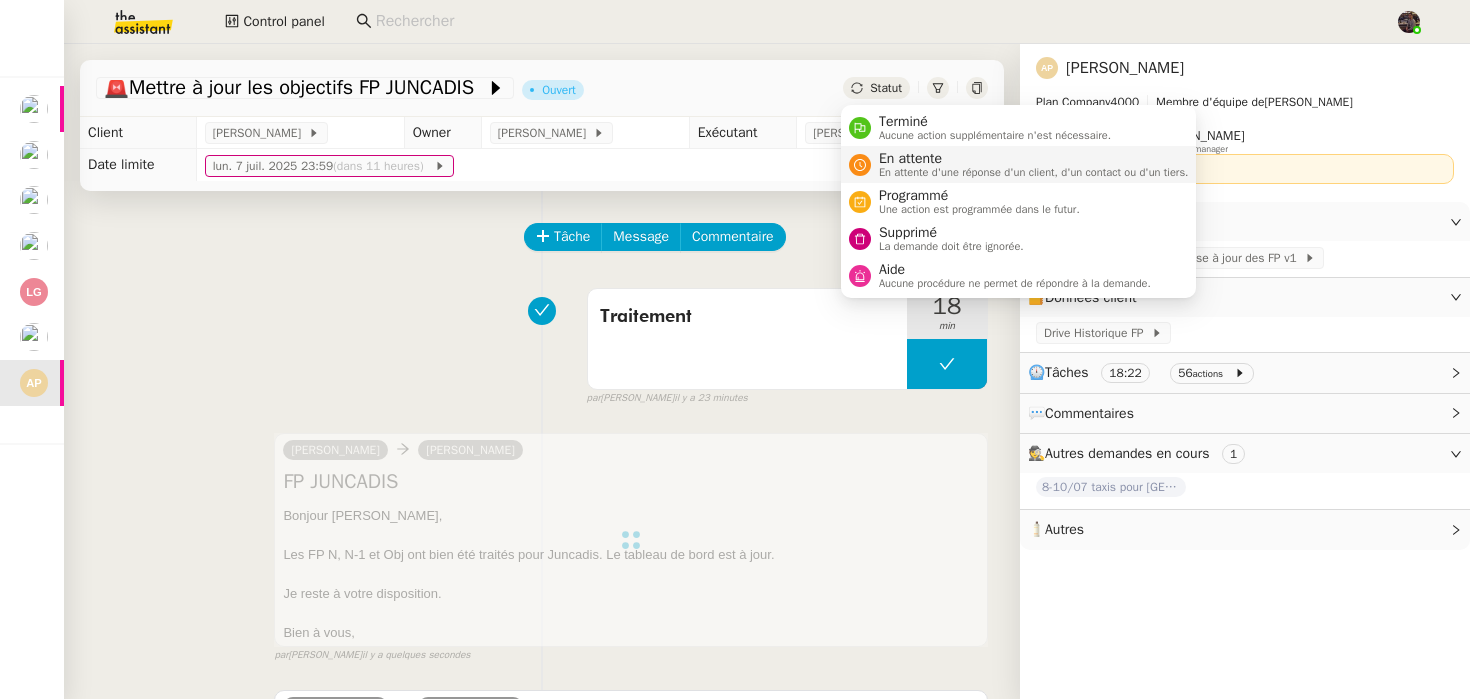 click on "En attente" at bounding box center (1034, 159) 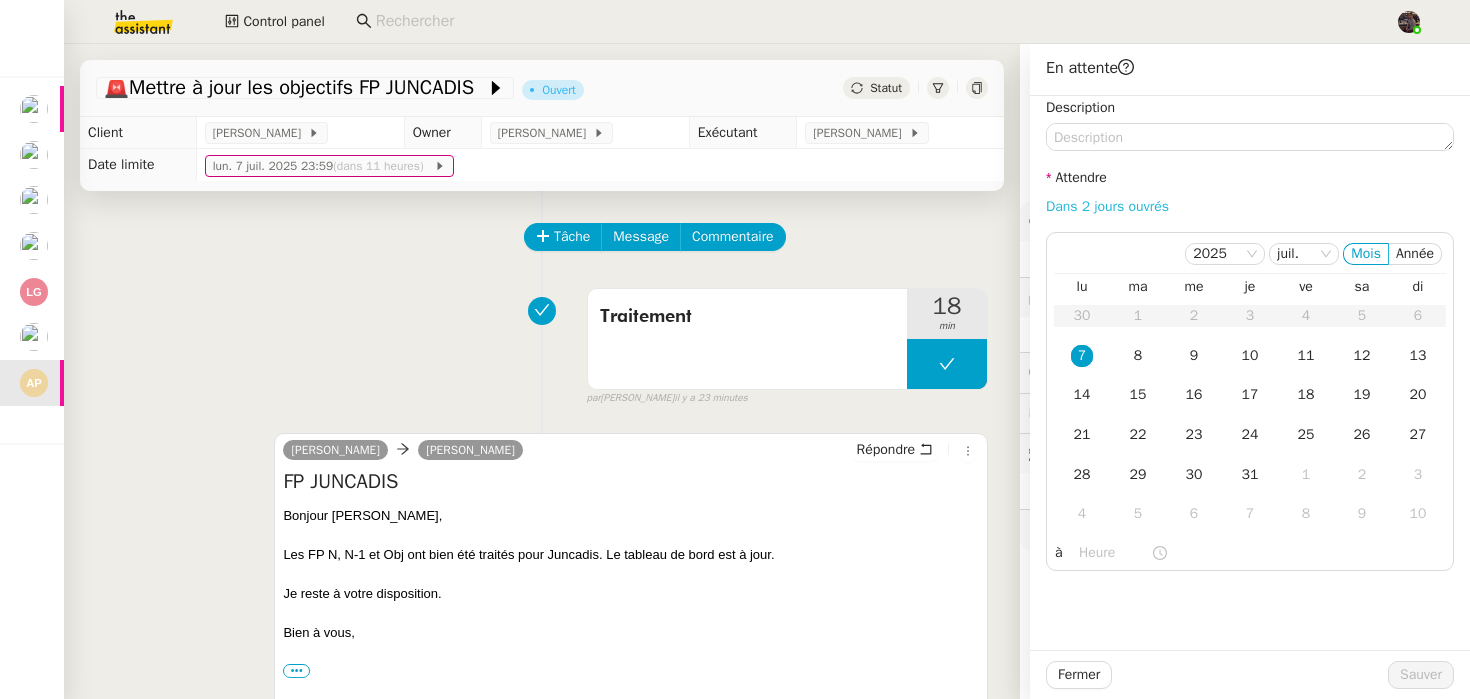 click on "Dans 2 jours ouvrés" 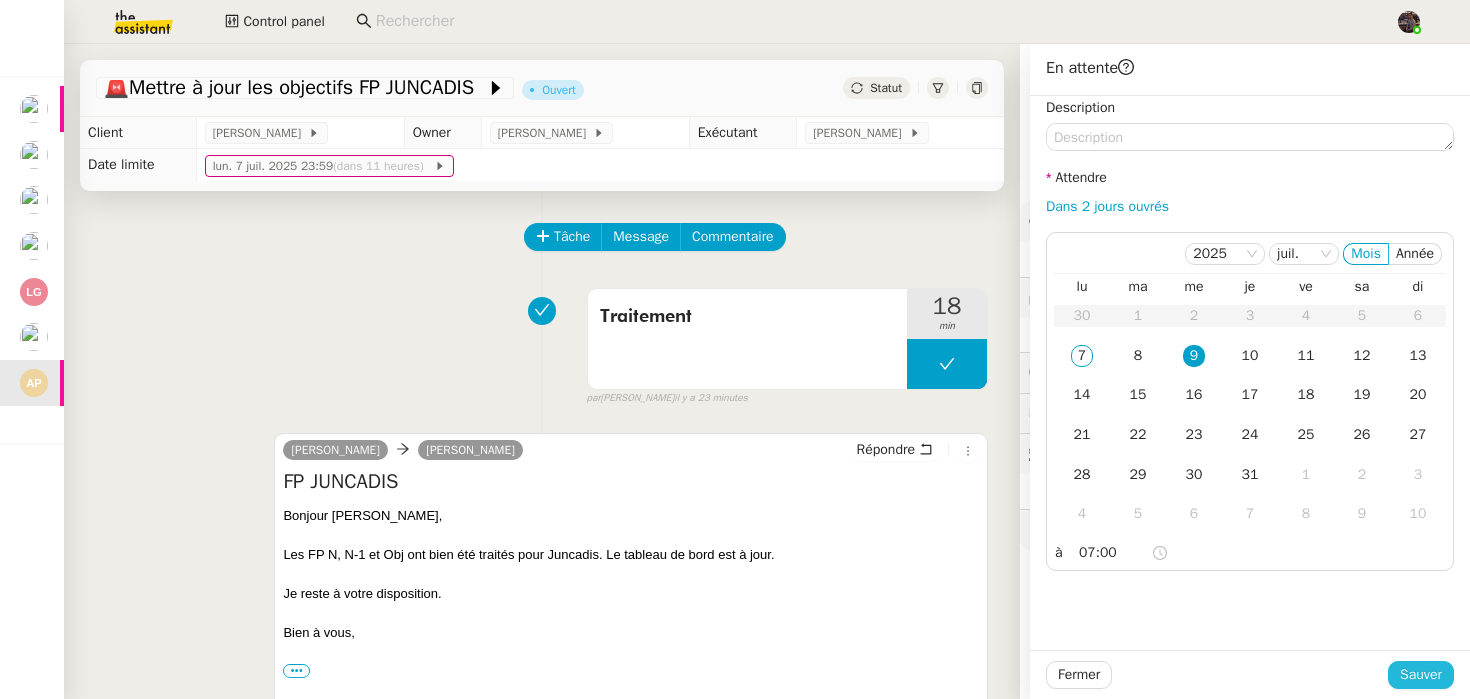 click on "Sauver" 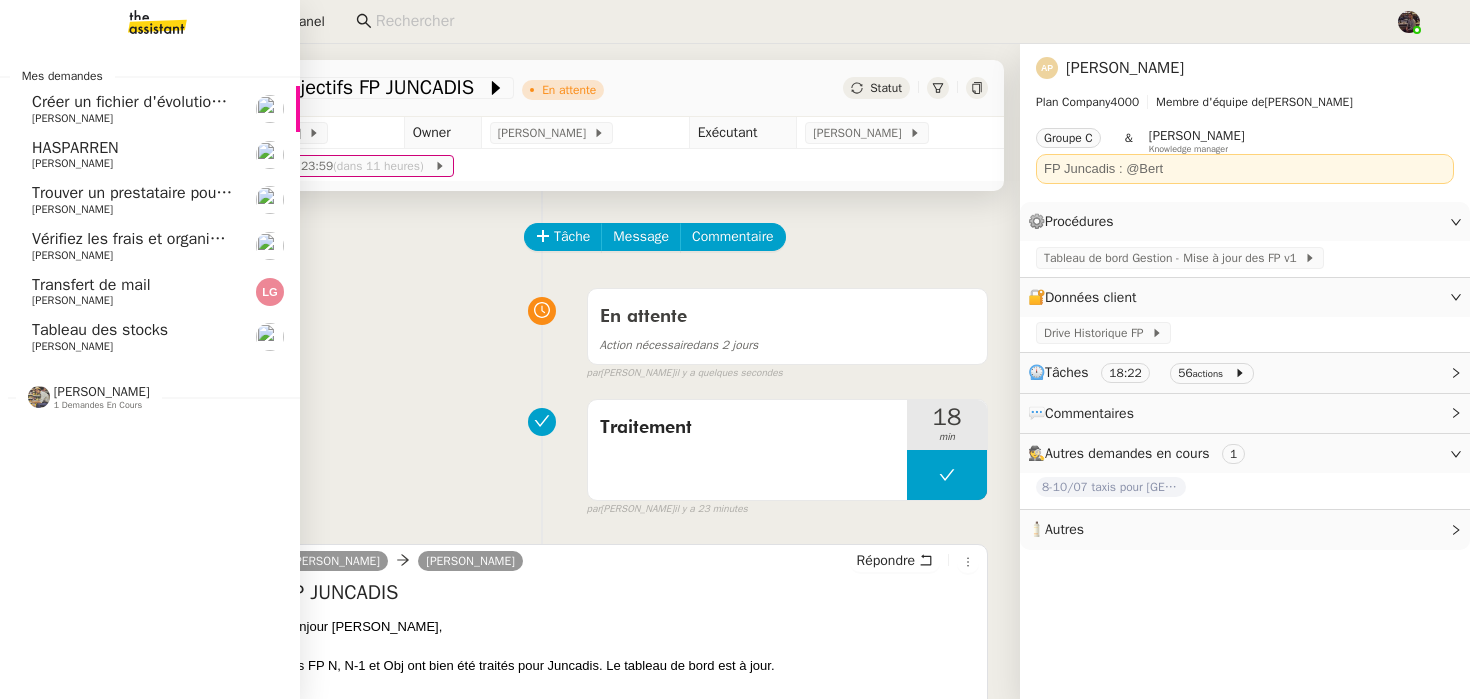 click on "Fabien Bornancin" 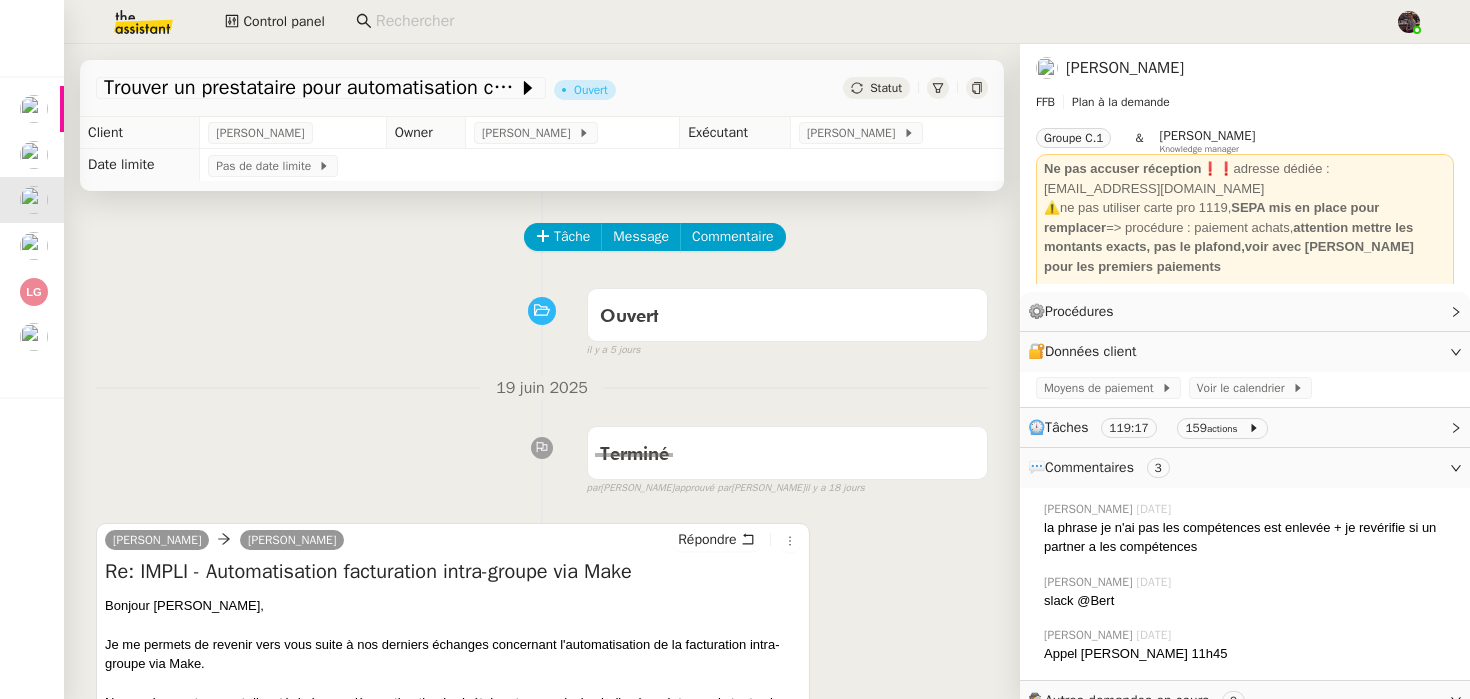 scroll, scrollTop: 205, scrollLeft: 0, axis: vertical 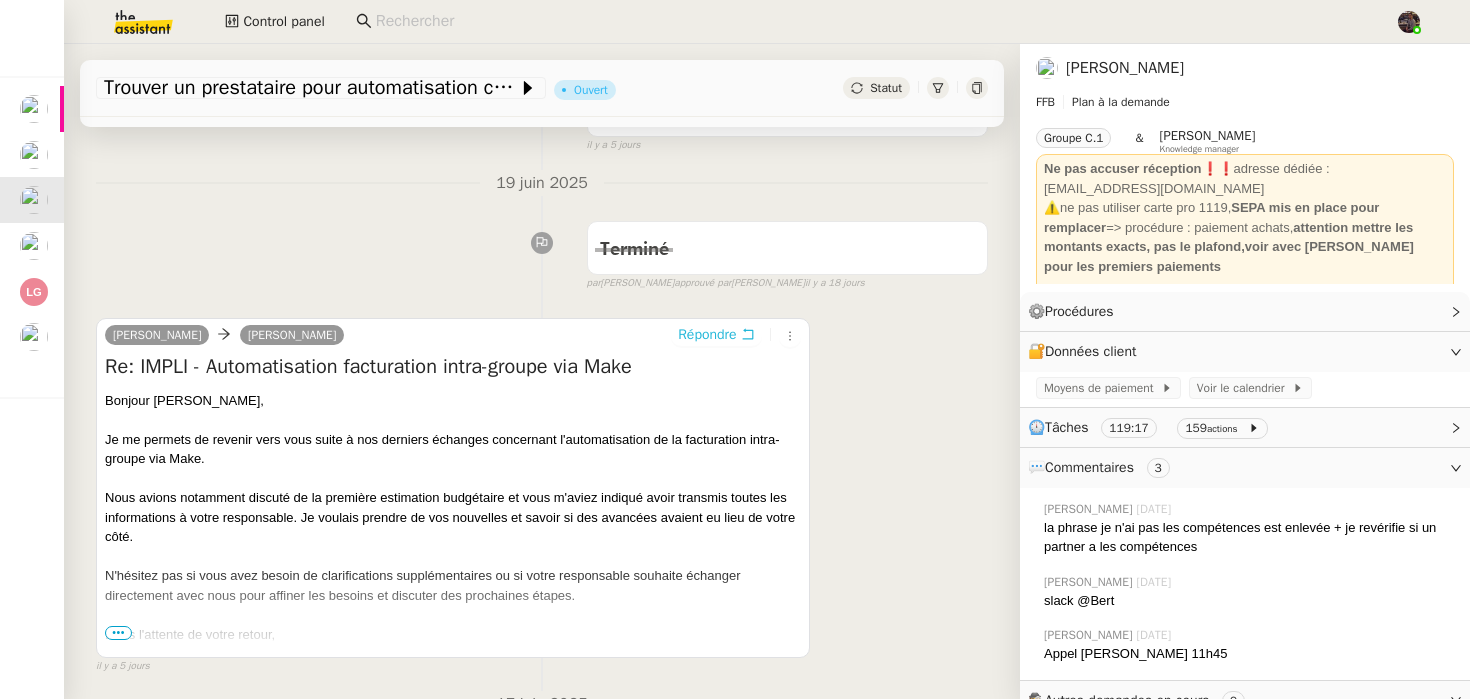 click on "Répondre" at bounding box center [707, 335] 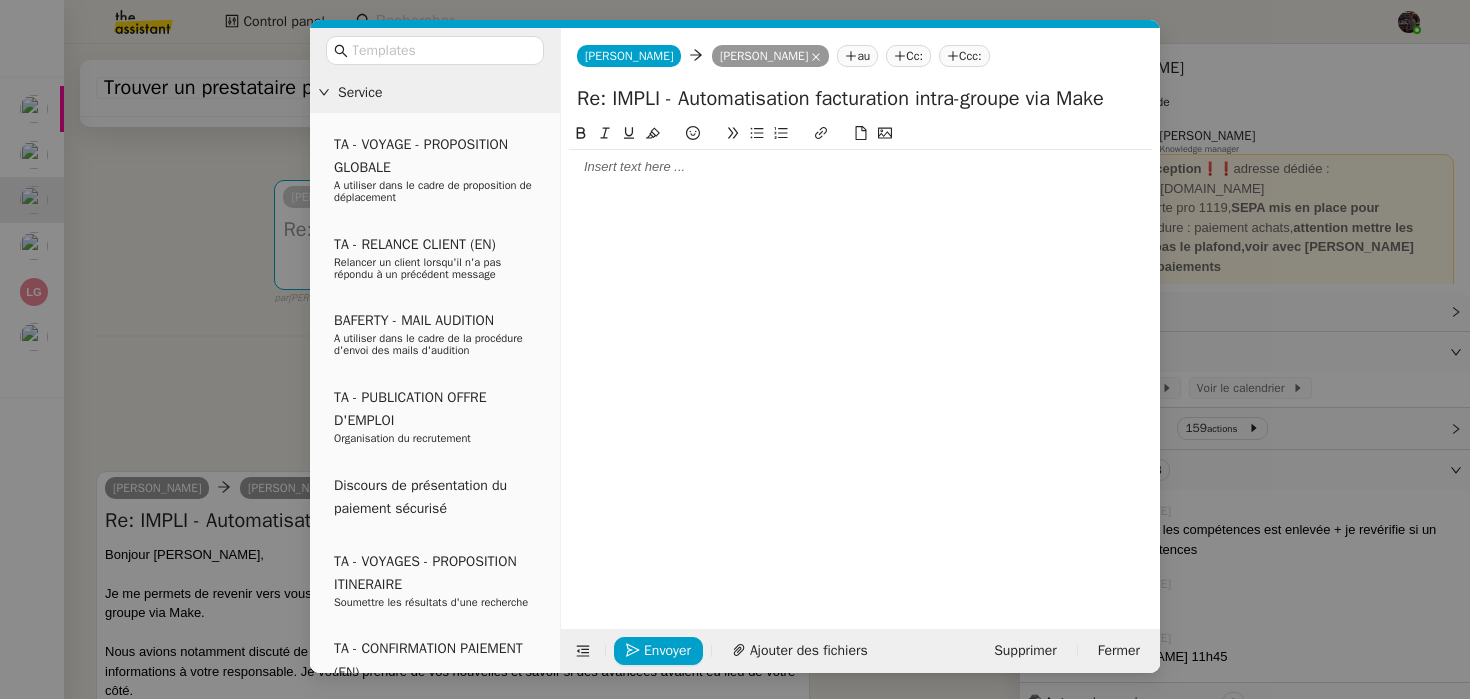 click 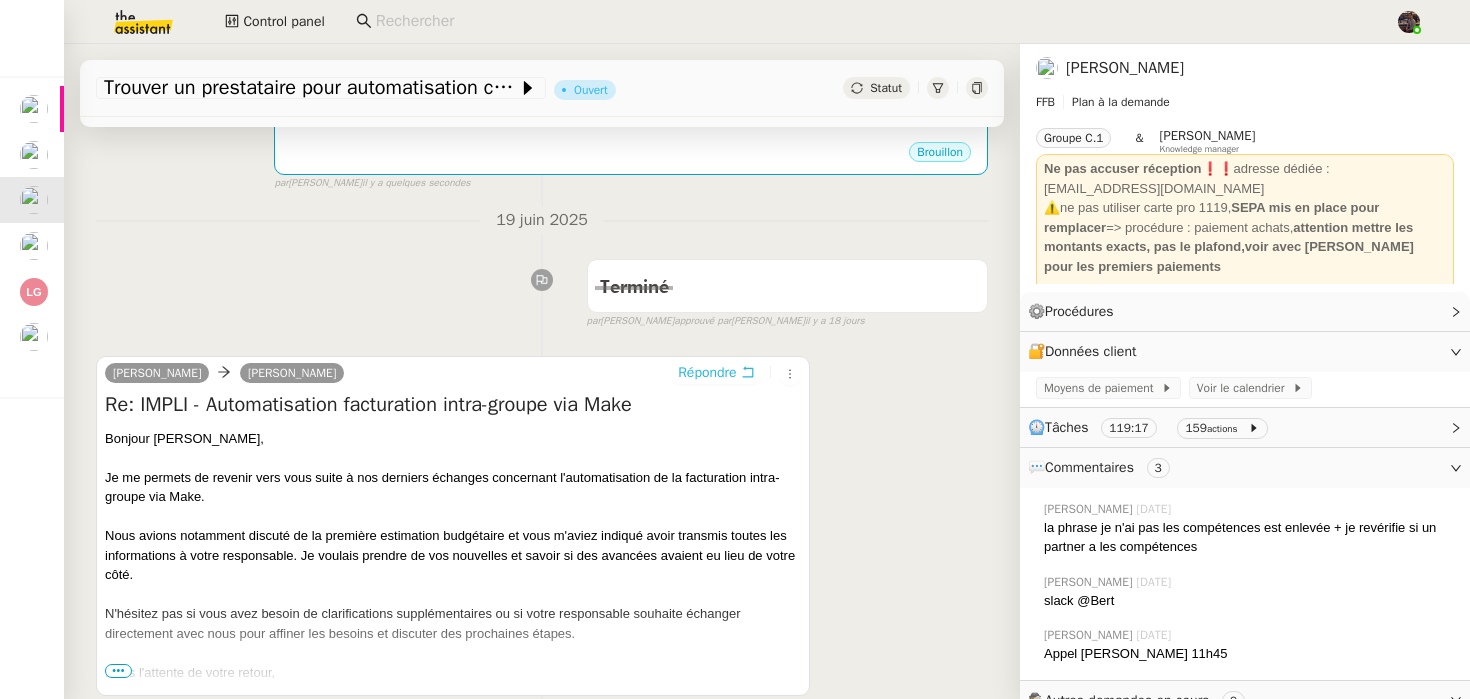 scroll, scrollTop: 324, scrollLeft: 0, axis: vertical 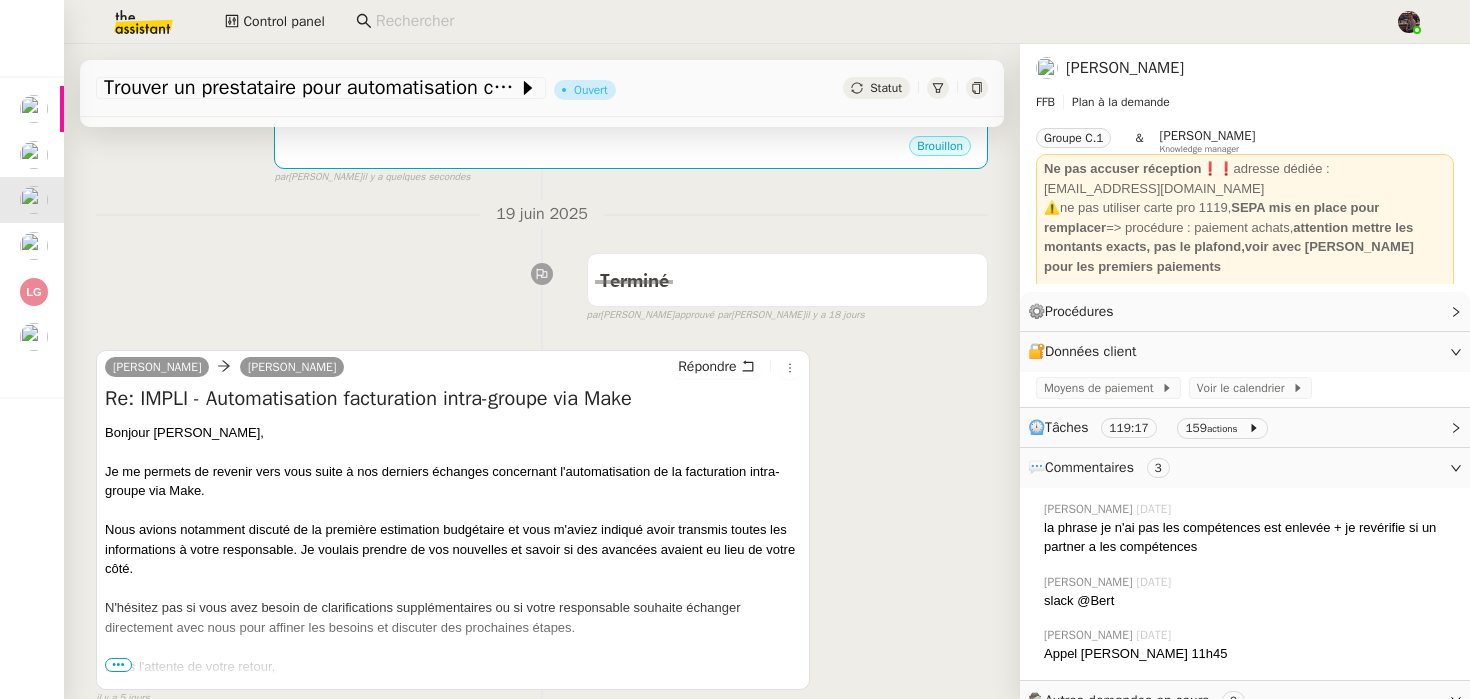 click on "19 juin 2025 Terminé false par   Bert C.   approuvé par   Bert C.   il y a 18 jours 👌👌👌 message envoyé ✌️✌️✌️ une erreur s'est produite 👌👌👌 message envoyé ✌️✌️✌️ Votre message va être revu ✌️✌️✌️ une erreur s'est produite La taille des fichiers doit être de 10Mb au maximum." at bounding box center [542, 262] 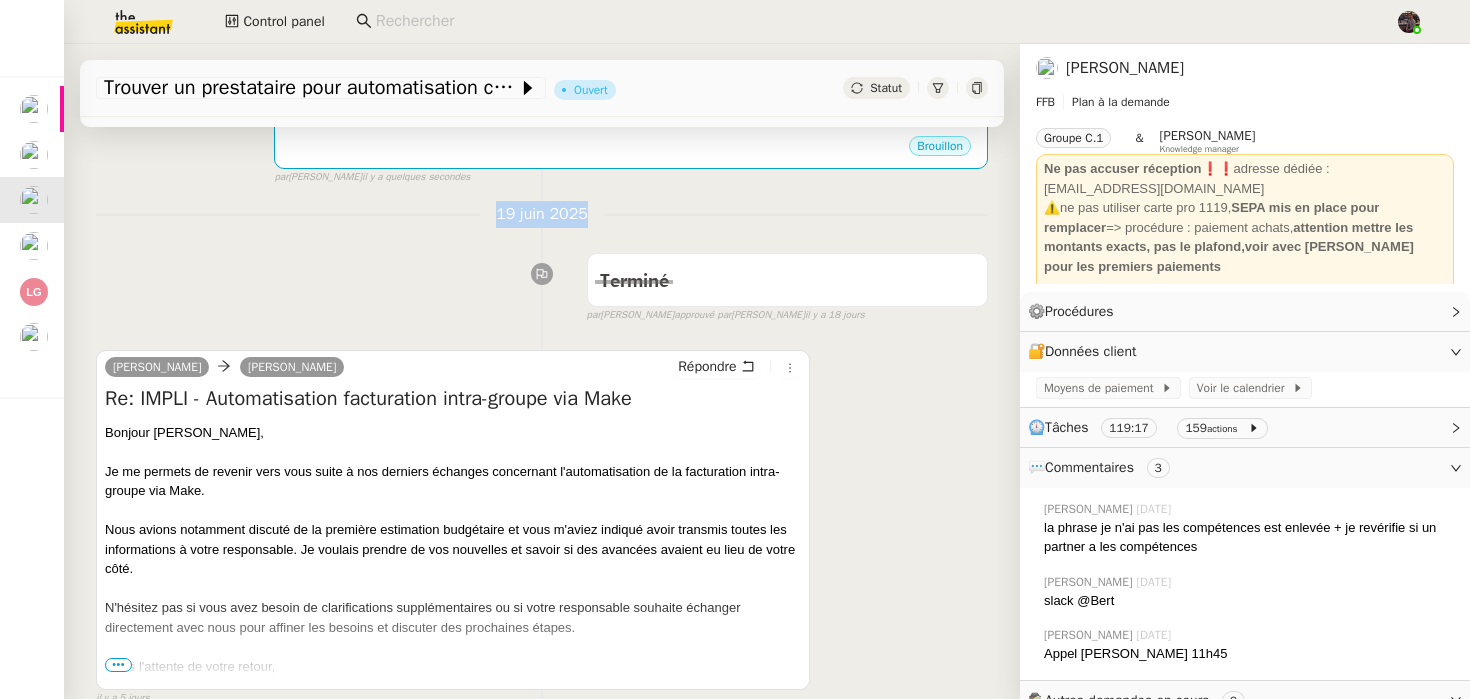 scroll, scrollTop: 0, scrollLeft: 0, axis: both 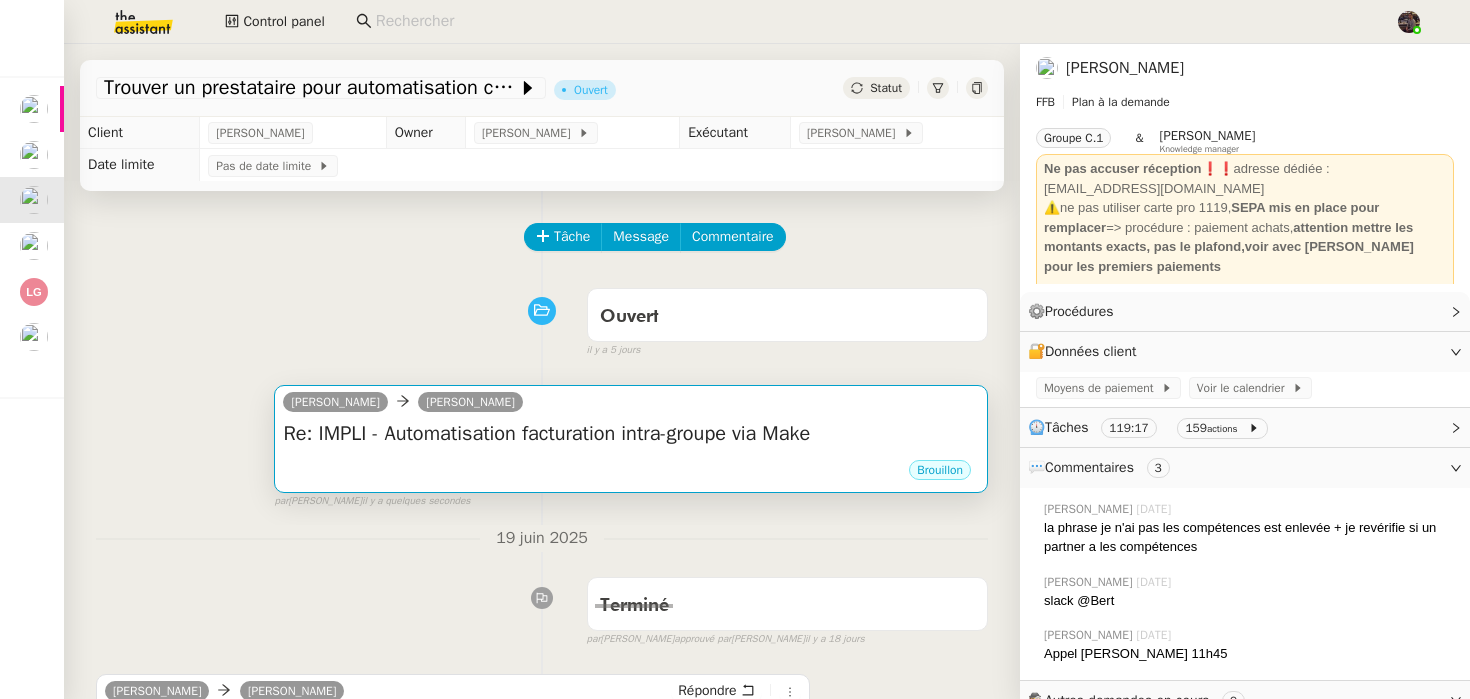 click on "Re: IMPLI - Automatisation facturation intra-groupe via Make" at bounding box center (631, 434) 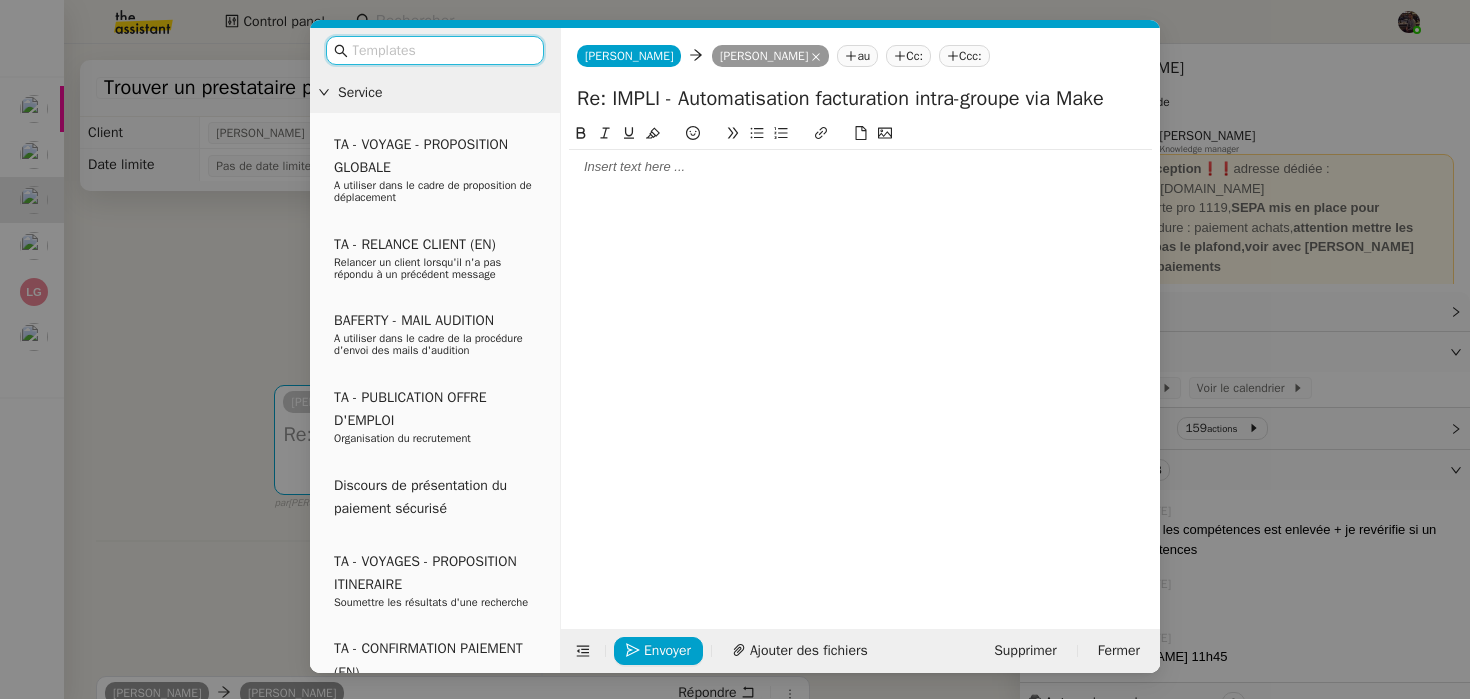 click 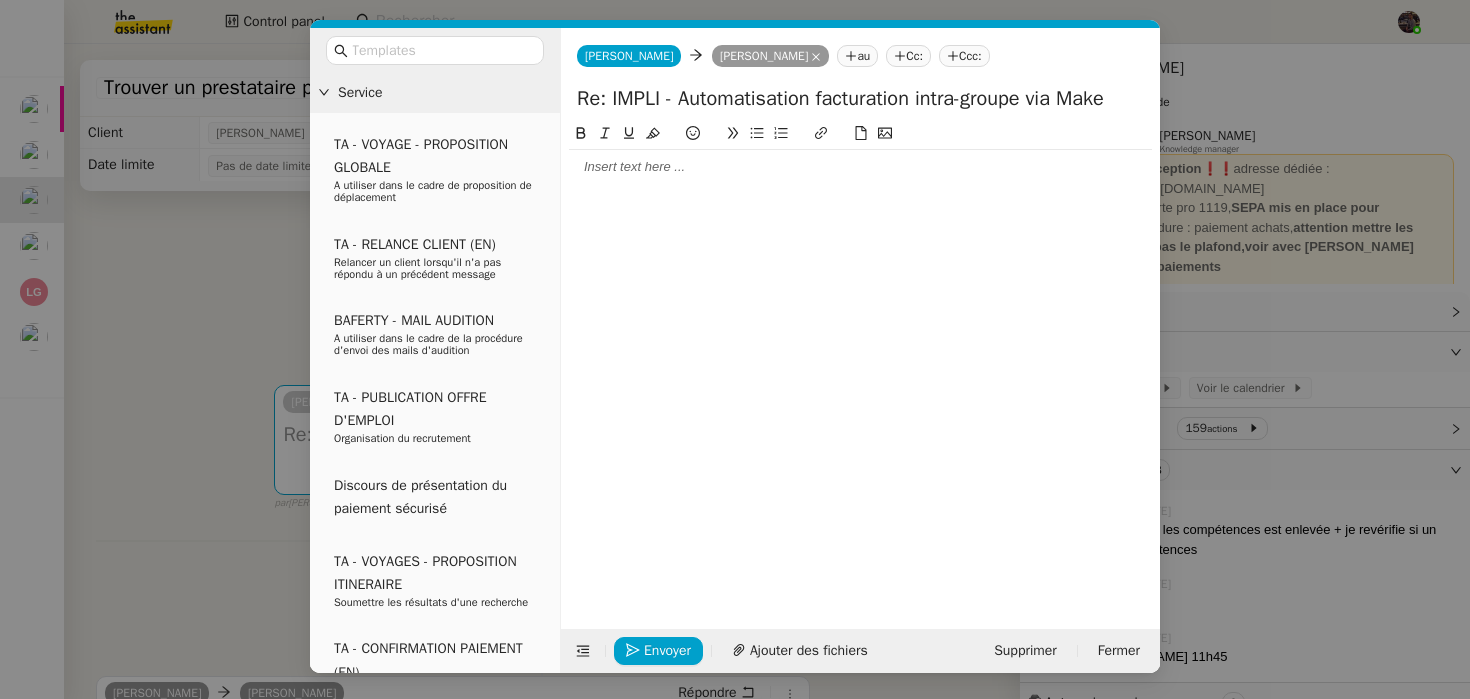 type 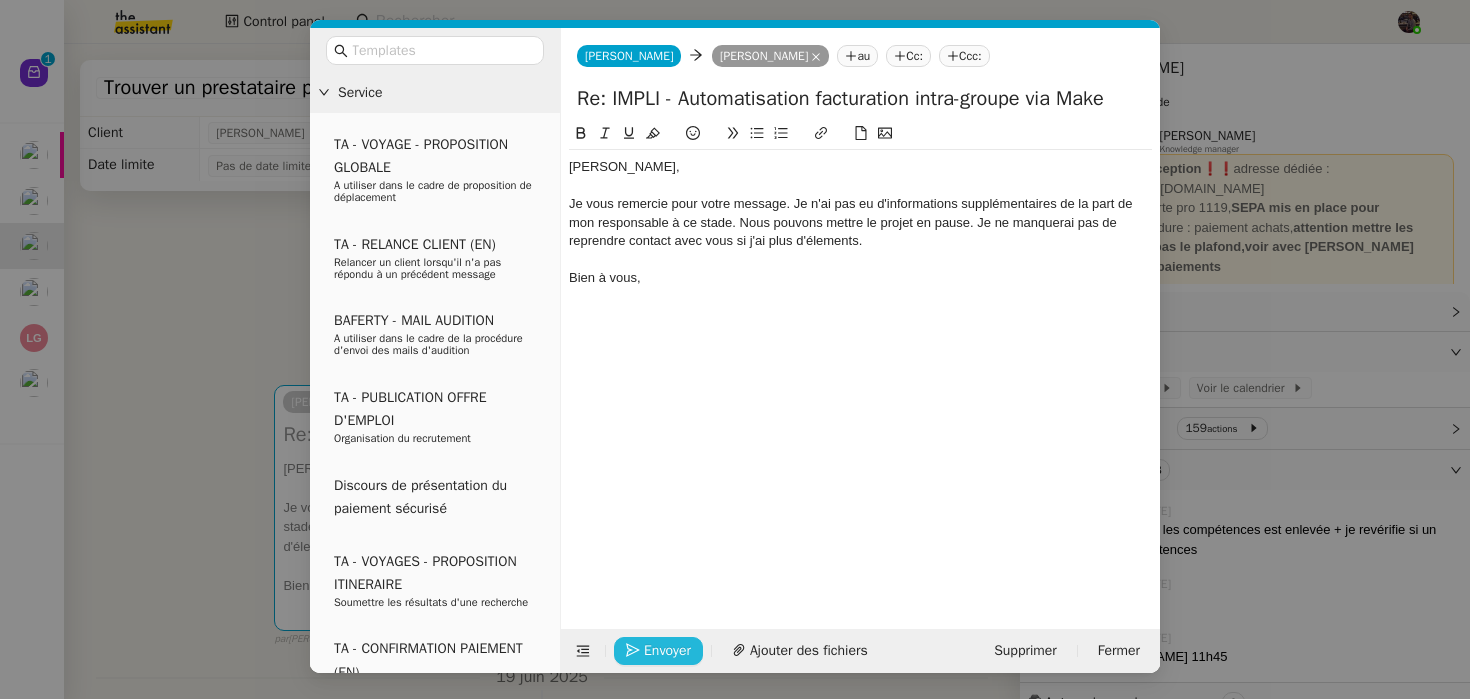 click on "Envoyer" 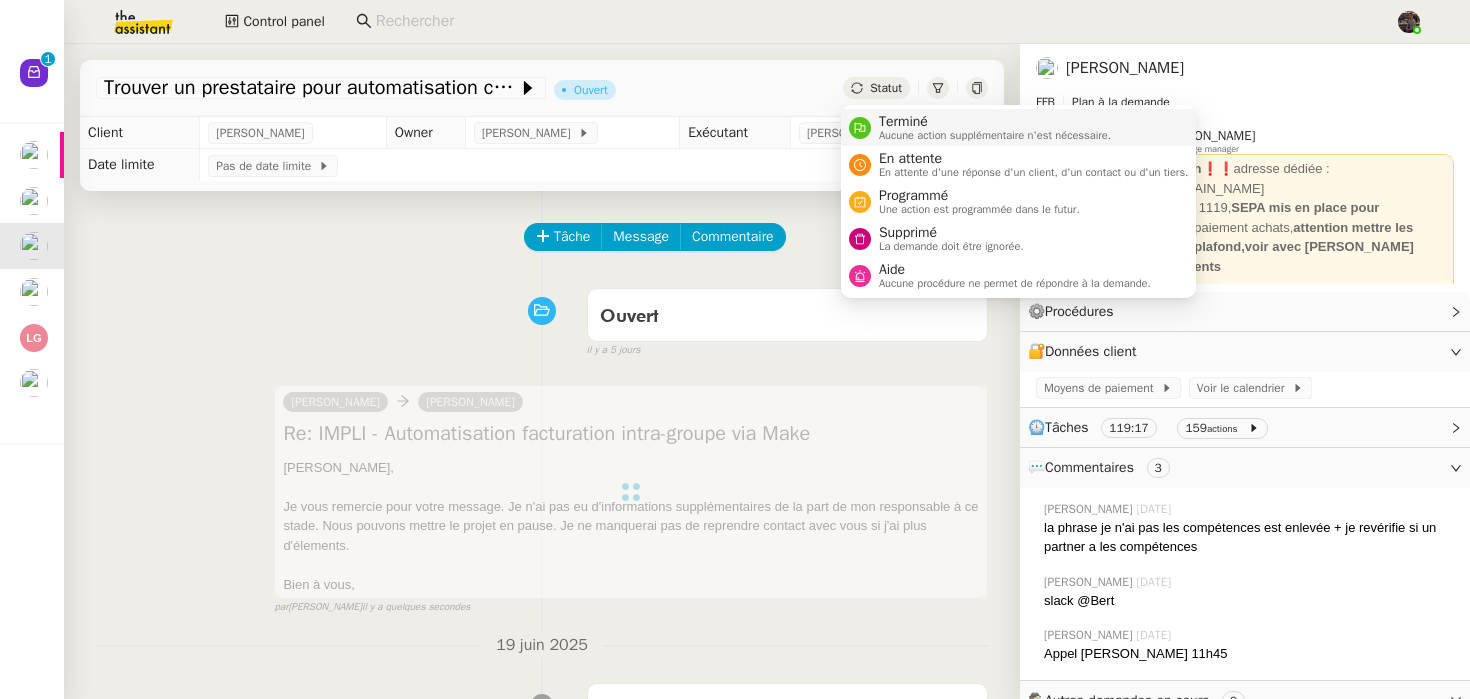 click on "Aucune action supplémentaire n'est nécessaire." at bounding box center (995, 135) 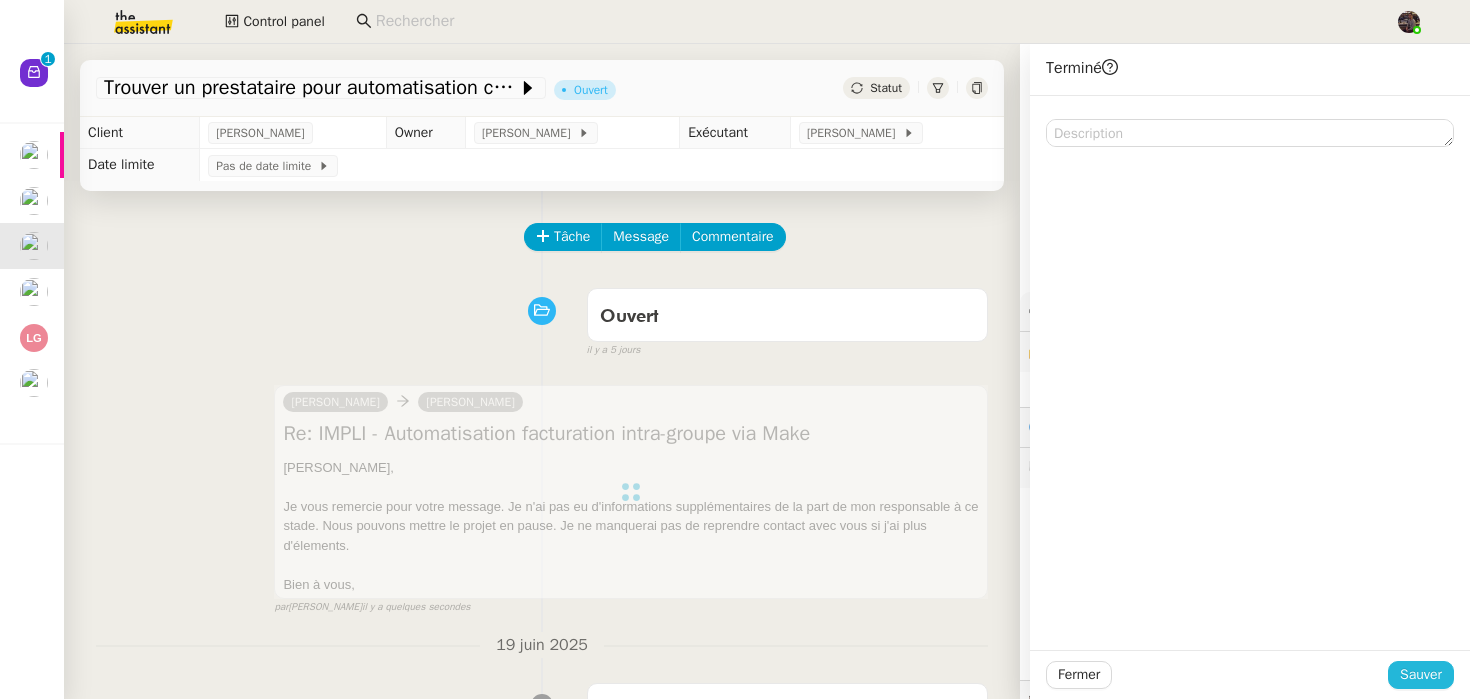click on "Sauver" 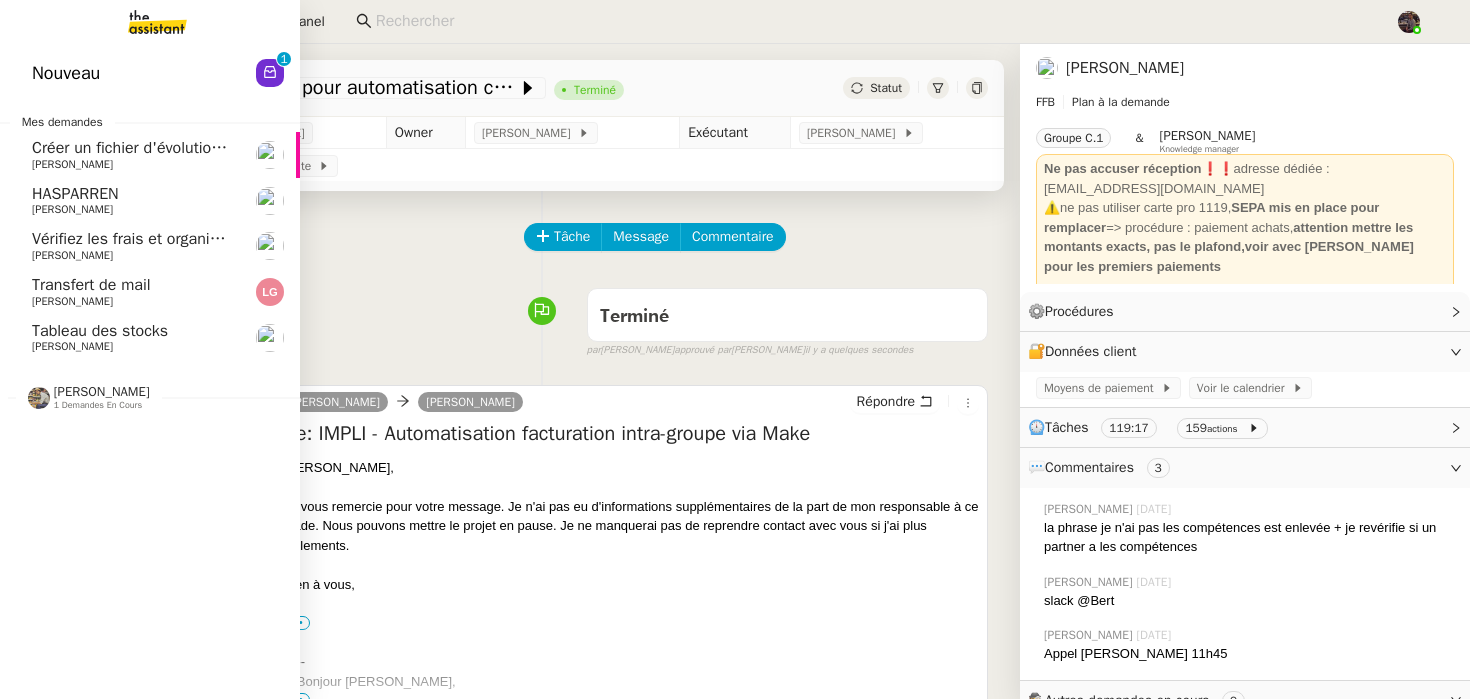 click on "Créer un fichier d'évolution des taux AT    Lydie Laulon" 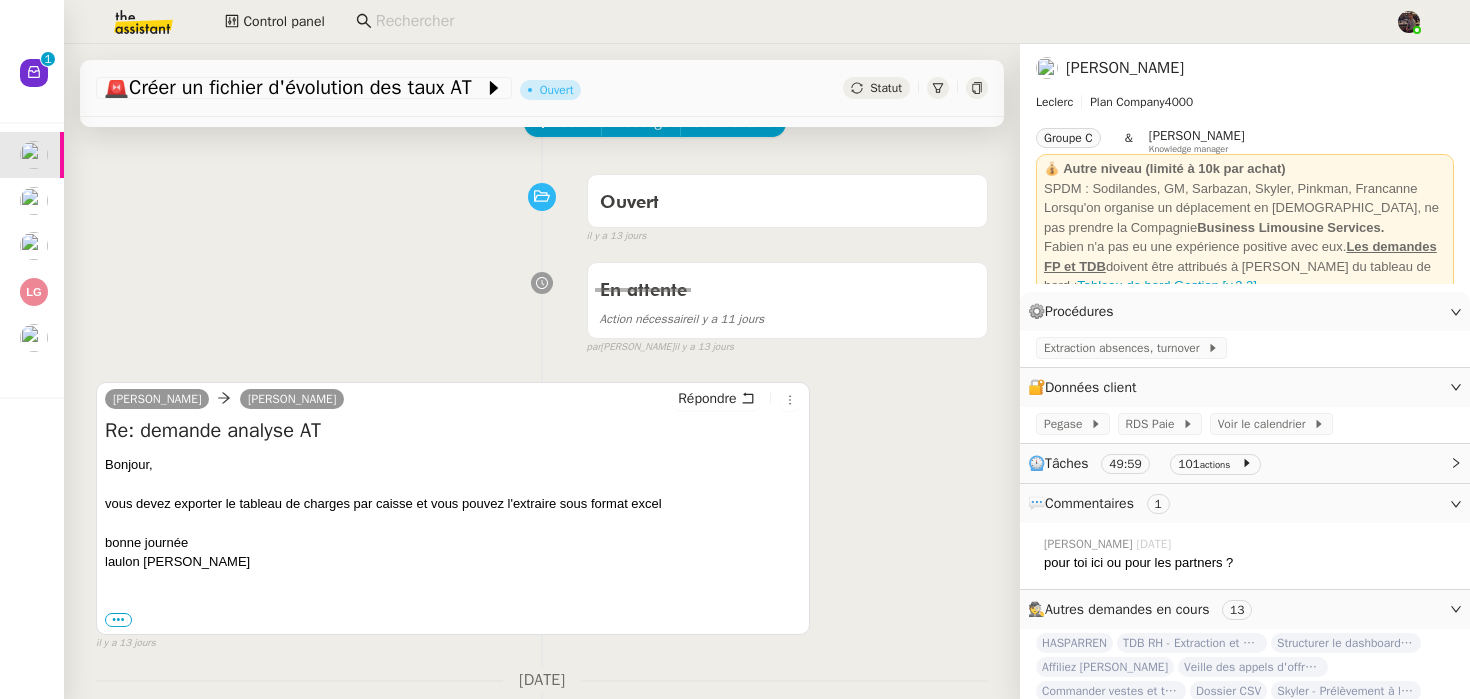 scroll, scrollTop: 112, scrollLeft: 0, axis: vertical 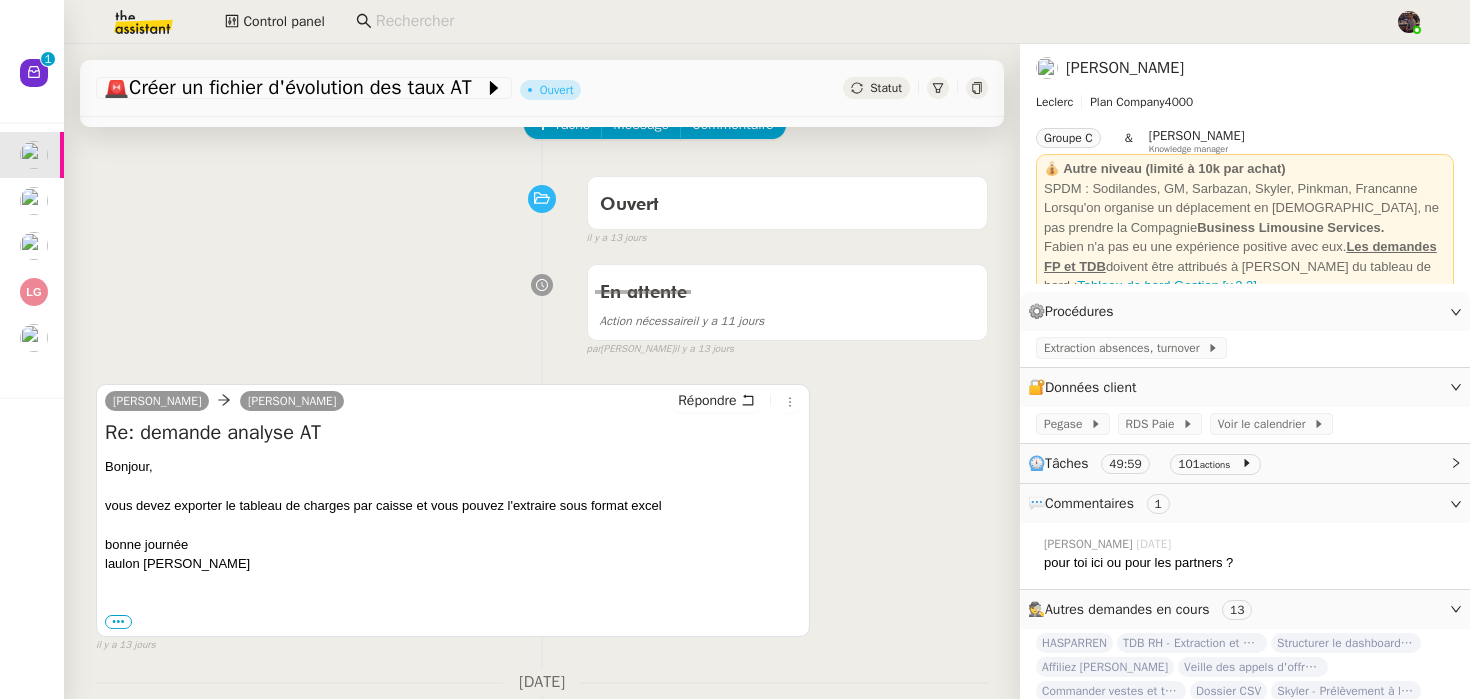 click on "En attente Action nécessaire  il y a 11 jours  false par   Bert C.   il y a 13 jours" at bounding box center [542, 306] 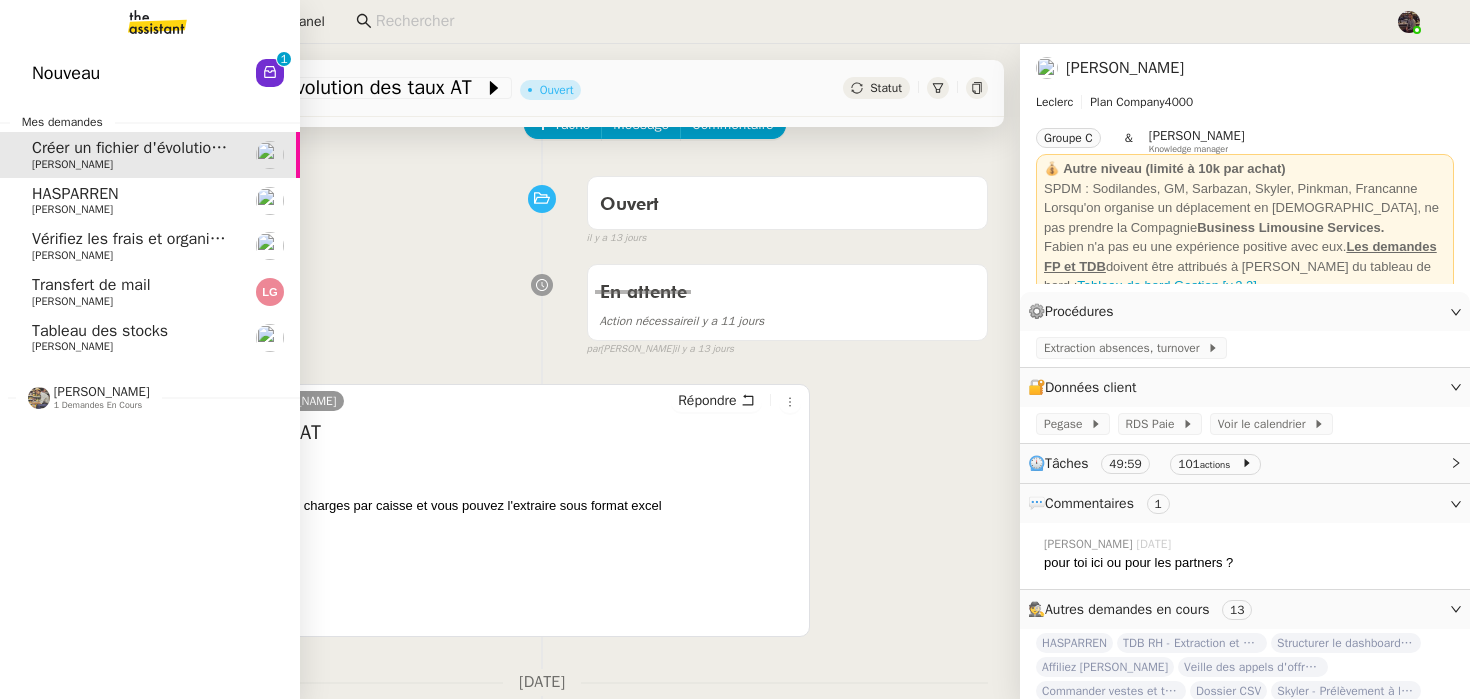 click on "[PERSON_NAME]" 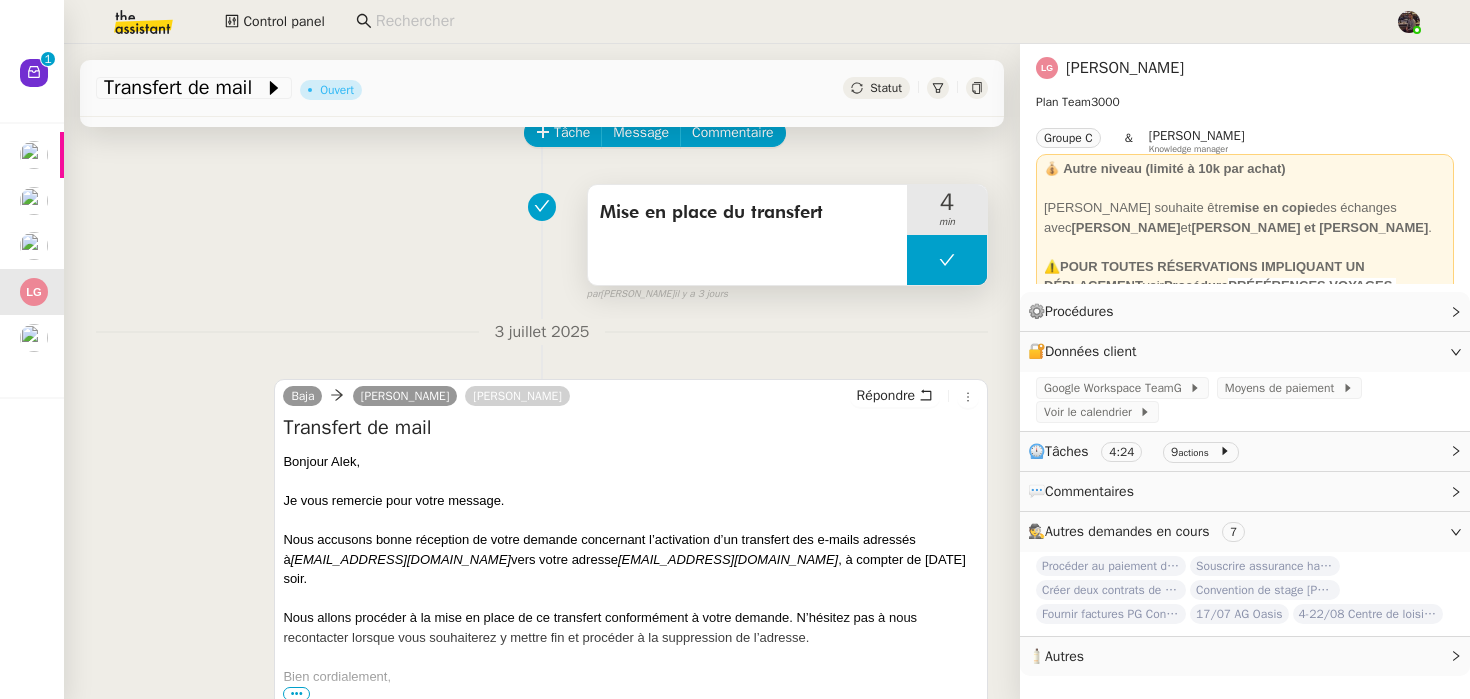 scroll, scrollTop: 0, scrollLeft: 0, axis: both 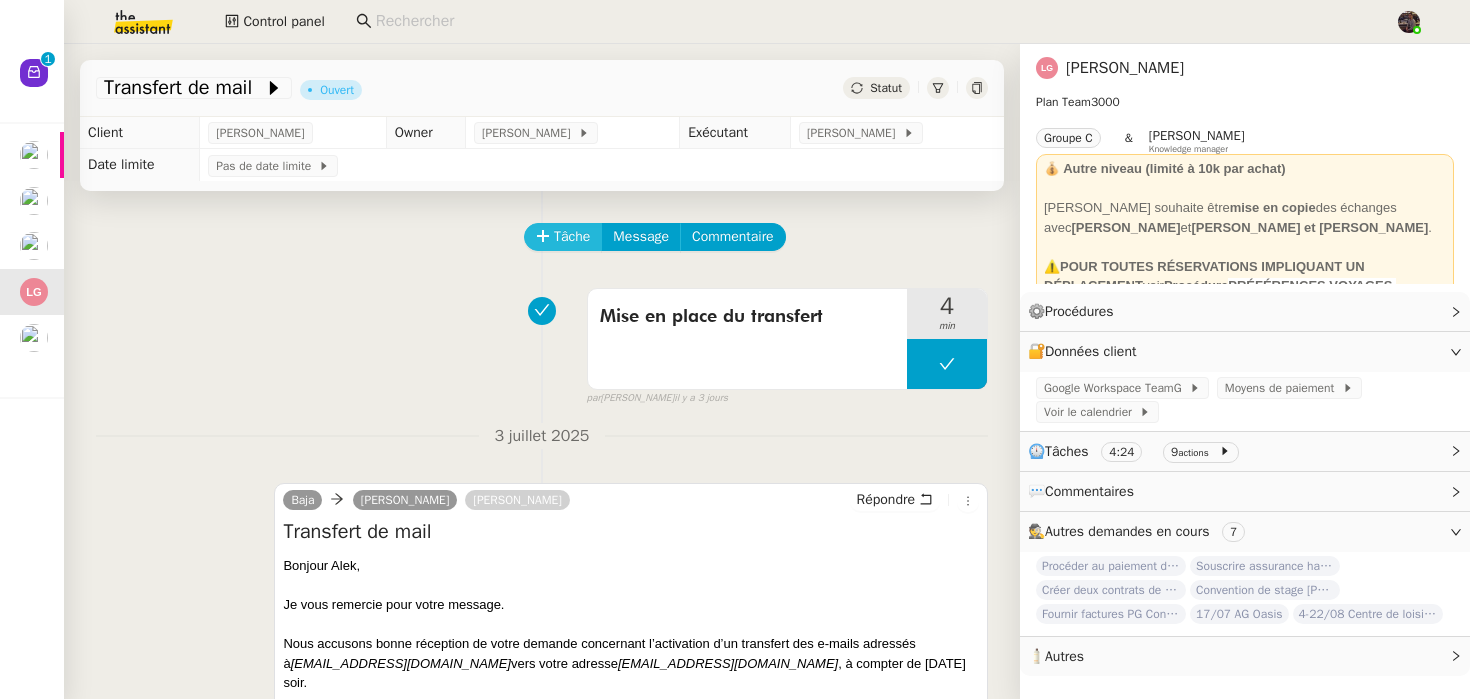 click on "Tâche" 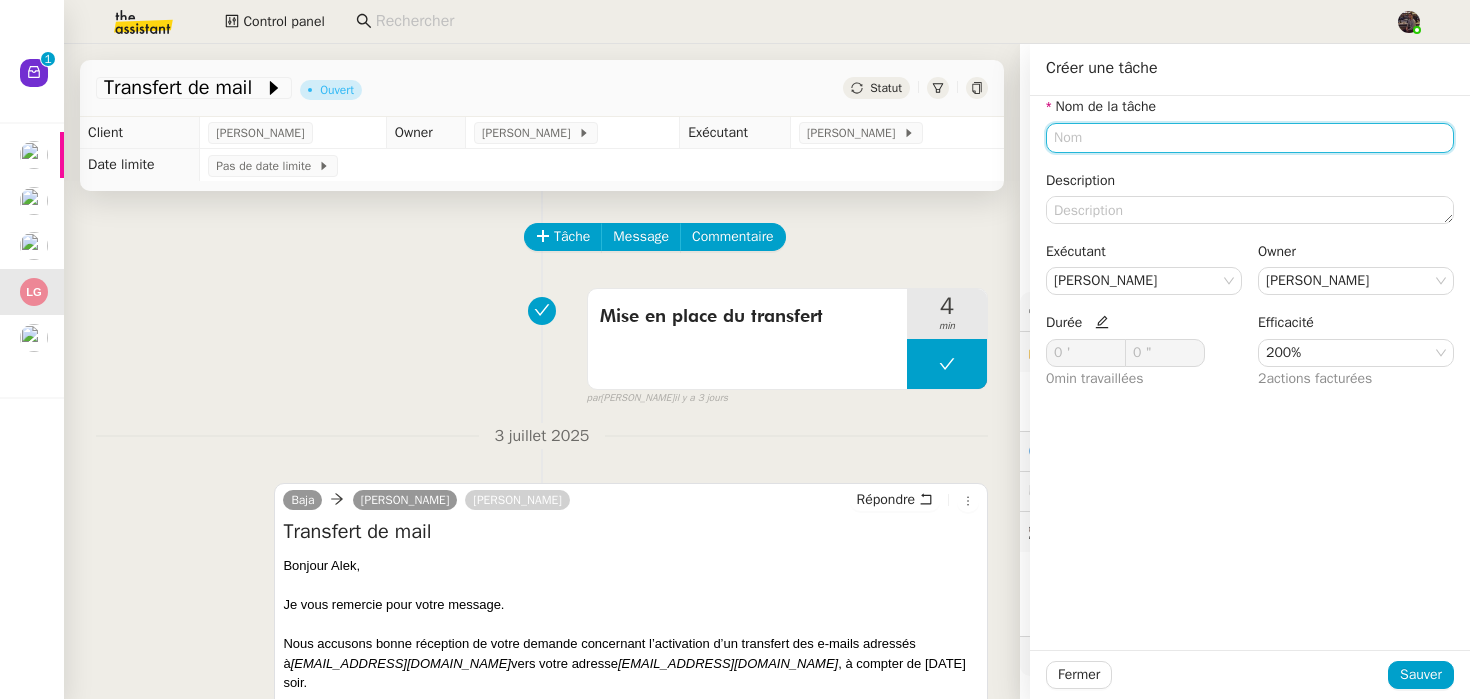 type on "M" 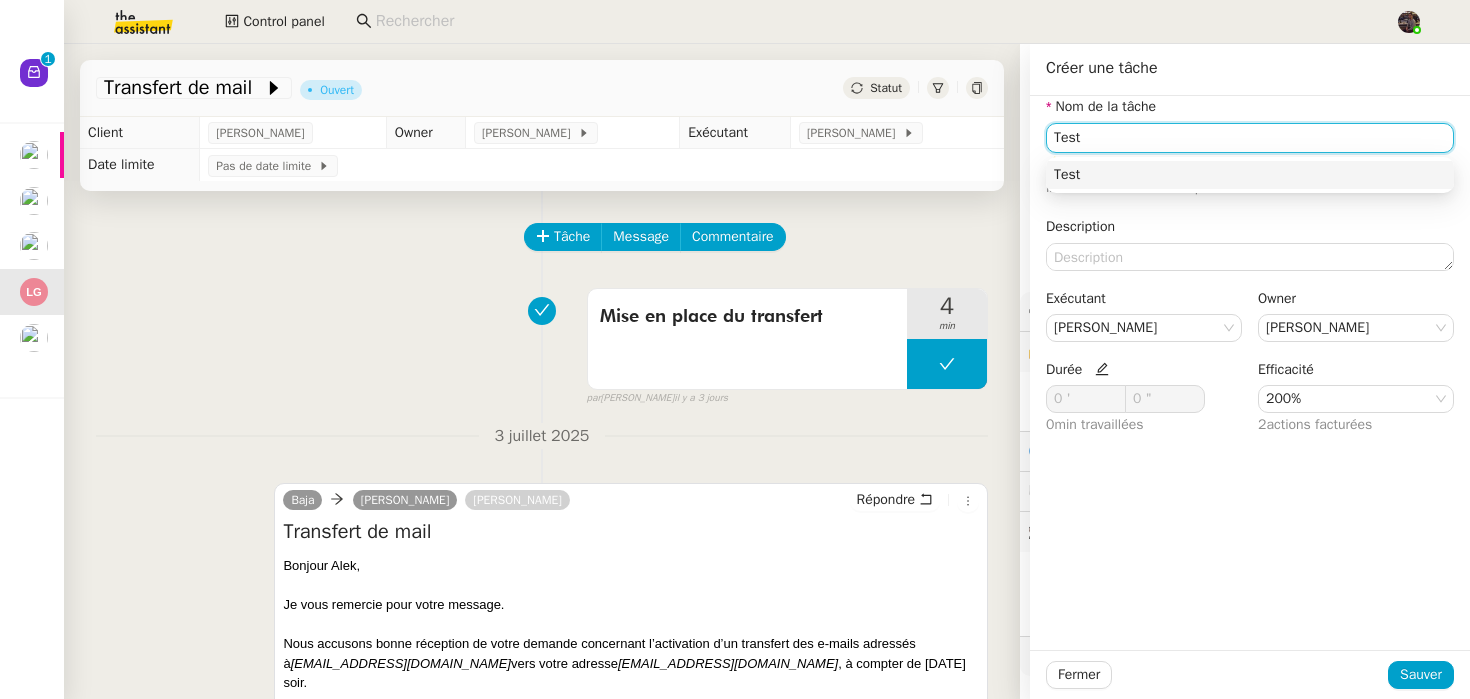 click on "Test" at bounding box center (1250, 175) 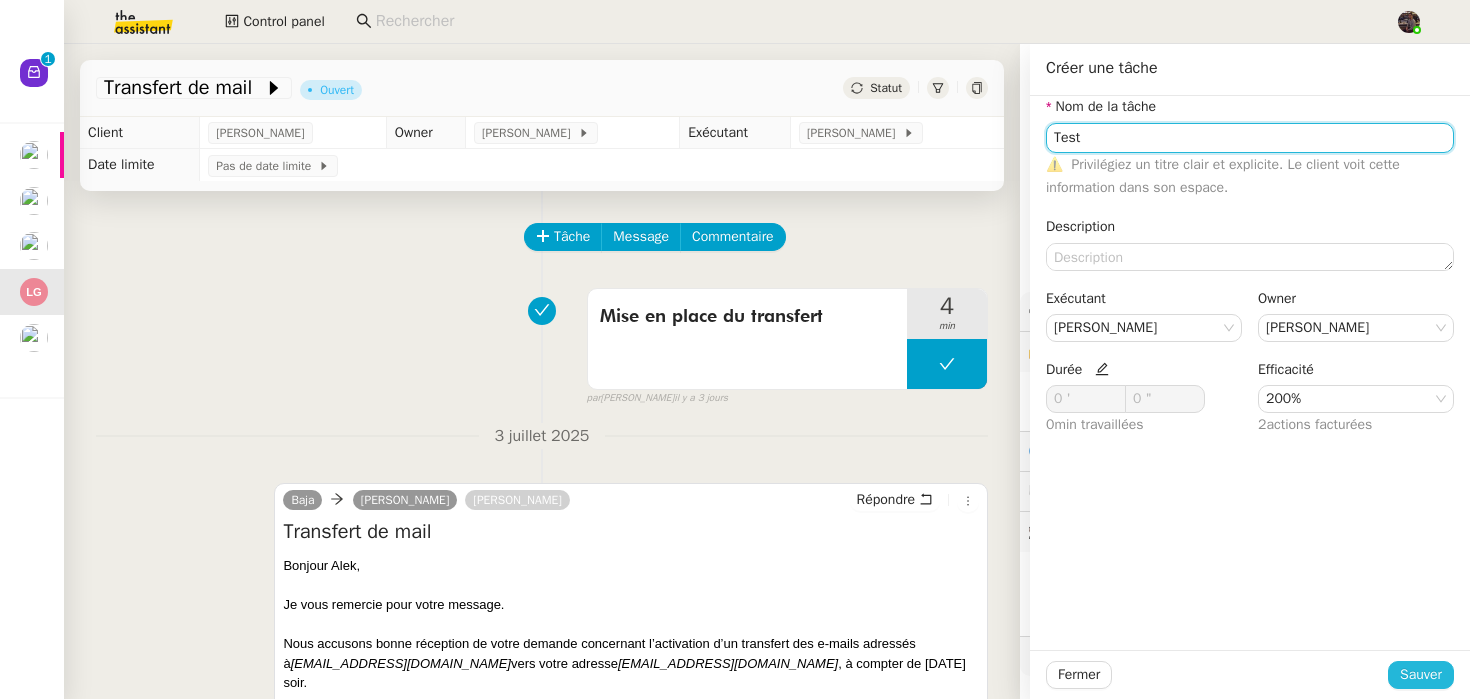 type on "Test" 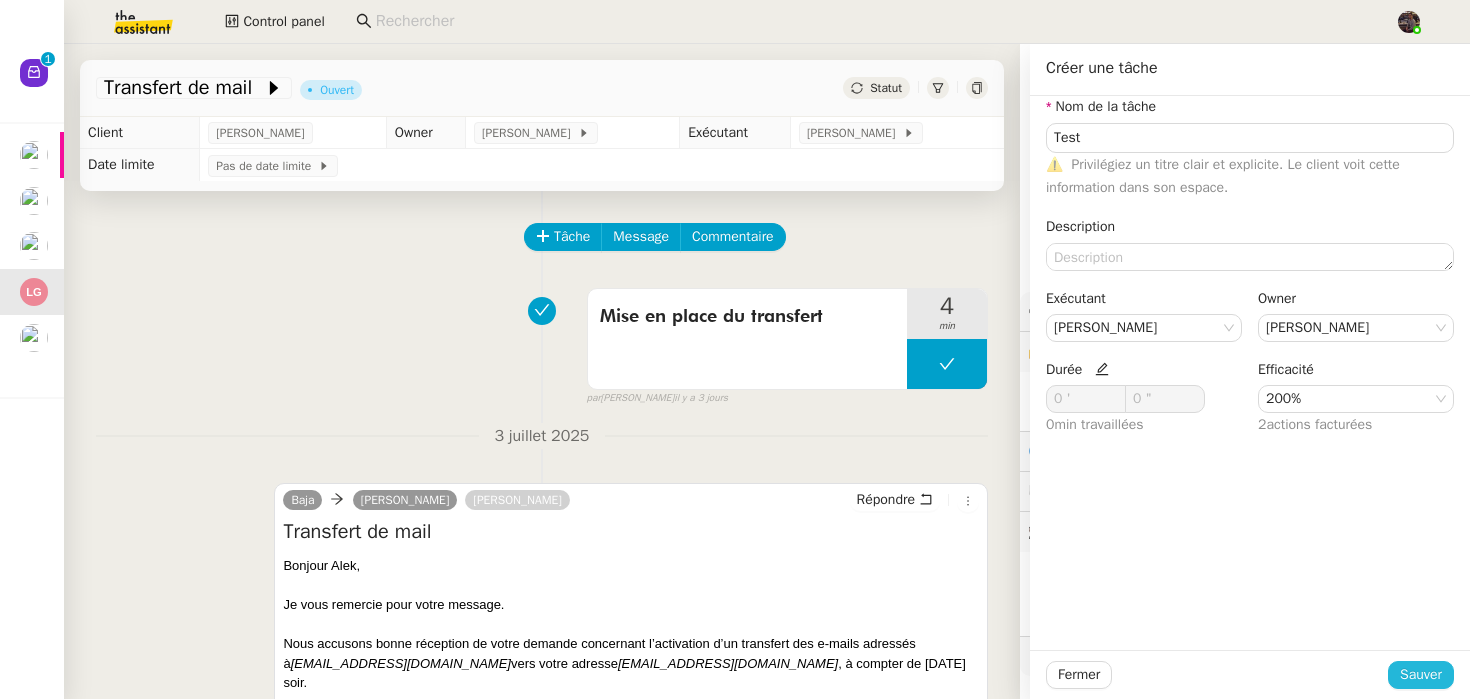 click on "Sauver" 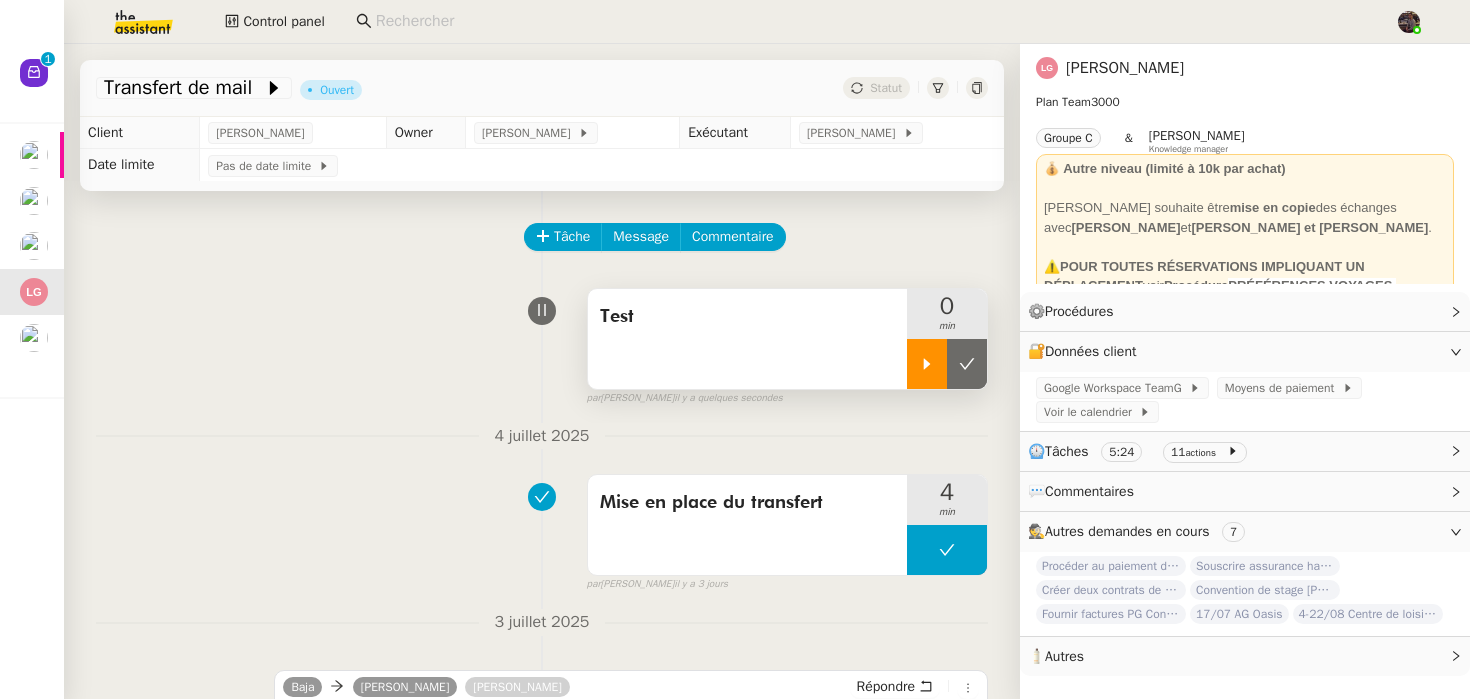 click at bounding box center (927, 364) 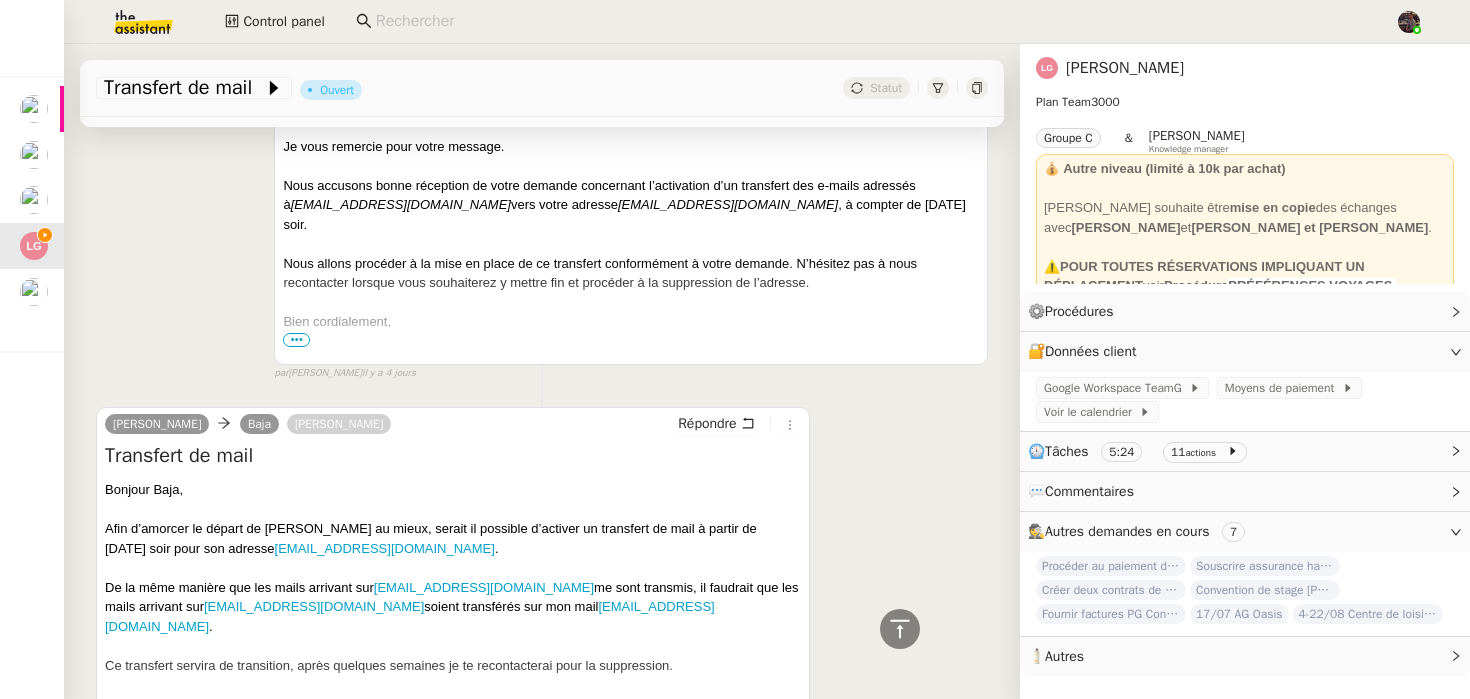 scroll, scrollTop: 642, scrollLeft: 0, axis: vertical 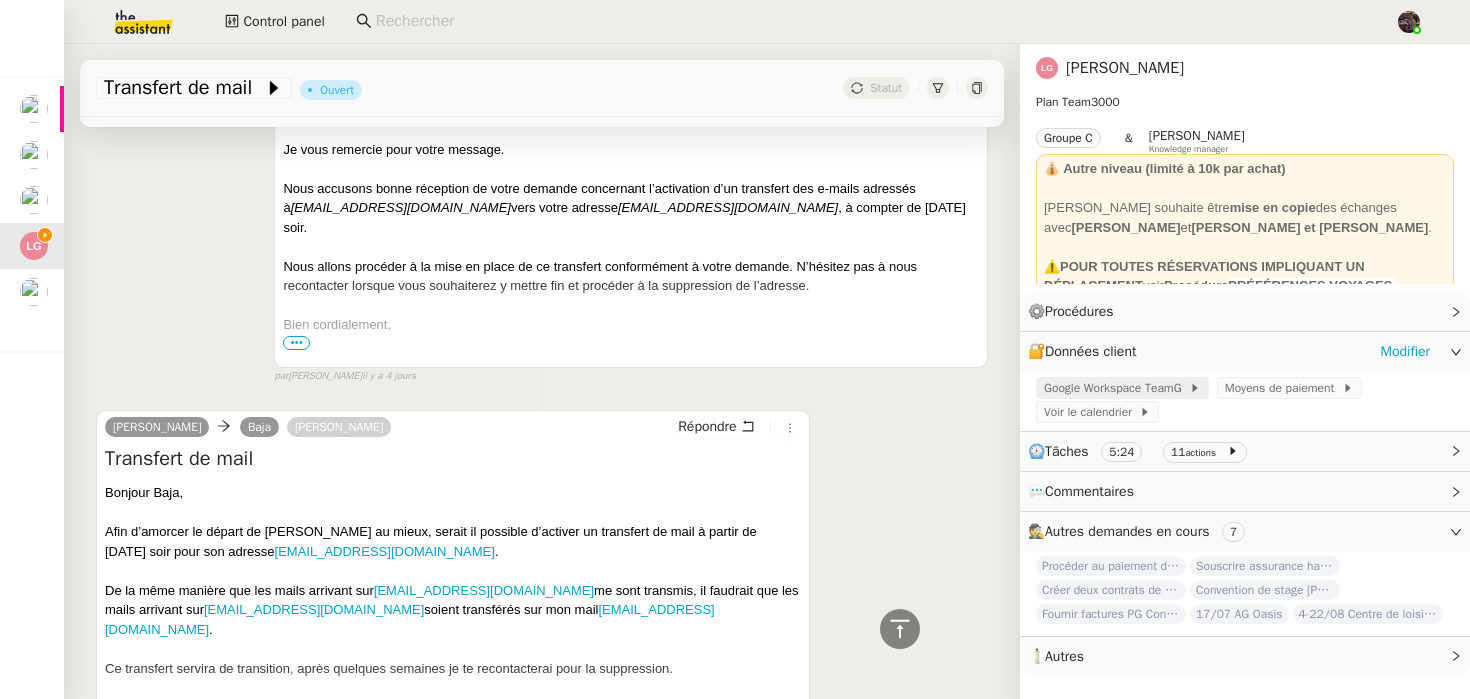 click on "Google Workspace TeamG" 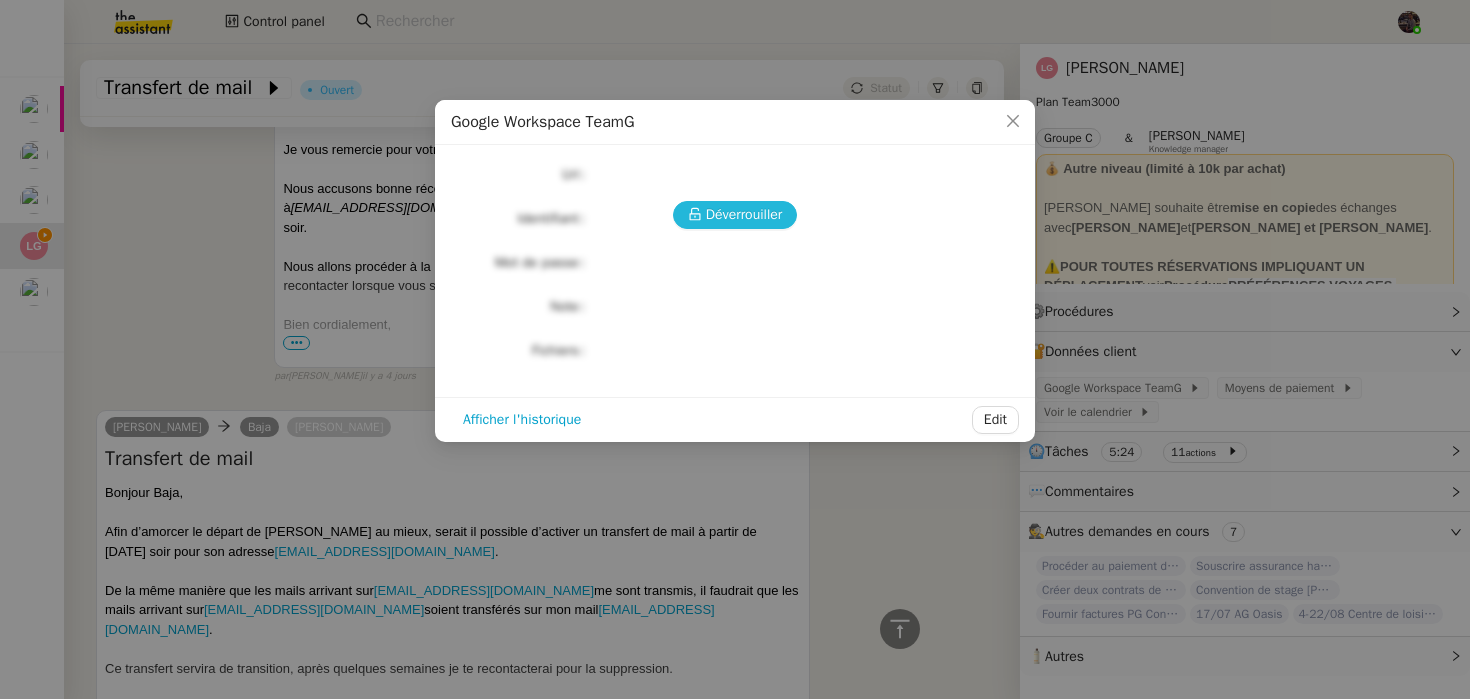 click on "Déverrouiller" at bounding box center (744, 214) 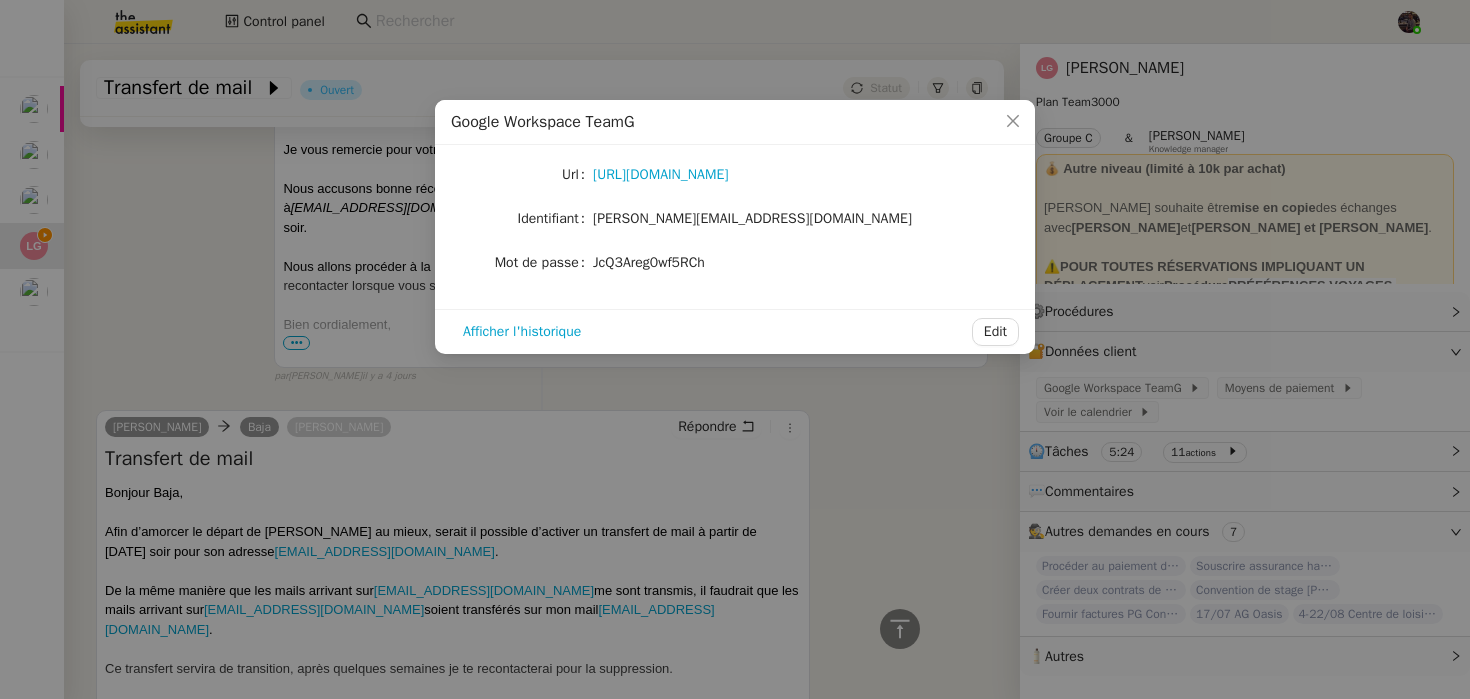 click on "JcQ3Areg0wf5RCh" 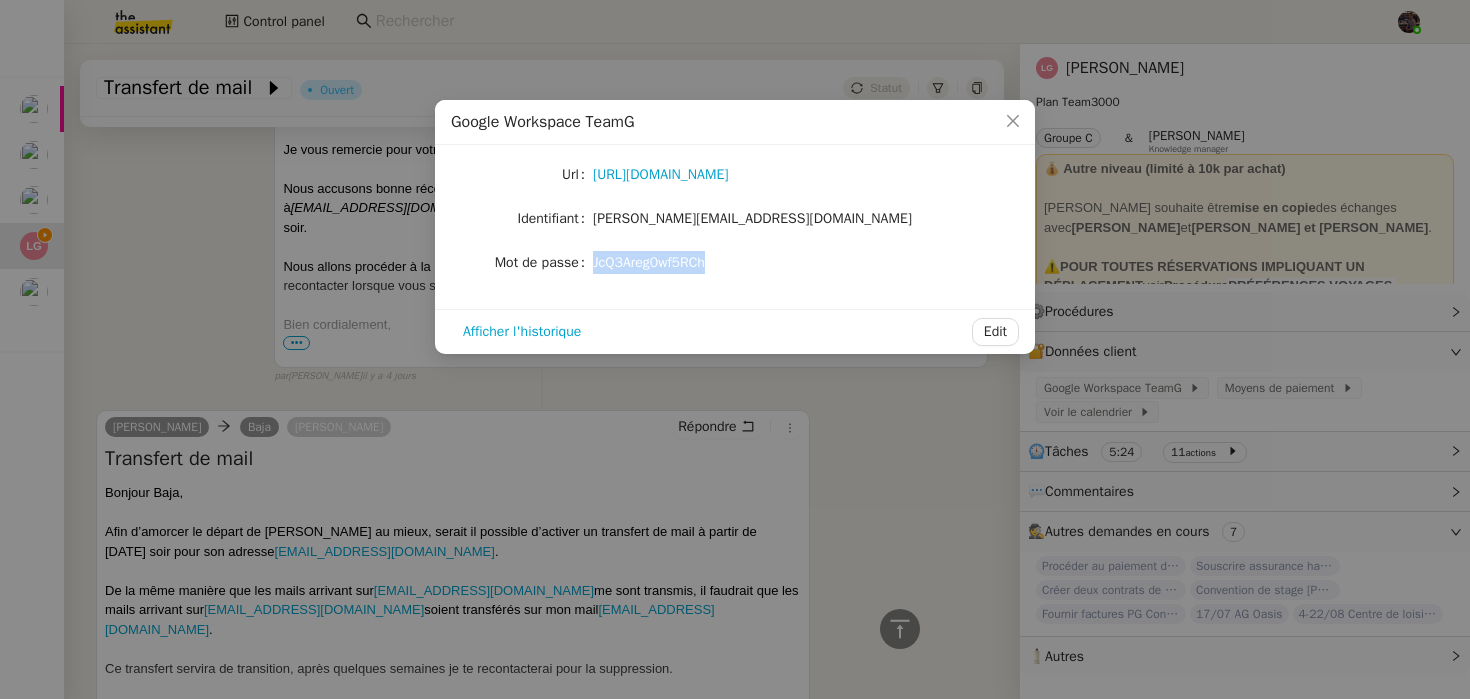 click on "JcQ3Areg0wf5RCh" 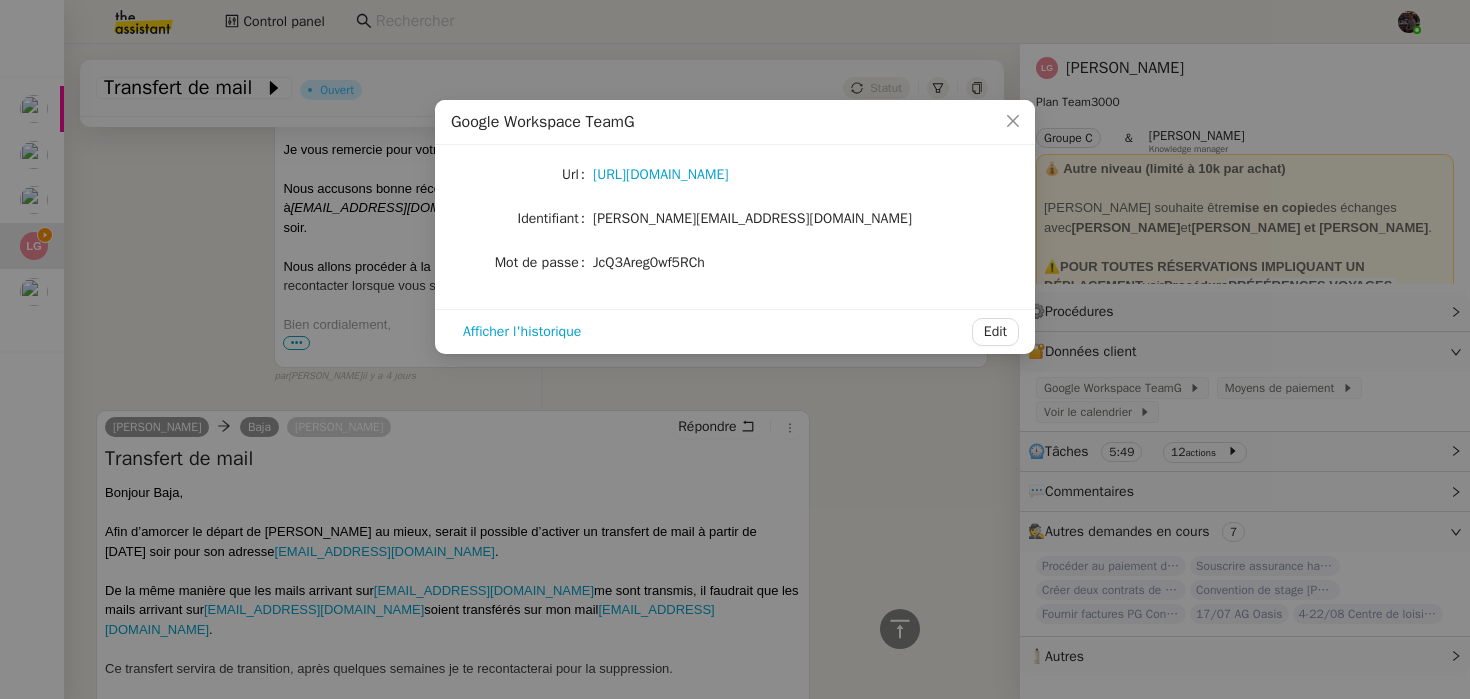 click on "Google Workspace TeamG Url https://admin.google.com/    Identifiant laurene@teamg.ch Mot de passe JcQ3Areg0wf5RCh Afficher l'historique Edit" at bounding box center [735, 349] 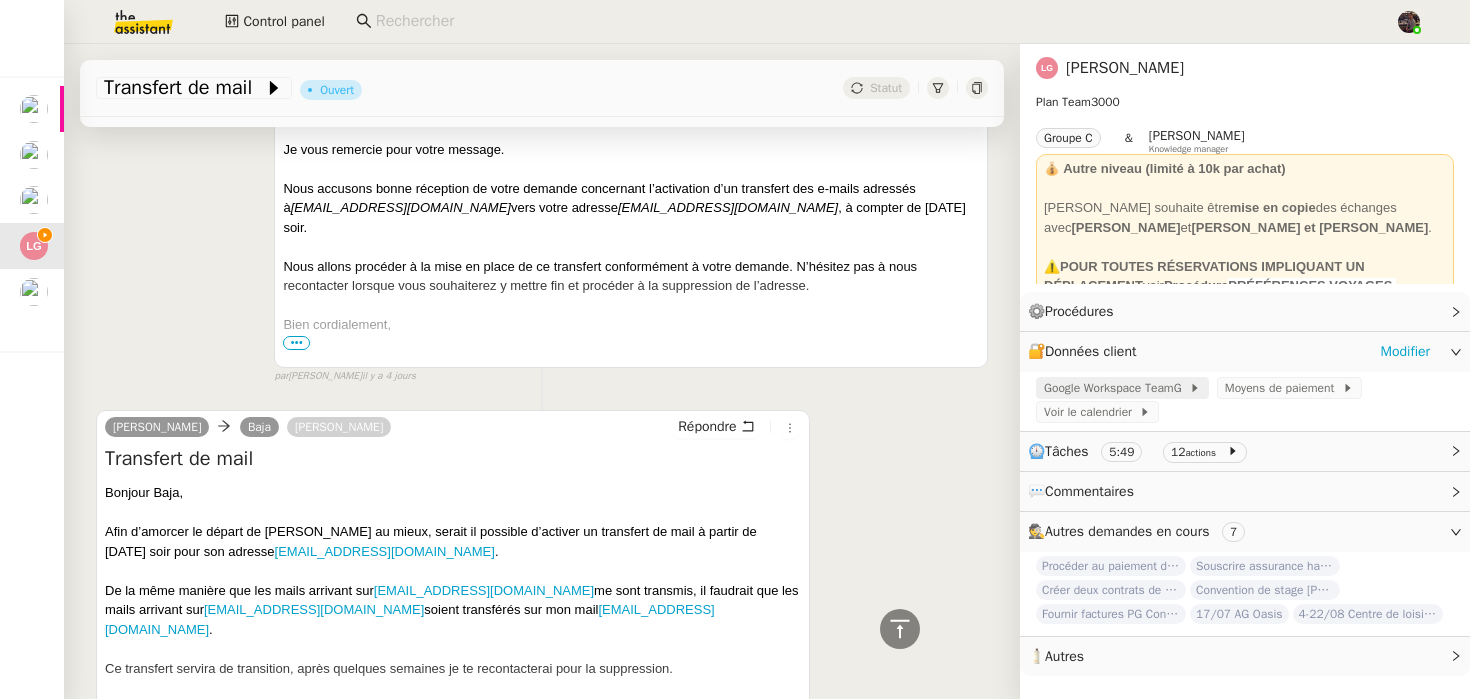 click on "Google Workspace TeamG" 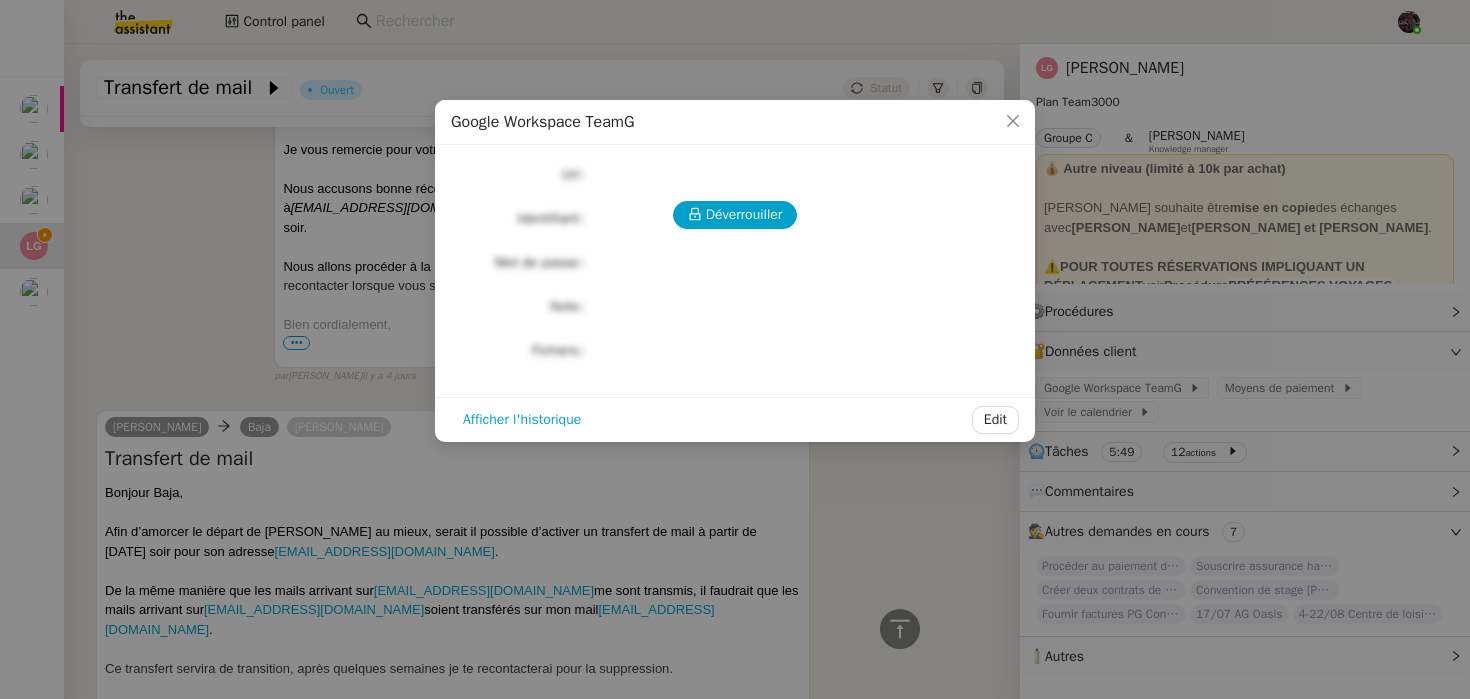 click on "Déverrouiller Url    Identifiant Mot de passe Note Fichiers Upload" at bounding box center [735, 263] 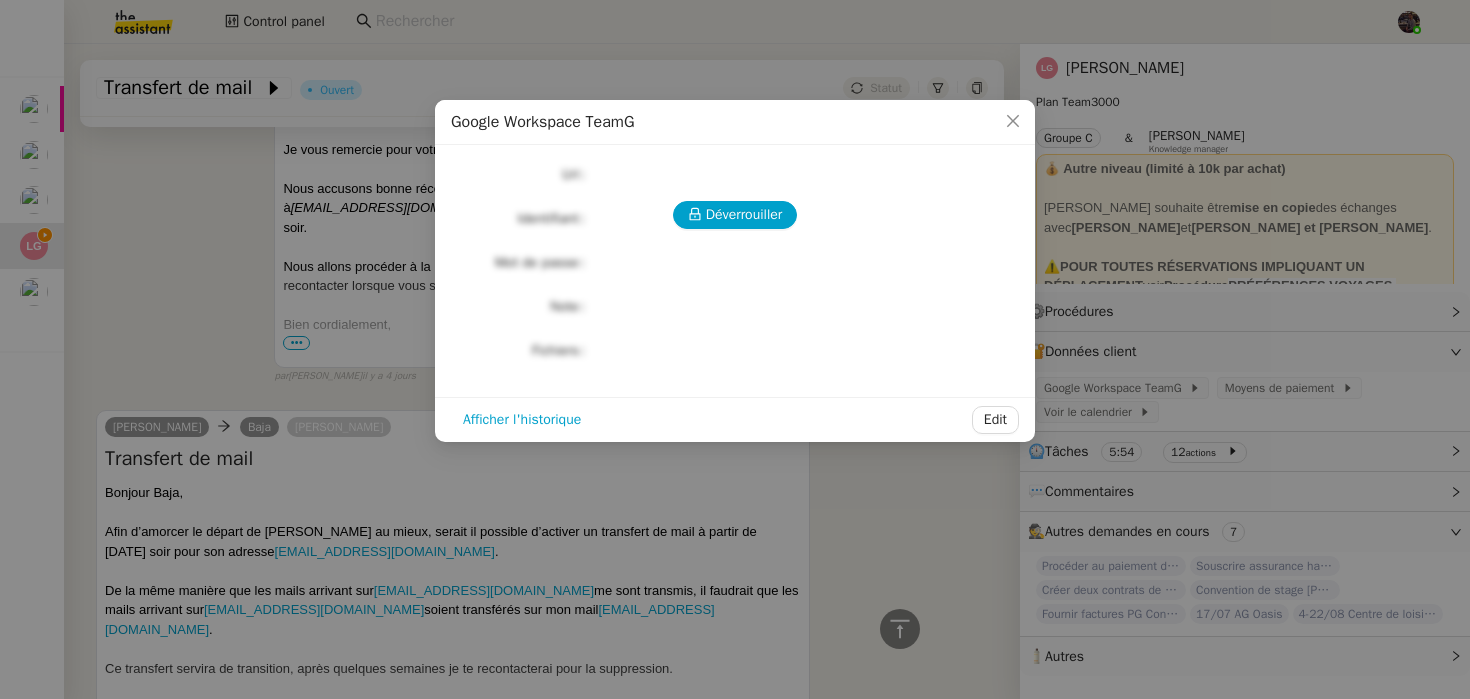 click on "Google Workspace TeamG Déverrouiller Url    Identifiant Mot de passe Note Fichiers Upload Afficher l'historique Edit" at bounding box center (735, 349) 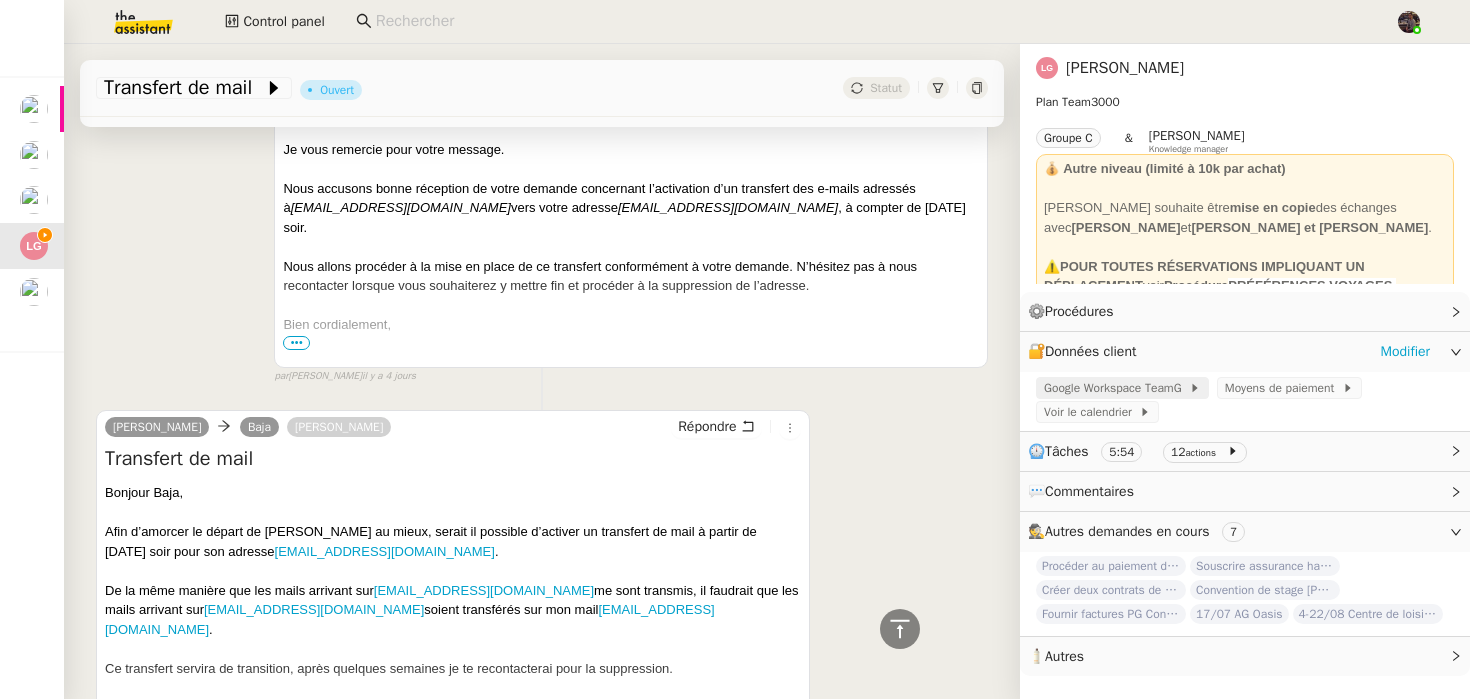 click on "Google Workspace TeamG" 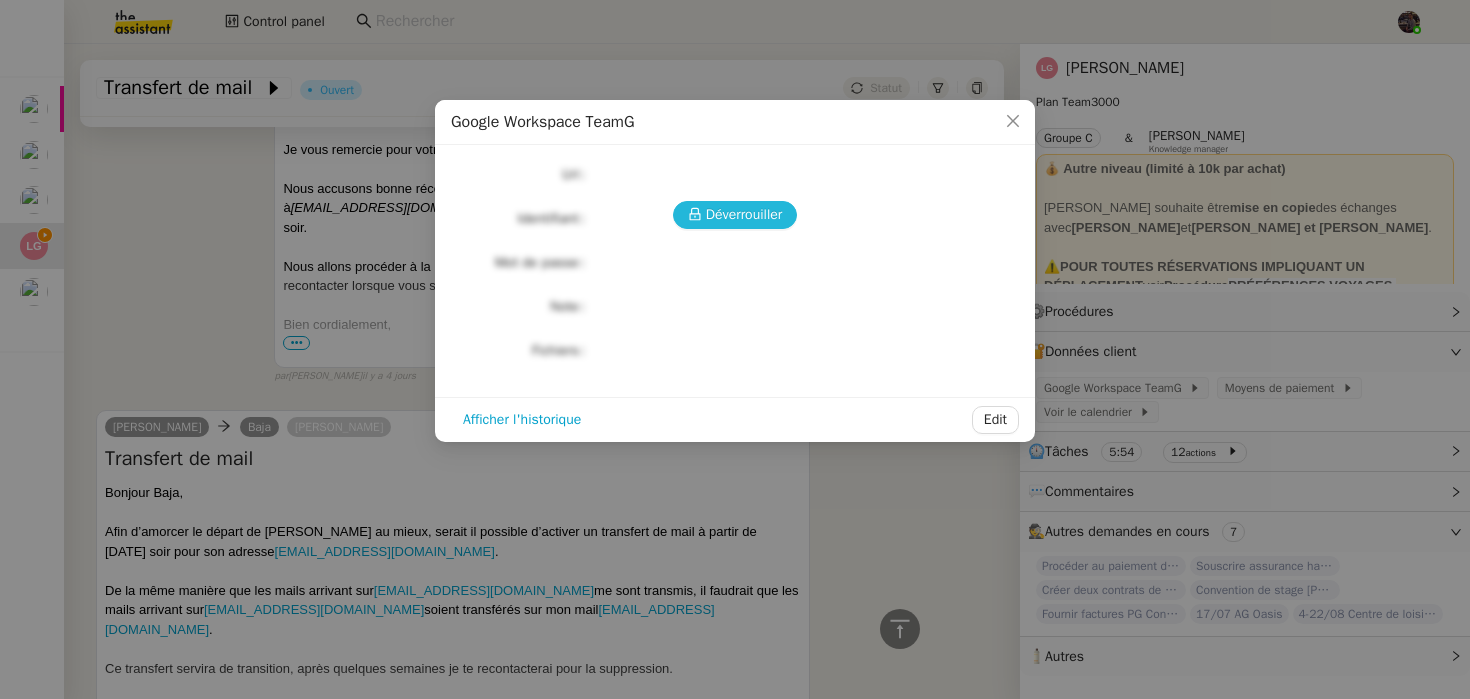 click on "Déverrouiller" at bounding box center [744, 214] 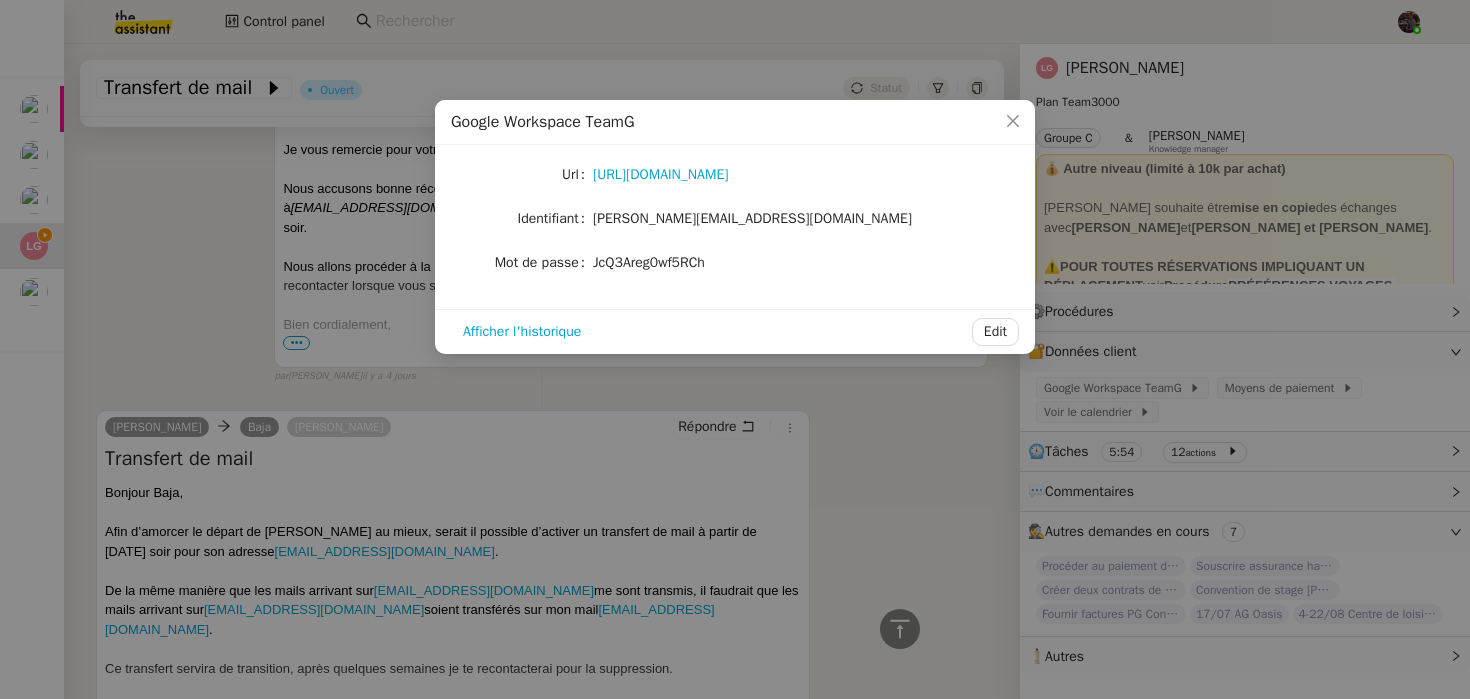 click on "Google Workspace TeamG Url https://admin.google.com/    Identifiant laurene@teamg.ch Mot de passe JcQ3Areg0wf5RCh Afficher l'historique Edit" at bounding box center [735, 349] 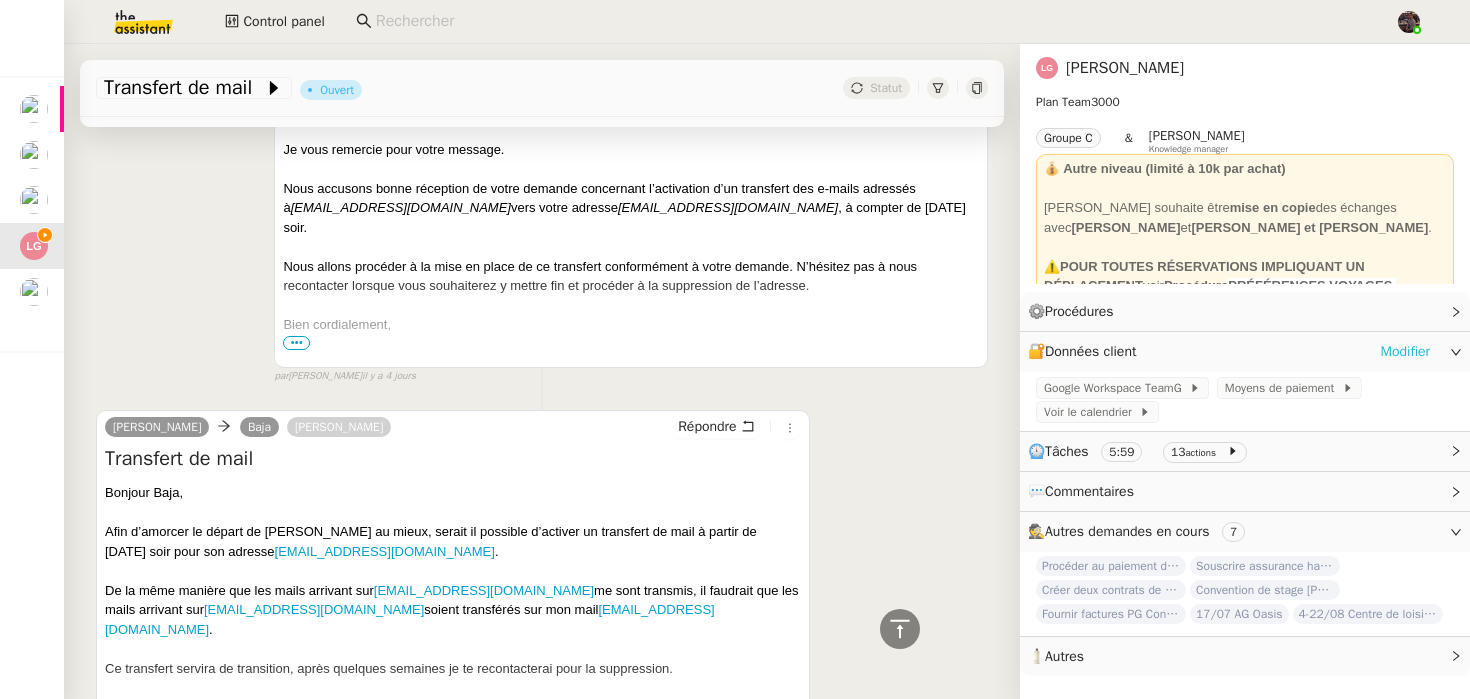 click on "Modifier" 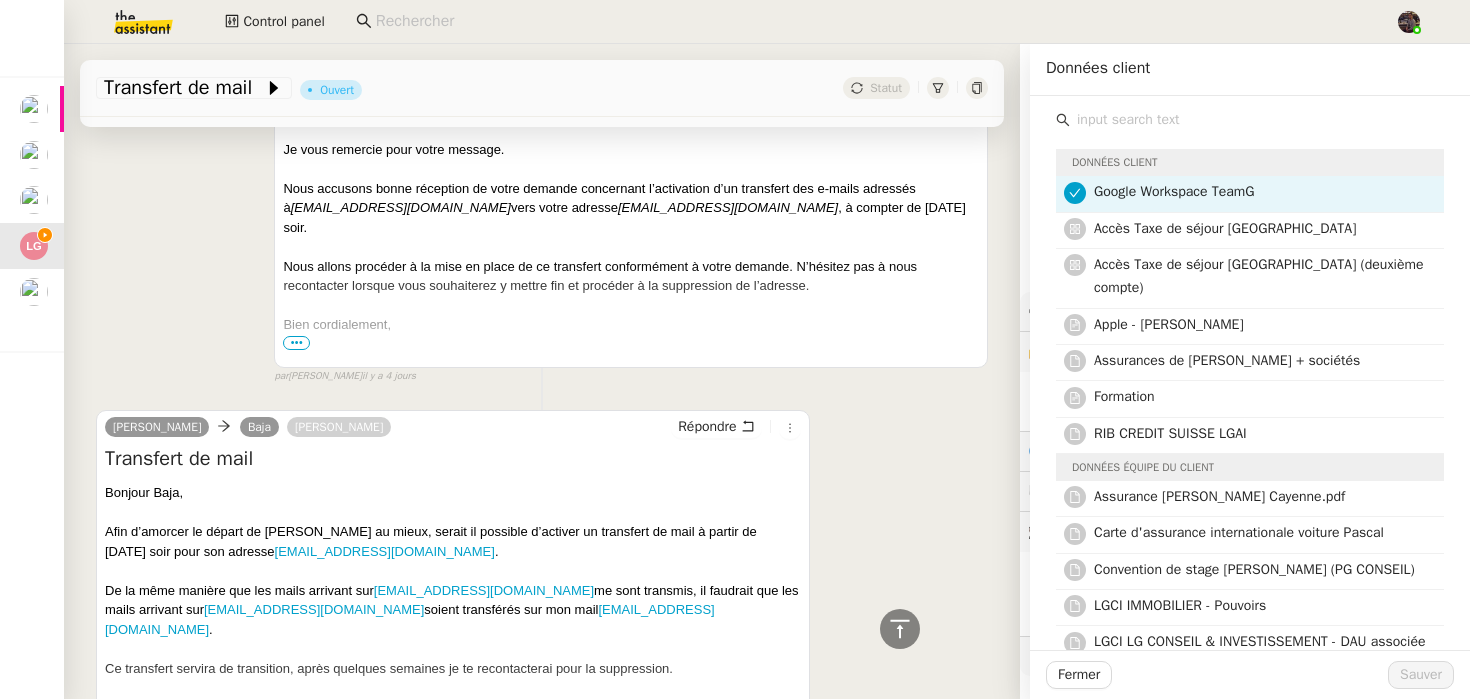 click on "Alek Hasoyan     Baja  Romain Mezaize  Répondre Transfert de mail
Bonjour Baja, Afin d’amorcer le départ de Romain au mieux, serait il possible d’activer un transfert de mail à partir de ce vendredi soir pour son adresse  romain@teamg.ch . De la même manière que les mails arrivant sur  reporting@teamg.ch  me sont transmis, il faudrait que les mails arrivant sur  romain@teamg.ch  soient transférés sur mon mail  alek@teamg.ch . Ce transfert servira de transition, après quelques semaines je te recontacterai pour la suppression. Te remerciant par avance, et restant disponible, Cordialement Alek ••• false il y a 4 jours" at bounding box center (542, 579) 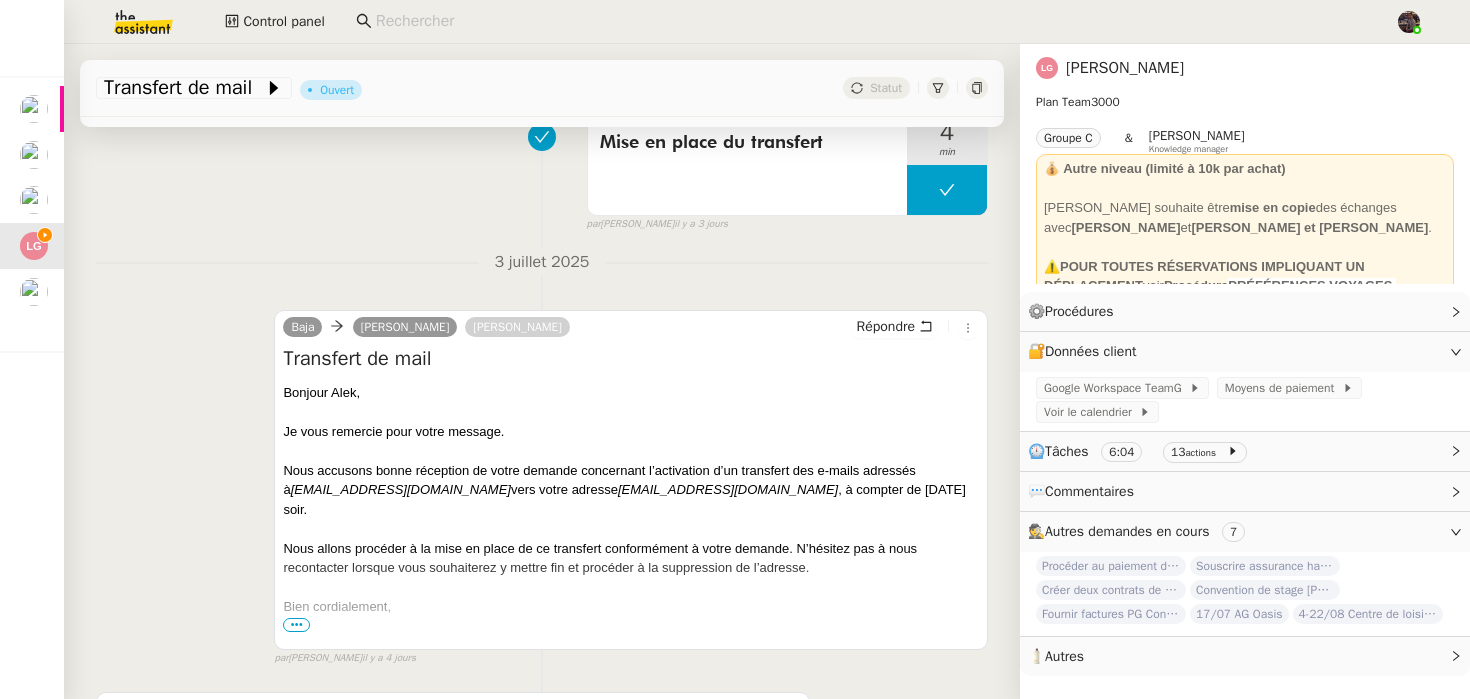 scroll, scrollTop: 0, scrollLeft: 0, axis: both 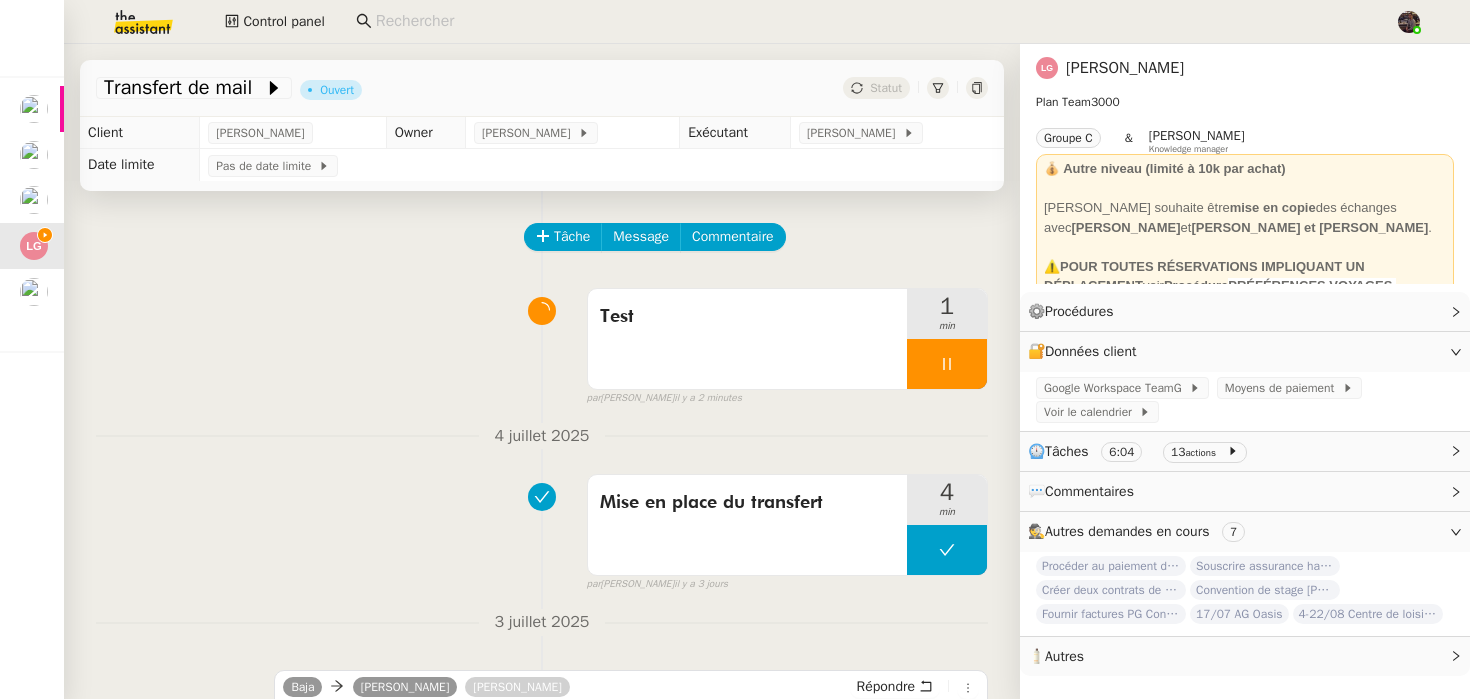 click on "Test     1 min false par   Bert C.   il y a 2 minutes" at bounding box center [542, 343] 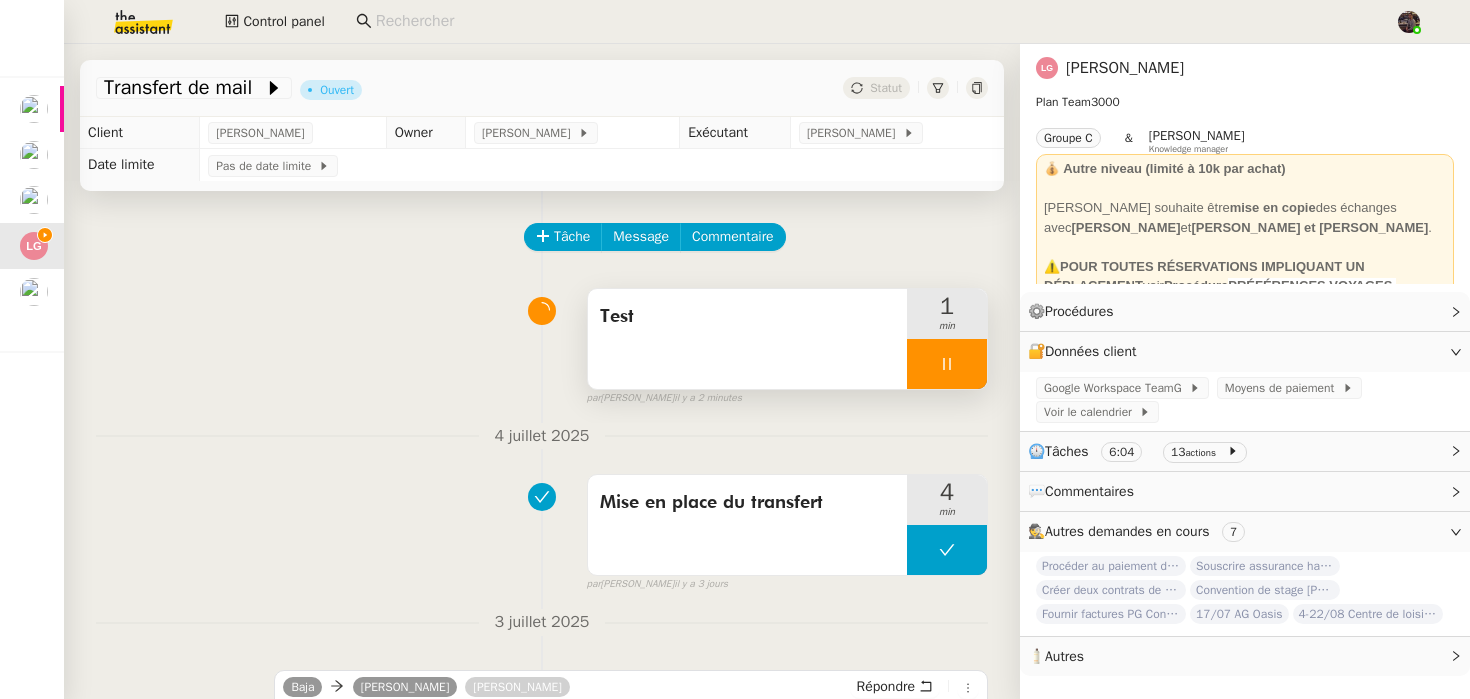 click at bounding box center [947, 364] 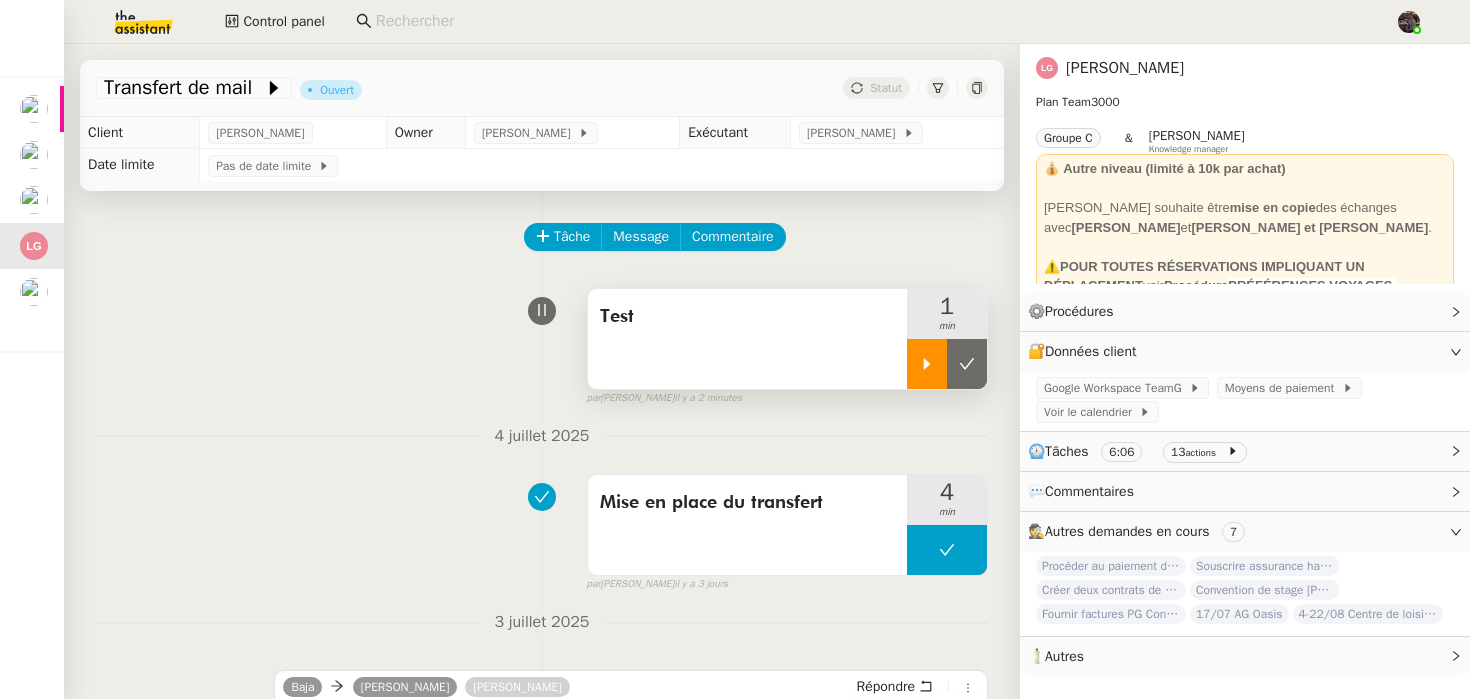 click 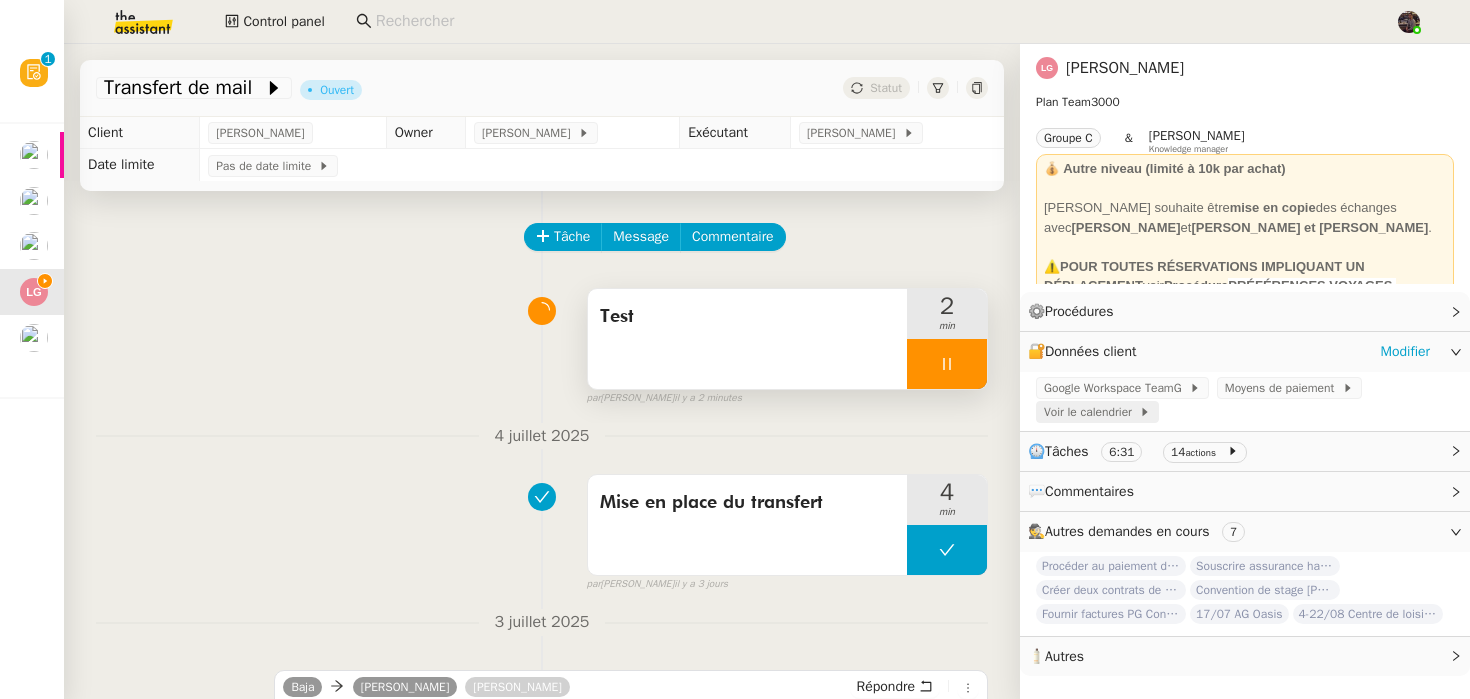 click on "Voir le calendrier" 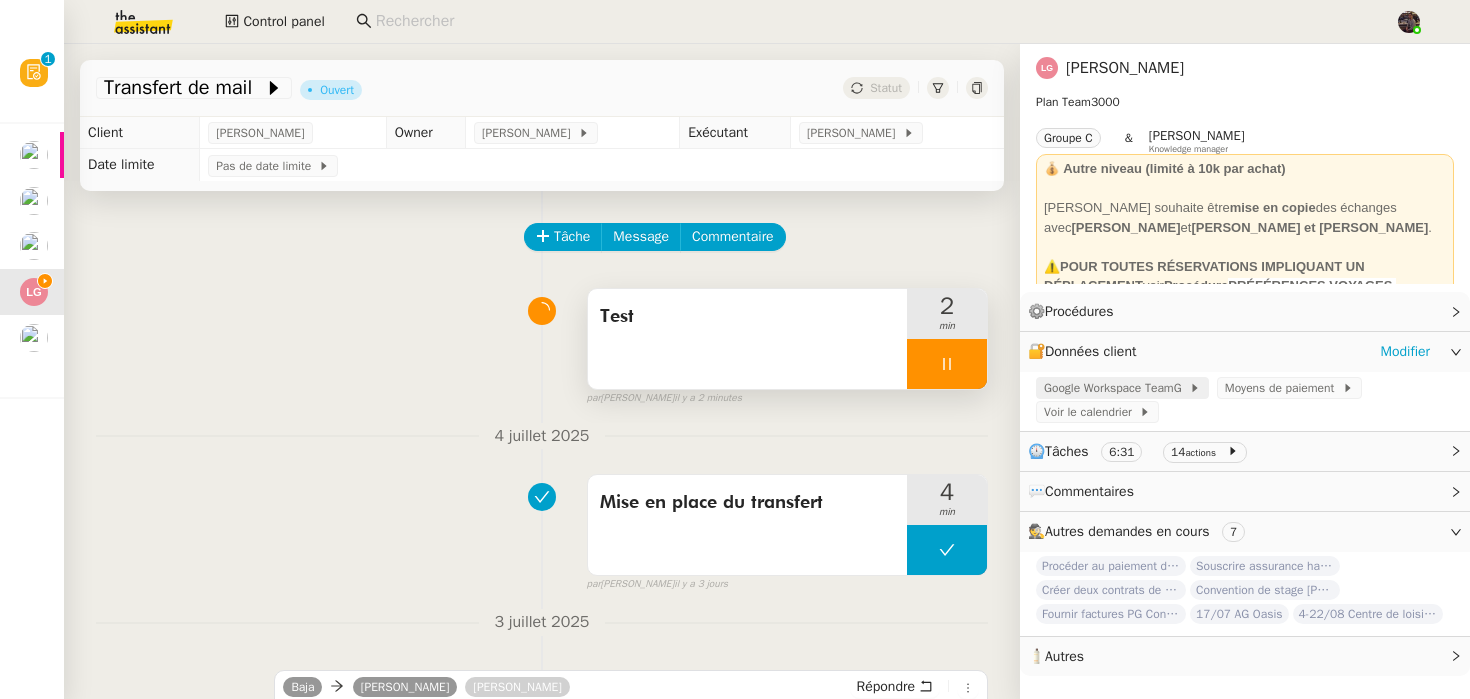 click on "Google Workspace TeamG" 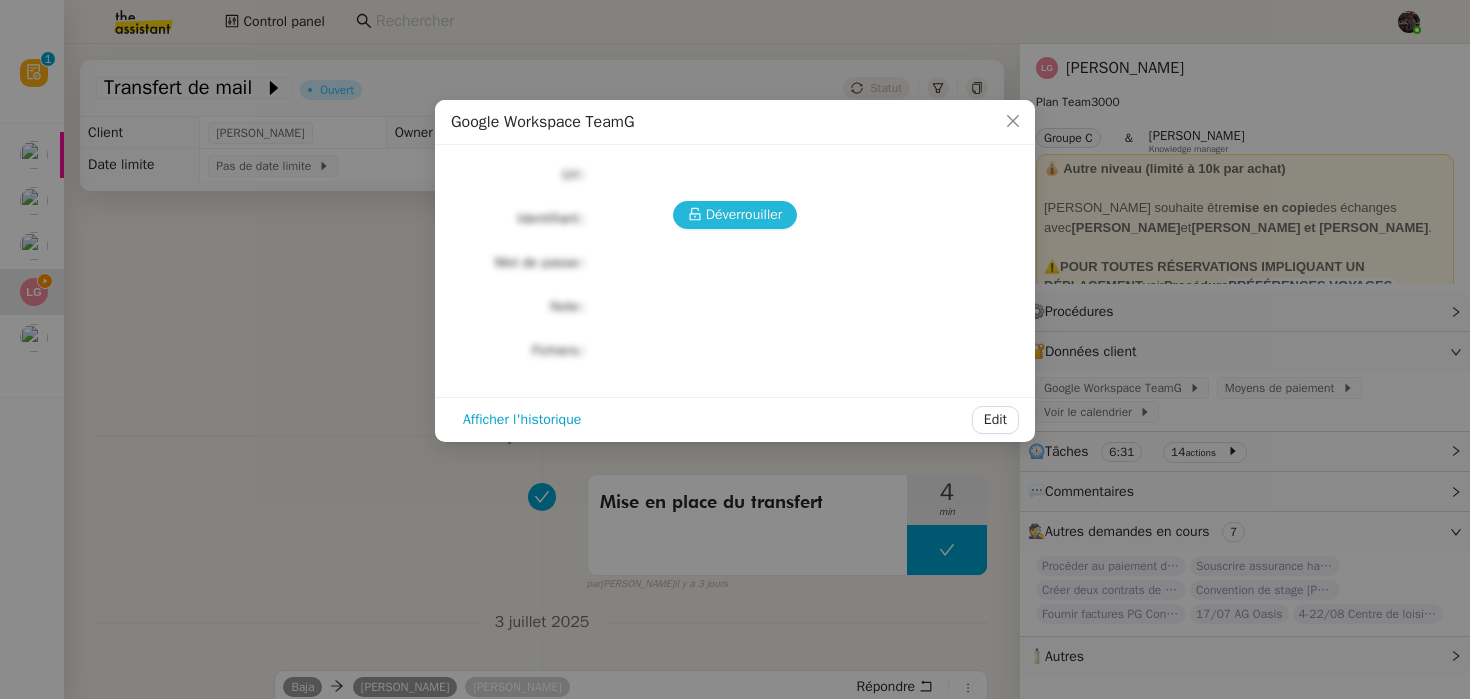click on "Déverrouiller" at bounding box center [744, 214] 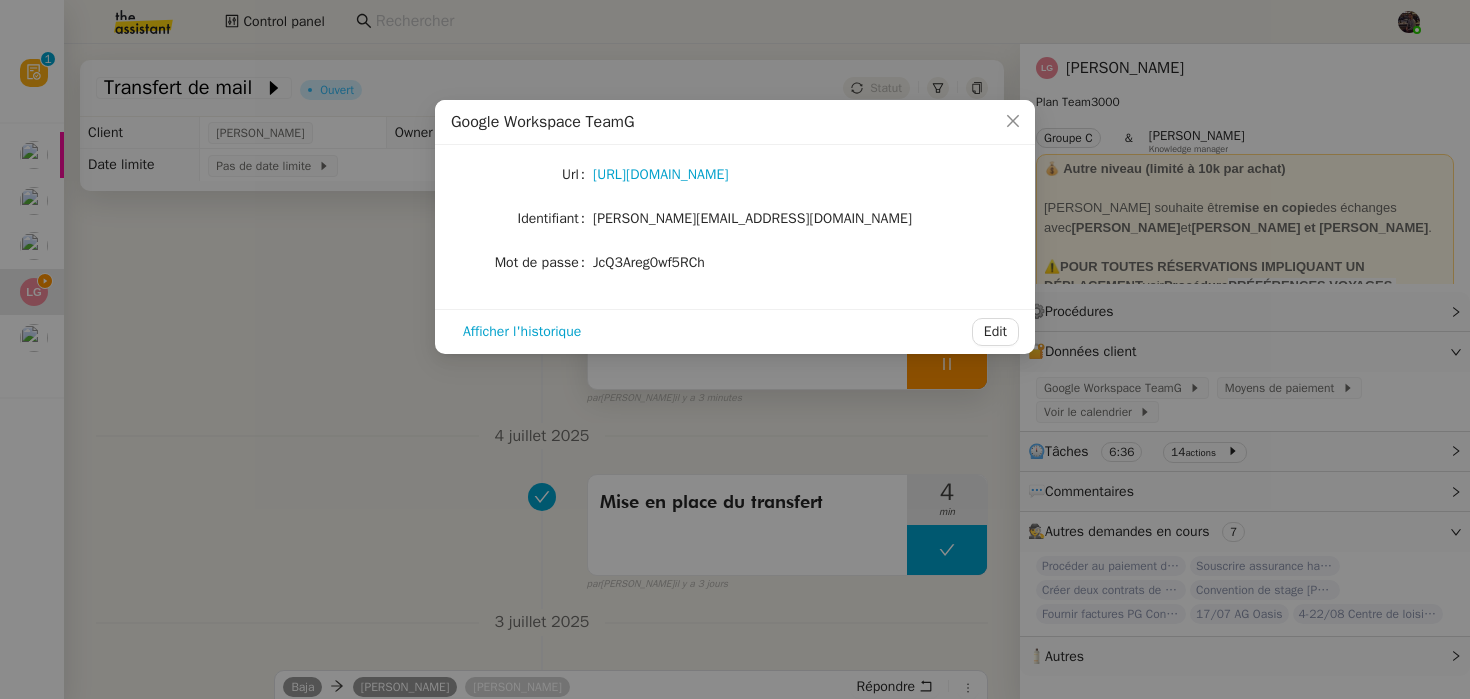 click on "[PERSON_NAME][EMAIL_ADDRESS][DOMAIN_NAME]" 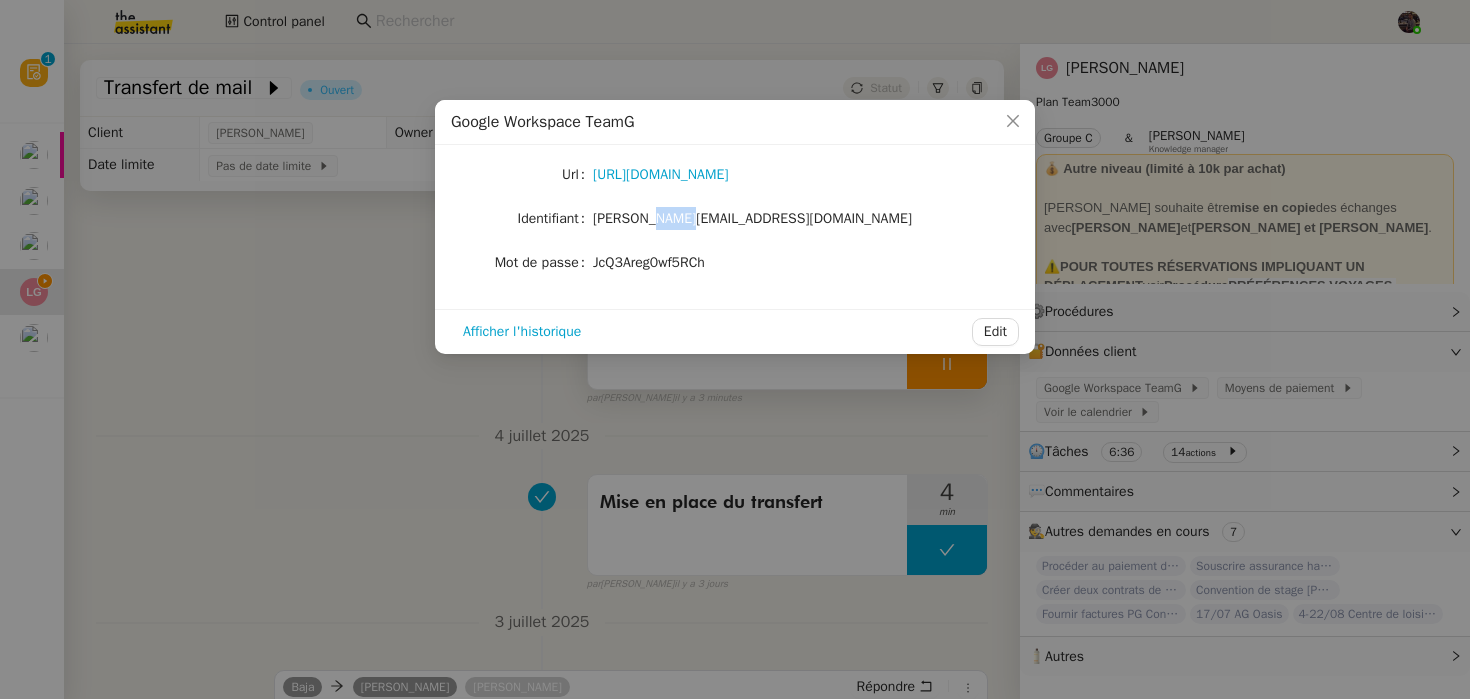 click on "[PERSON_NAME][EMAIL_ADDRESS][DOMAIN_NAME]" 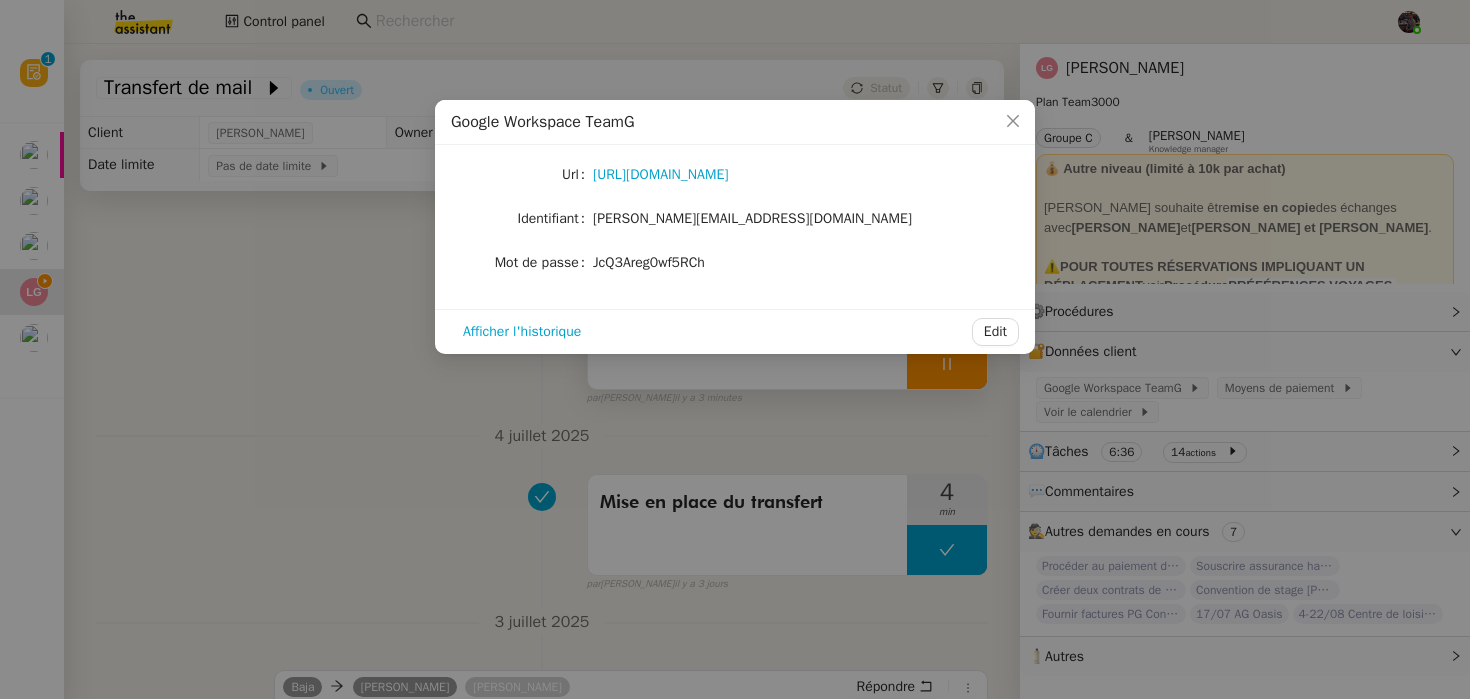 click on "JcQ3Areg0wf5RCh" 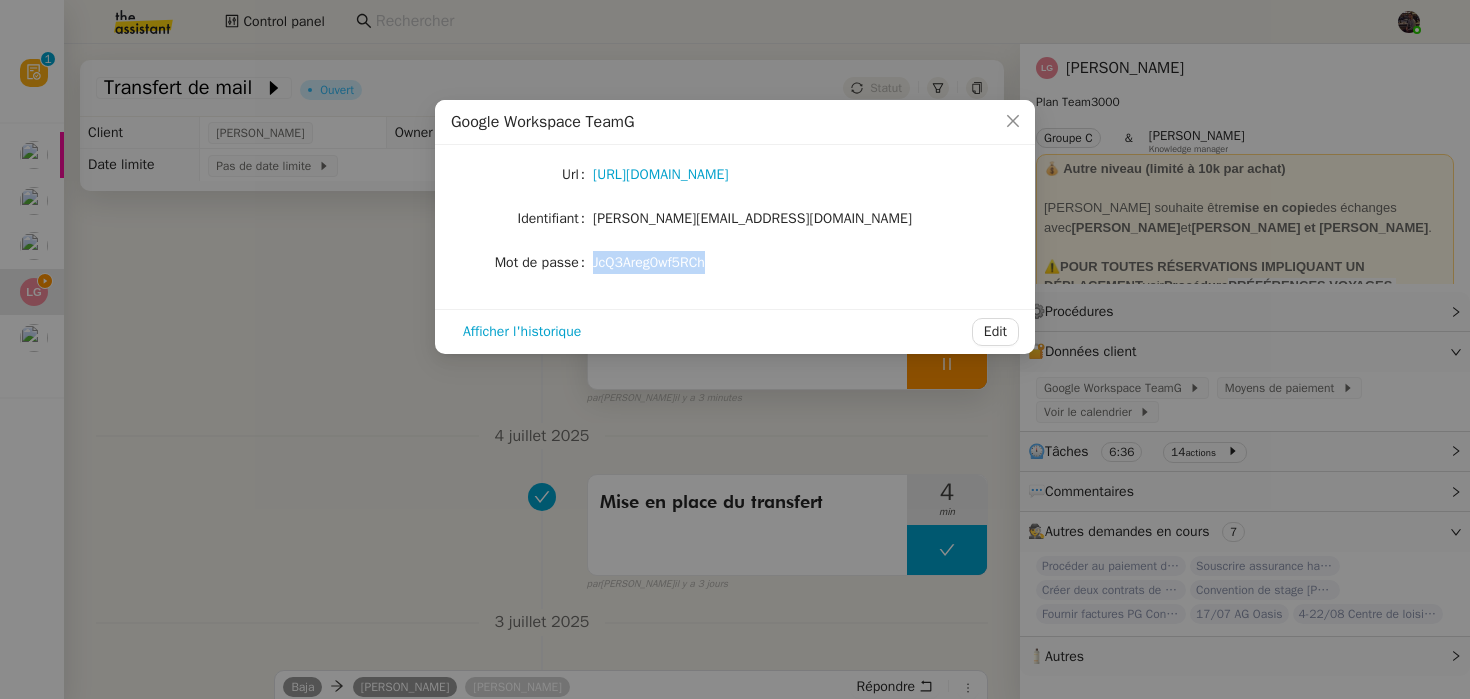 click on "JcQ3Areg0wf5RCh" 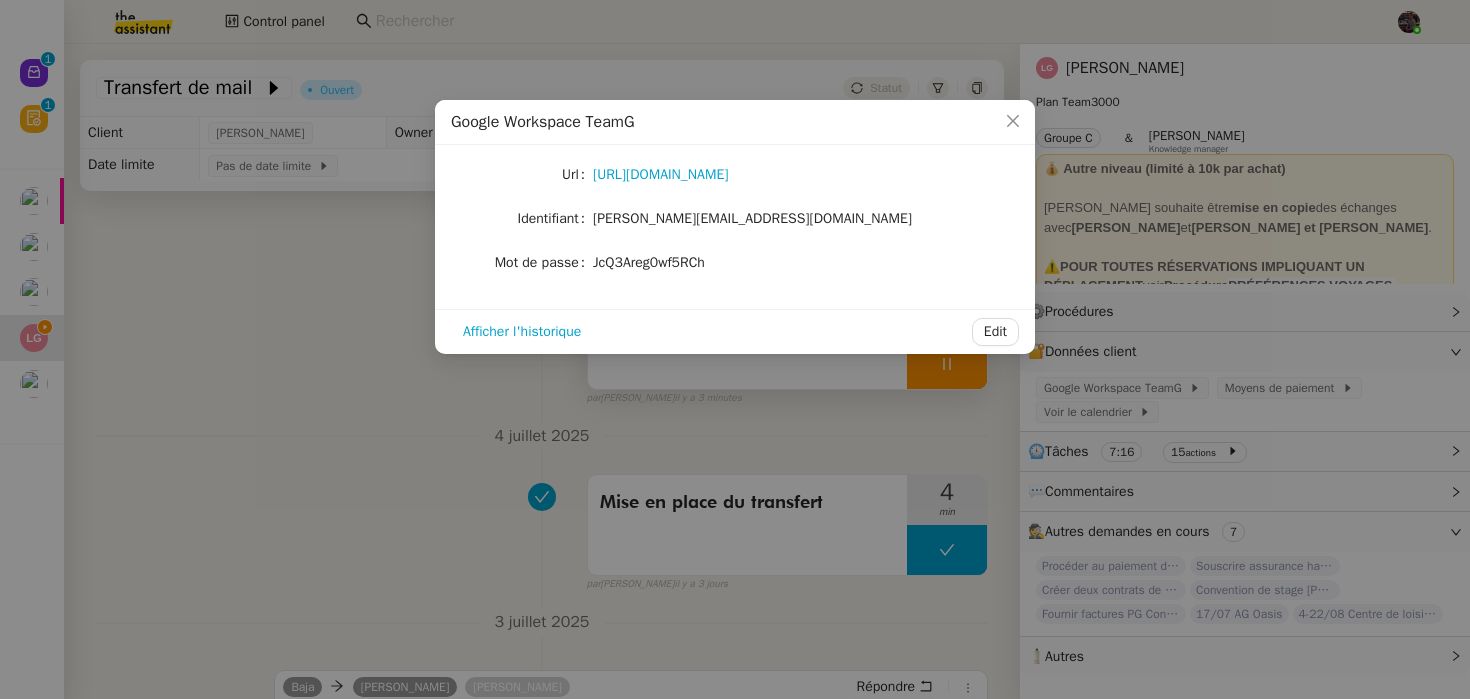 click on "Google Workspace TeamG Url https://admin.google.com/    Identifiant laurene@teamg.ch Mot de passe JcQ3Areg0wf5RCh Afficher l'historique Edit" at bounding box center (735, 349) 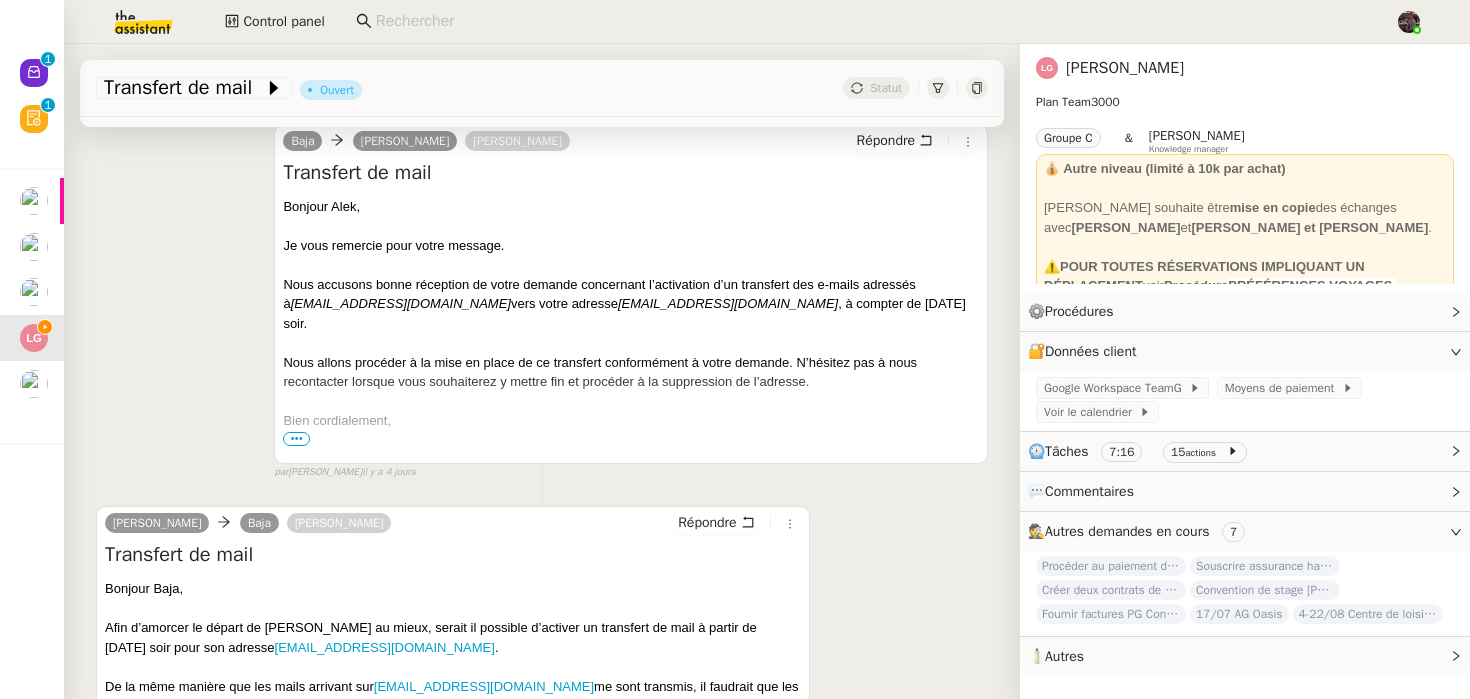 scroll, scrollTop: 805, scrollLeft: 0, axis: vertical 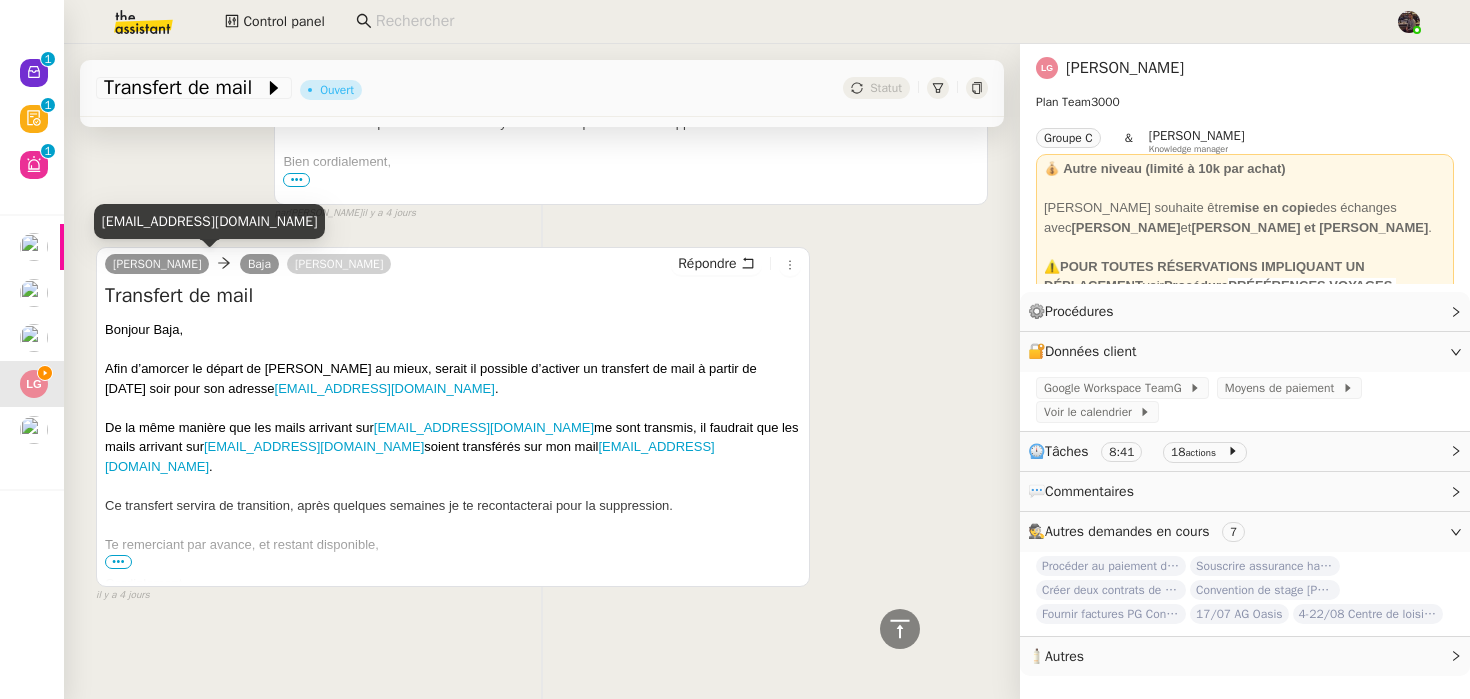 click on "[EMAIL_ADDRESS][DOMAIN_NAME]" at bounding box center [210, 221] 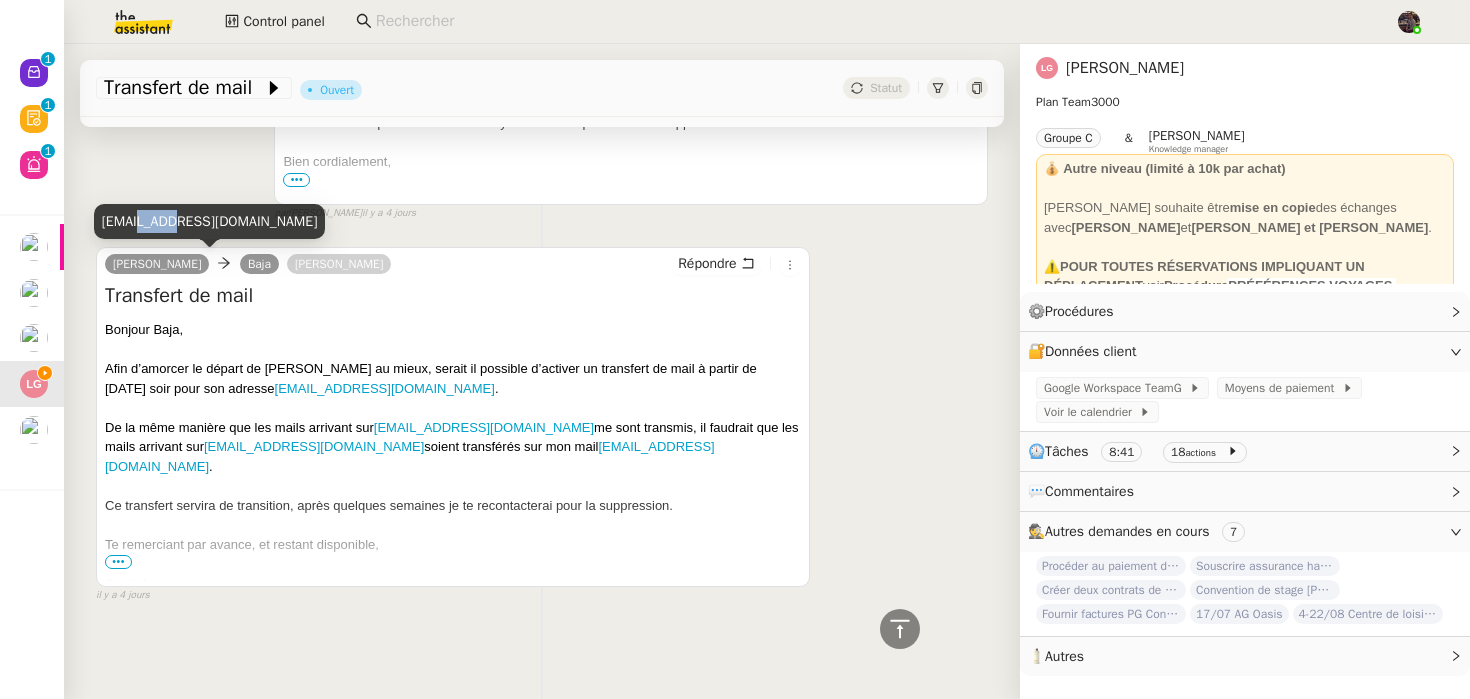 click on "[EMAIL_ADDRESS][DOMAIN_NAME]" at bounding box center [210, 221] 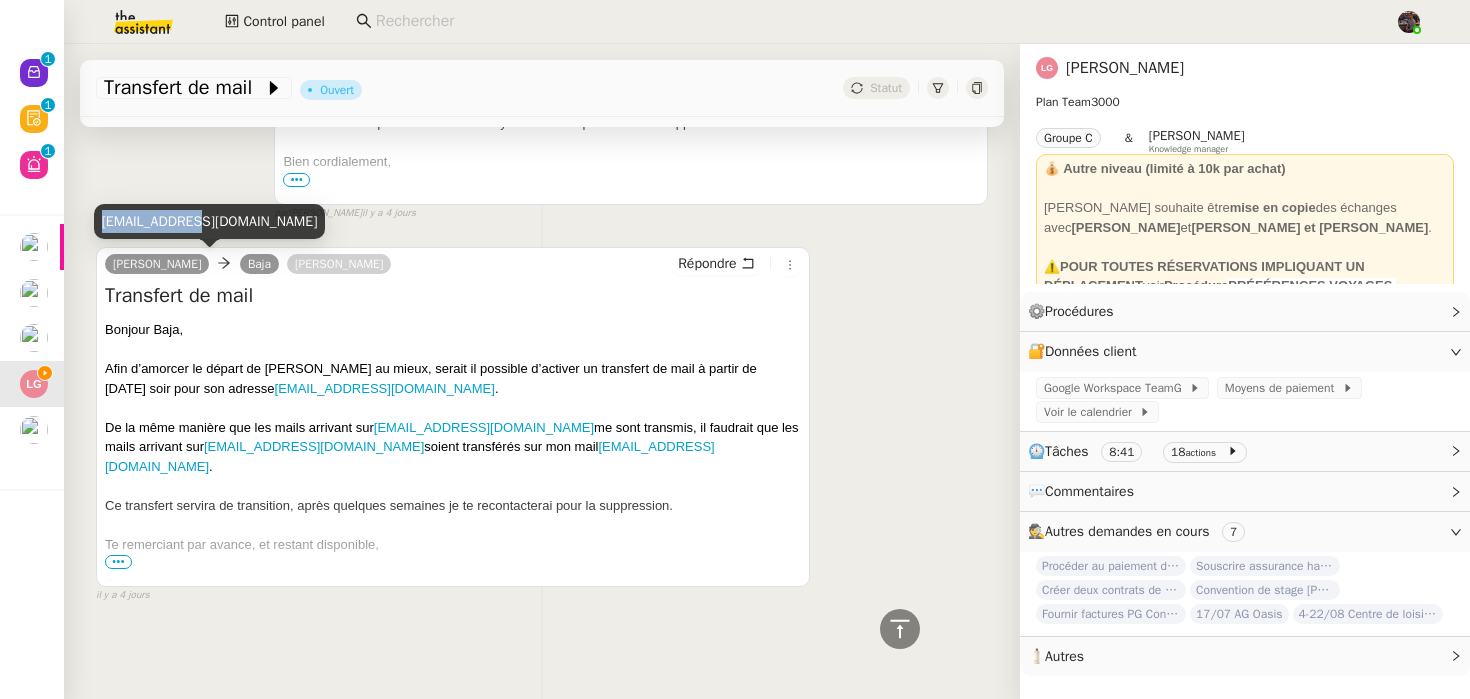 click on "[EMAIL_ADDRESS][DOMAIN_NAME]" at bounding box center (210, 221) 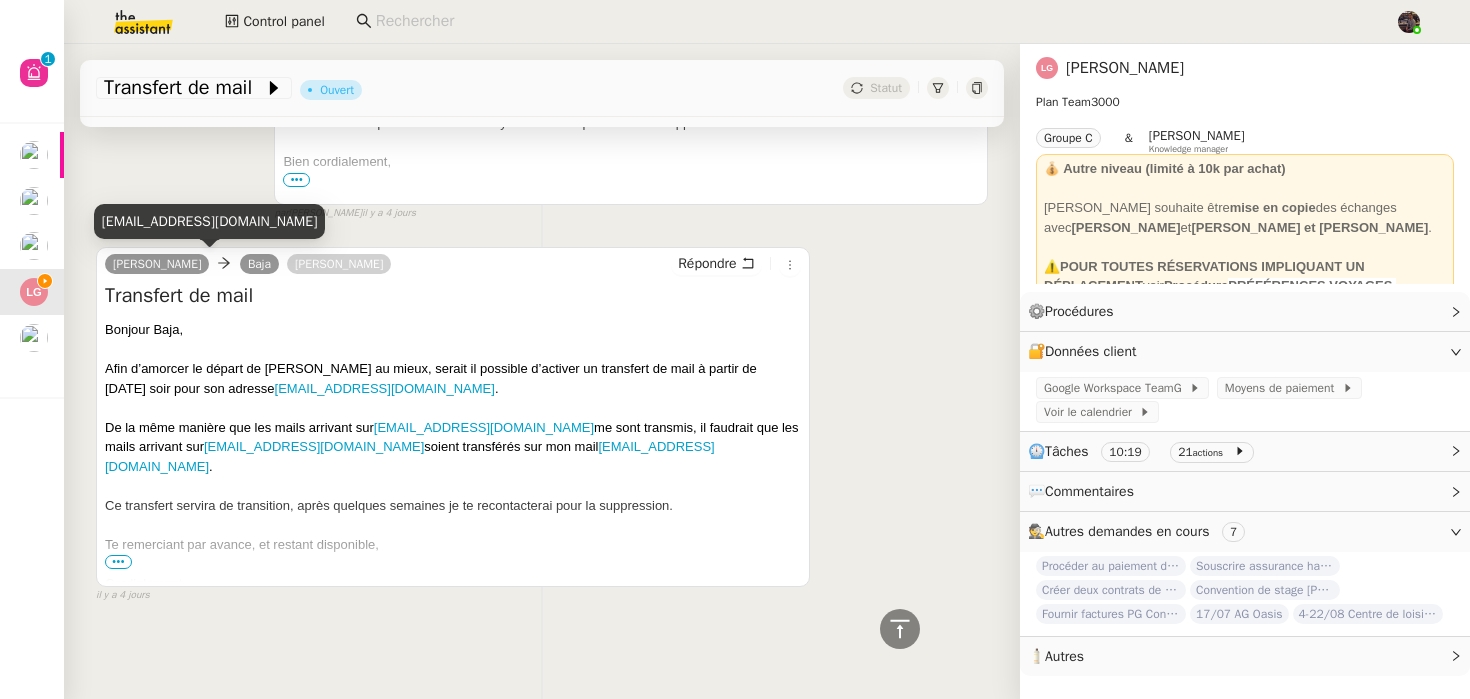 click on "[EMAIL_ADDRESS][DOMAIN_NAME]" at bounding box center (210, 221) 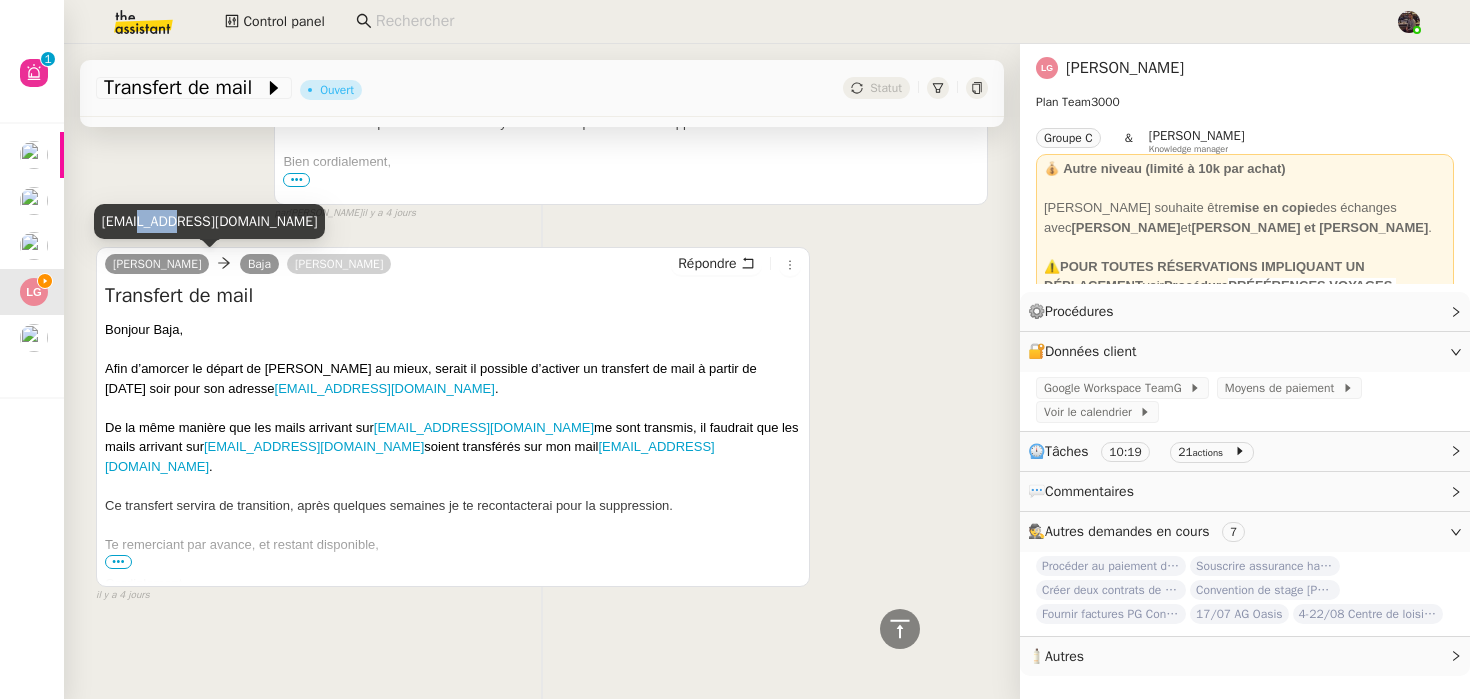 click on "[EMAIL_ADDRESS][DOMAIN_NAME]" at bounding box center [210, 221] 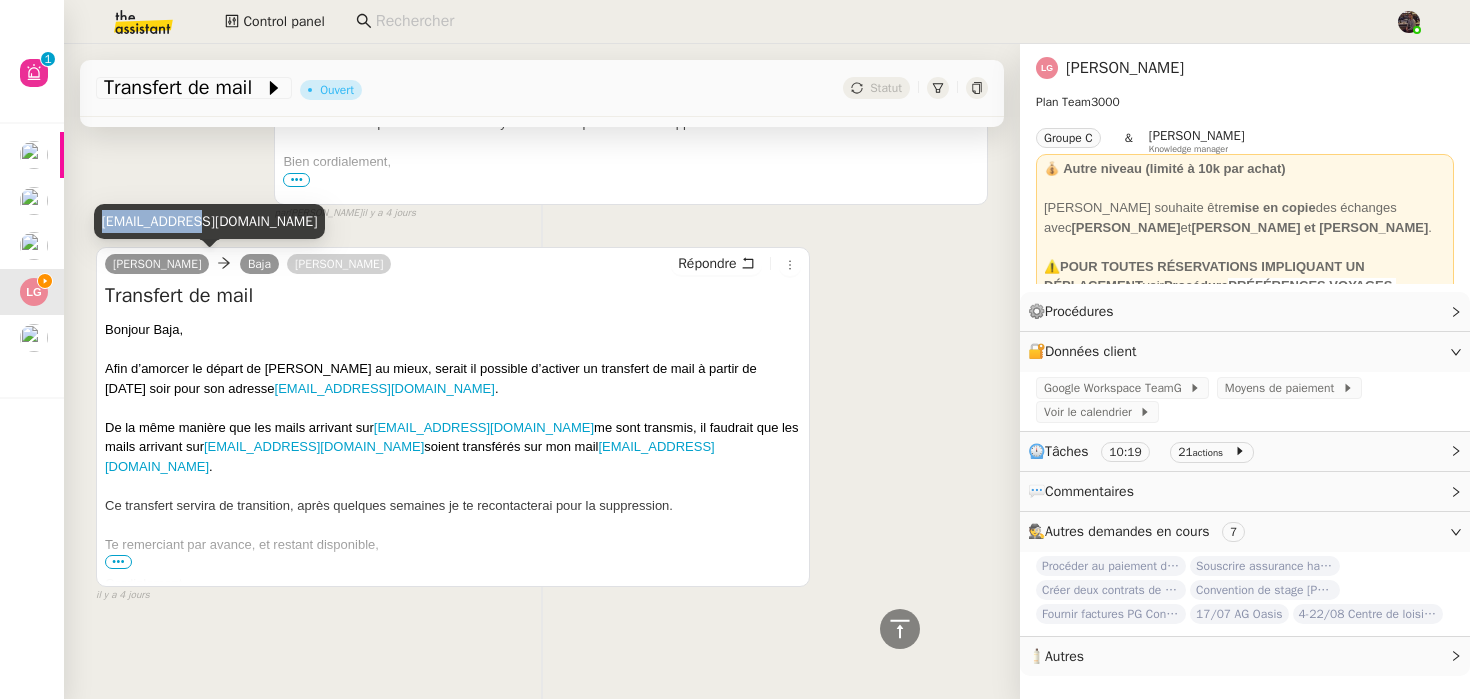 click on "[EMAIL_ADDRESS][DOMAIN_NAME]" at bounding box center [210, 221] 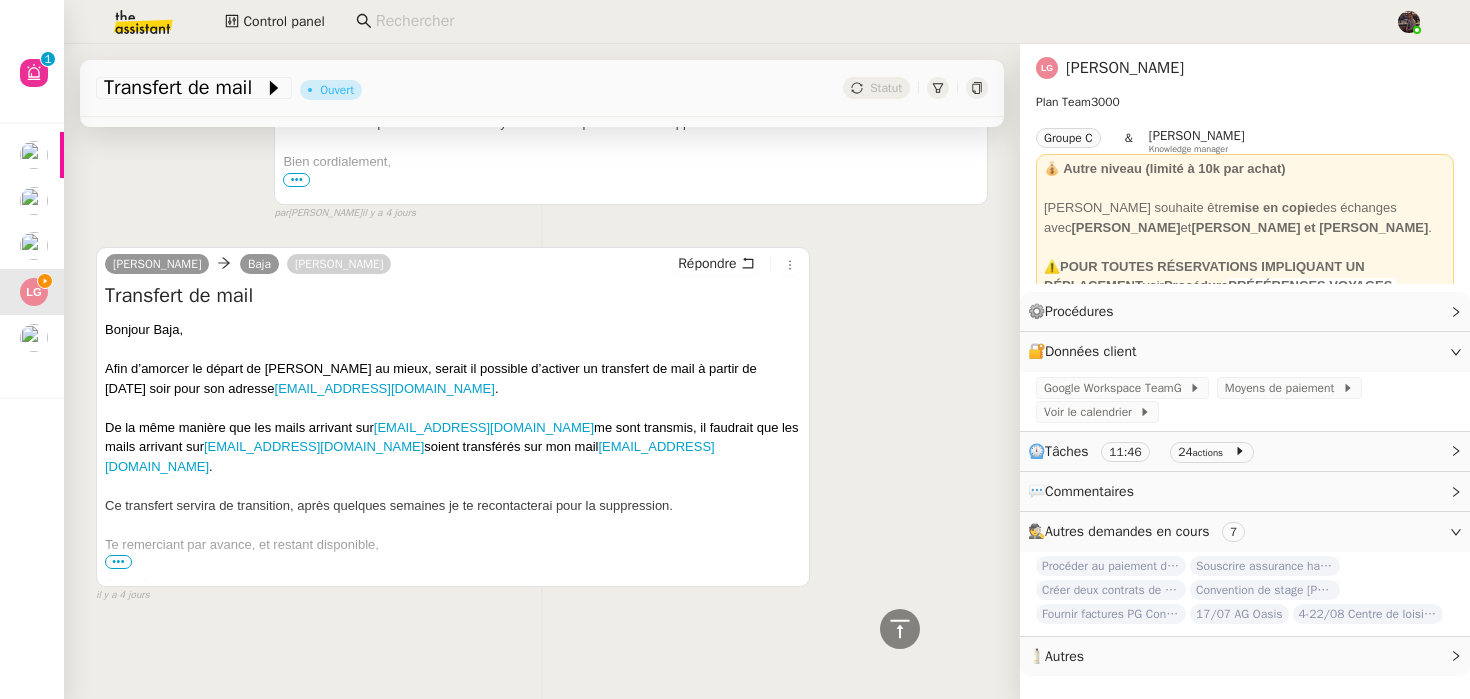 click on "Transfert de mail
Bonjour Baja, Afin d’amorcer le départ de Romain au mieux, serait il possible d’activer un transfert de mail à partir de ce vendredi soir pour son adresse  romain@teamg.ch . De la même manière que les mails arrivant sur  reporting@teamg.ch  me sont transmis, il faudrait que les mails arrivant sur  romain@teamg.ch  soient transférés sur mon mail  alek@teamg.ch . Ce transfert servira de transition, après quelques semaines je te recontacterai pour la suppression. Te remerciant par avance, et restant disponible, Cordialement Alek •••" at bounding box center [453, 432] 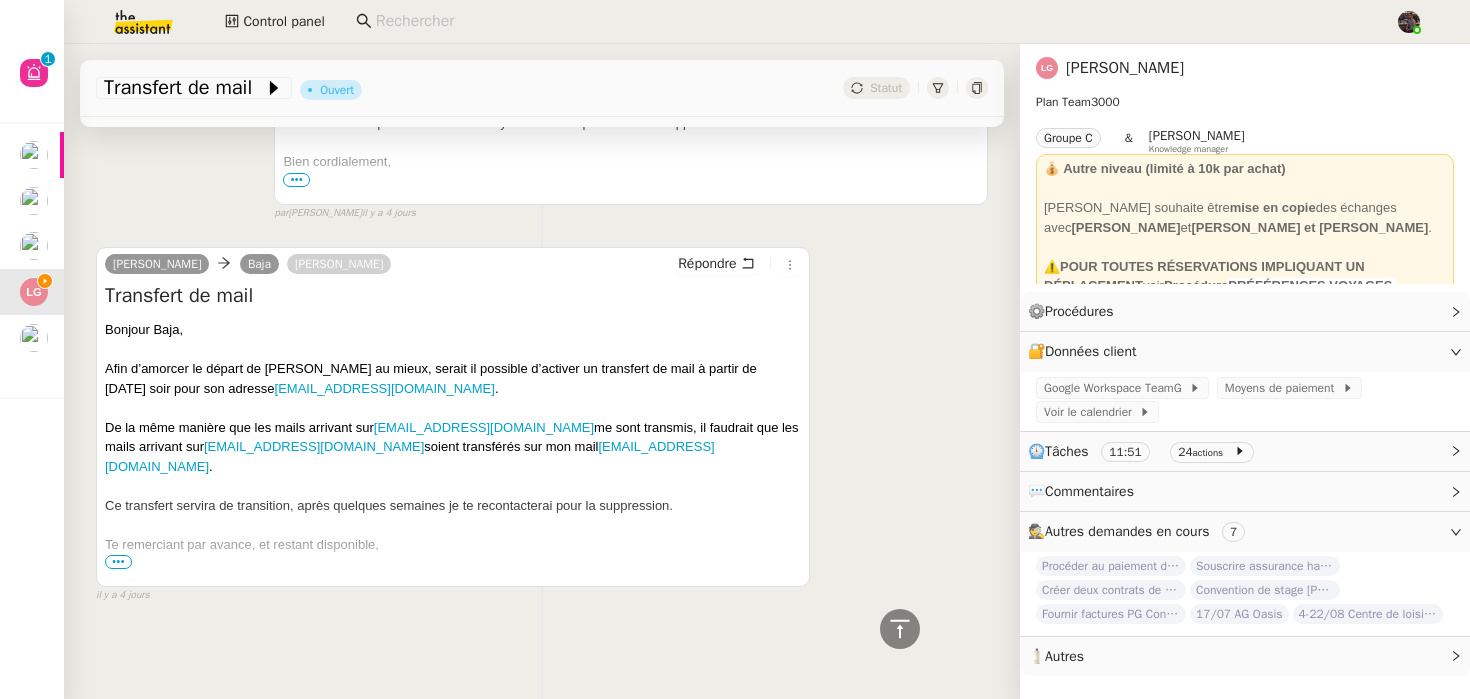 scroll, scrollTop: 0, scrollLeft: 0, axis: both 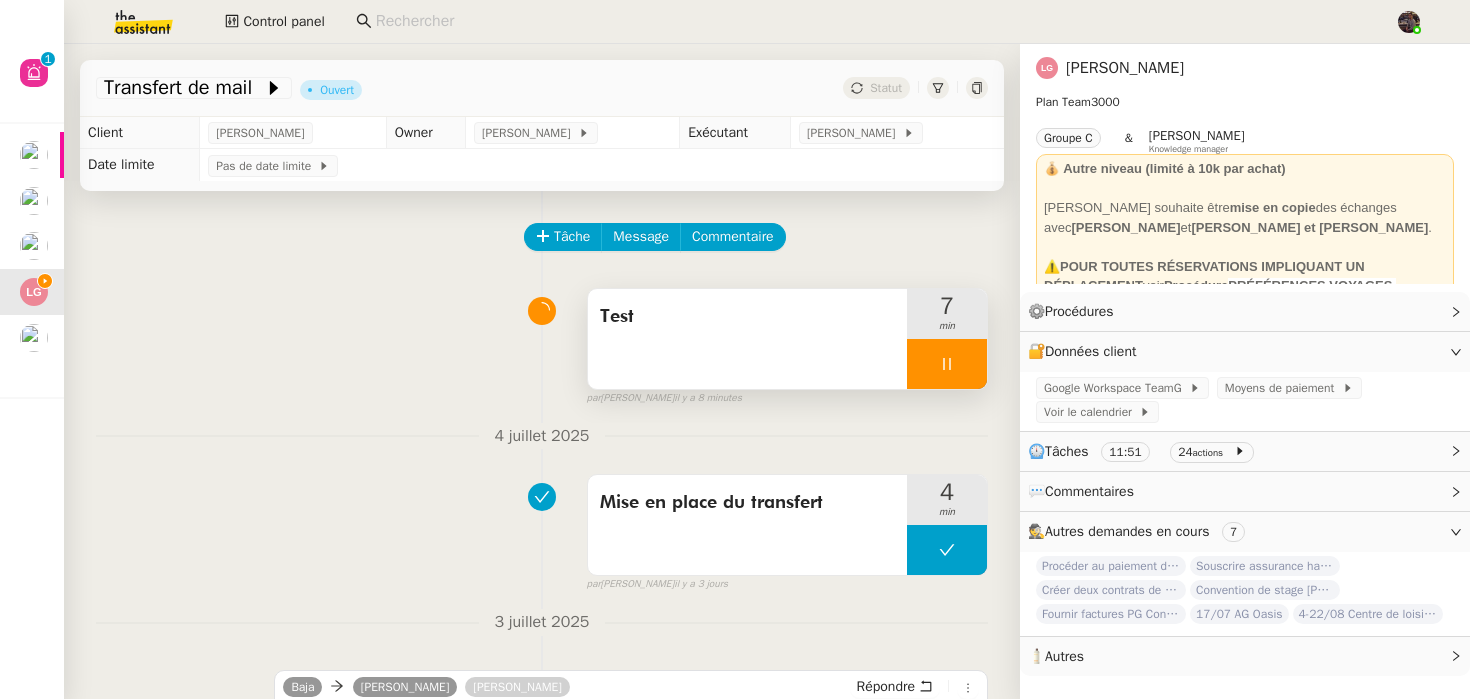 click on "Test     7 min false par   Bert C.   il y a 8 minutes" at bounding box center [542, 343] 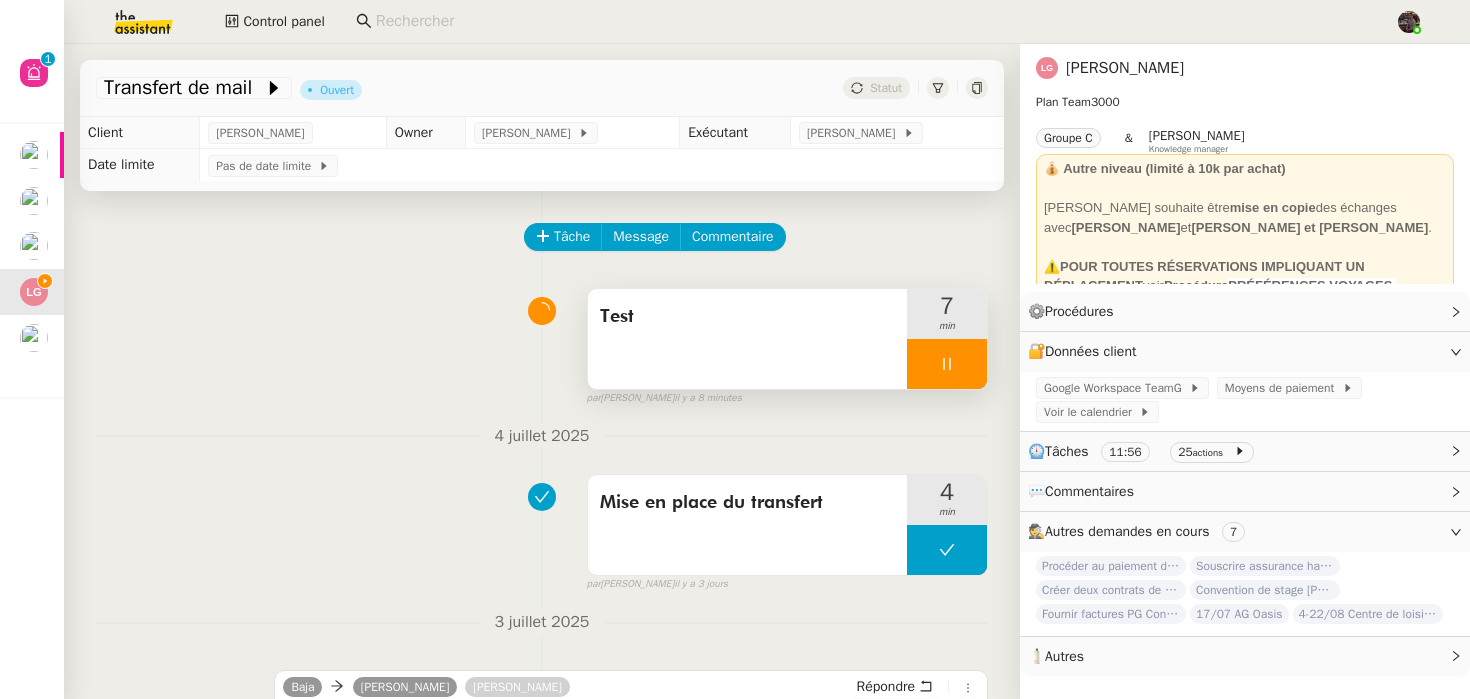click at bounding box center [947, 364] 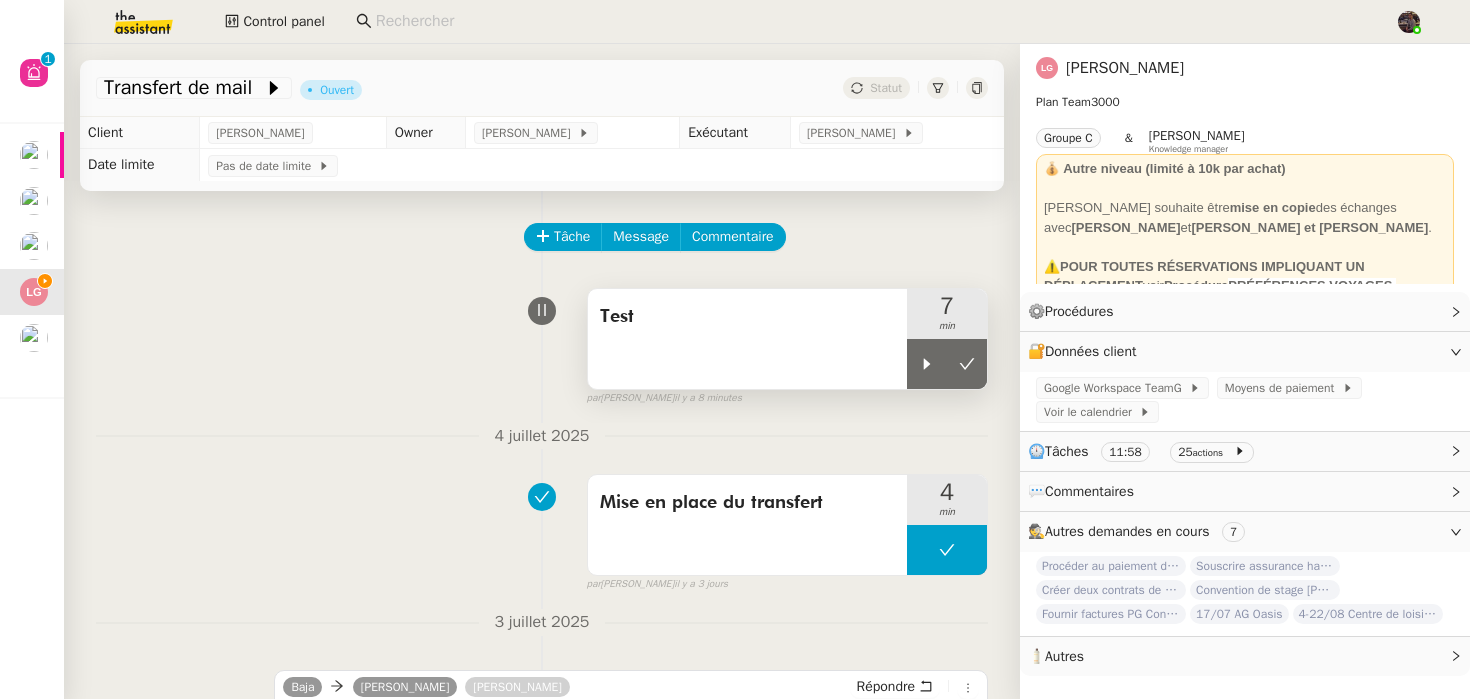 click on "Test" at bounding box center [747, 317] 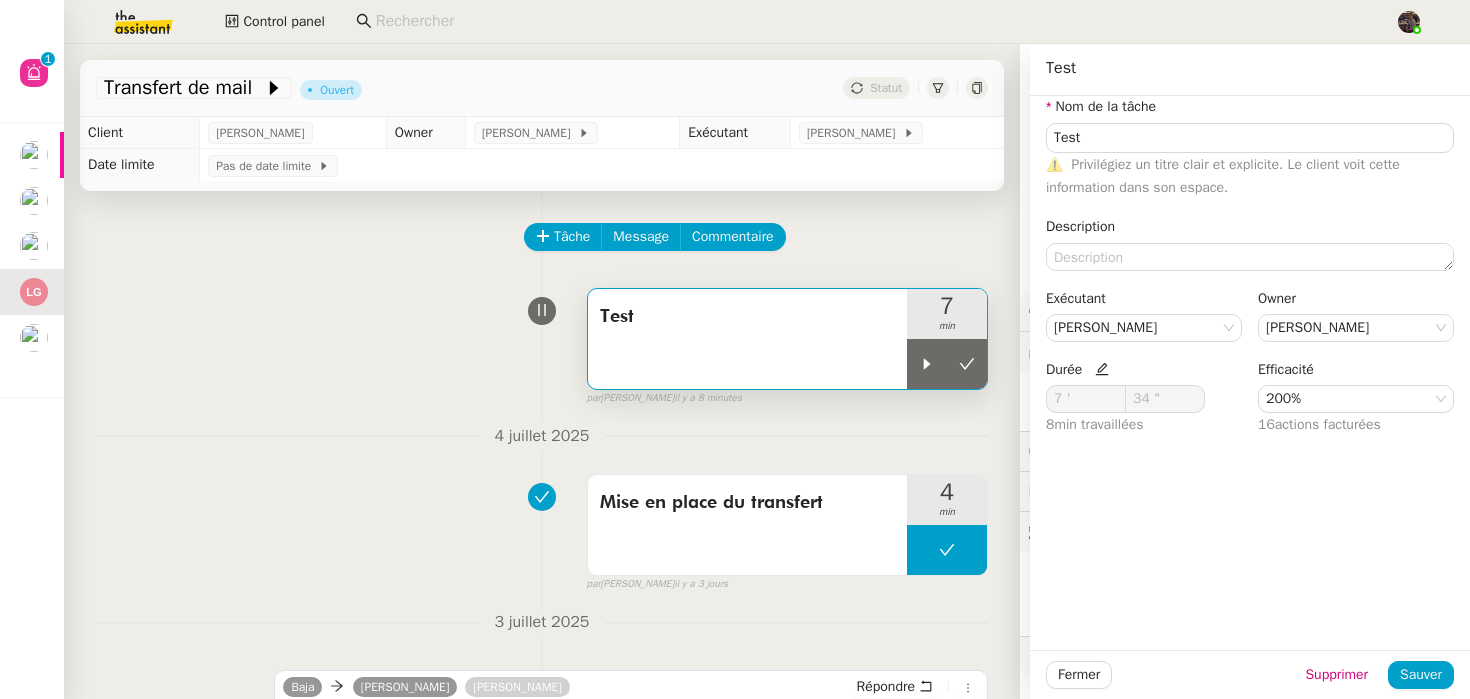 click on "Nom de la tâche" 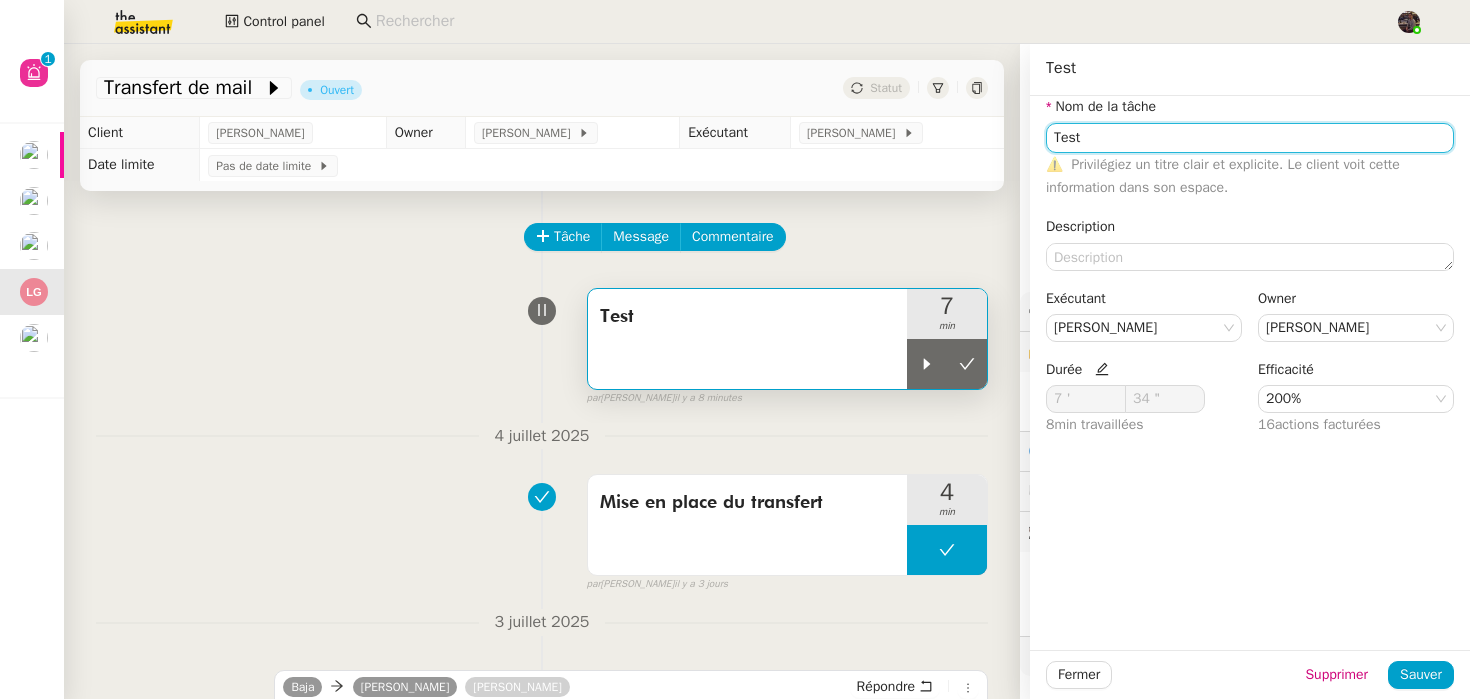 click on "Test" 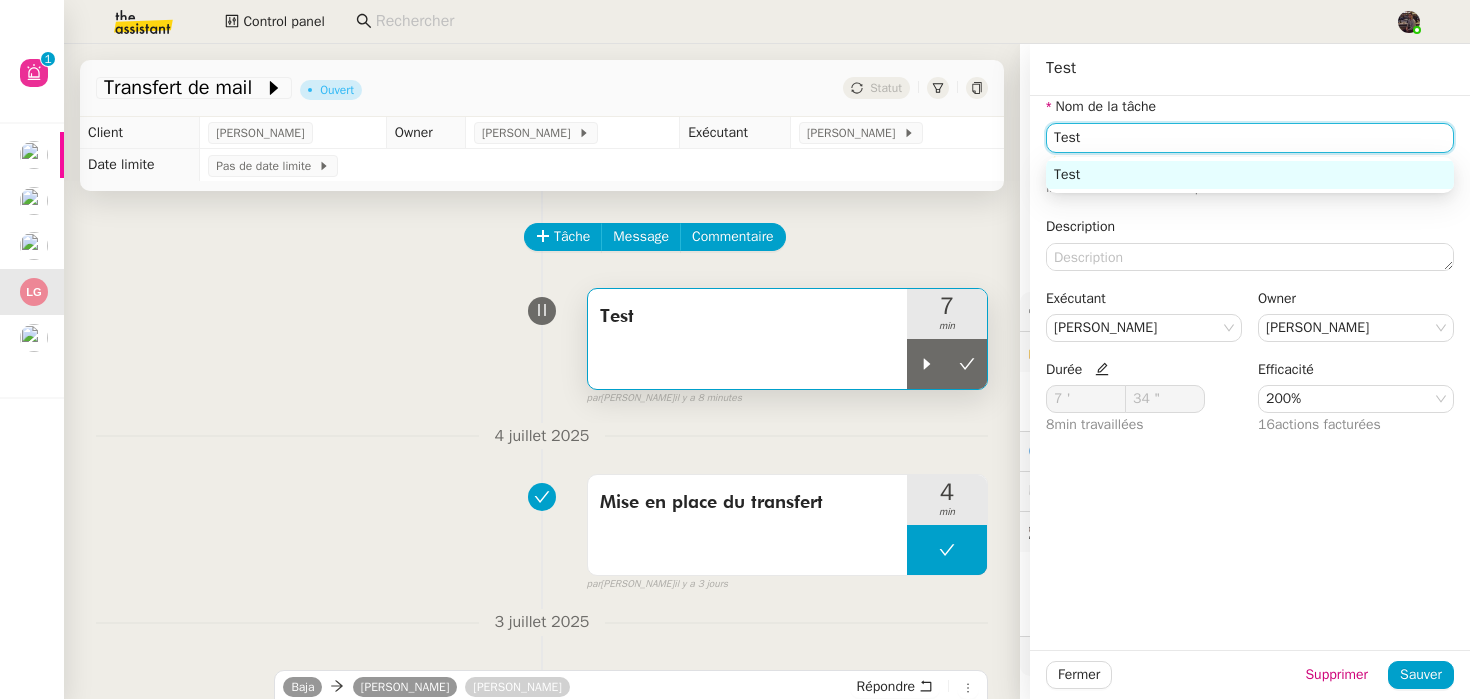 click on "Test" 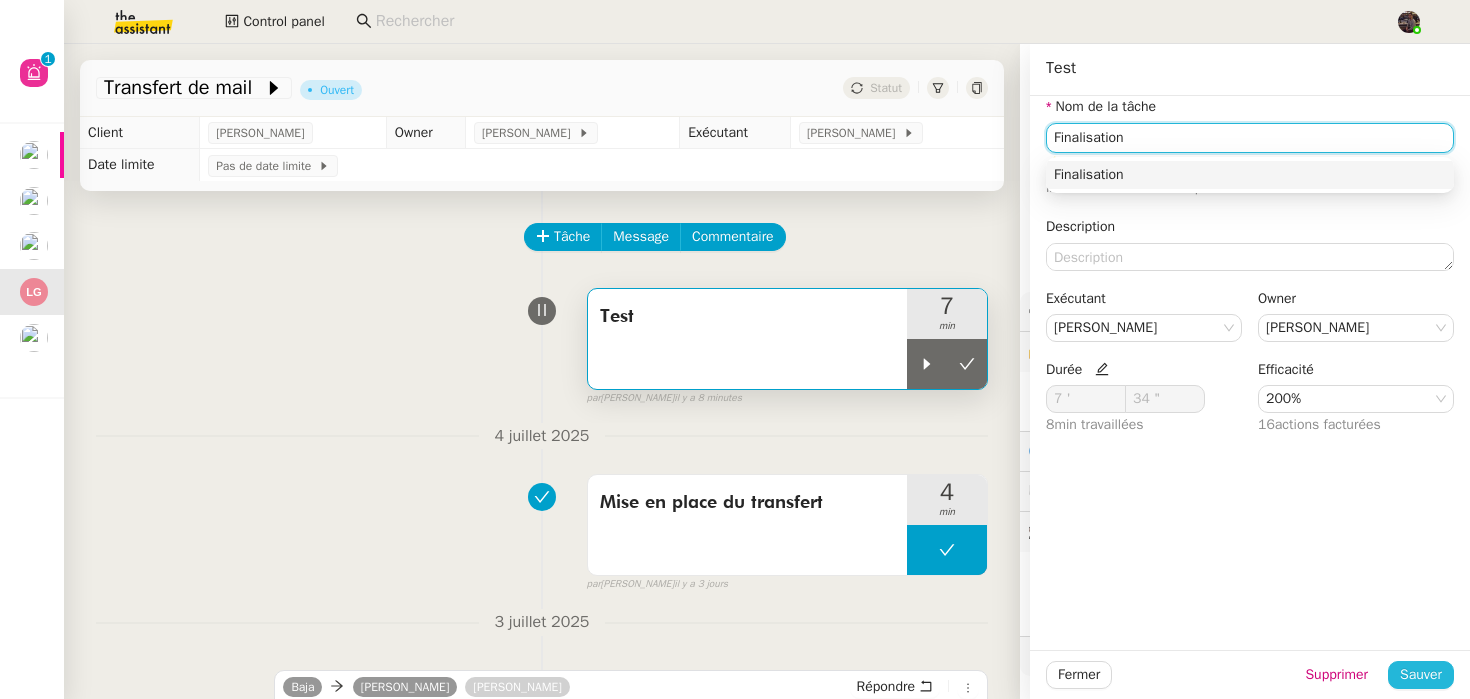 type on "Finalisation" 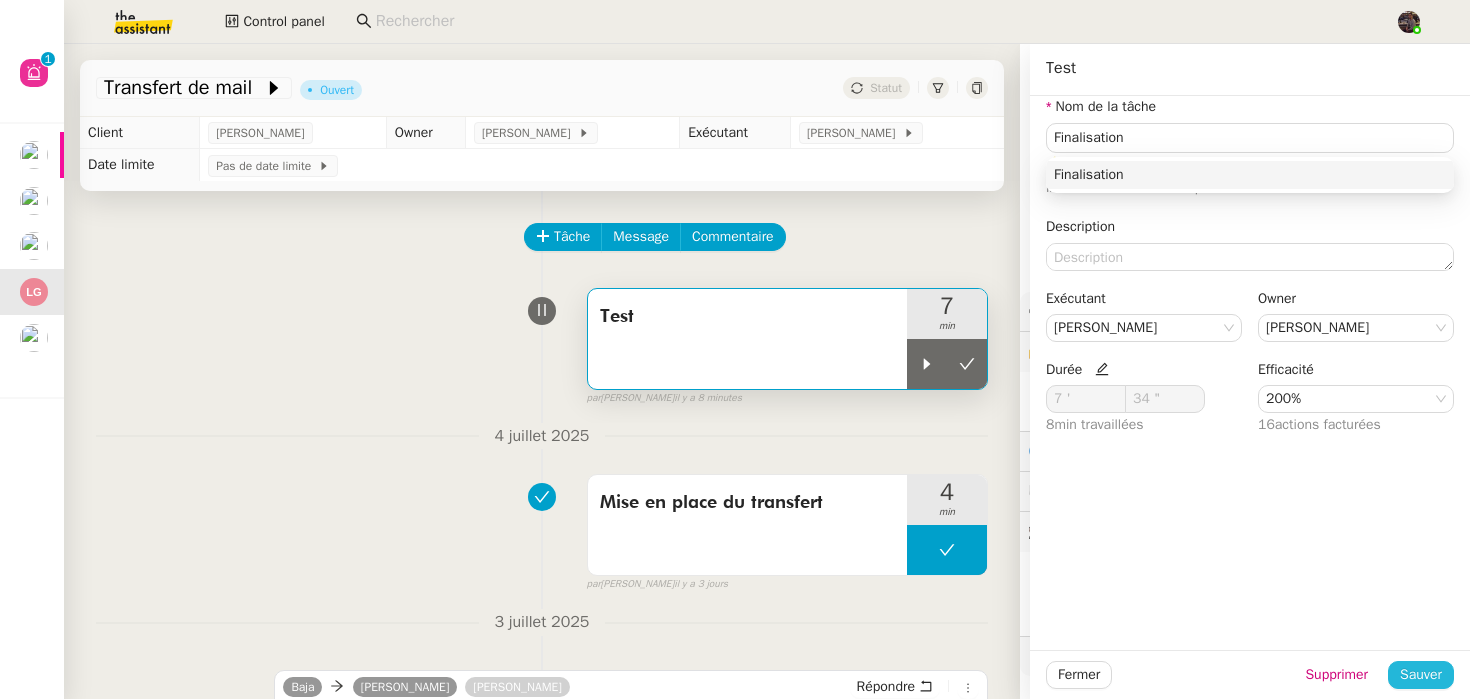 click on "Sauver" 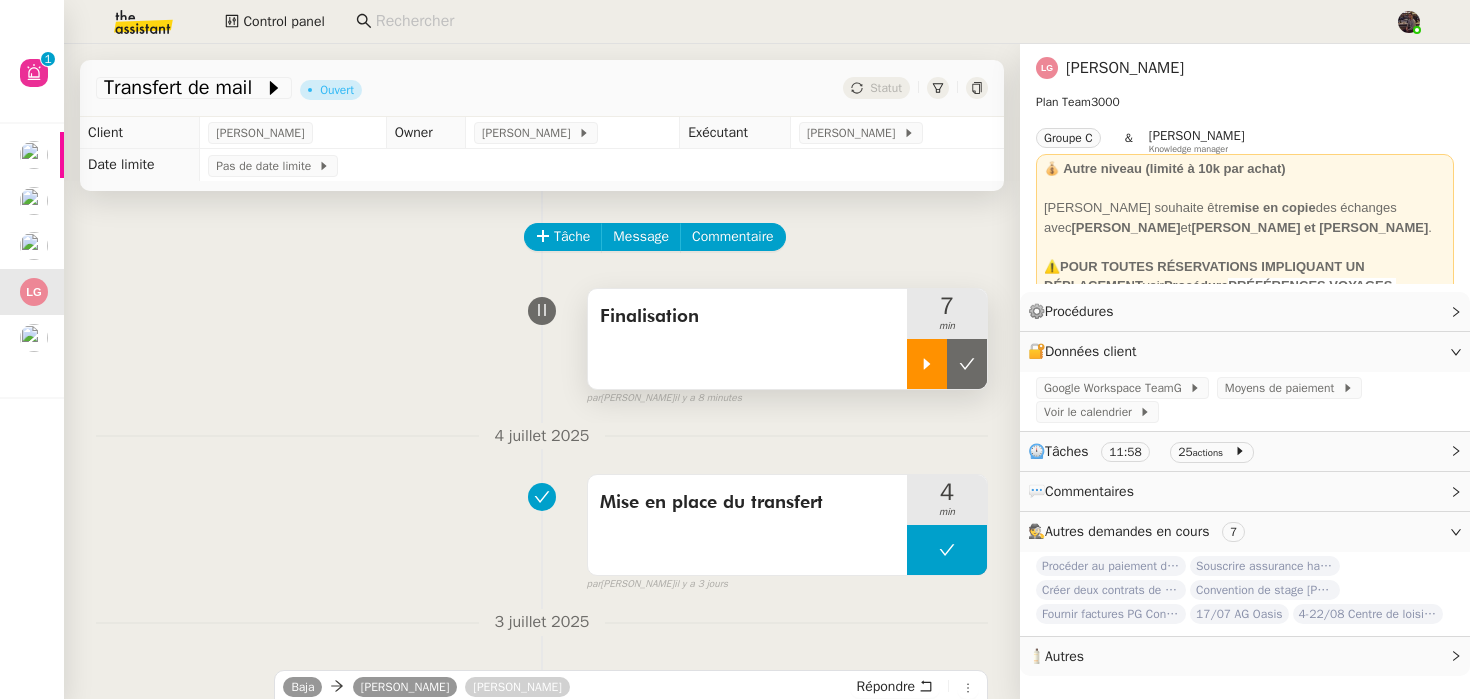 click 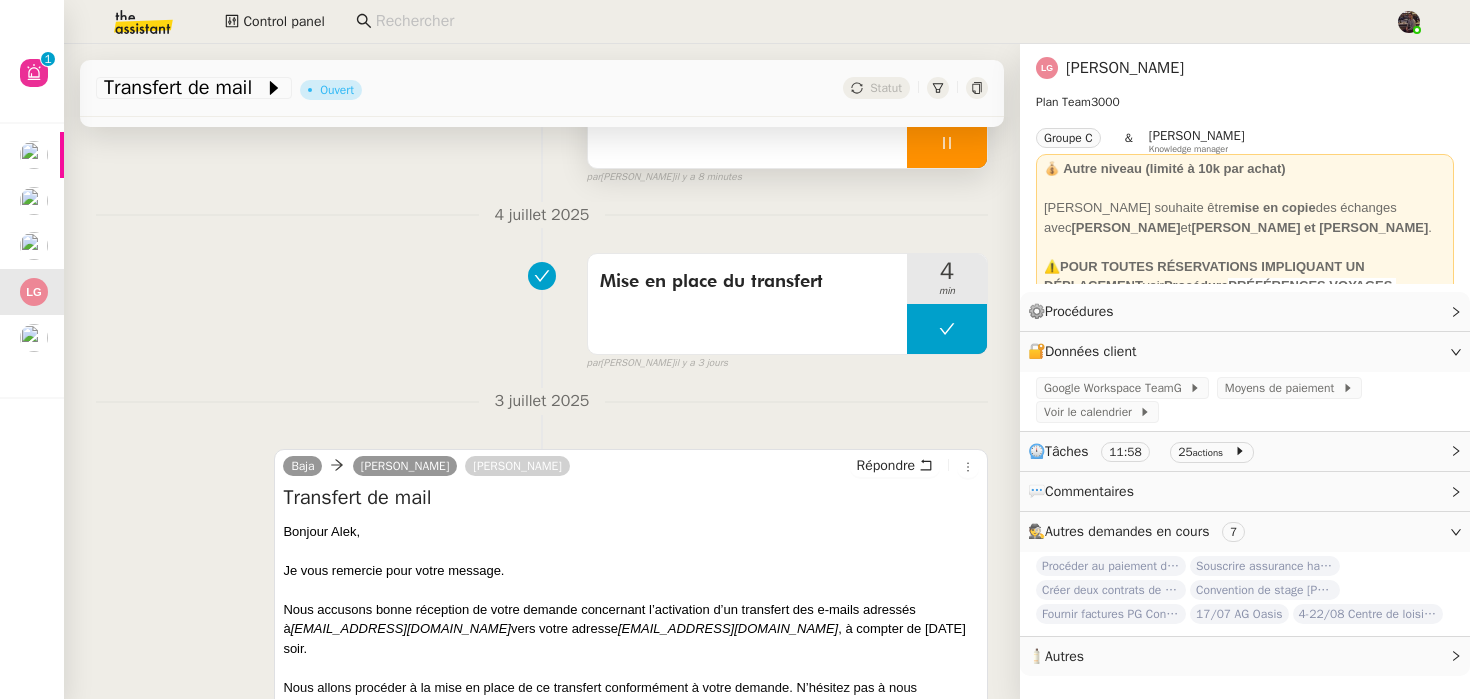 scroll, scrollTop: 375, scrollLeft: 0, axis: vertical 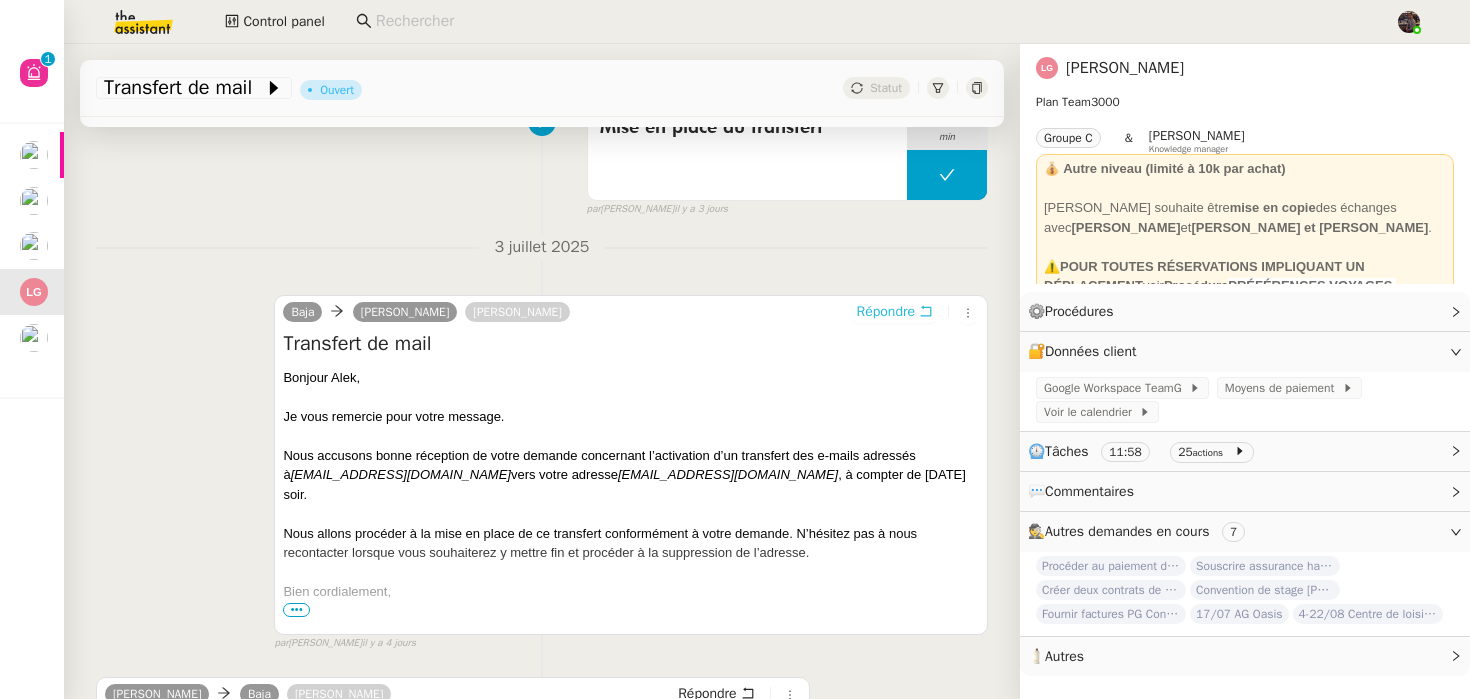 click on "Répondre" at bounding box center [886, 312] 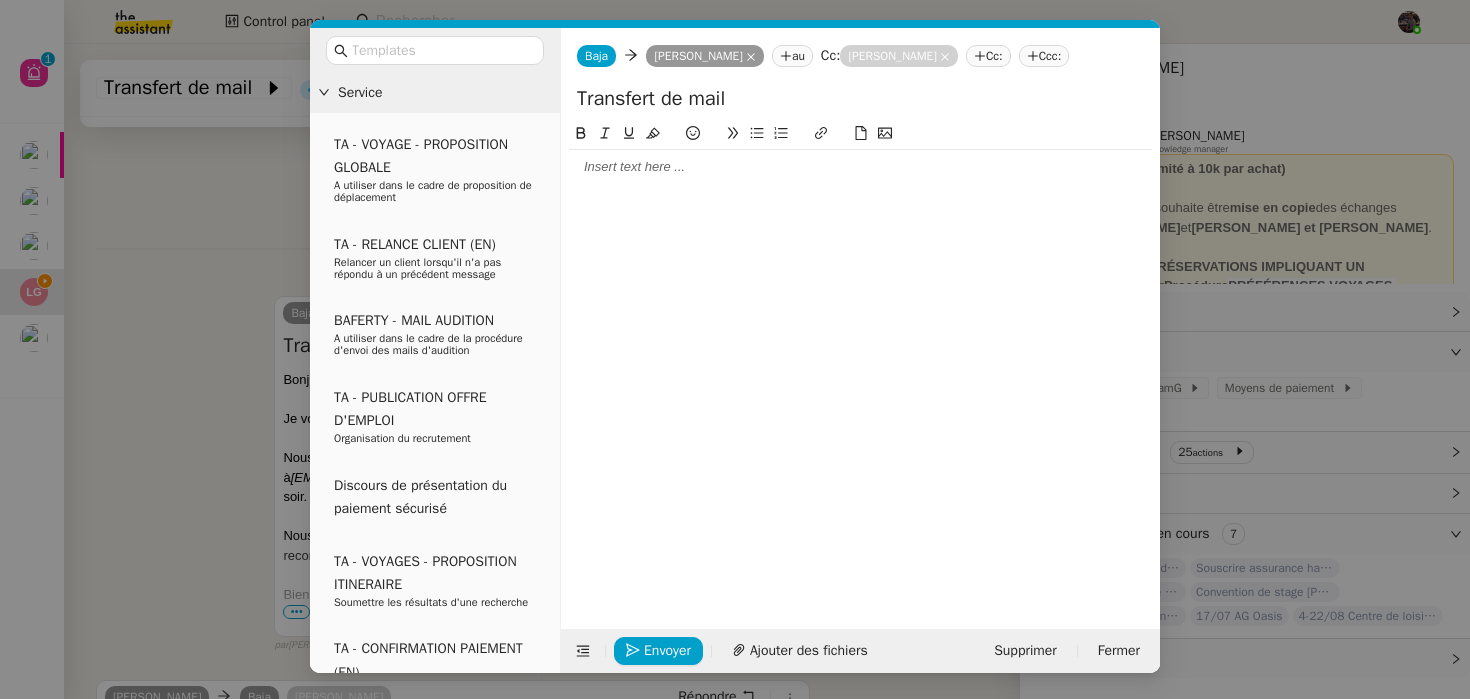 scroll, scrollTop: 527, scrollLeft: 0, axis: vertical 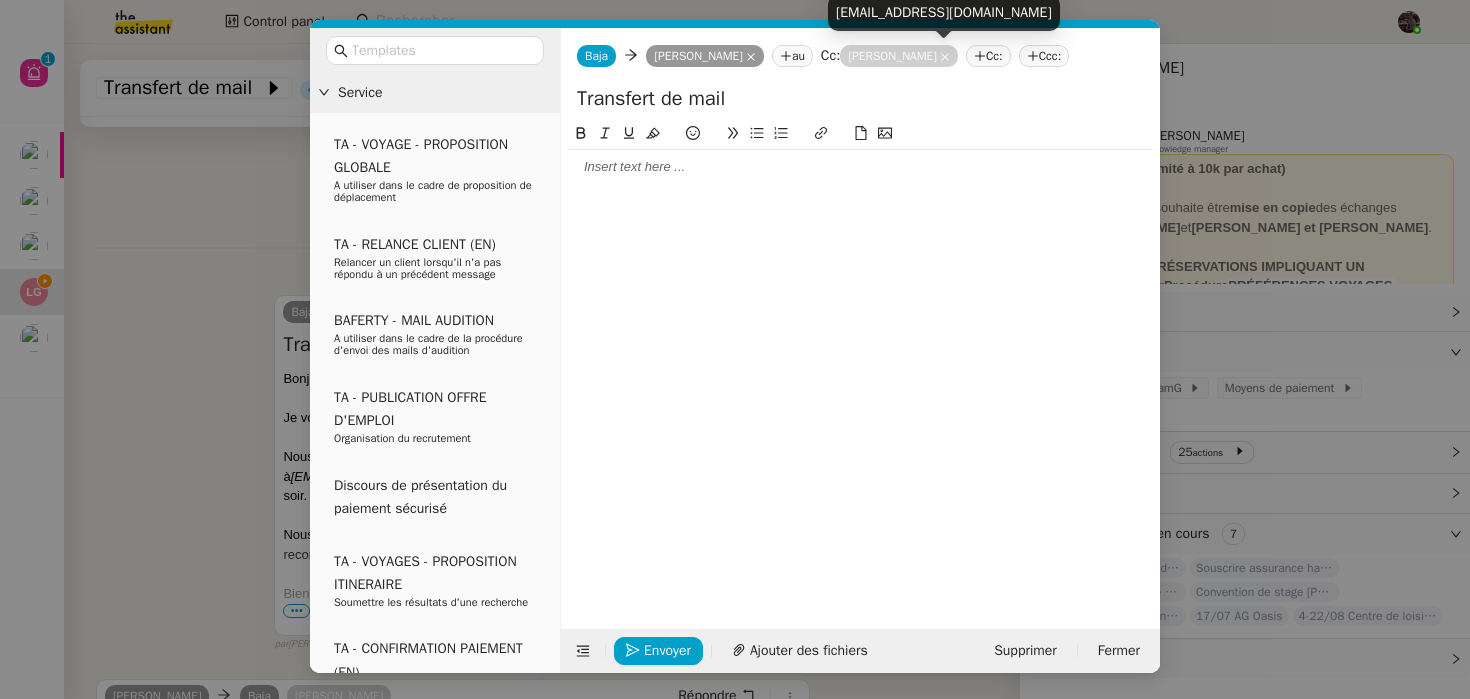 click on "[PERSON_NAME]" 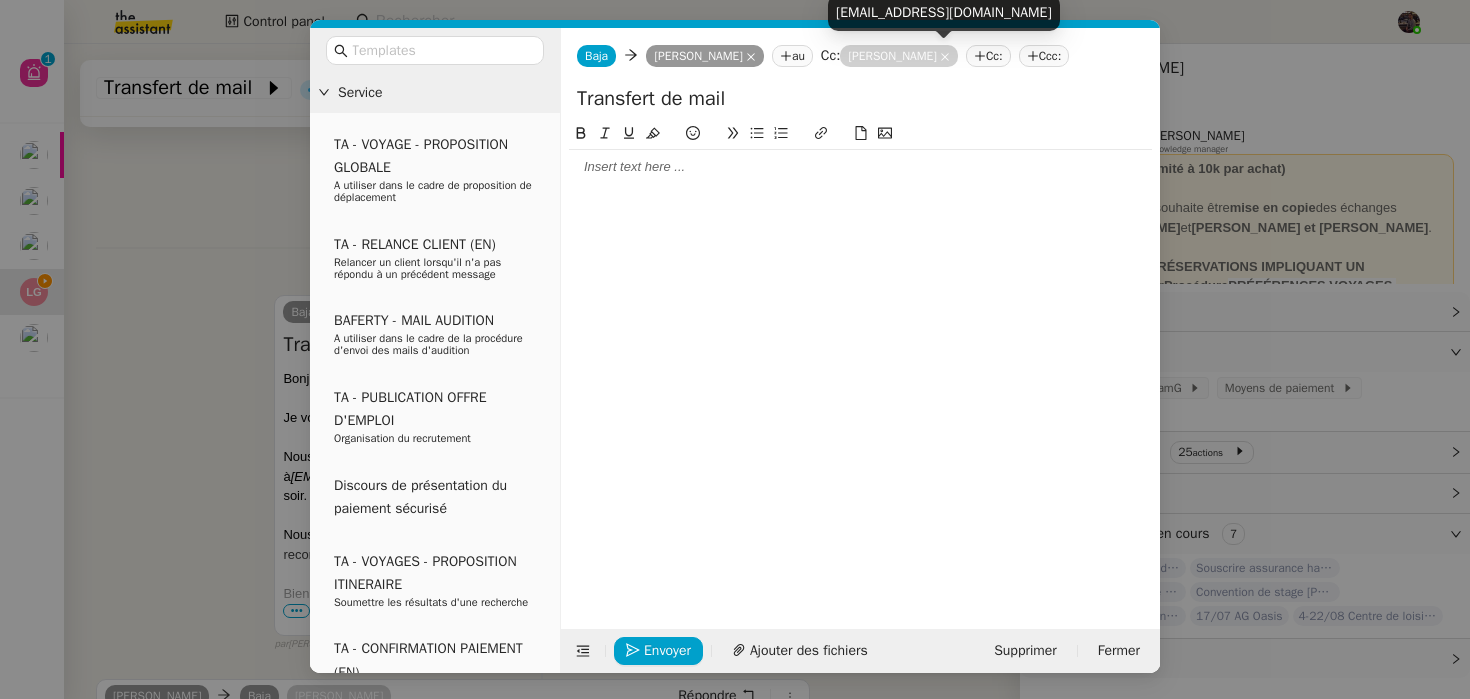 click 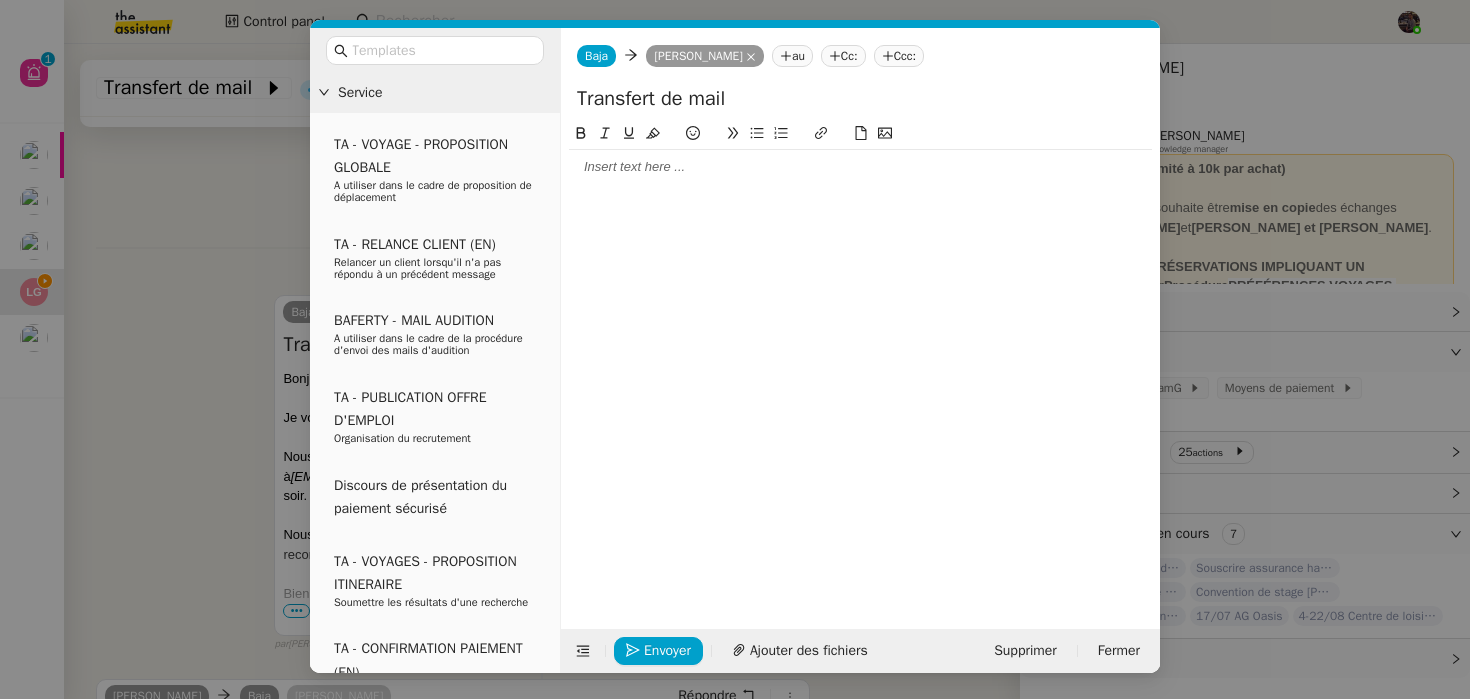 click 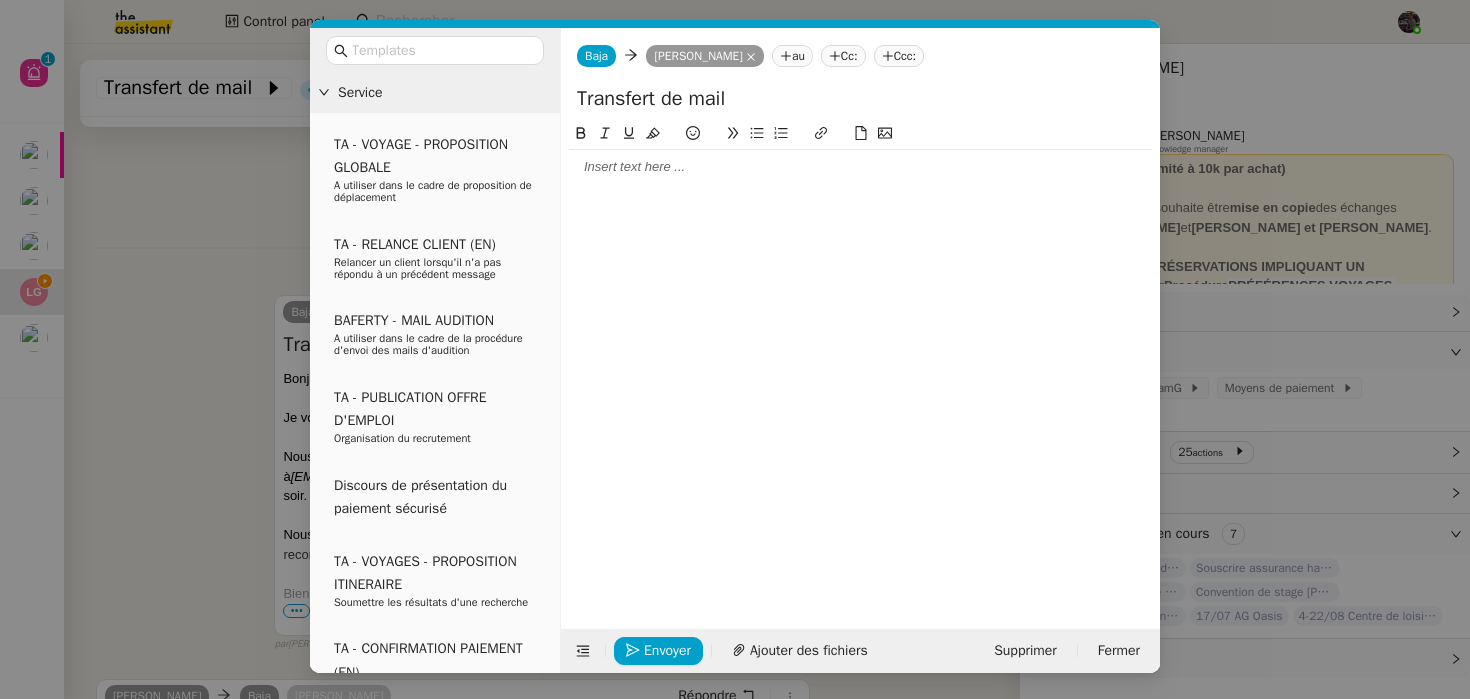type 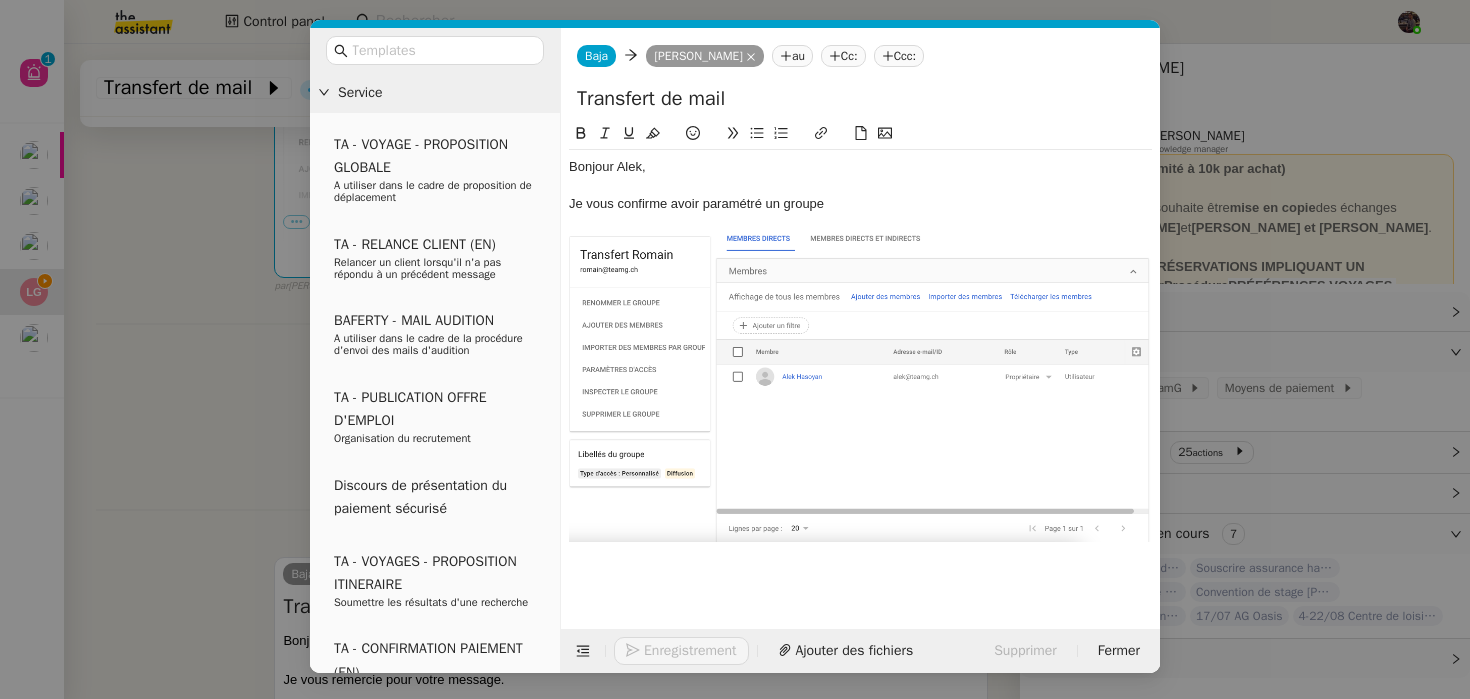 scroll, scrollTop: 789, scrollLeft: 0, axis: vertical 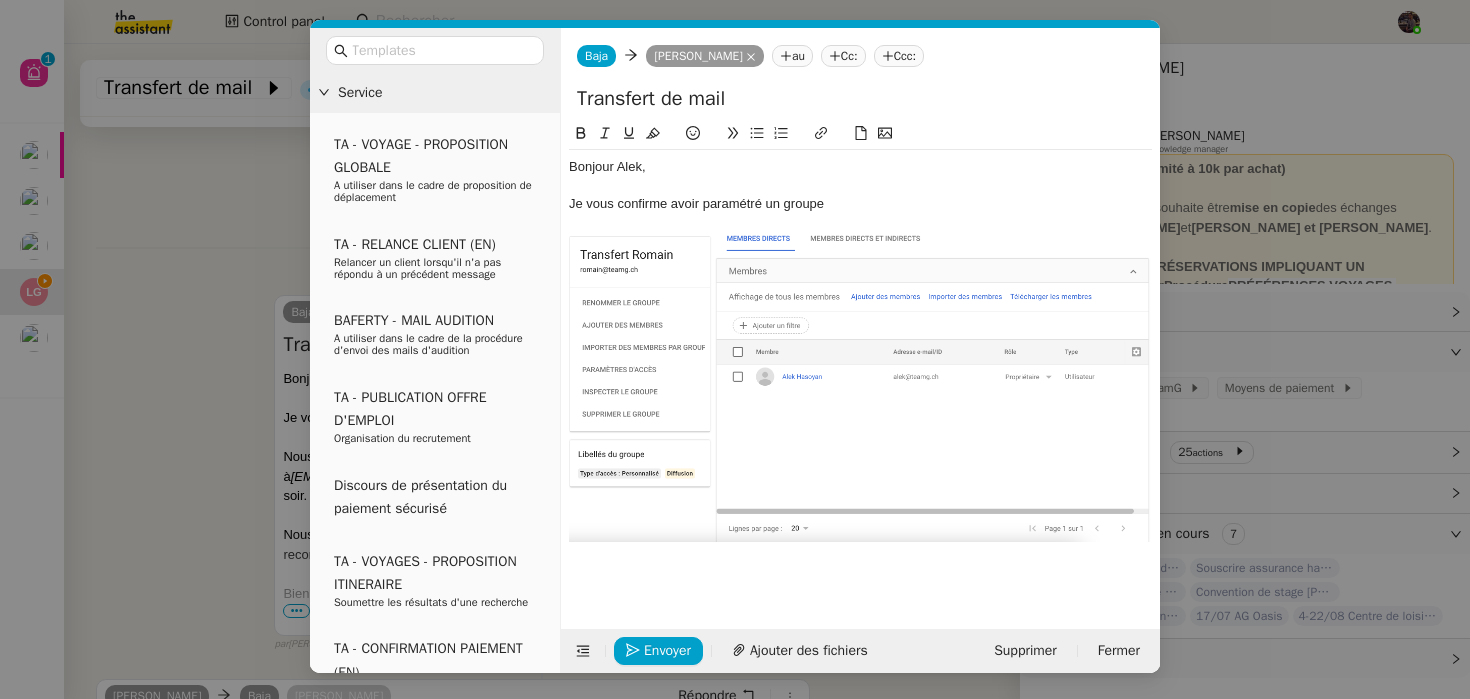 click 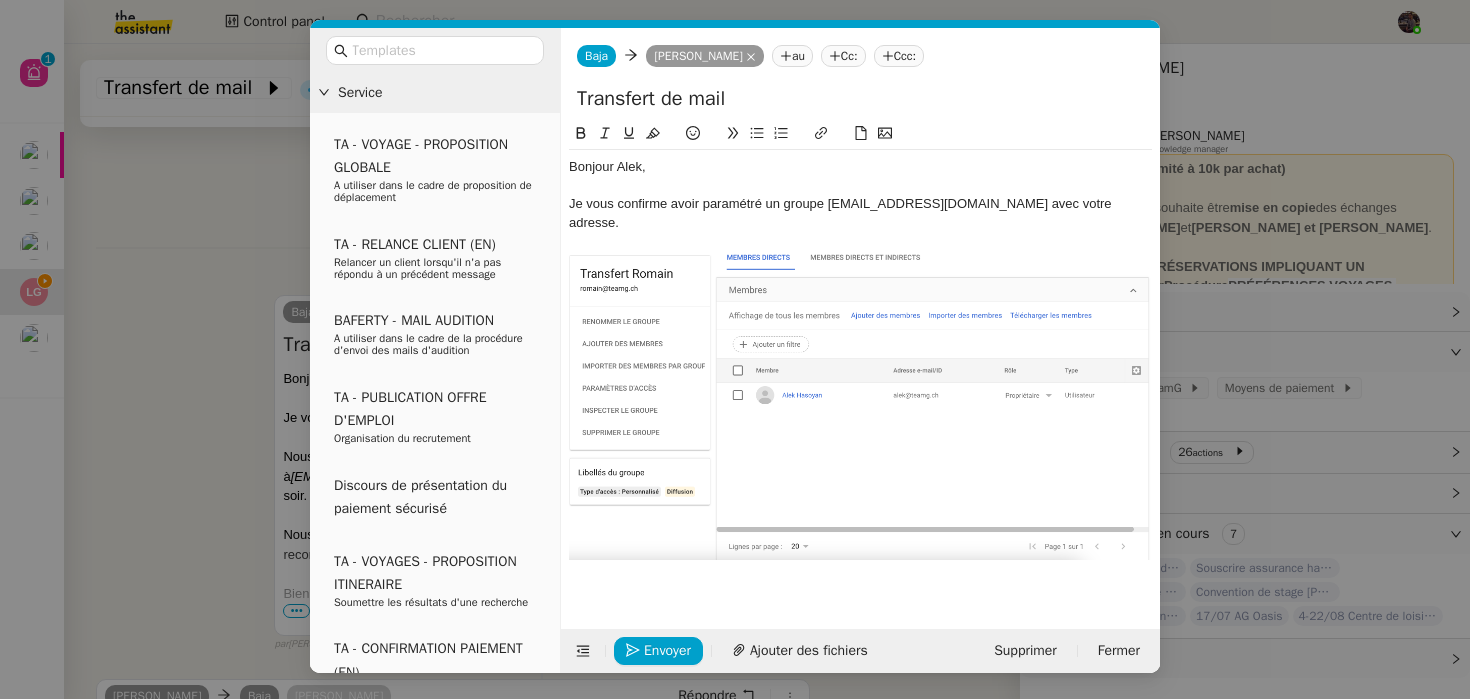 click on "Service TA - VOYAGE - PROPOSITION GLOBALE    A utiliser dans le cadre de proposition de déplacement TA - RELANCE CLIENT (EN)    Relancer un client lorsqu'il n'a pas répondu à un précédent message BAFERTY - MAIL AUDITION    A utiliser dans le cadre de la procédure d'envoi des mails d'audition TA - PUBLICATION OFFRE D'EMPLOI     Organisation du recrutement Discours de présentation du paiement sécurisé    TA - VOYAGES - PROPOSITION ITINERAIRE    Soumettre les résultats d'une recherche TA - CONFIRMATION PAIEMENT (EN)    Confirmer avec le client de modèle de transaction - Attention Plan Pro nécessaire. TA - COURRIER EXPEDIE (recommandé)    A utiliser dans le cadre de l'envoi d'un courrier recommandé TA - PARTAGE DE CALENDRIER (EN)    A utiliser pour demander au client de partager son calendrier afin de faciliter l'accès et la gestion PSPI - Appel de fonds MJL    A utiliser dans le cadre de la procédure d'appel de fonds MJL TA - RELANCE CLIENT    TA - AR PROCEDURES        21 YIELD" at bounding box center (735, 349) 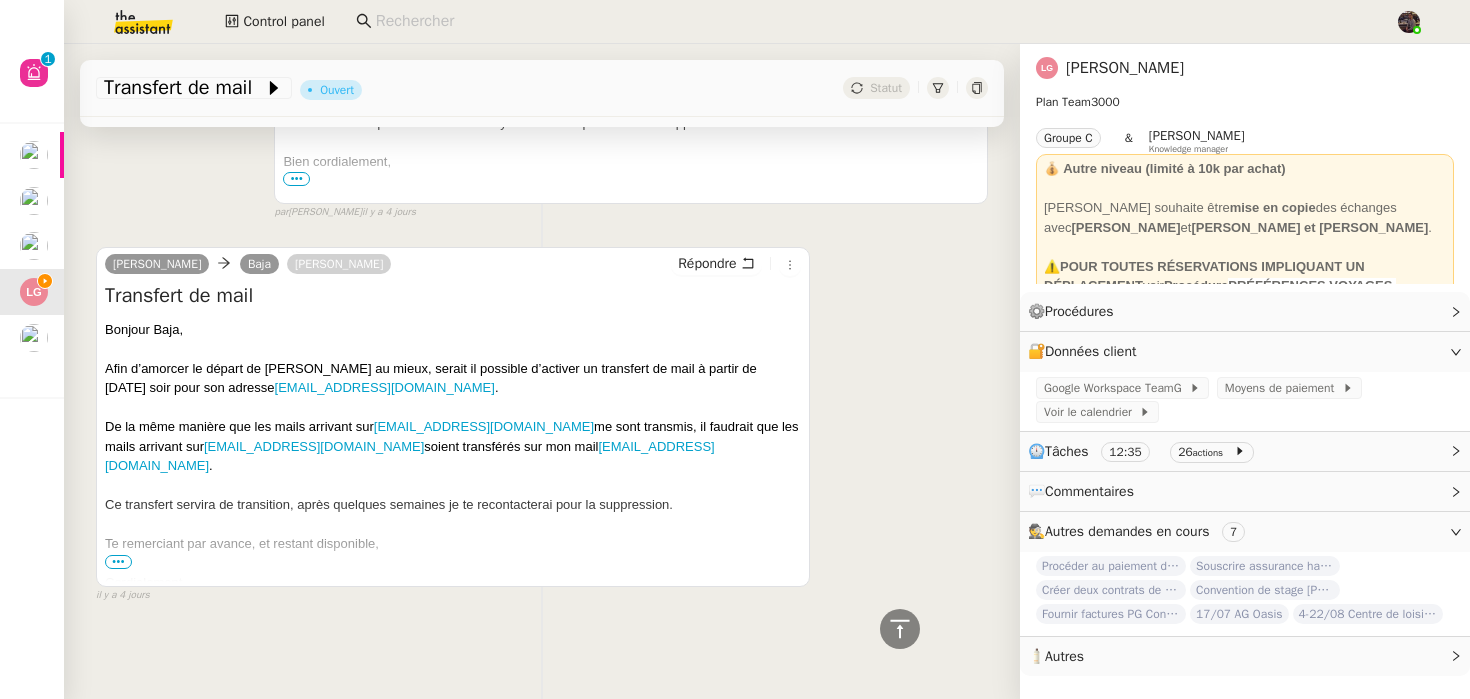 scroll, scrollTop: 0, scrollLeft: 0, axis: both 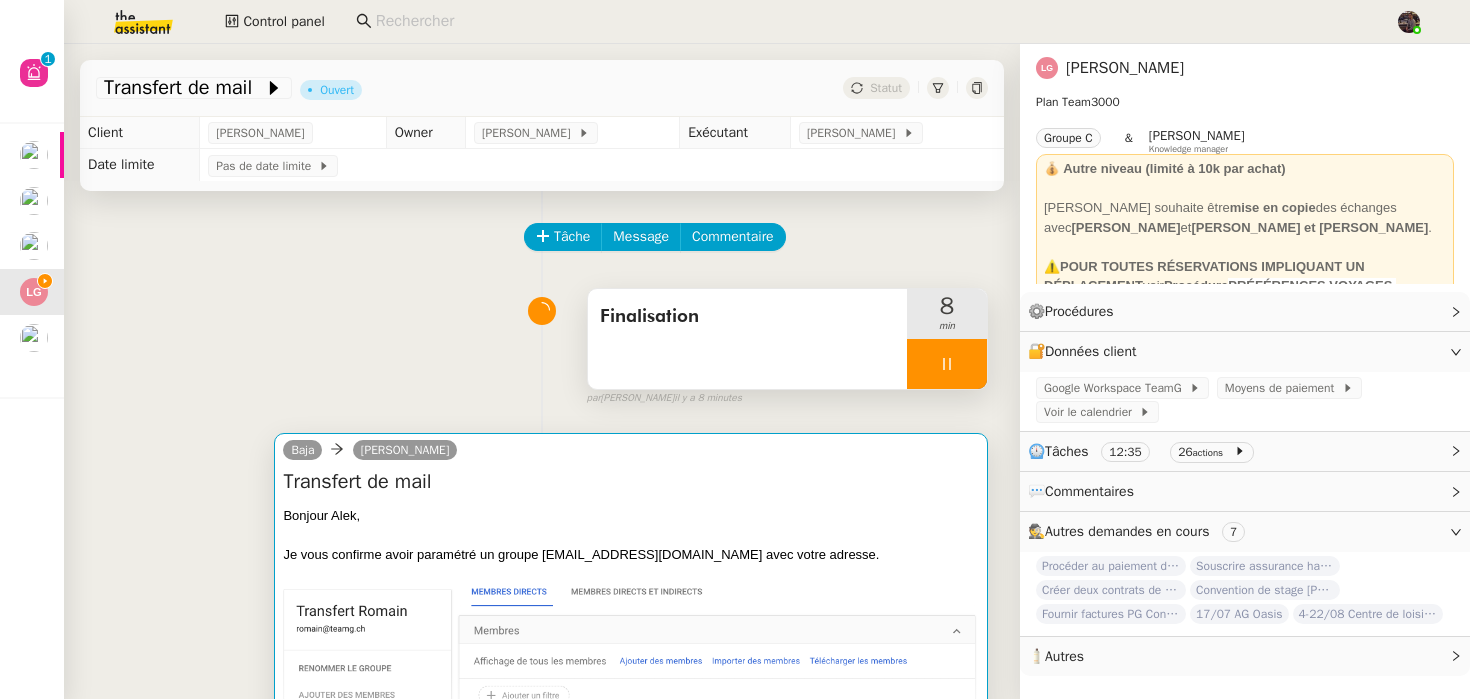 click on "Transfert de mail" at bounding box center (631, 482) 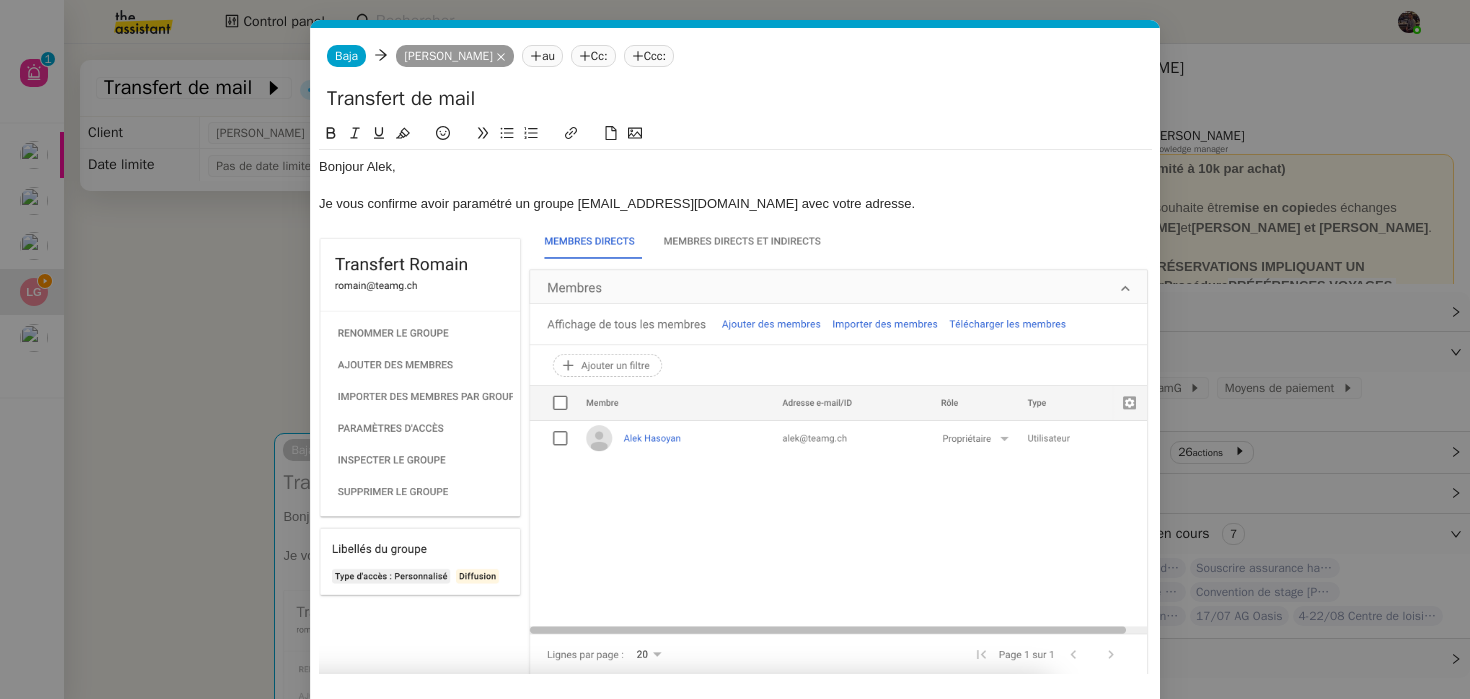 scroll, scrollTop: 0, scrollLeft: 42, axis: horizontal 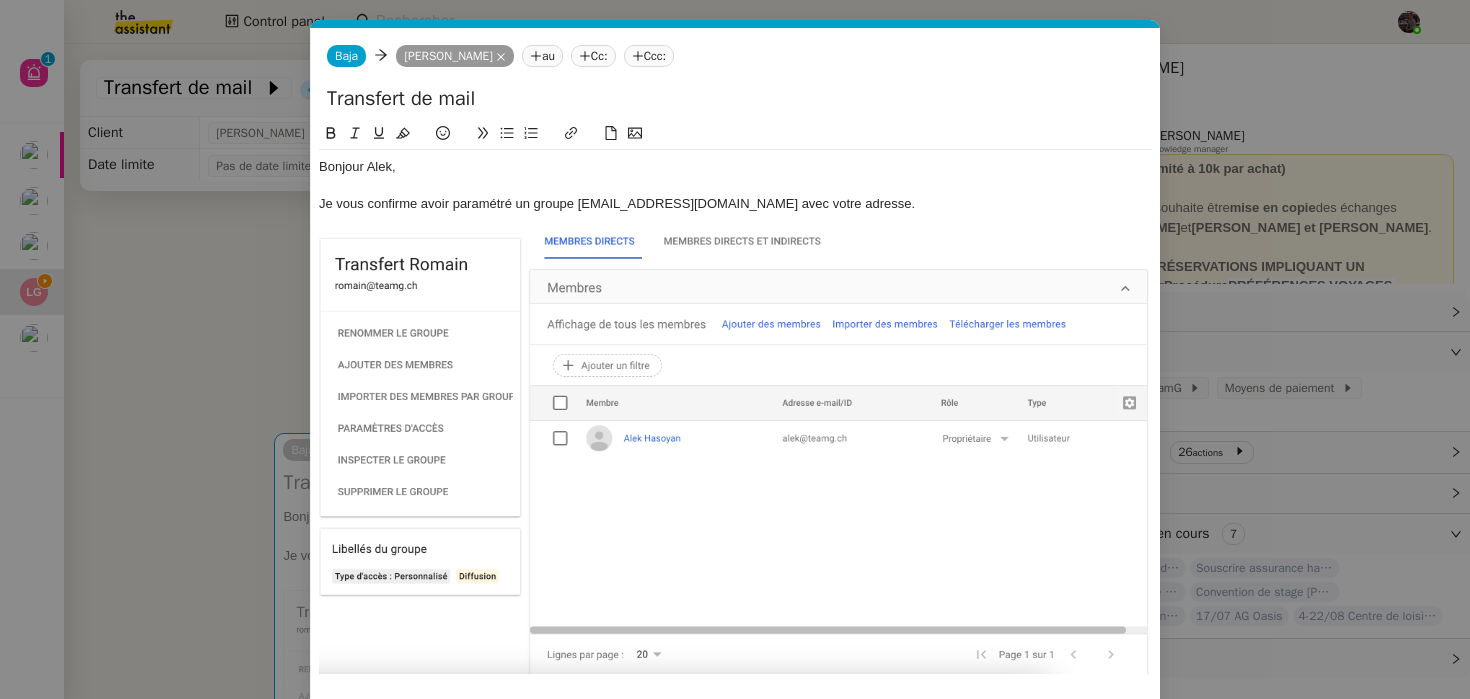 click on "Service TA - VOYAGE - PROPOSITION GLOBALE    A utiliser dans le cadre de proposition de déplacement TA - RELANCE CLIENT (EN)    Relancer un client lorsqu'il n'a pas répondu à un précédent message BAFERTY - MAIL AUDITION    A utiliser dans le cadre de la procédure d'envoi des mails d'audition TA - PUBLICATION OFFRE D'EMPLOI     Organisation du recrutement Discours de présentation du paiement sécurisé    TA - VOYAGES - PROPOSITION ITINERAIRE    Soumettre les résultats d'une recherche TA - CONFIRMATION PAIEMENT (EN)    Confirmer avec le client de modèle de transaction - Attention Plan Pro nécessaire. TA - COURRIER EXPEDIE (recommandé)    A utiliser dans le cadre de l'envoi d'un courrier recommandé TA - PARTAGE DE CALENDRIER (EN)    A utiliser pour demander au client de partager son calendrier afin de faciliter l'accès et la gestion PSPI - Appel de fonds MJL    A utiliser dans le cadre de la procédure d'appel de fonds MJL TA - RELANCE CLIENT    TA - AR PROCEDURES        21 YIELD" at bounding box center [735, 349] 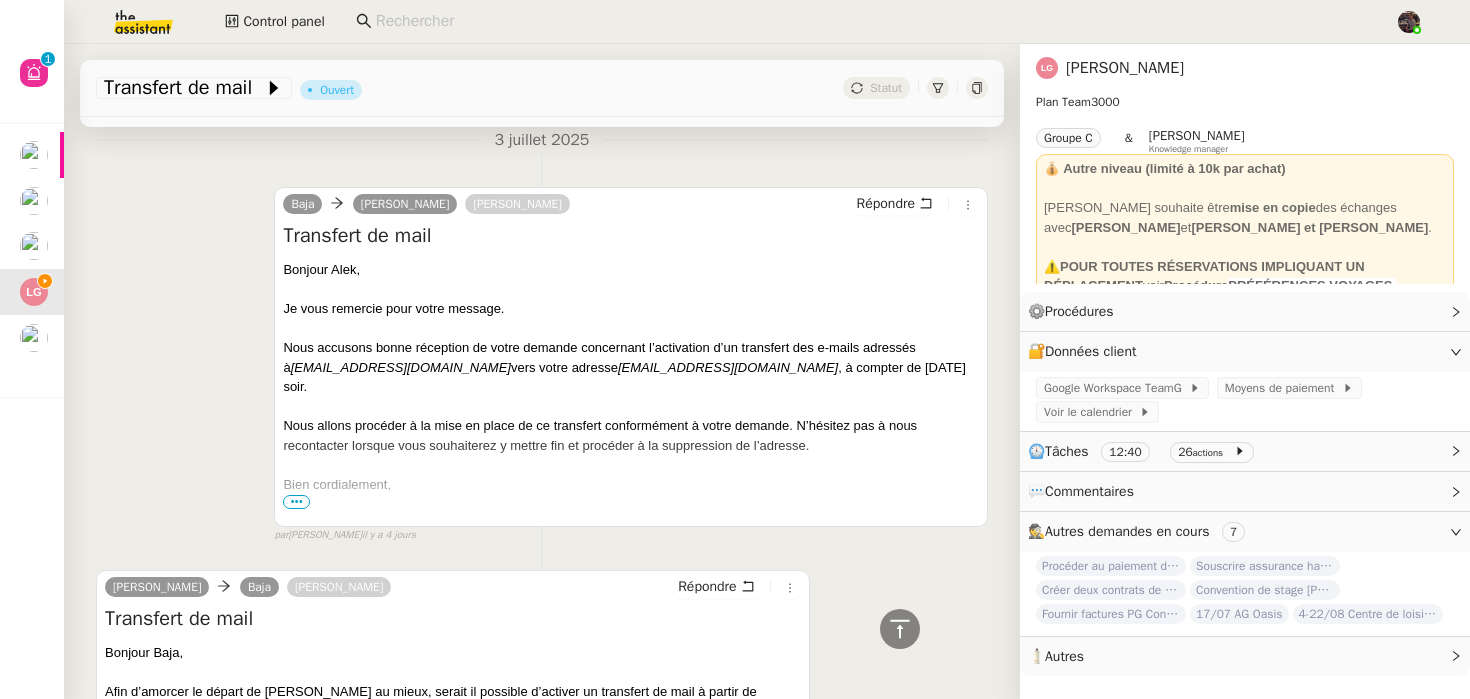 scroll, scrollTop: 530, scrollLeft: 0, axis: vertical 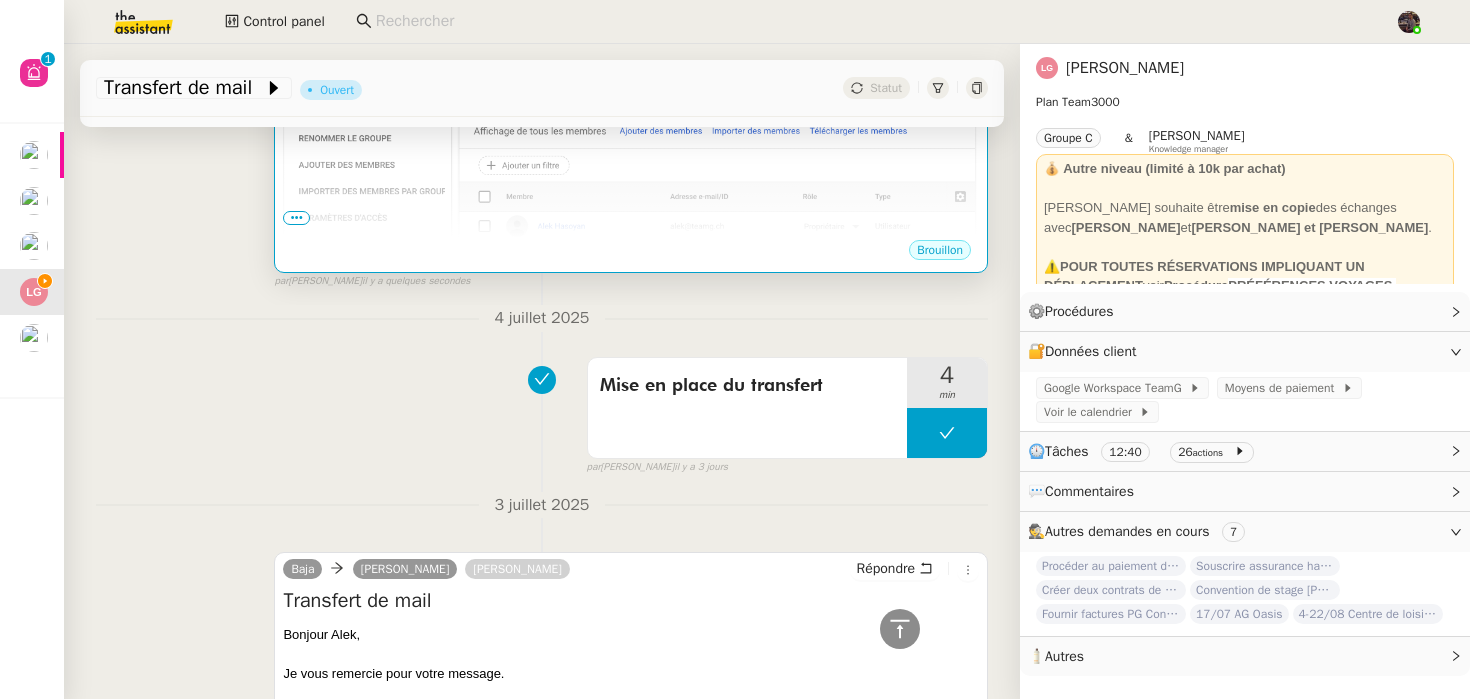 click on "Brouillon" at bounding box center (631, 253) 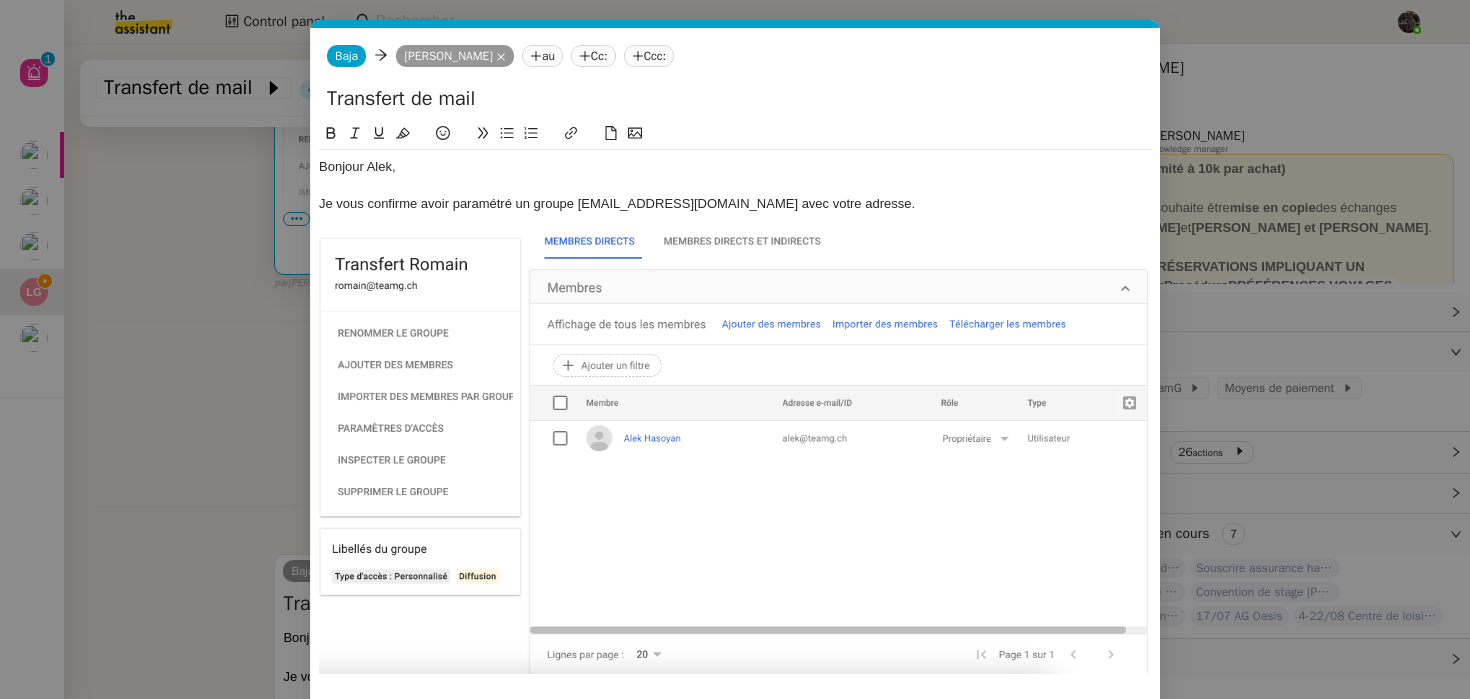 scroll, scrollTop: 531, scrollLeft: 0, axis: vertical 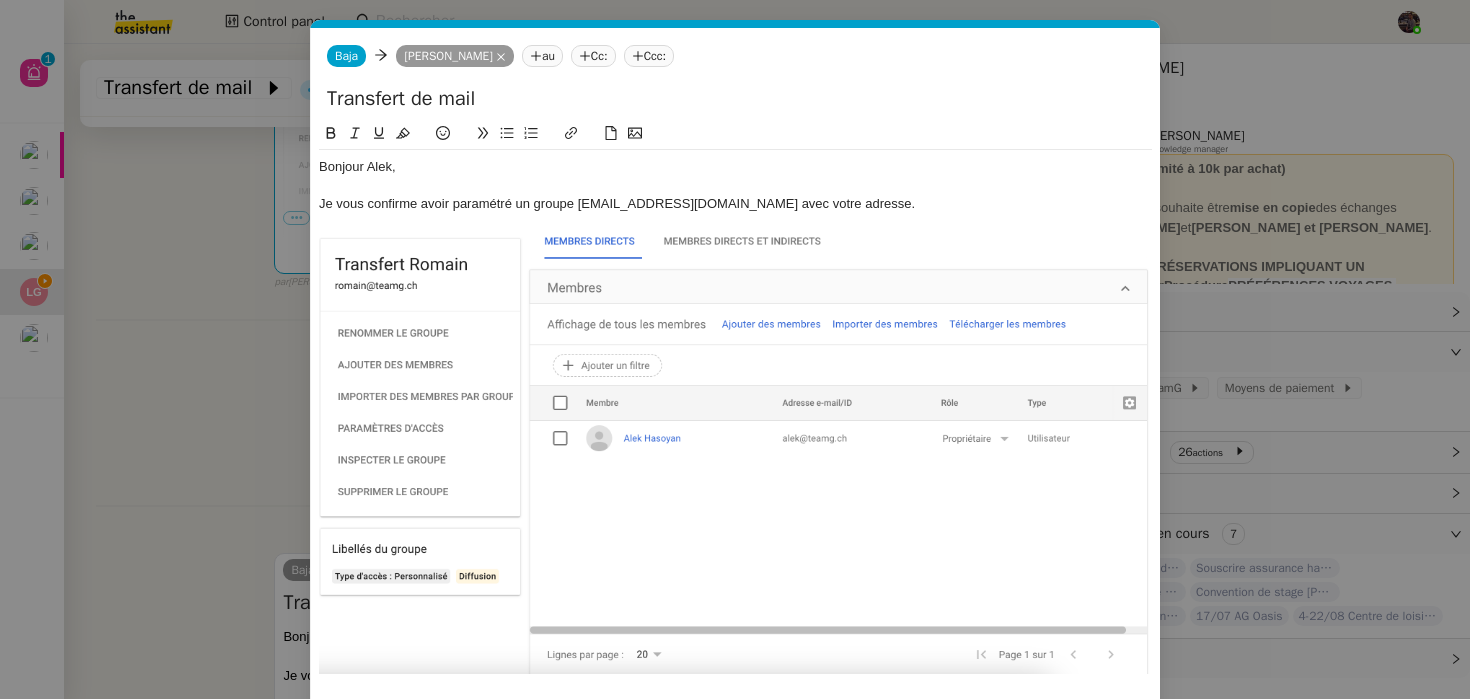 click on "Je vous confirme avoir paramétré un groupe romain@teamg.ch avec votre adresse." 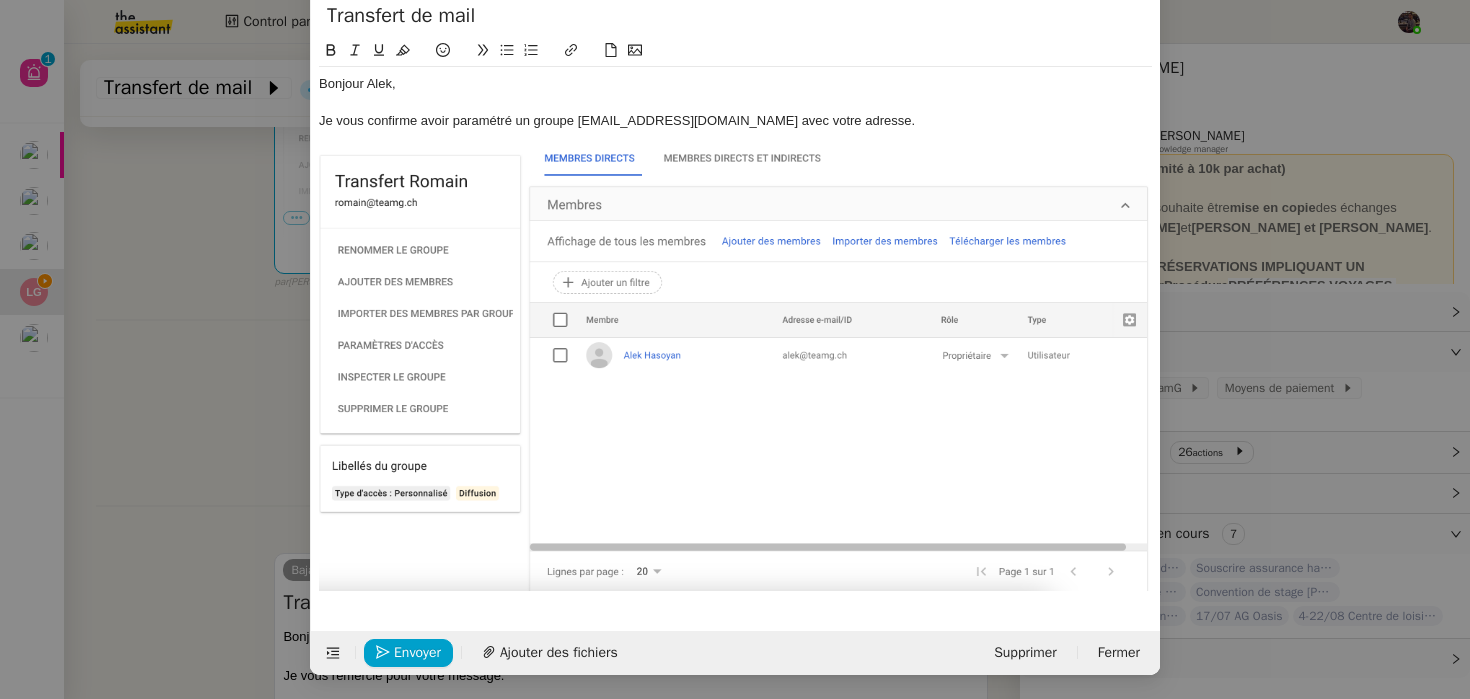 click 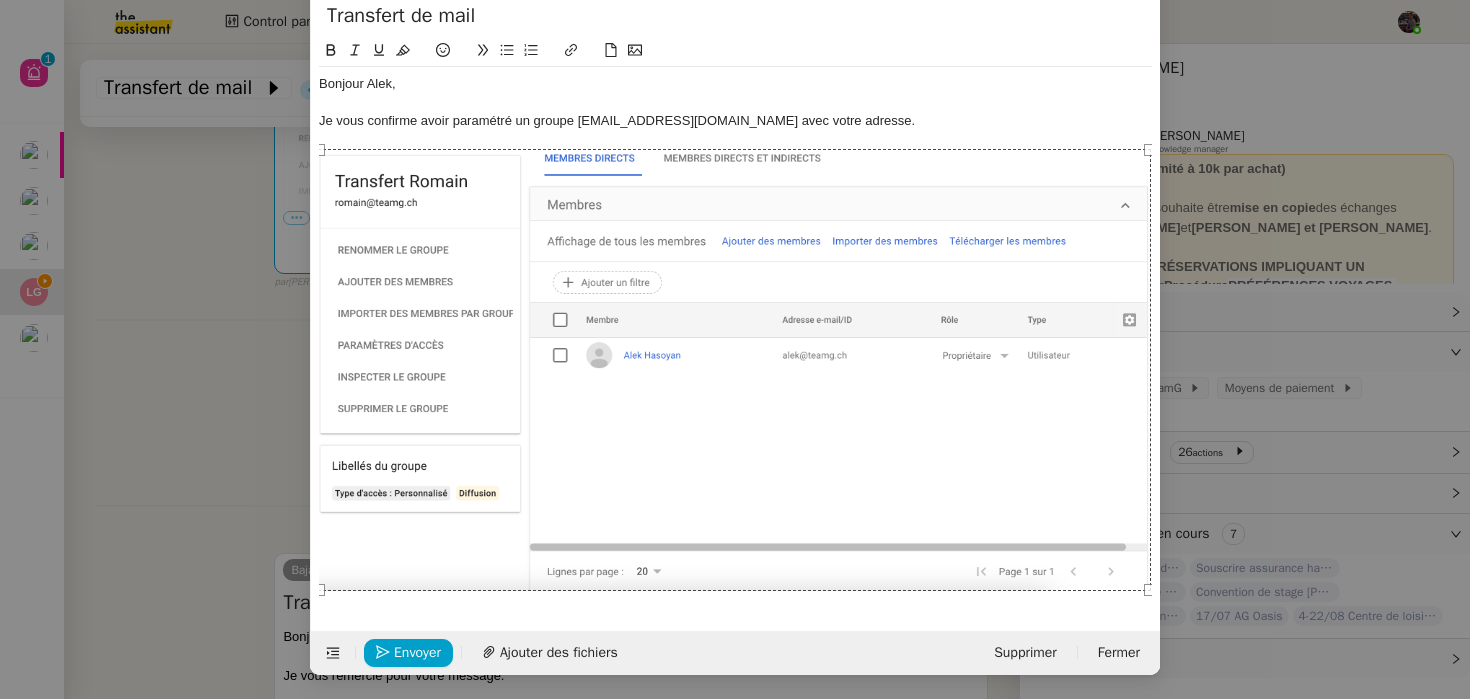 click on "Aide  0   1   2   3   4   5   6   7   8   9  Mes demandes Créer un fichier d'évolution des taux AT    Lydie Laulon    HASPARREN    Lydie Laulon    Vérifiez les frais et organisez les dossiers Blikk    Gabrielle Tavernier    Transfert de mail    Laurène Gauthier    Tableau des stocks    Guillaume Farina    Charles Guillot    1 demandes en cours    Procédure - SUIVI DES FACTURES D'EXPLOITATION    Charles Da Conceicao     0   1   2   3   4   5   6   7   8   9   0   1   2   3   4   5   6   7   8   9  Control panel  Transfert de mail         Ouvert     Statut     Client  Laurène Gauthier     Owner  Frédérique  Albert        Exécutant  Bert Canavaggio        Date limite  Pas de date limite       Tâche Message Commentaire Veuillez patienter une erreur s'est produite 👌👌👌 message envoyé ✌️✌️✌️ Veuillez d'abord attribuer un client Une erreur s'est produite, veuillez réessayer  Finalisation     8 min false par   Bert C.   il y a 9 minutes Baja" at bounding box center [735, 349] 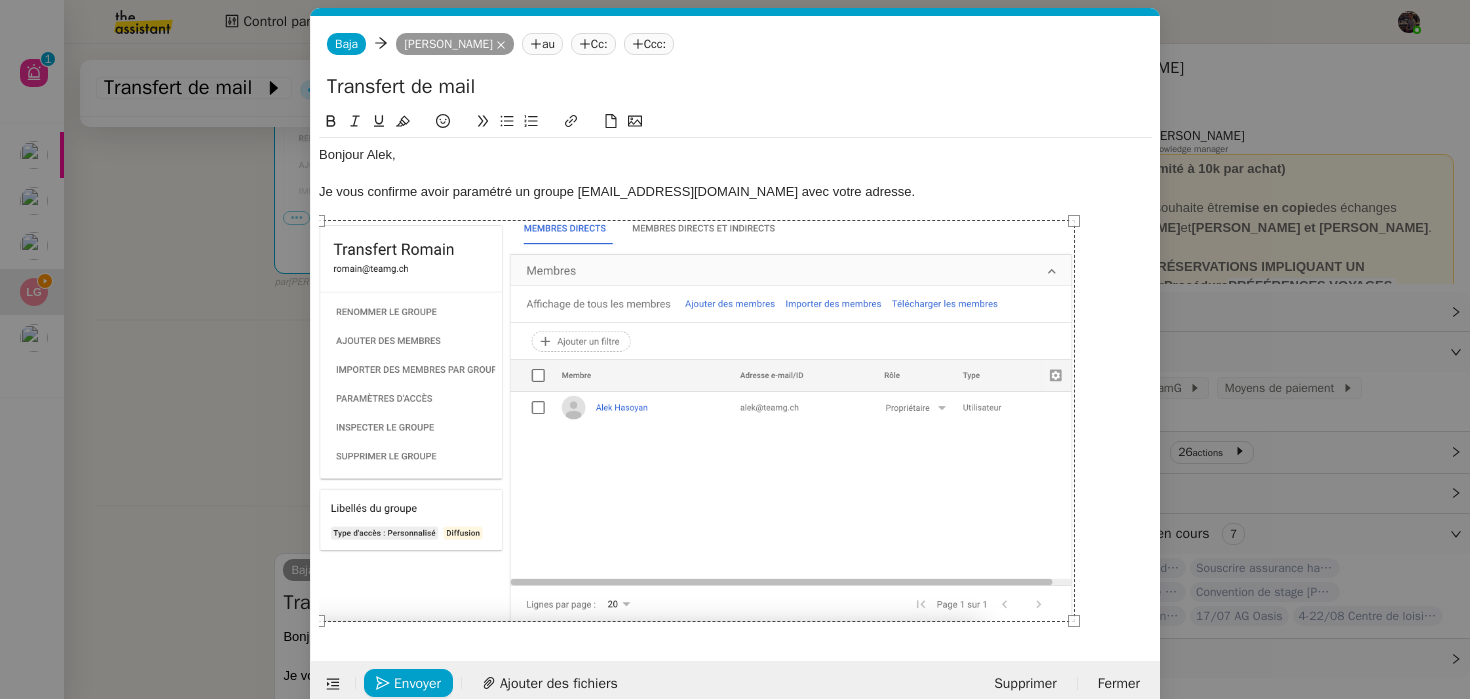 scroll, scrollTop: 0, scrollLeft: 0, axis: both 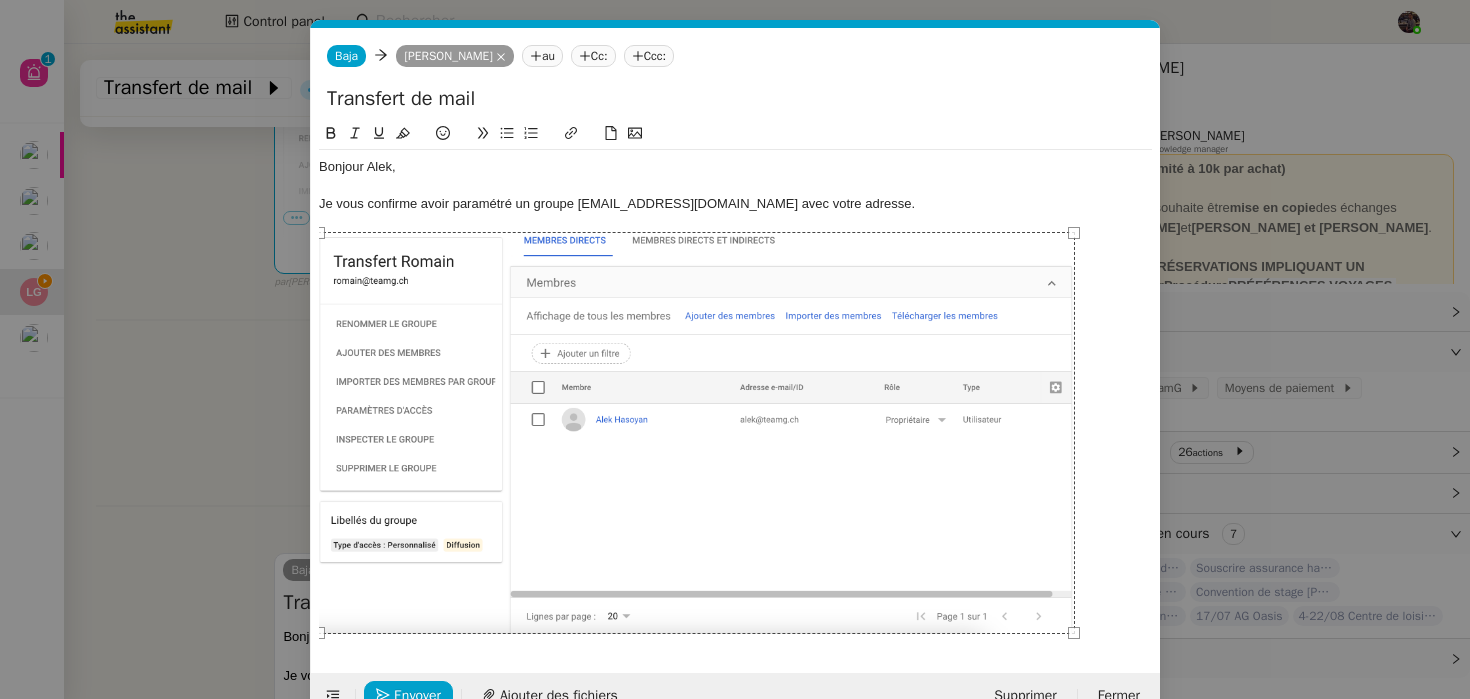 drag, startPoint x: 1149, startPoint y: 591, endPoint x: 932, endPoint y: 420, distance: 276.27884 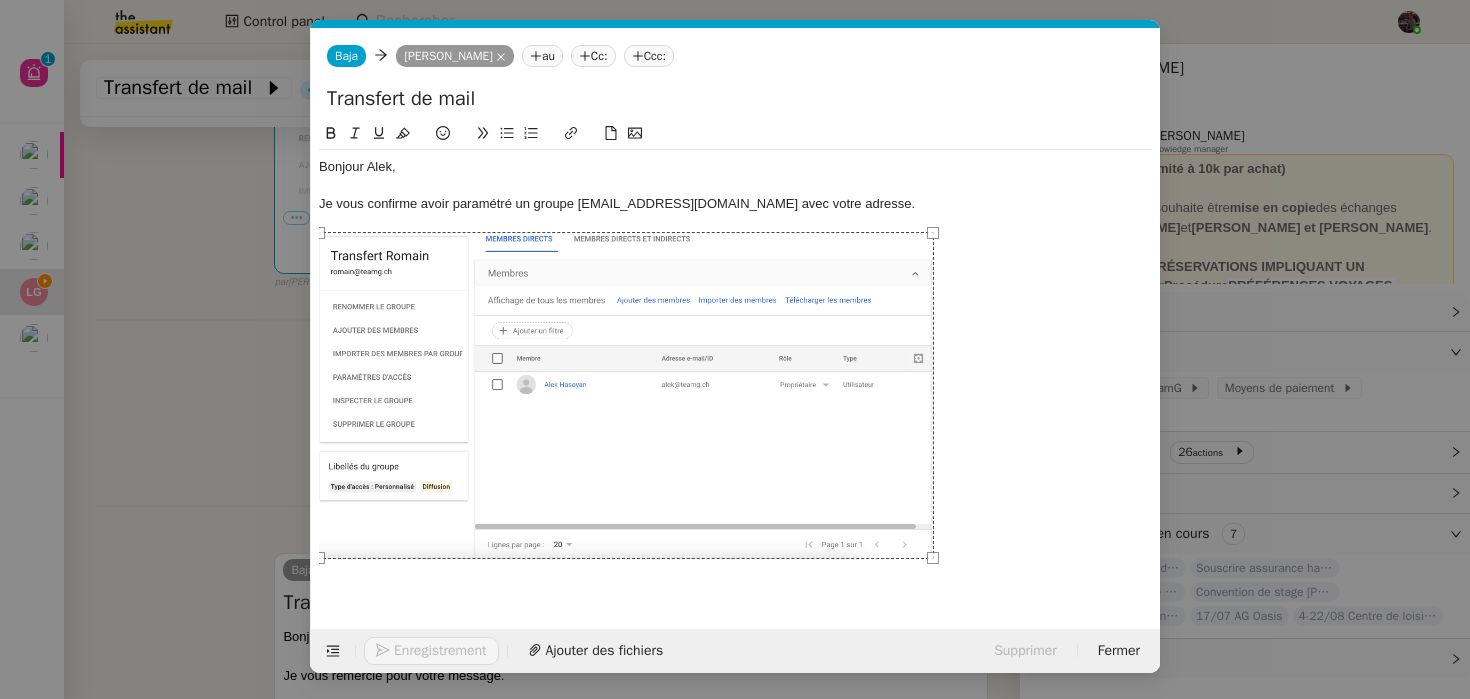 click 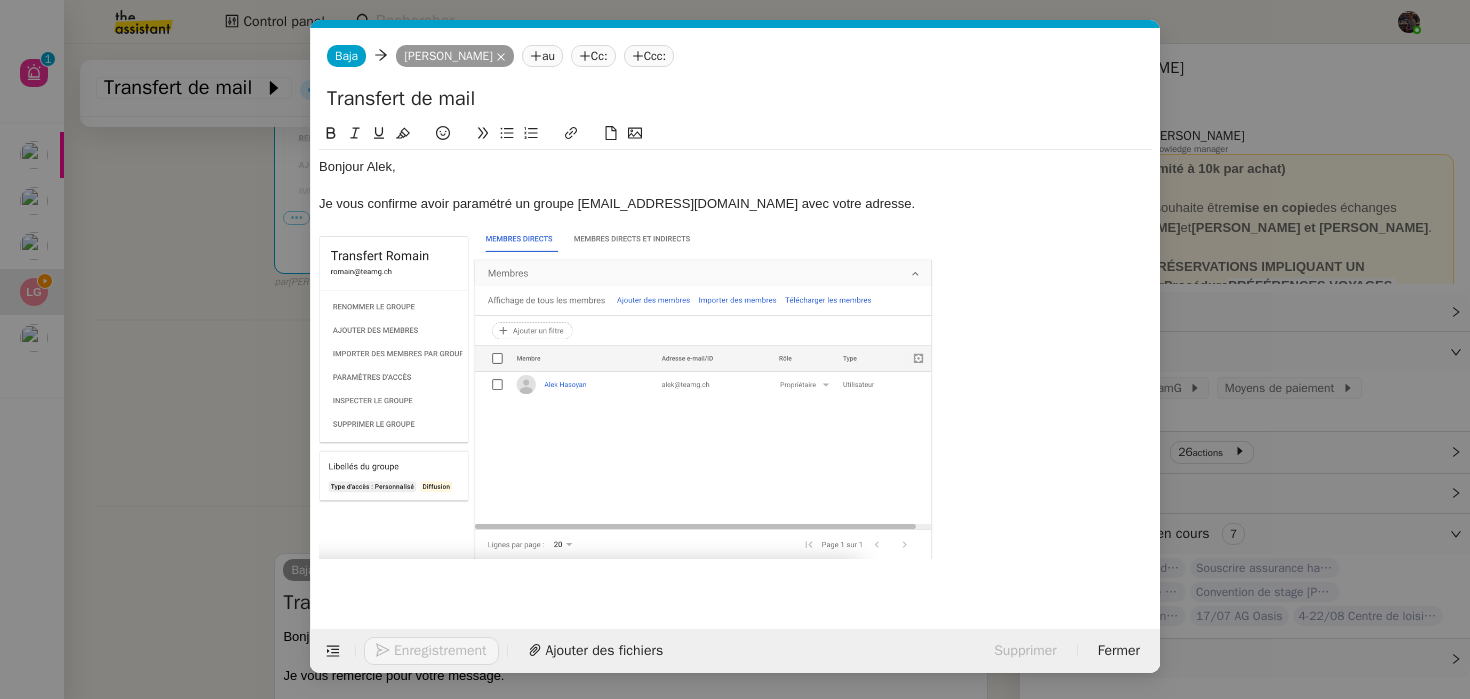 click on "Je vous confirme avoir paramétré un groupe romain@teamg.ch avec votre adresse." 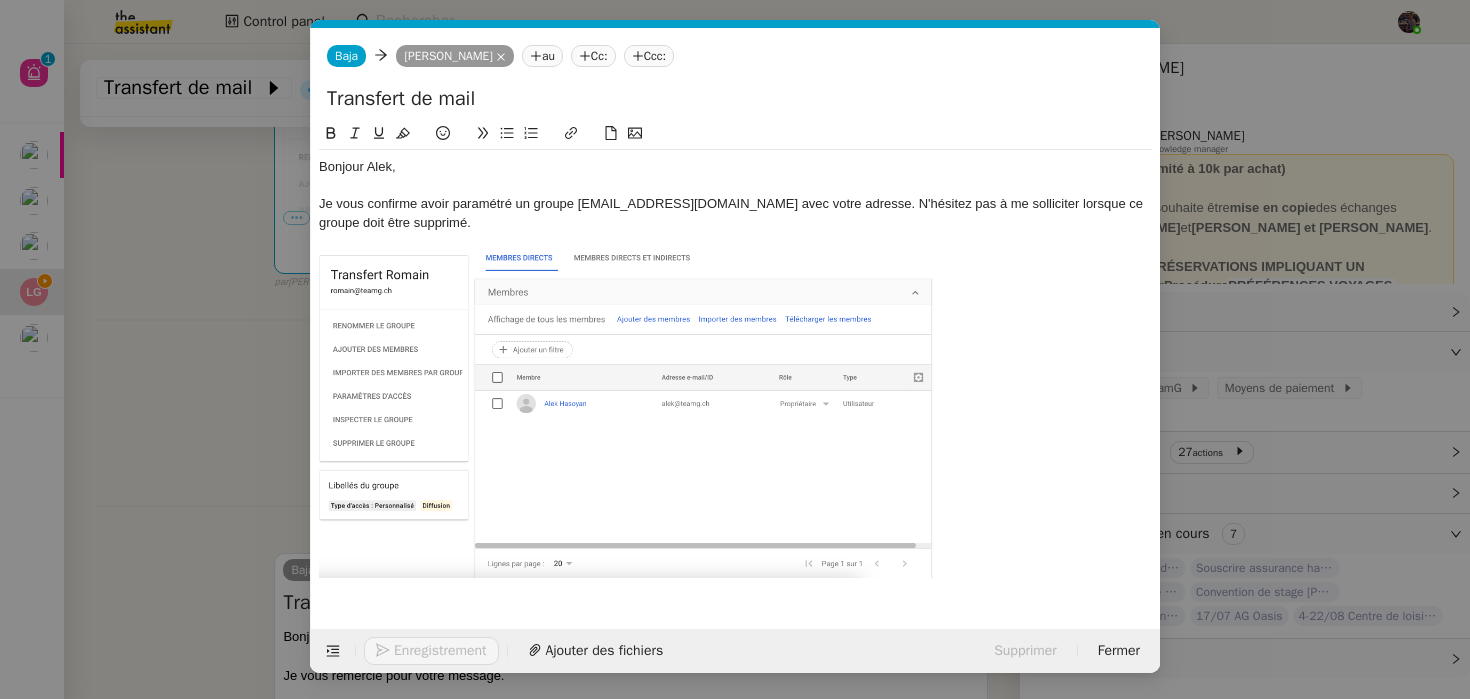 click 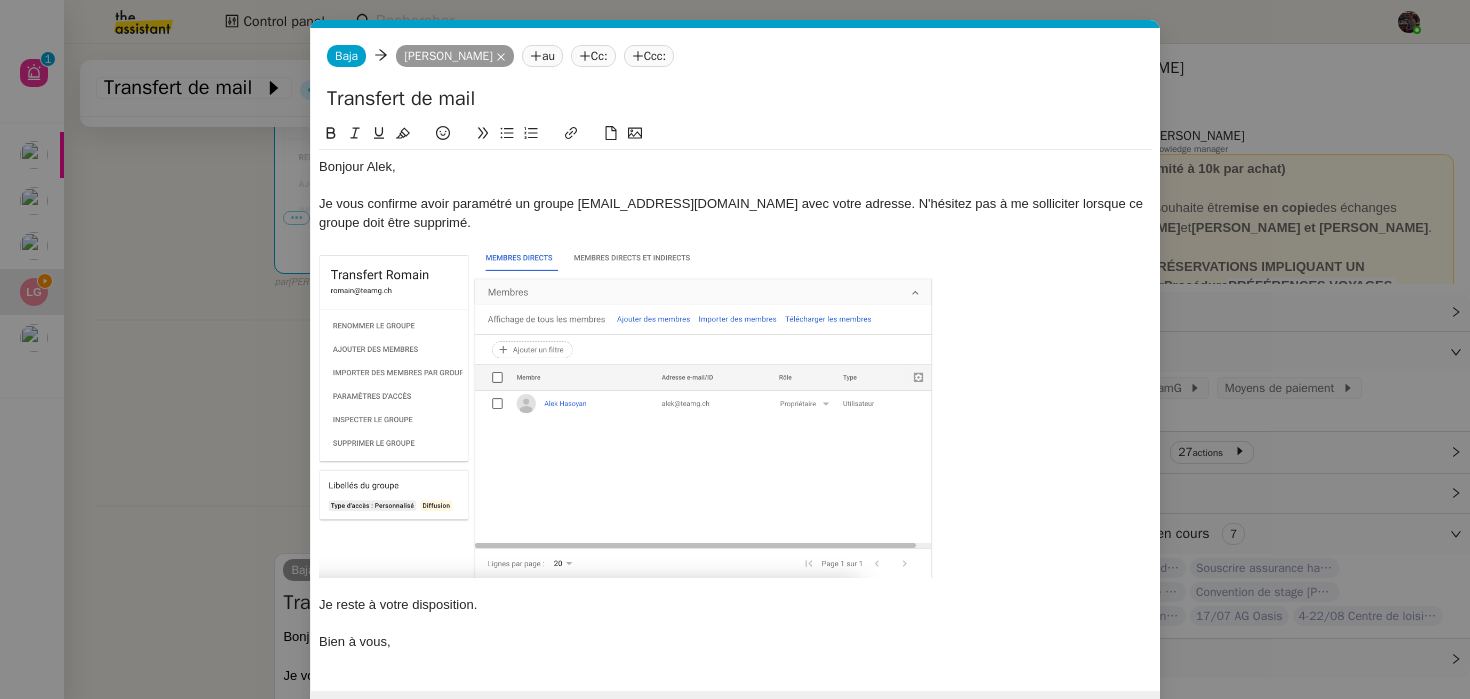 scroll, scrollTop: 60, scrollLeft: 0, axis: vertical 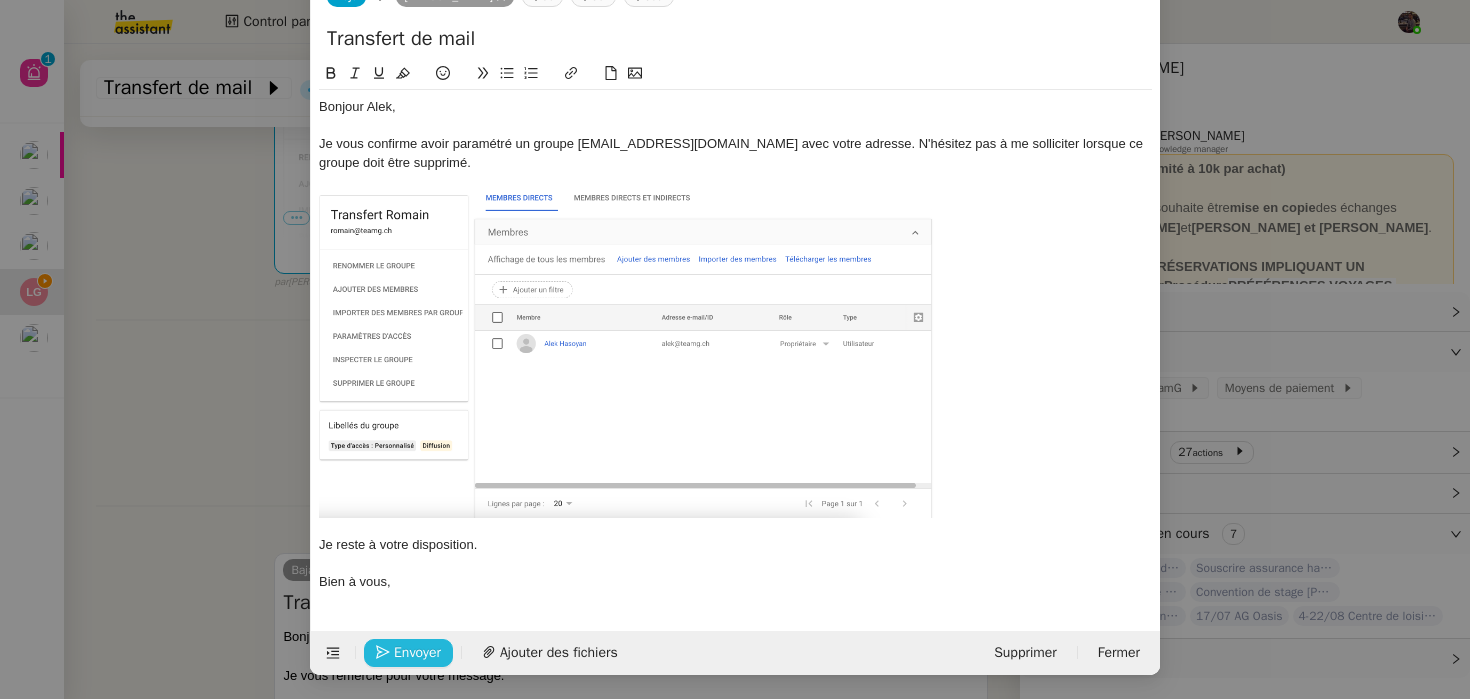 click on "Envoyer" 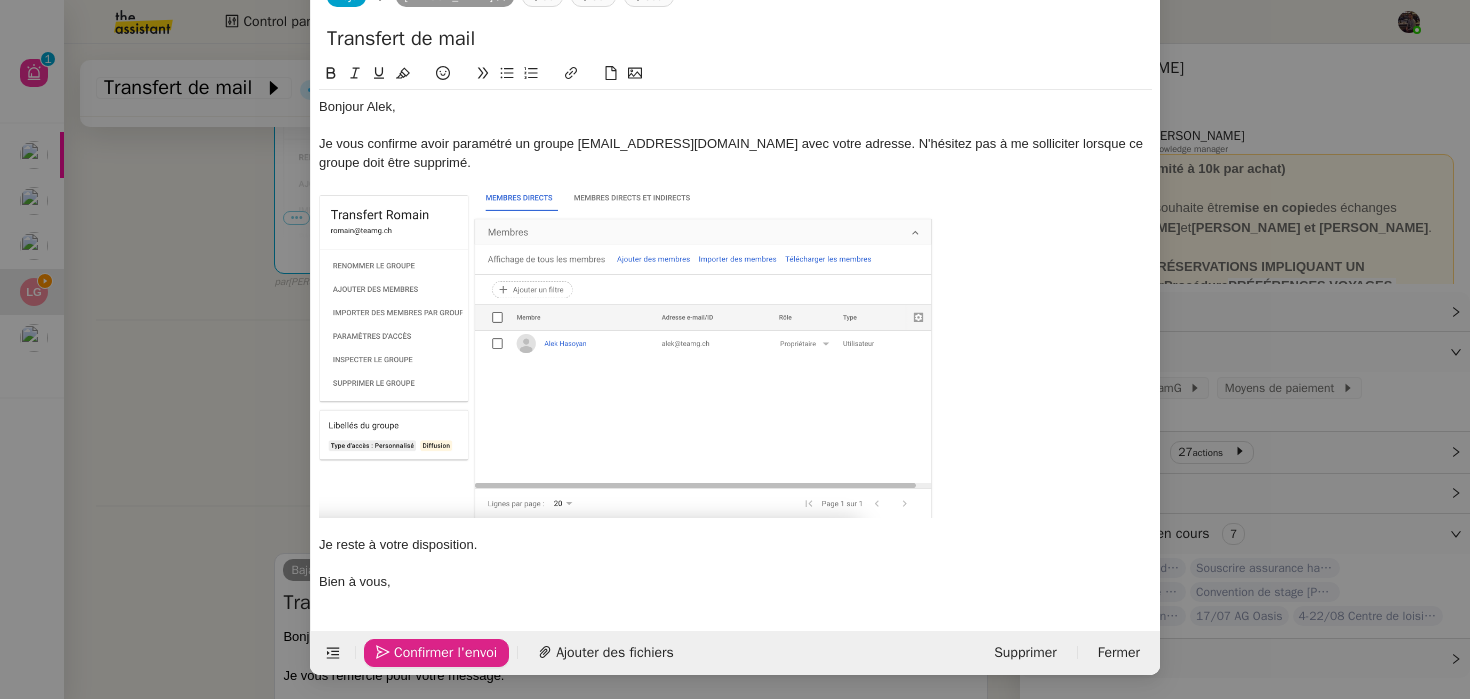 click on "Confirmer l'envoi" 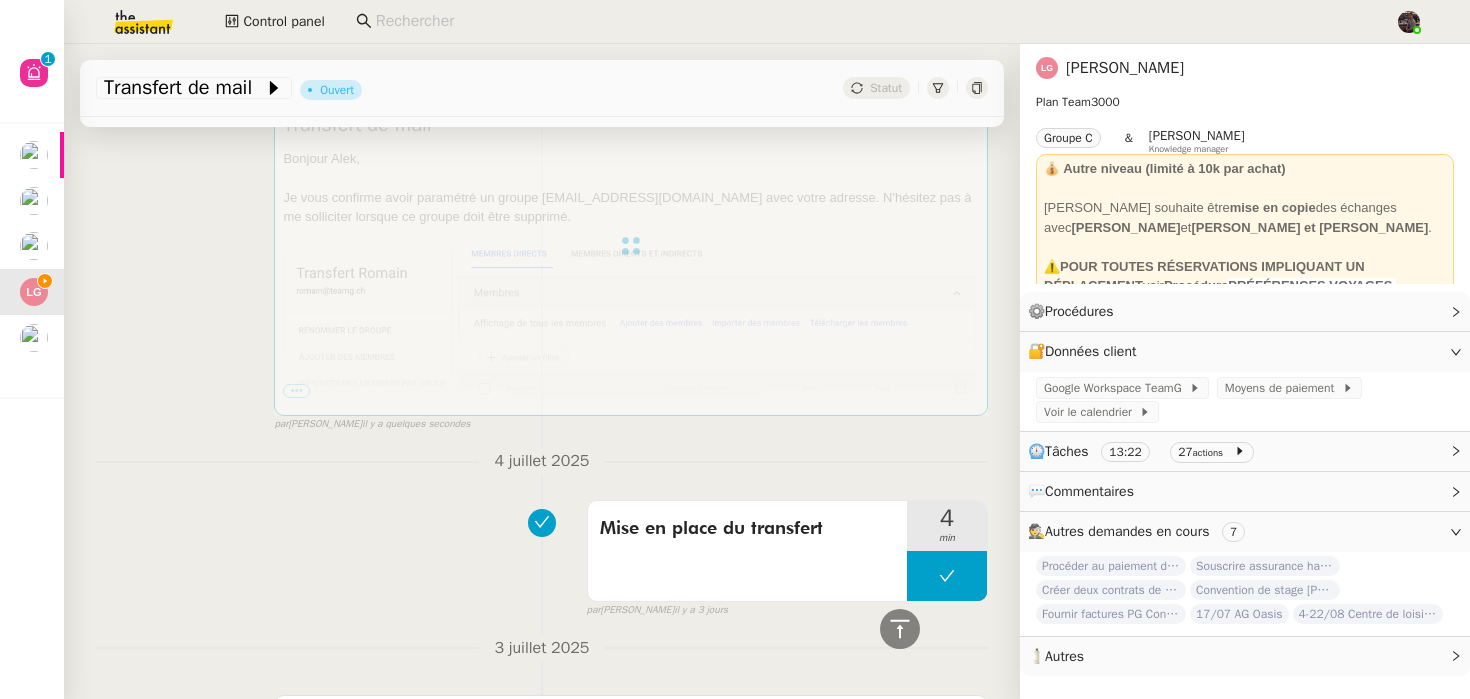 scroll, scrollTop: 0, scrollLeft: 0, axis: both 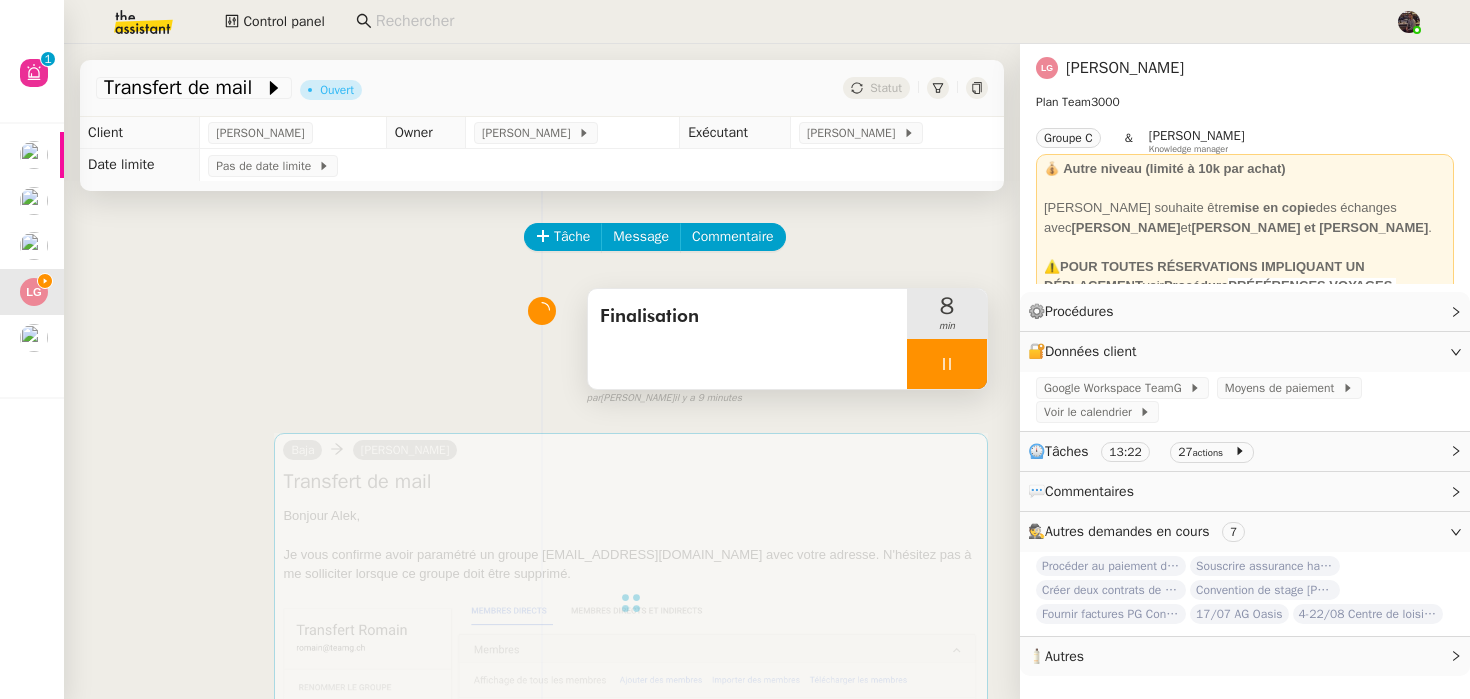 click at bounding box center (947, 364) 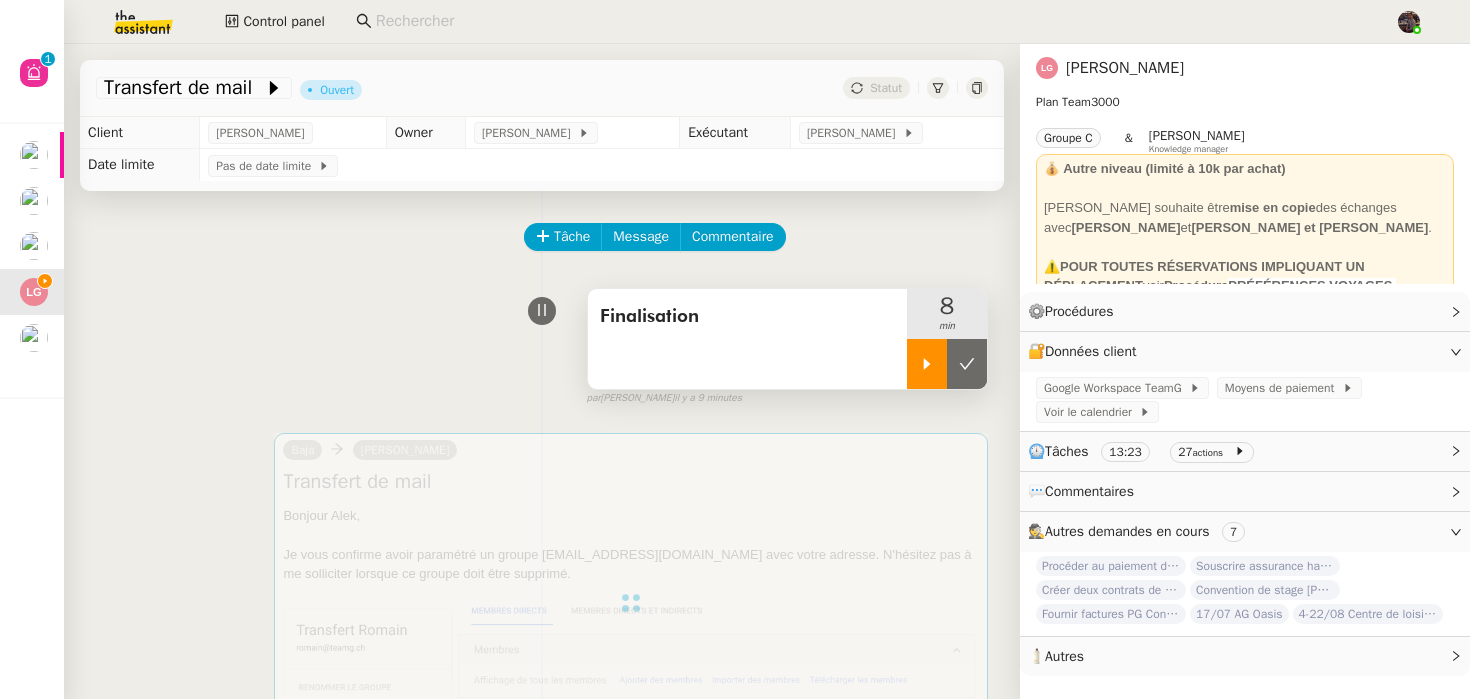 click at bounding box center (967, 364) 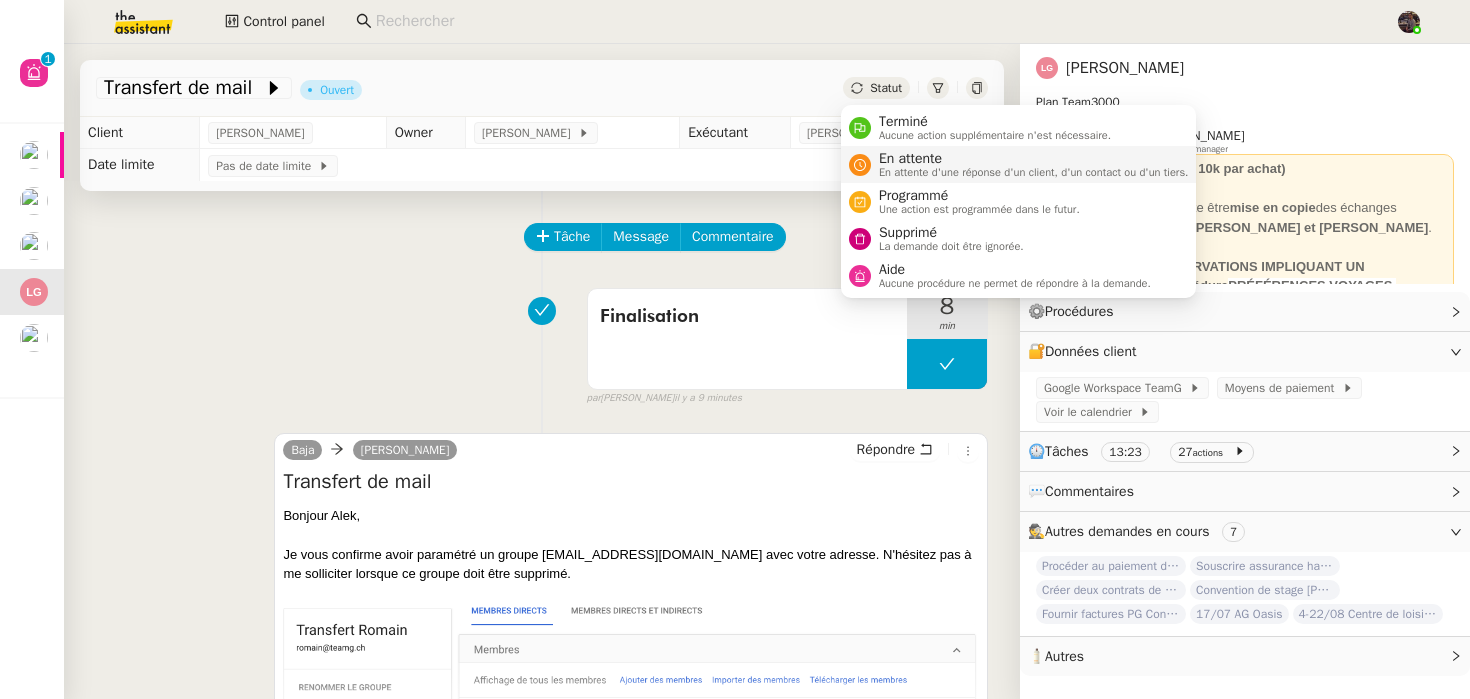 click on "En attente" at bounding box center [1034, 159] 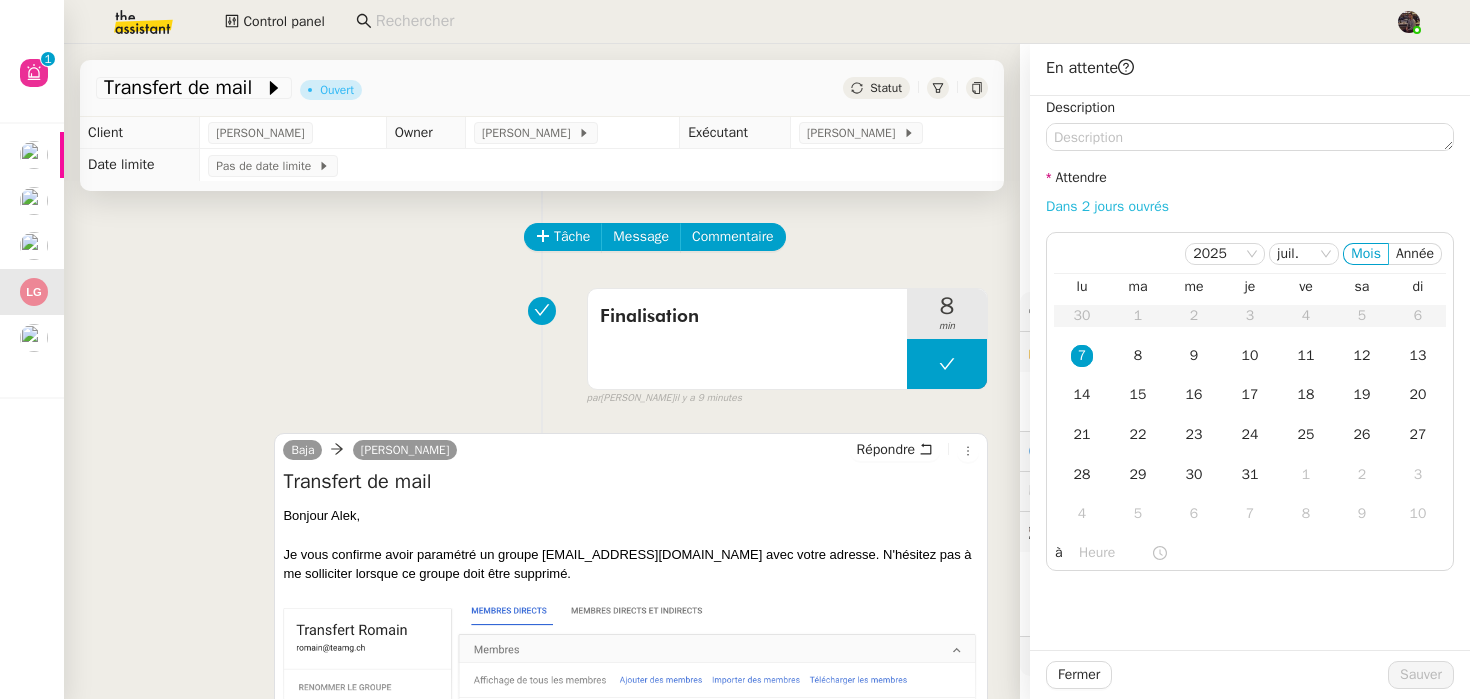 click on "Dans 2 jours ouvrés" 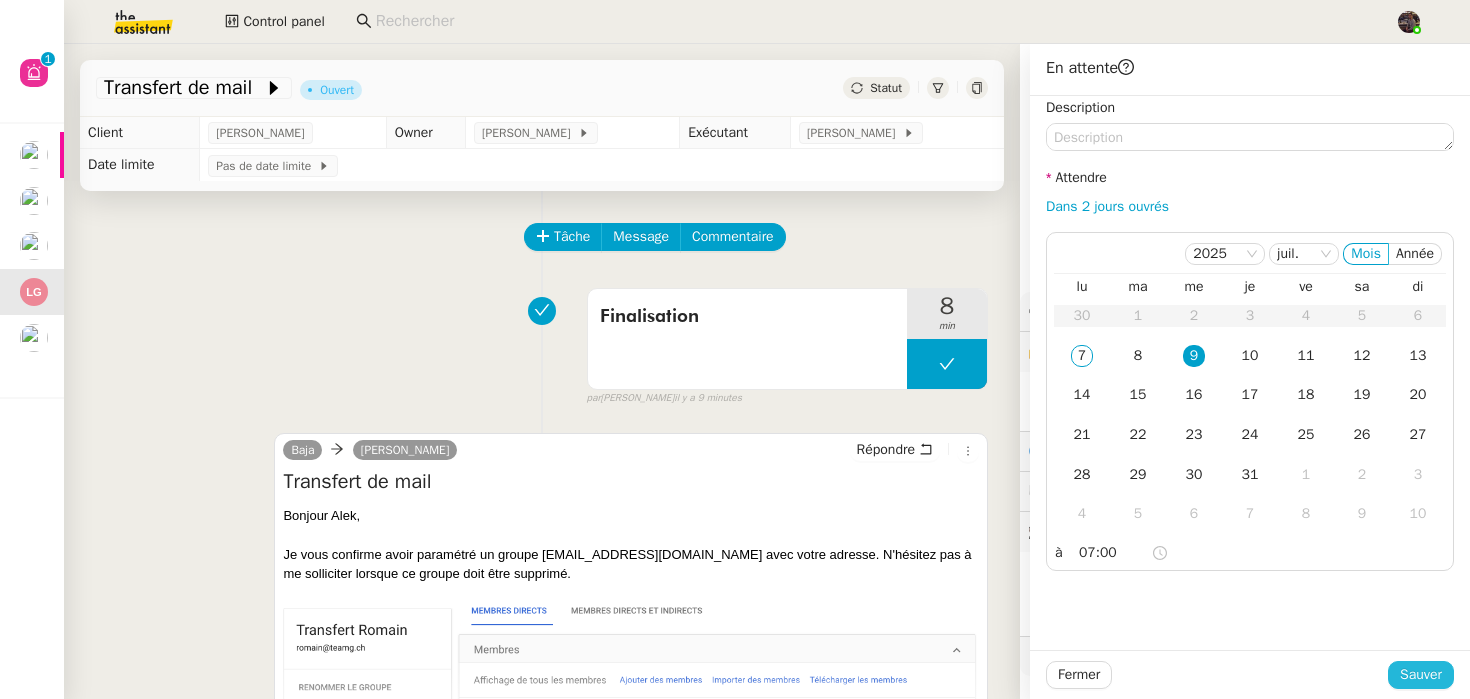 click on "Sauver" 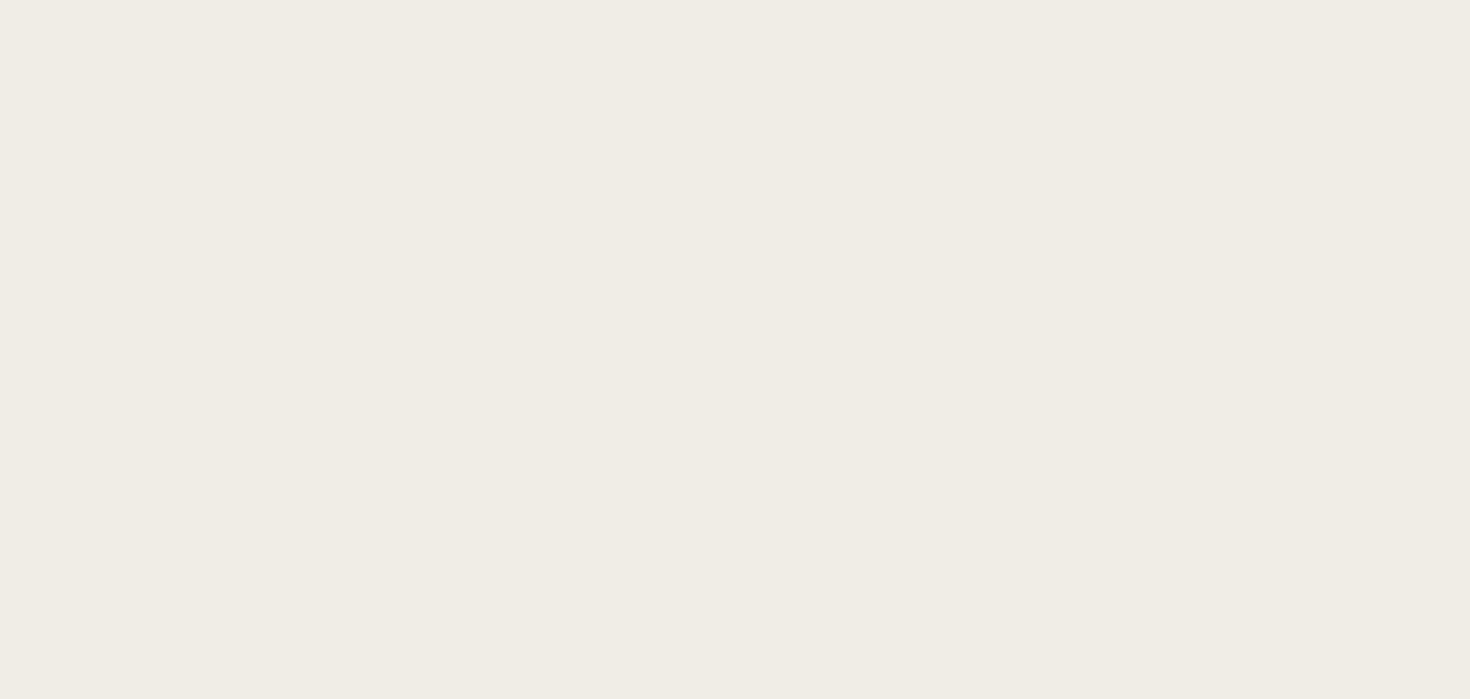 scroll, scrollTop: 0, scrollLeft: 0, axis: both 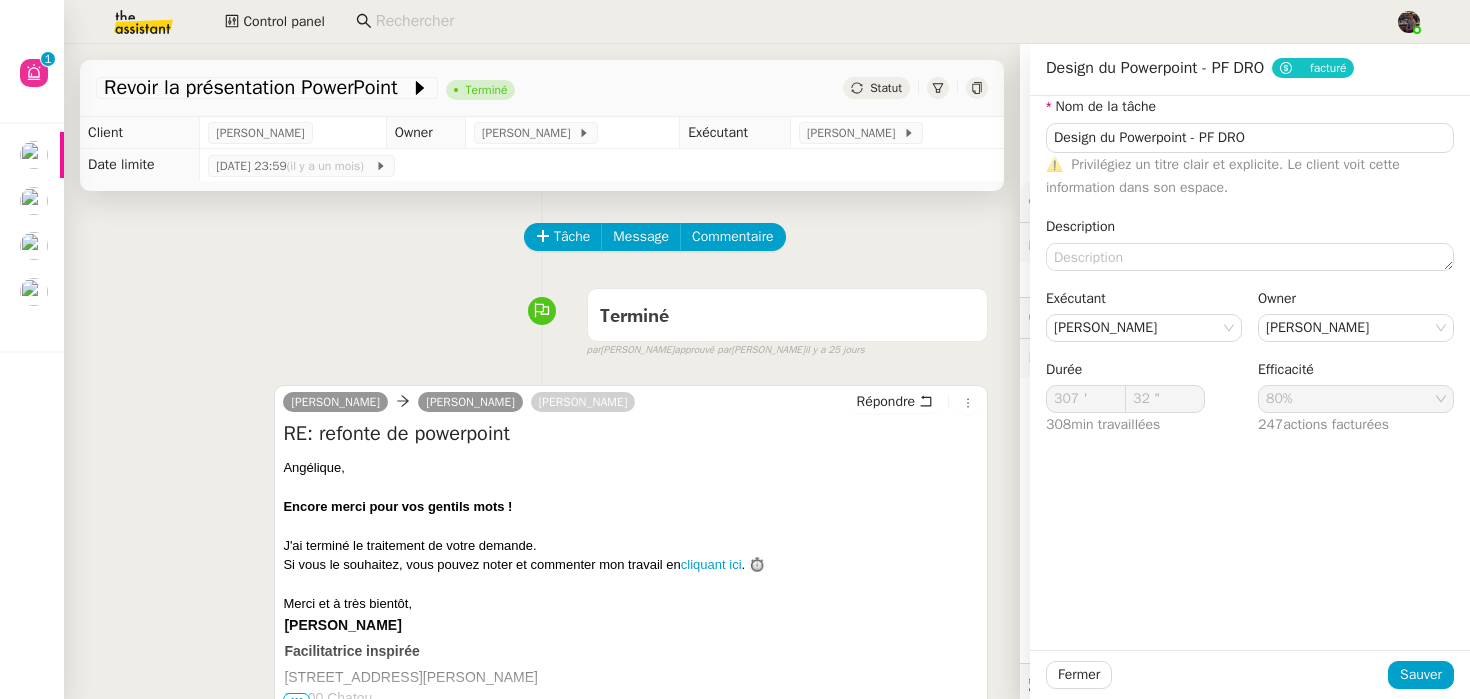 click on "Tâche Message Commentaire Veuillez patienter une erreur s'est produite 👌👌👌 message envoyé ✌️✌️✌️ Veuillez d'abord attribuer un client Une erreur s'est produite, veuillez réessayer Terminé false par   Esther H.   approuvé par   Meyriam B.   il y a 25 jours 👌👌👌 message envoyé ✌️✌️✌️ une erreur s'est produite 👌👌👌 message envoyé ✌️✌️✌️ Votre message va être revu ✌️✌️✌️ une erreur s'est produite La taille des fichiers doit être de 10Mb au maximum.  Camille      Angélique PIERREL   Marie-Paule LE GALL  Répondre RE: refonte de powerpoint
﻿Angélique﻿, Encore merci pour vos gentils mots !  J'ai terminé le traitement de votre demande. Si vous le souhaitez, vous pouvez noter et commenter mon travail en  cliquant ici . ⏱️ Merci et à très bientôt,
Camille
Facilitatrice inspirée
51 rue Léon Barbier 78400 Chatou
🌐  www.inspirations-management.fr" 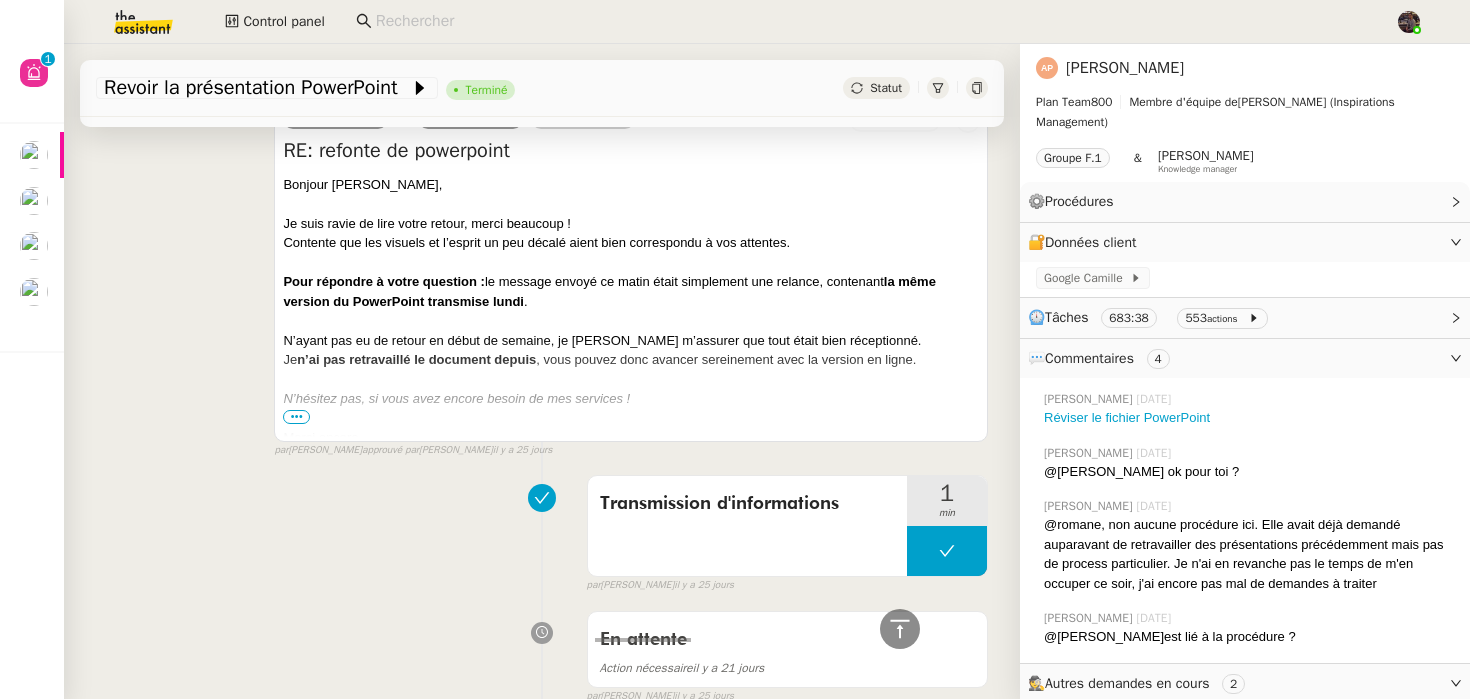scroll, scrollTop: 1444, scrollLeft: 0, axis: vertical 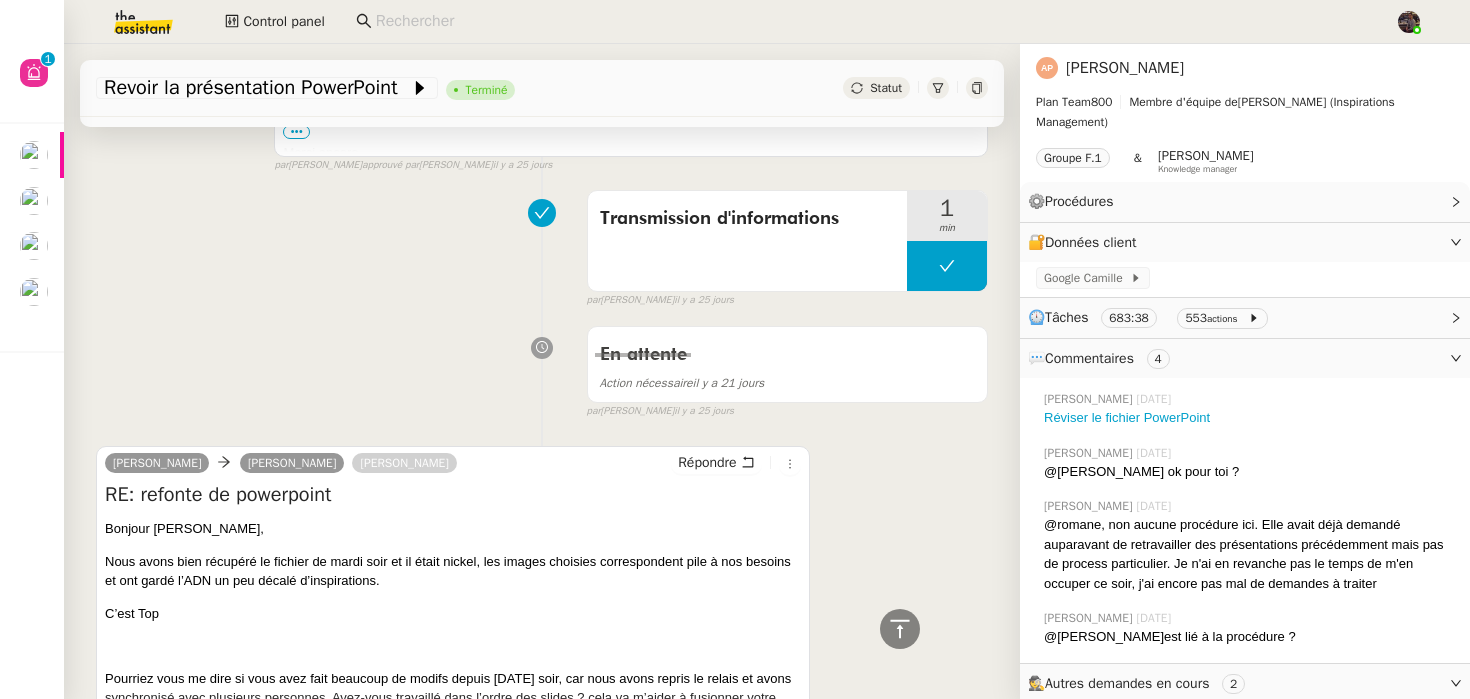 click on "En attente Action nécessaire  il y a 21 jours  false par   Esther H.   il y a 25 jours" at bounding box center [542, 368] 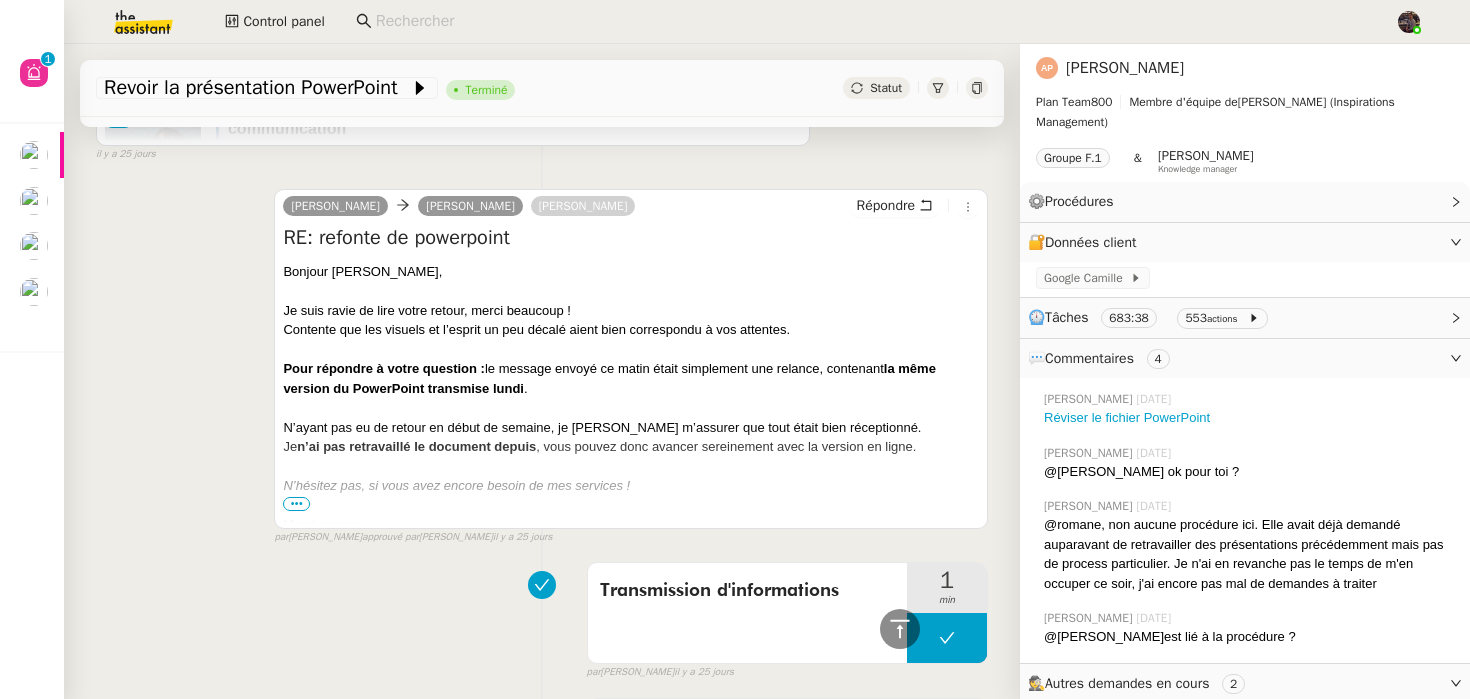 scroll, scrollTop: 2982, scrollLeft: 0, axis: vertical 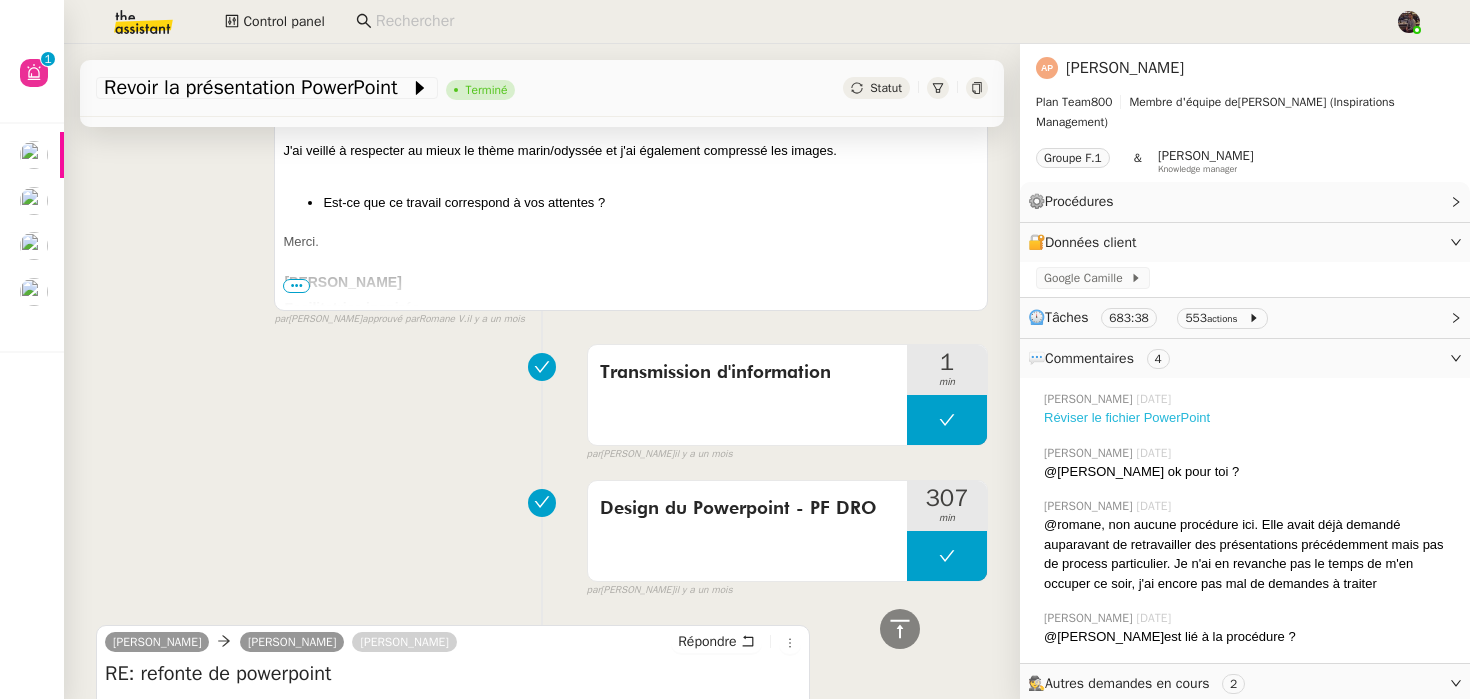 click on "Réviser le fichier PowerPoint" 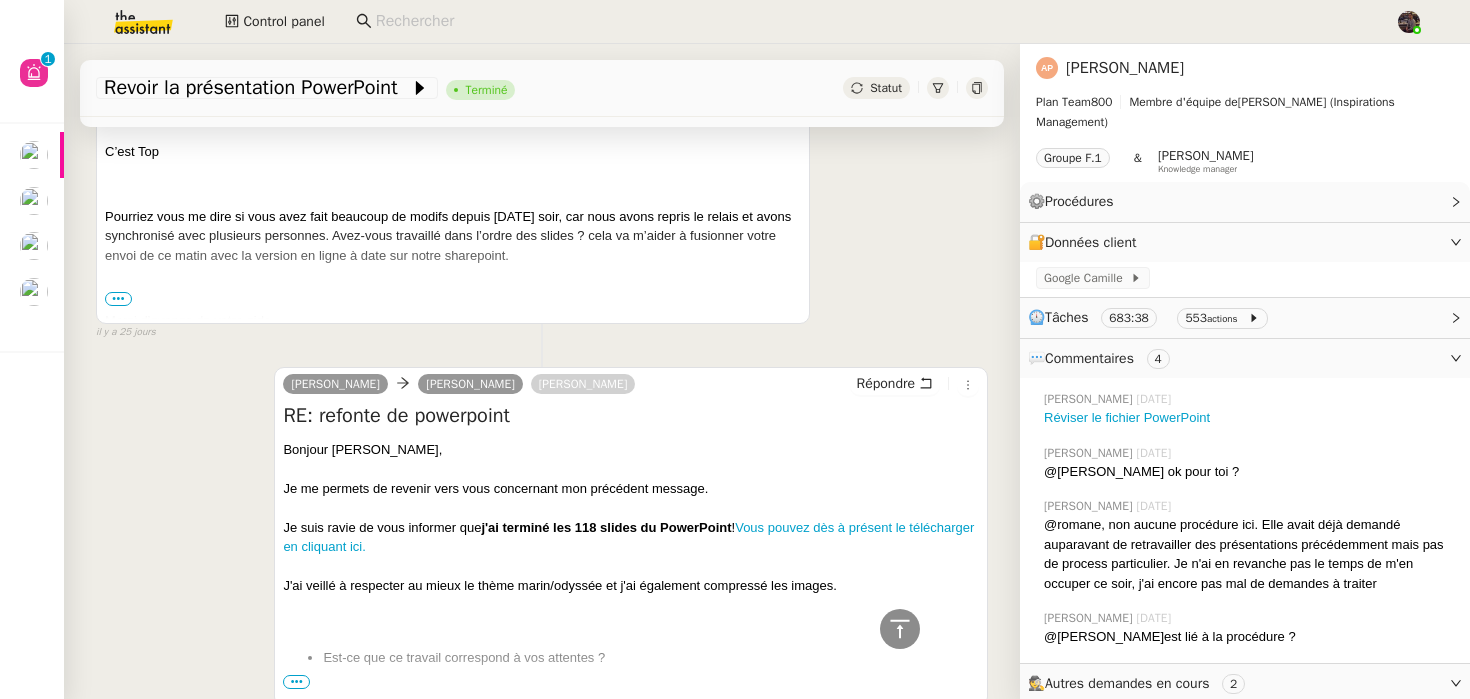 scroll, scrollTop: 1972, scrollLeft: 0, axis: vertical 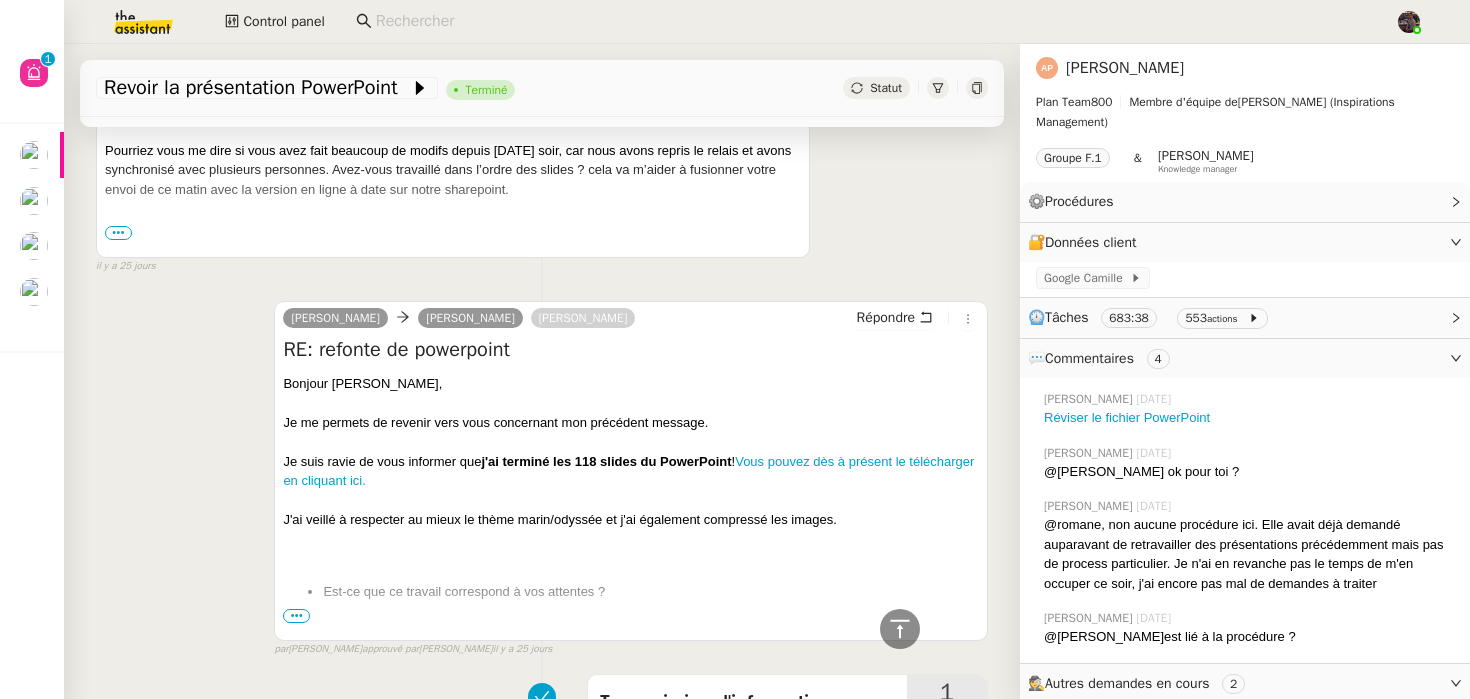 click on "J'ai veillé à respecter au mieux le thème marin/odyssée et j'ai également compressé les images." at bounding box center [631, 520] 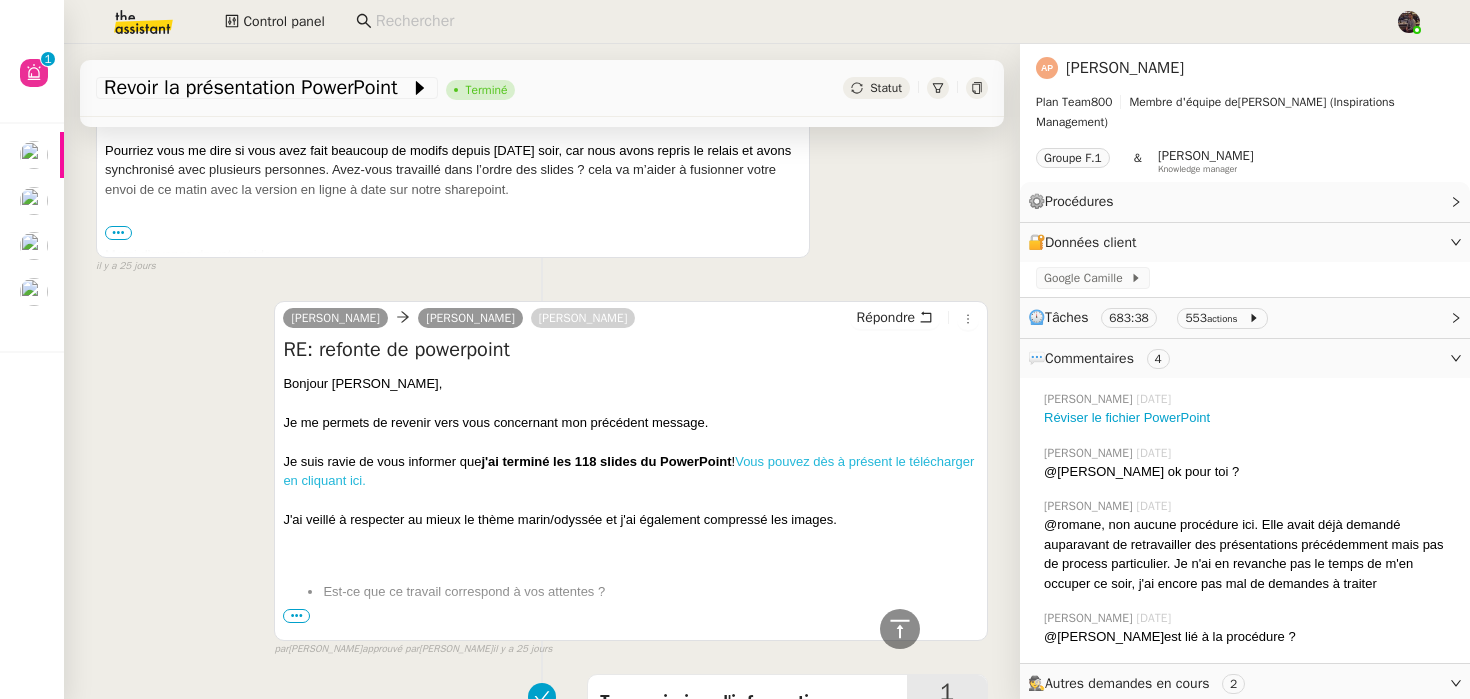 click on "Vous pouvez dès à présent le télécharger en cliquant ici." at bounding box center [628, 471] 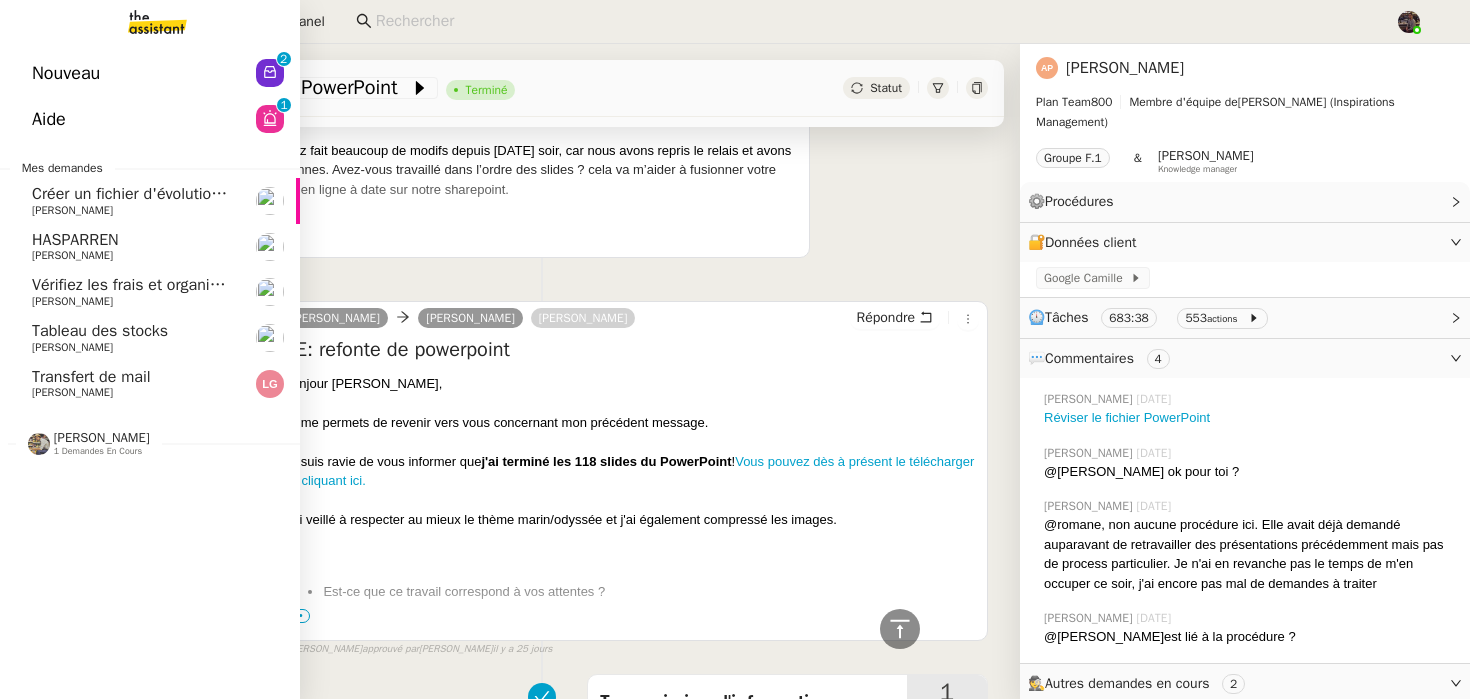 click on "Transfert de mail" 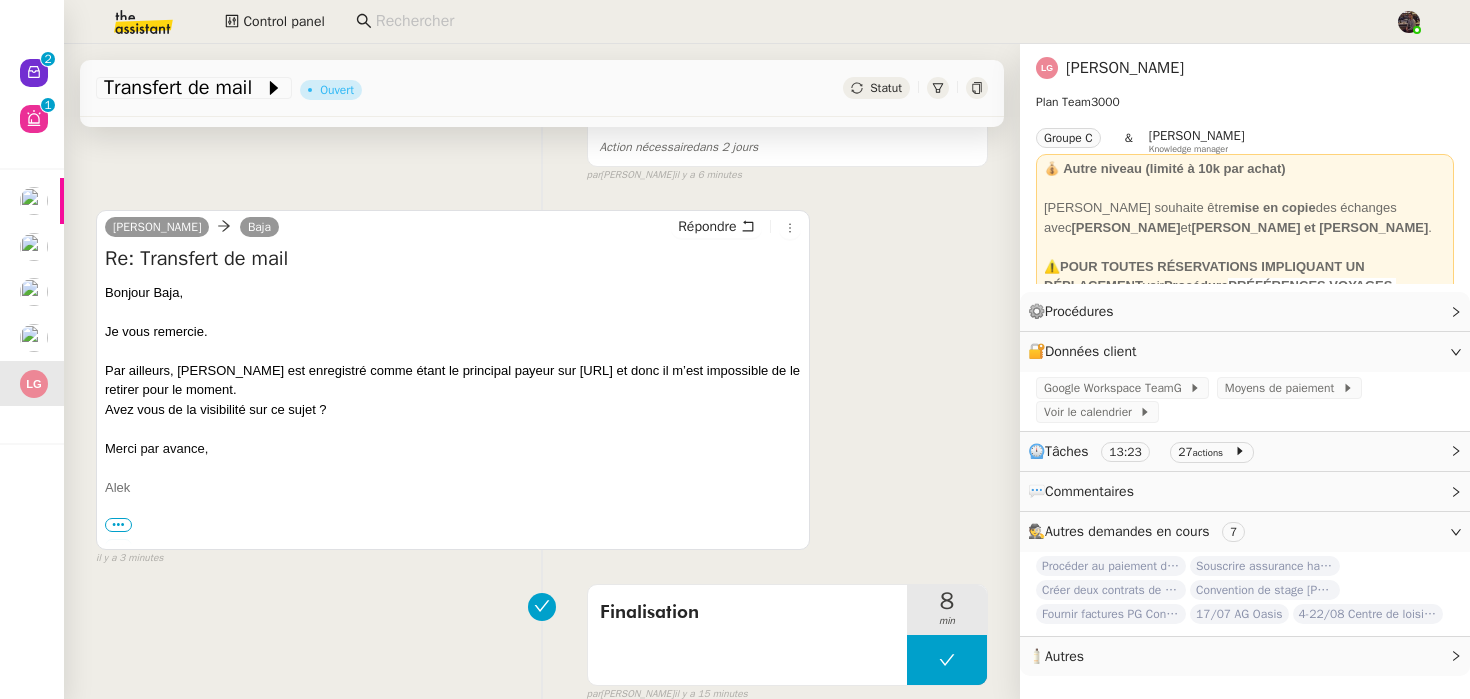 scroll, scrollTop: 358, scrollLeft: 0, axis: vertical 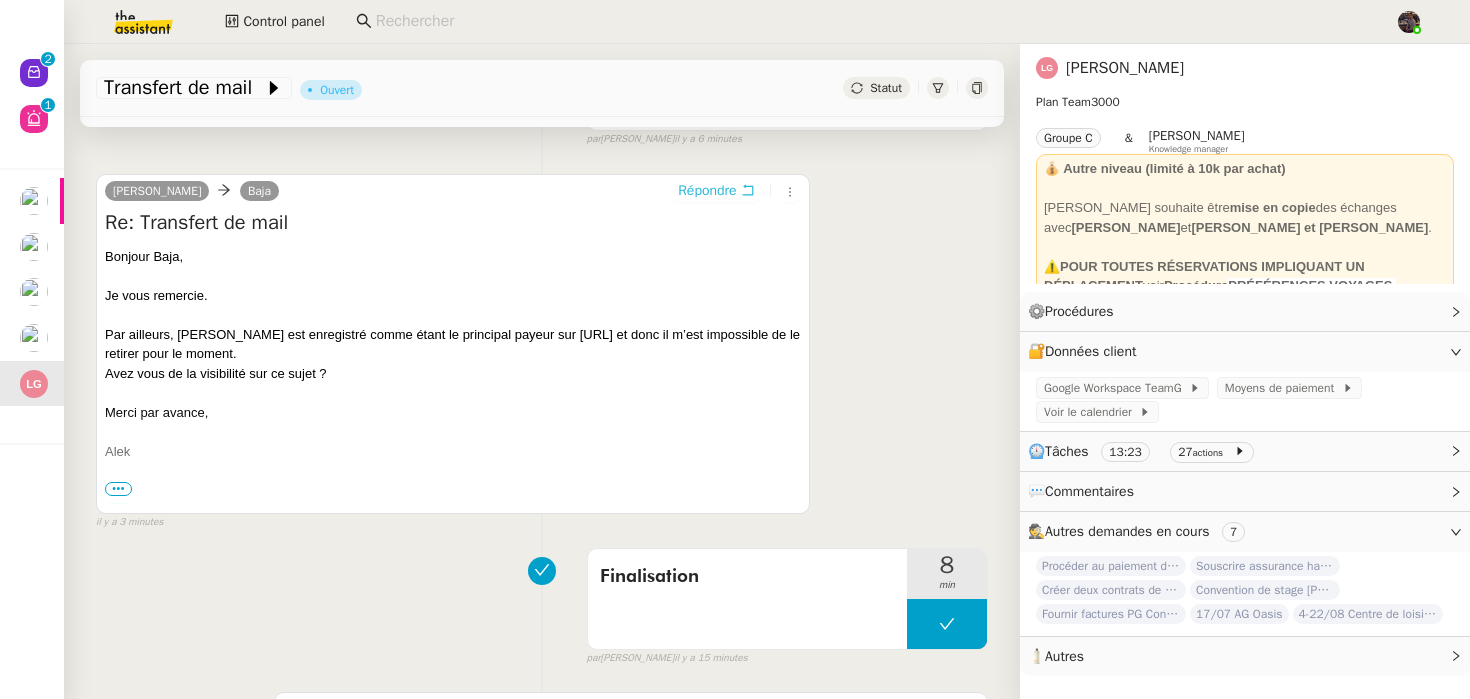 click on "Répondre" at bounding box center (707, 191) 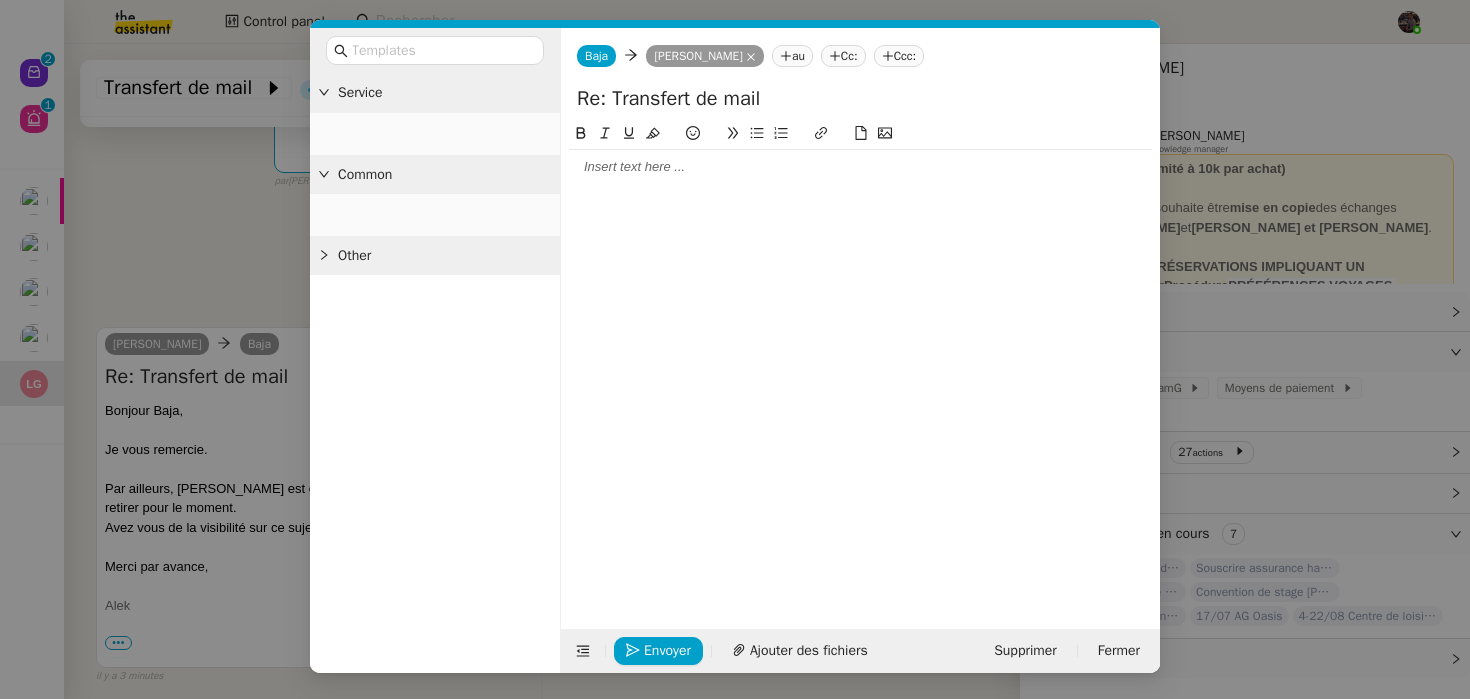 scroll, scrollTop: 511, scrollLeft: 0, axis: vertical 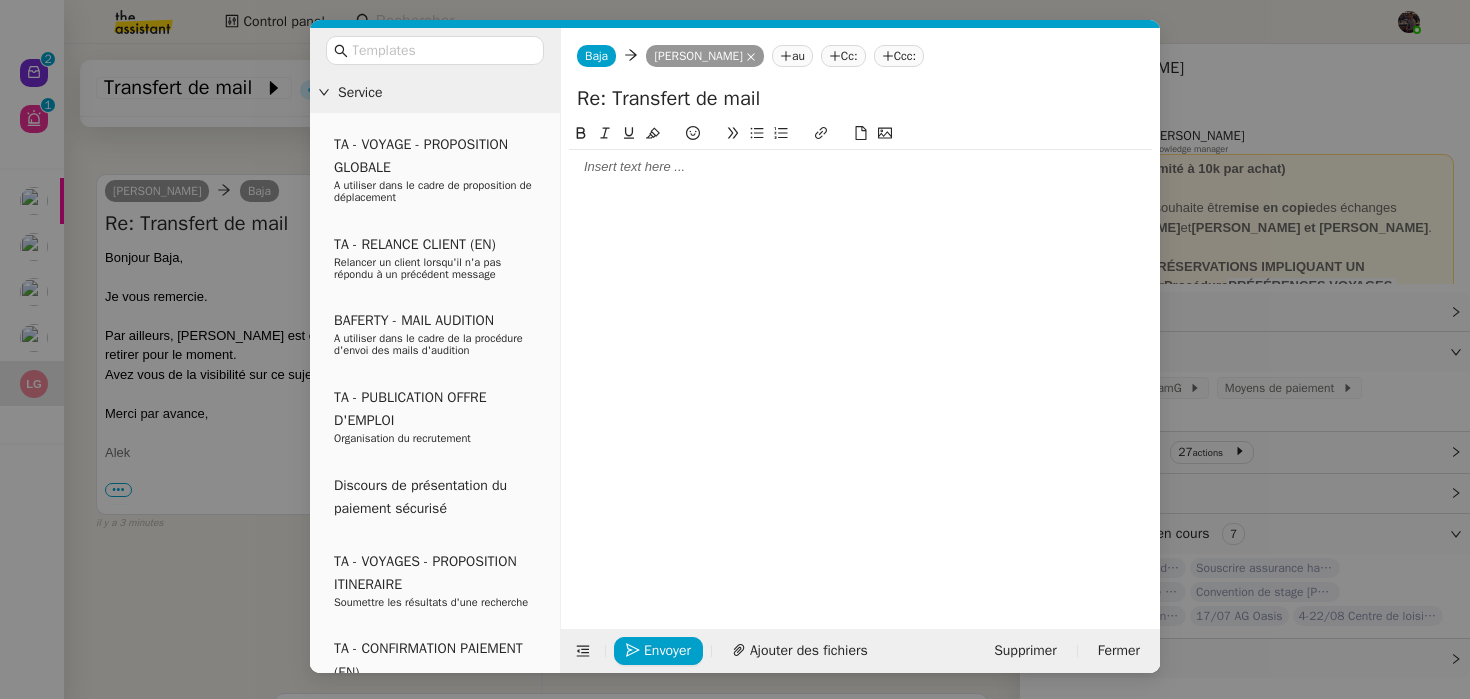 click 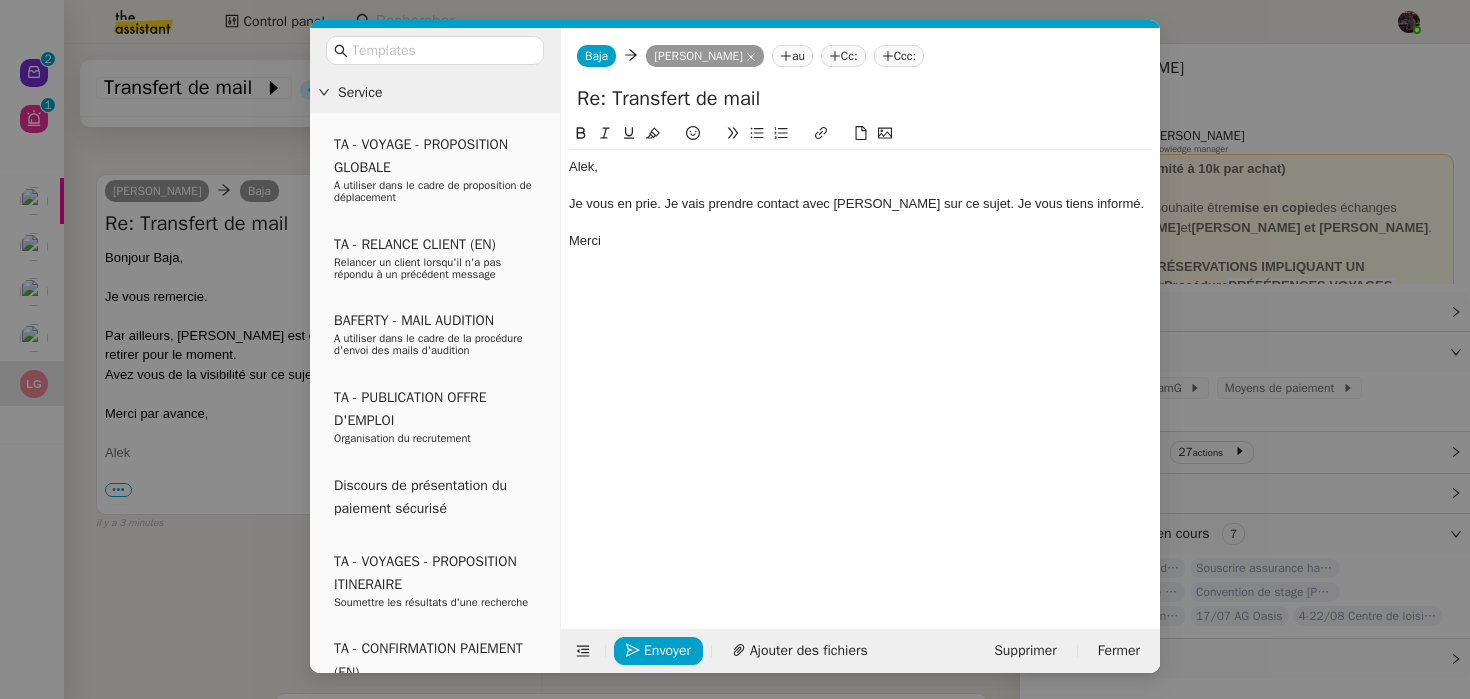 scroll, scrollTop: 608, scrollLeft: 0, axis: vertical 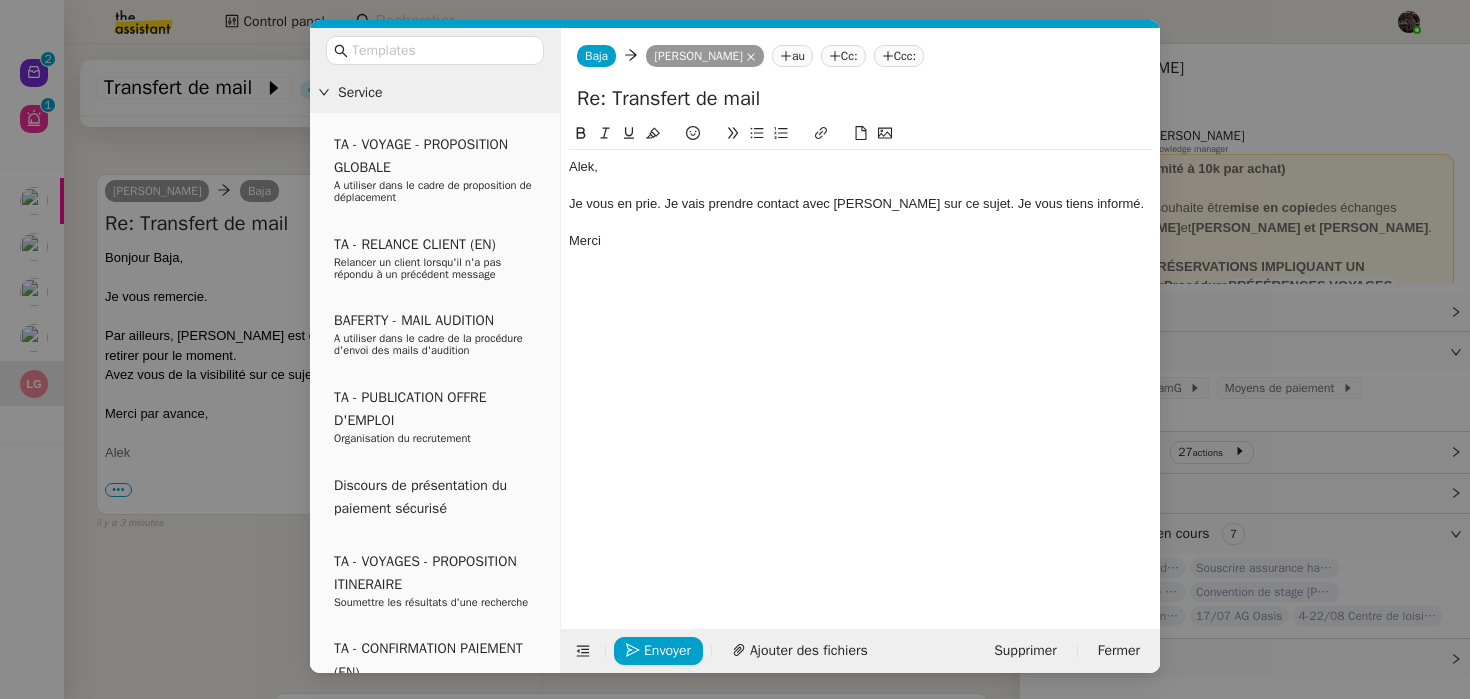 click on "Je vous en prie. Je vais prendre contact avec Raphaël sur ce sujet. Je vous tiens informé." 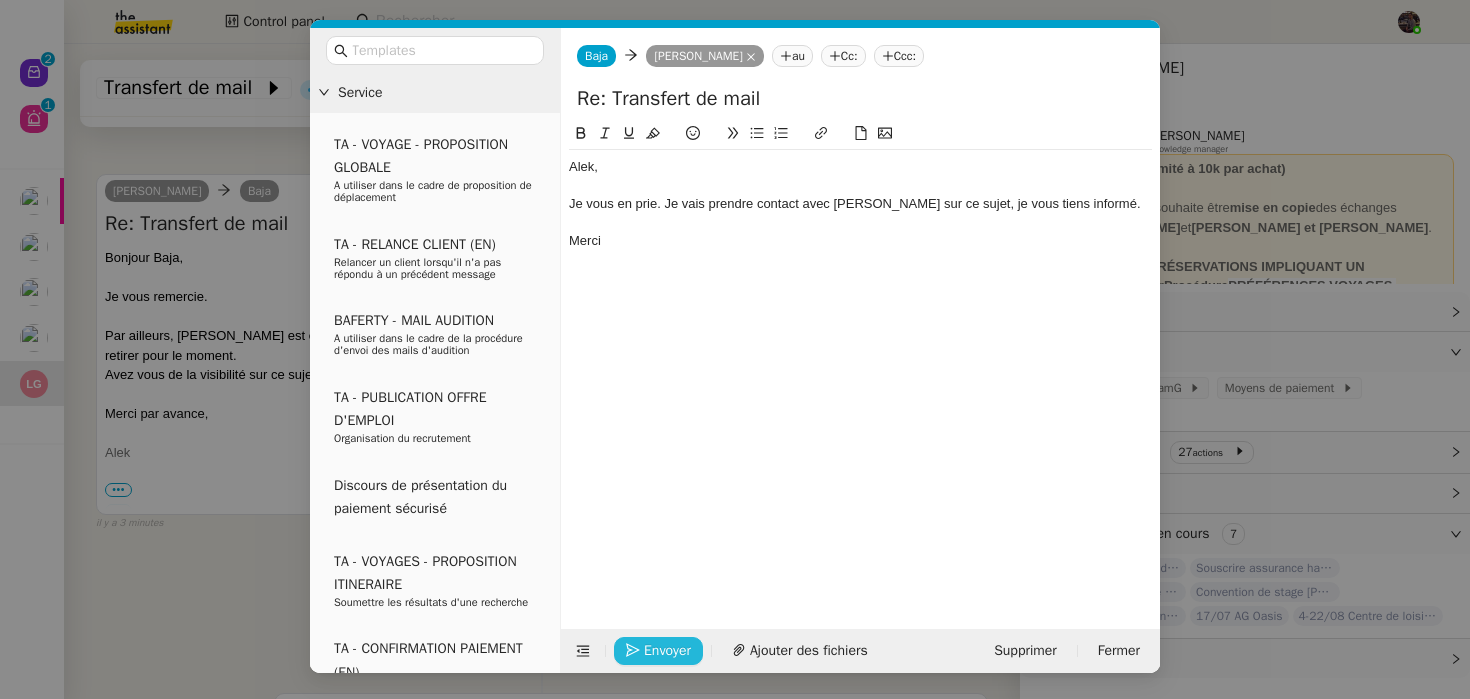 click on "Envoyer" 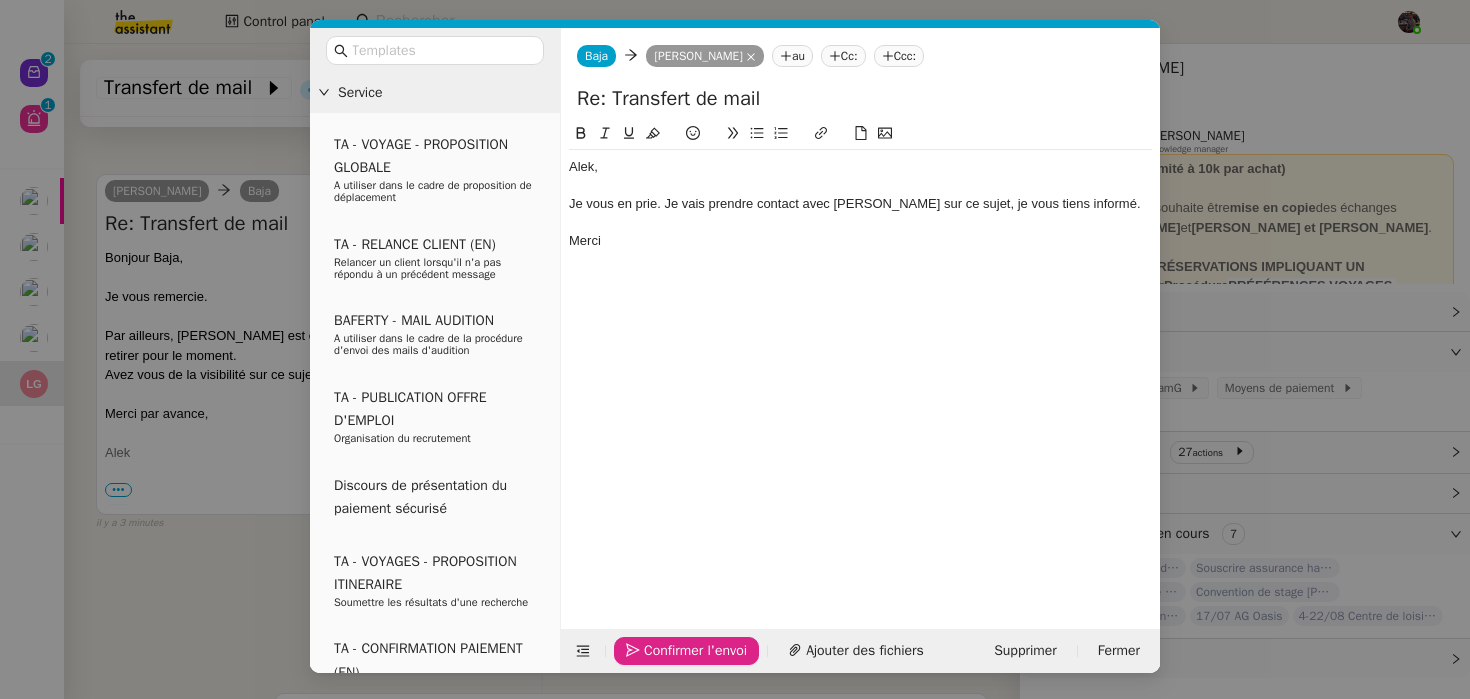 click on "Confirmer l'envoi" 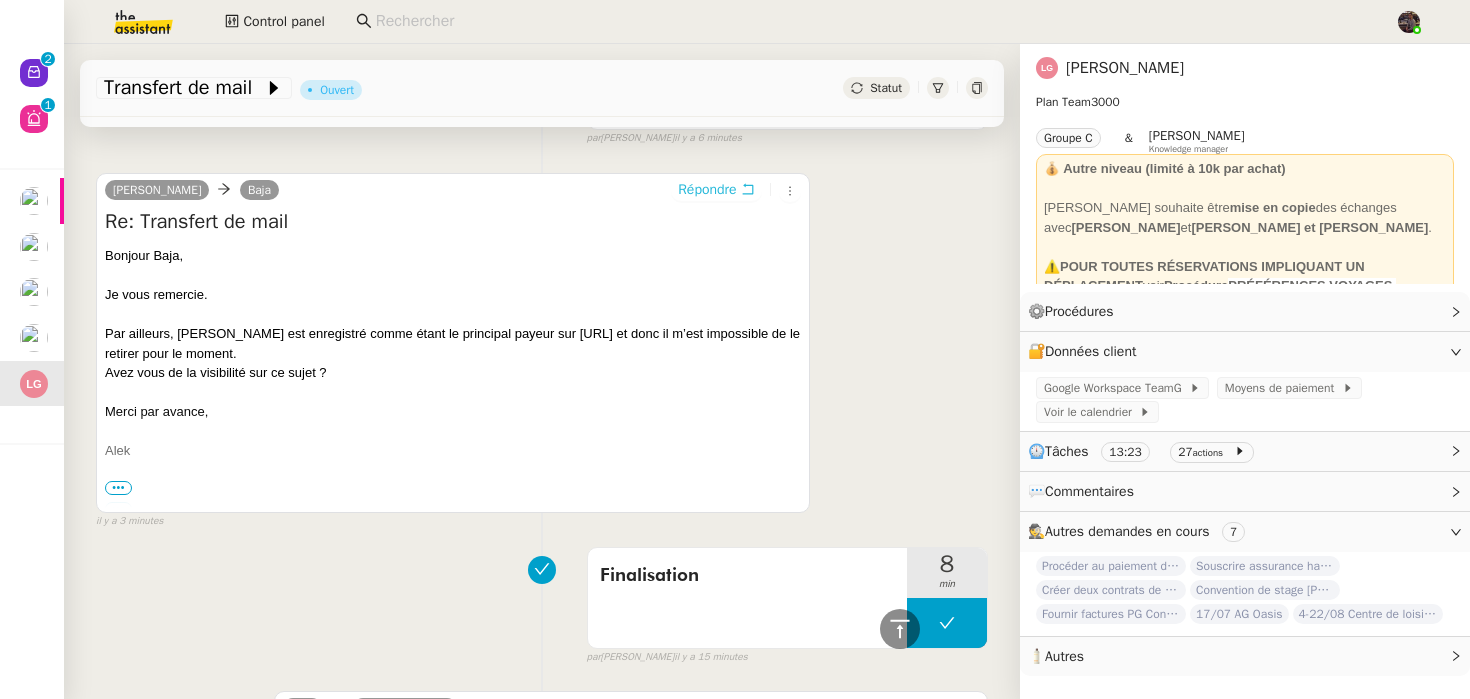 scroll, scrollTop: 576, scrollLeft: 0, axis: vertical 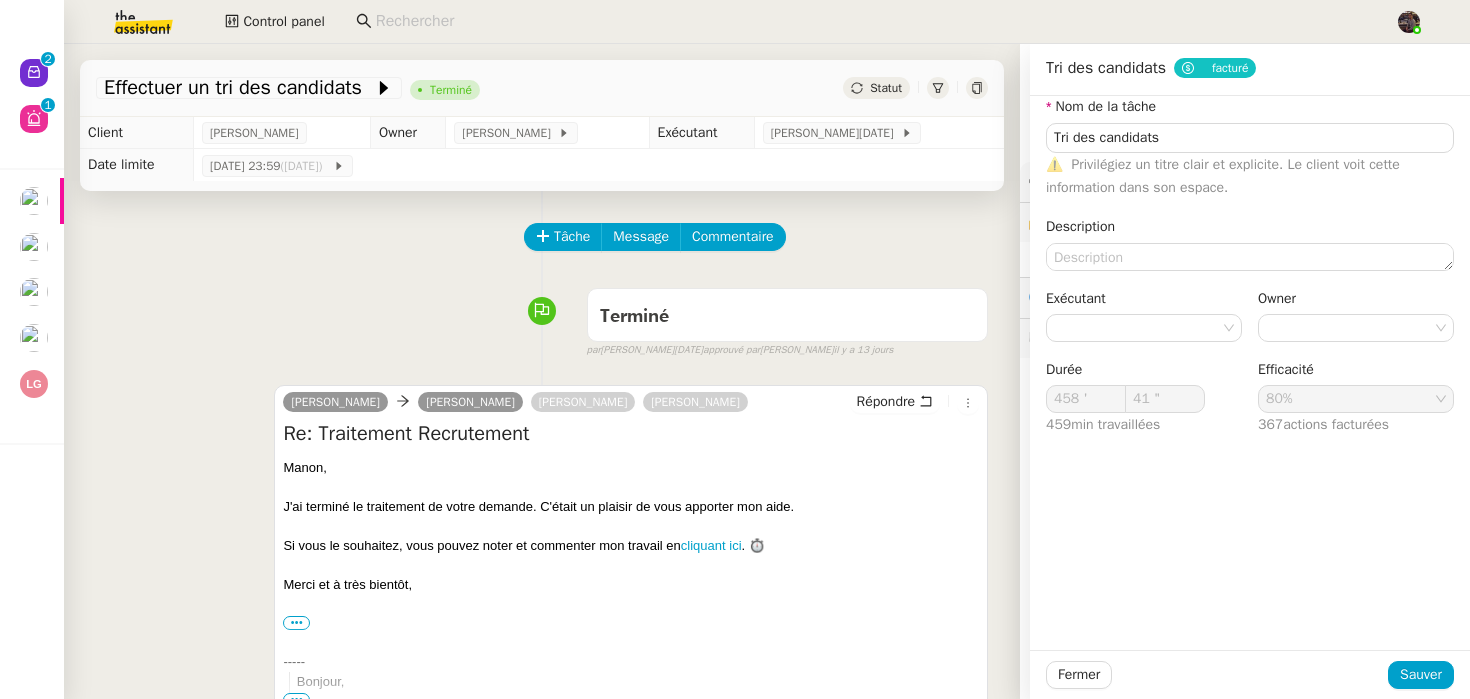 type on "Tri des candidats" 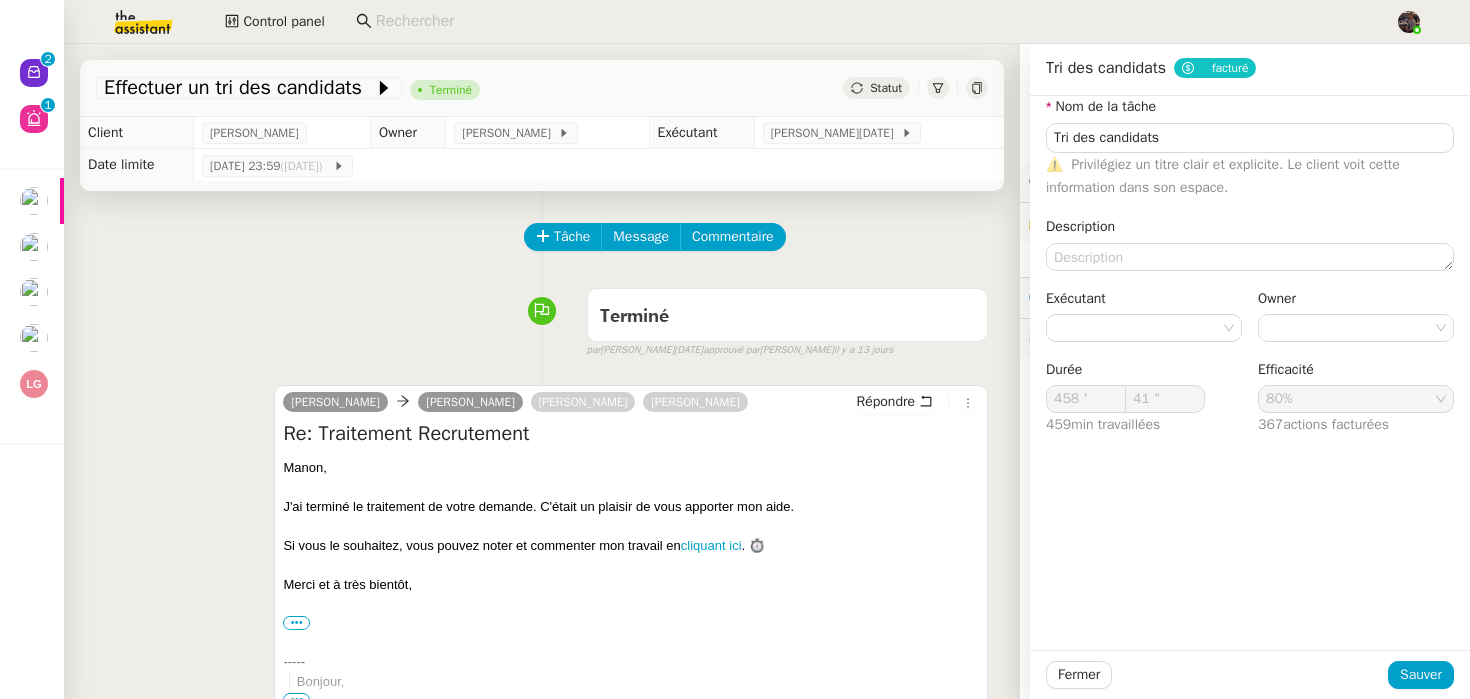 type on "458 '" 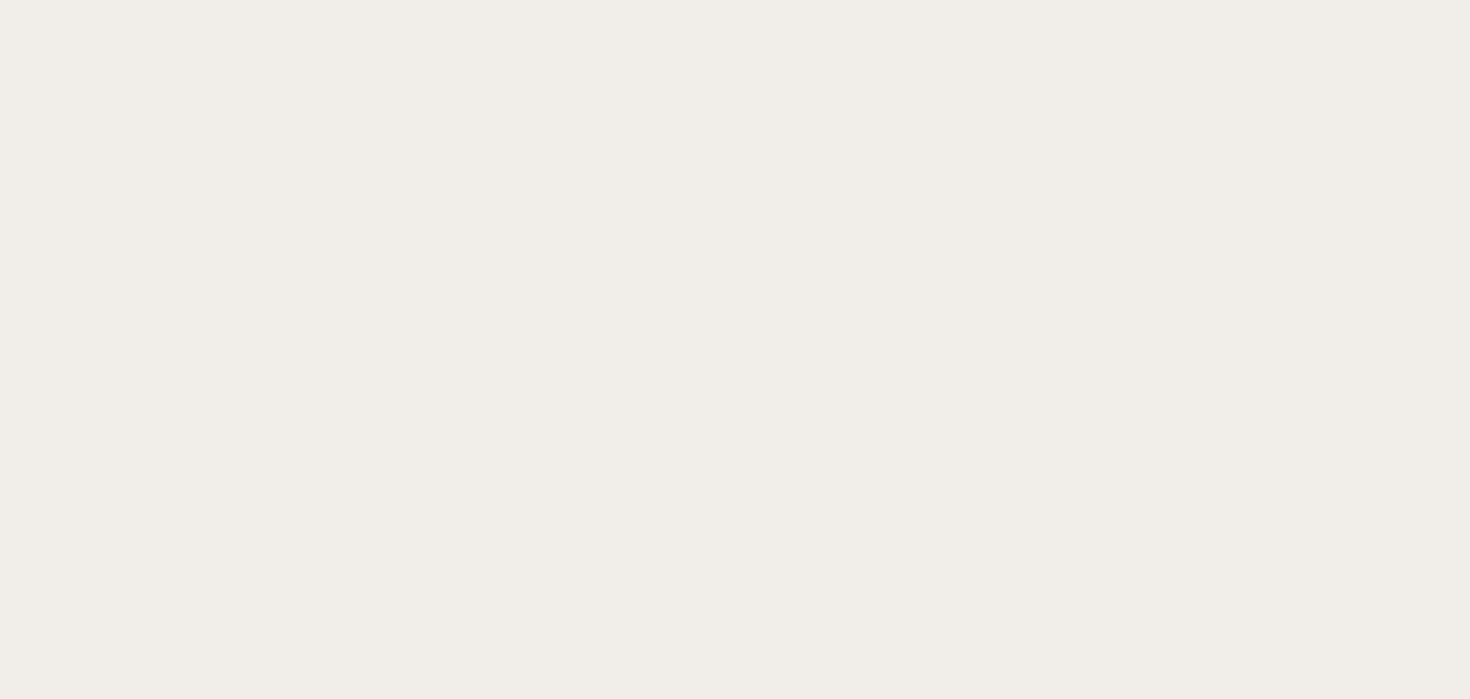 scroll, scrollTop: 0, scrollLeft: 0, axis: both 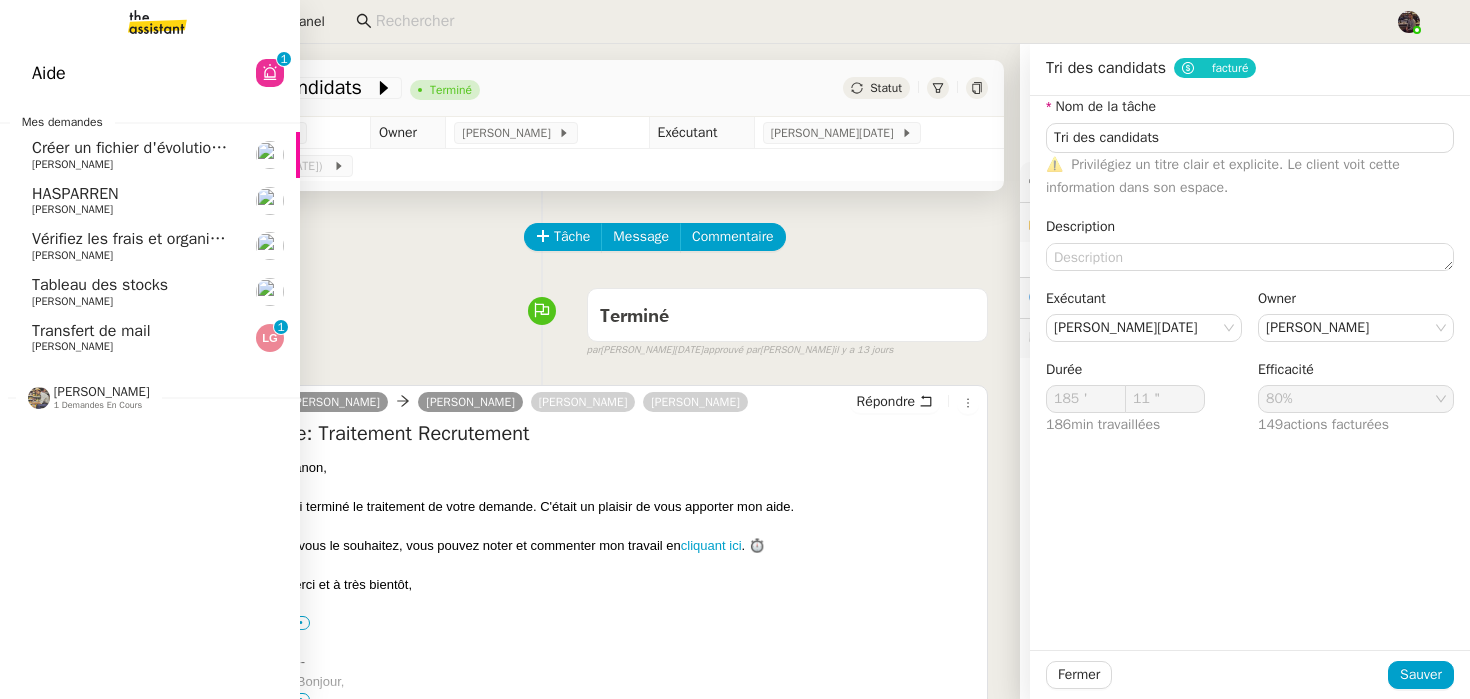 click on "Transfert de mail" 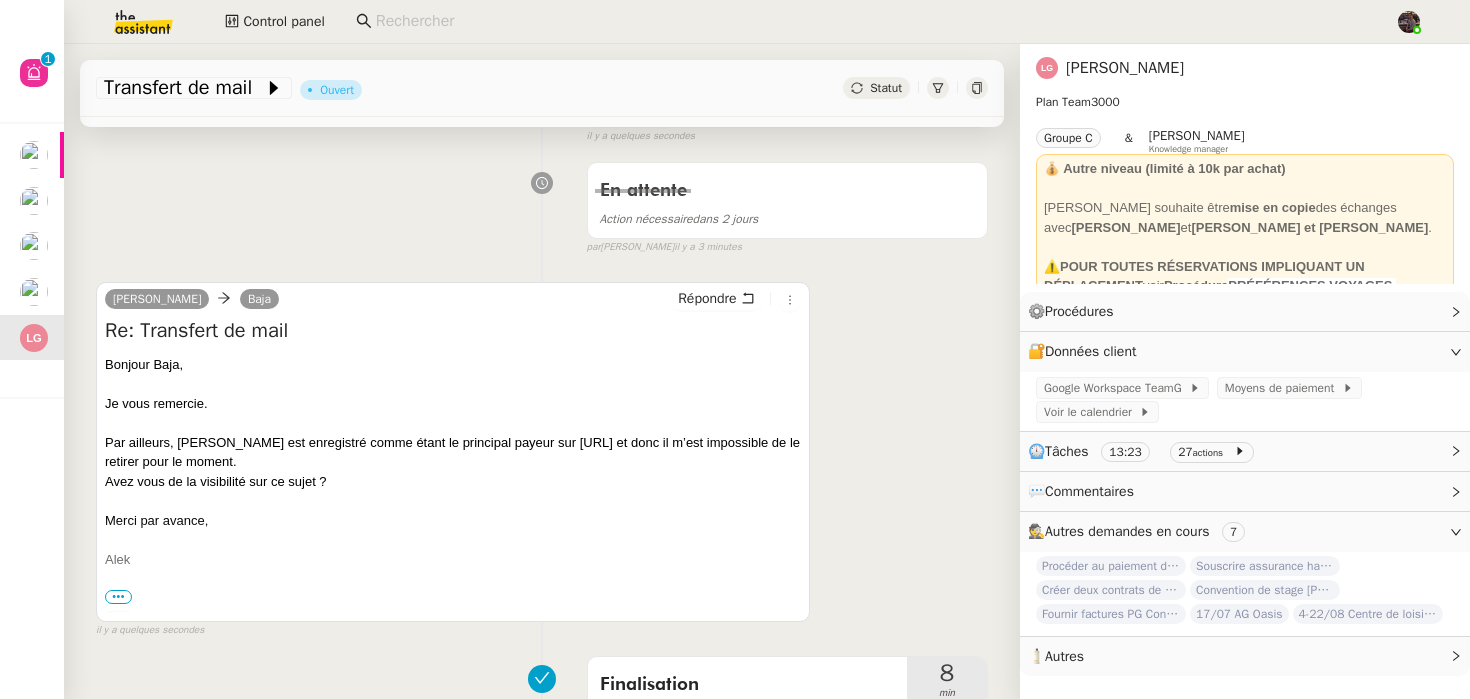 scroll, scrollTop: 290, scrollLeft: 0, axis: vertical 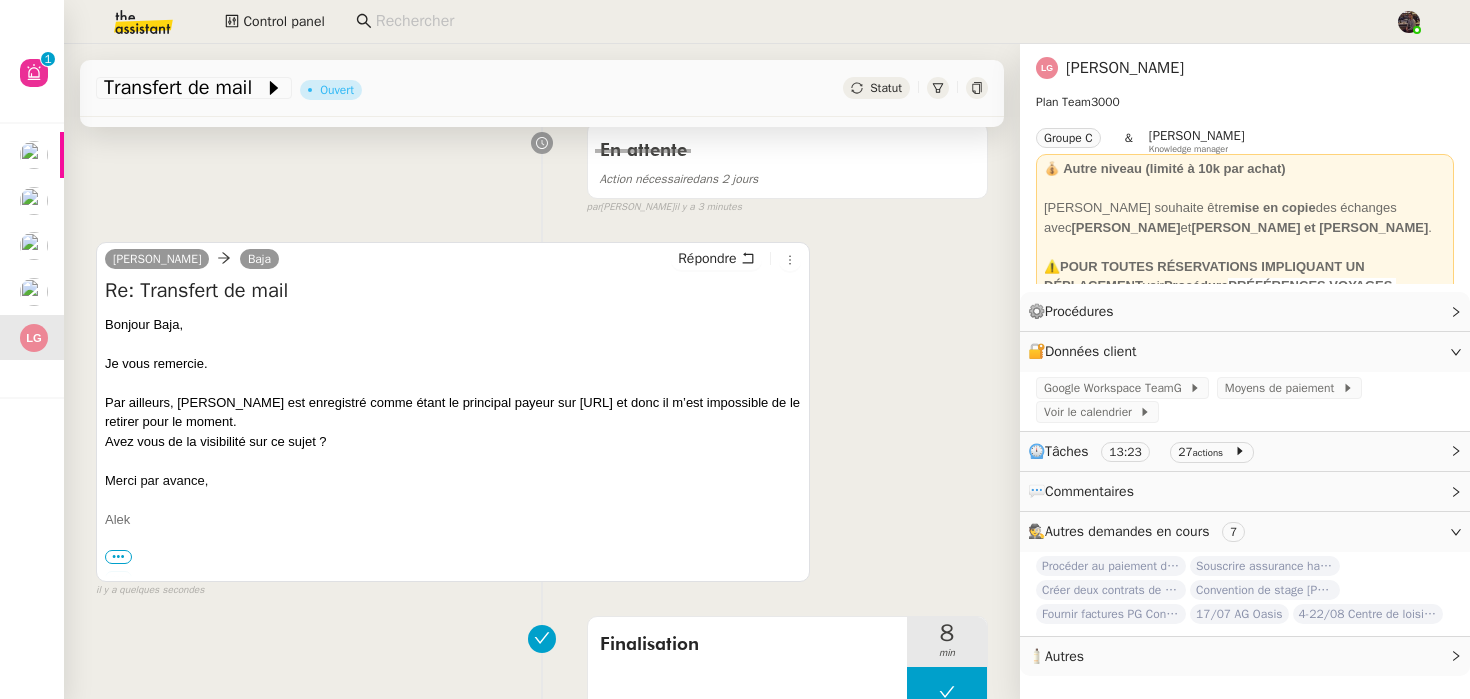 click on "[PERSON_NAME]" 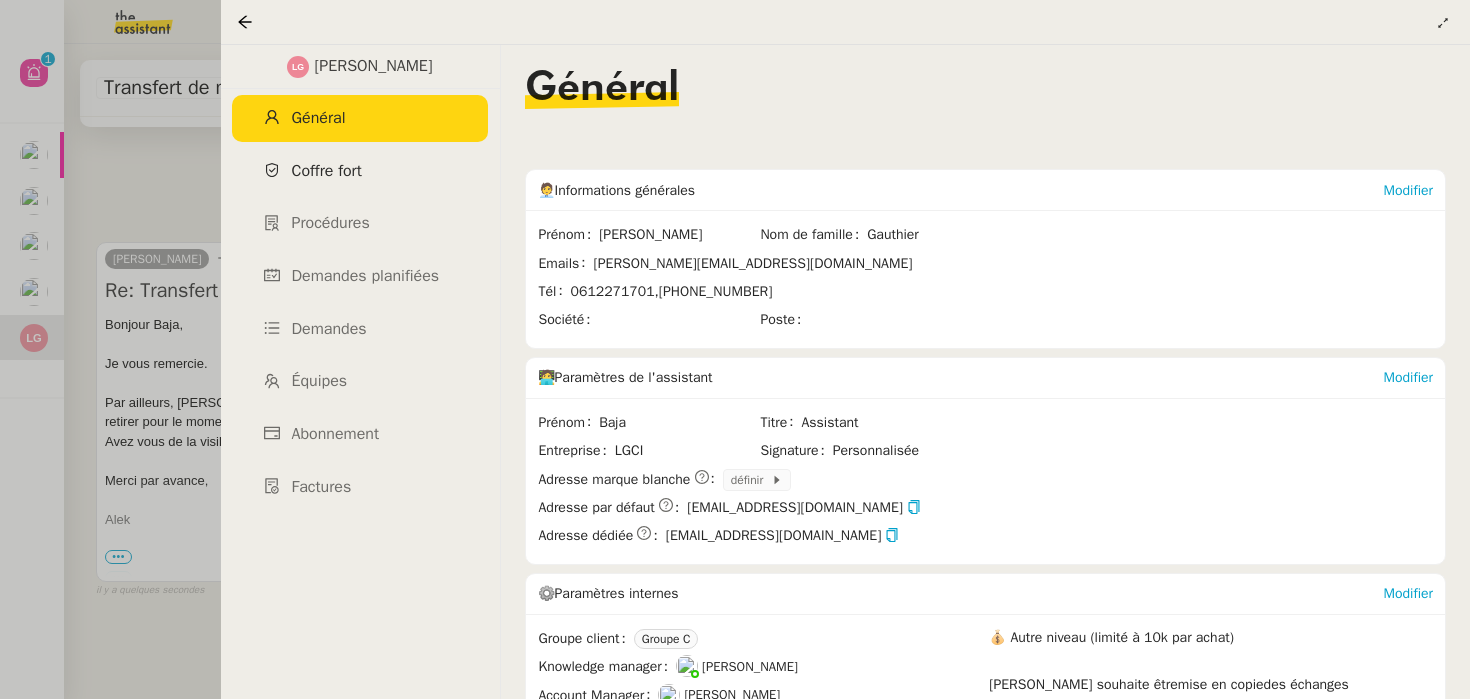 click on "Coffre fort" 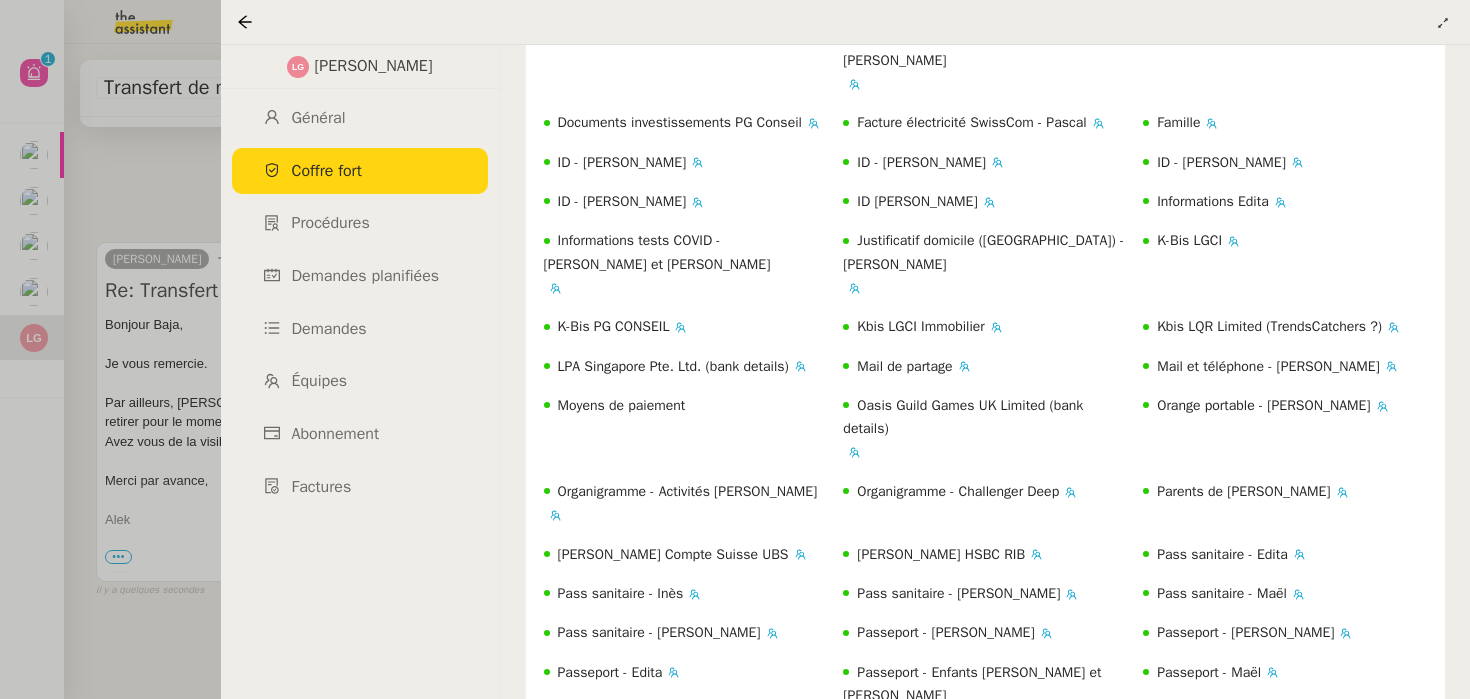 scroll, scrollTop: 6595, scrollLeft: 0, axis: vertical 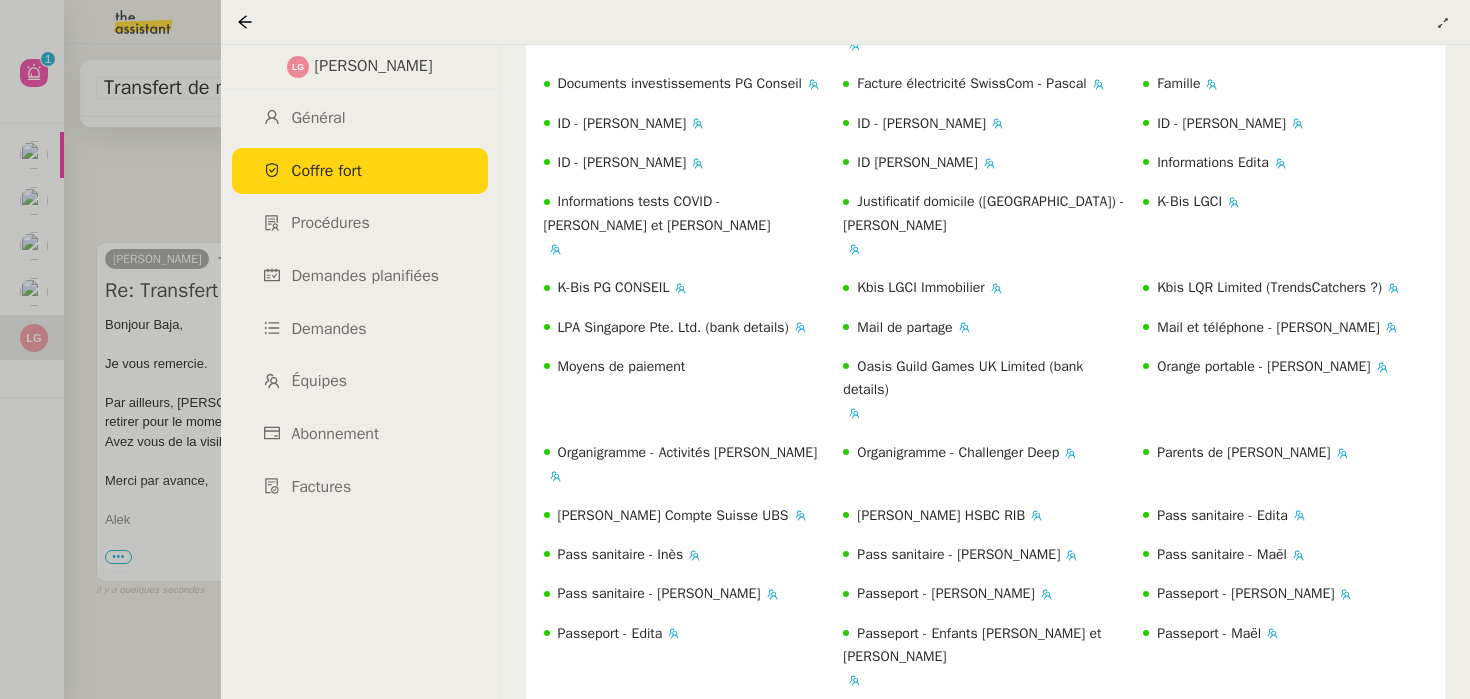 click at bounding box center (735, 349) 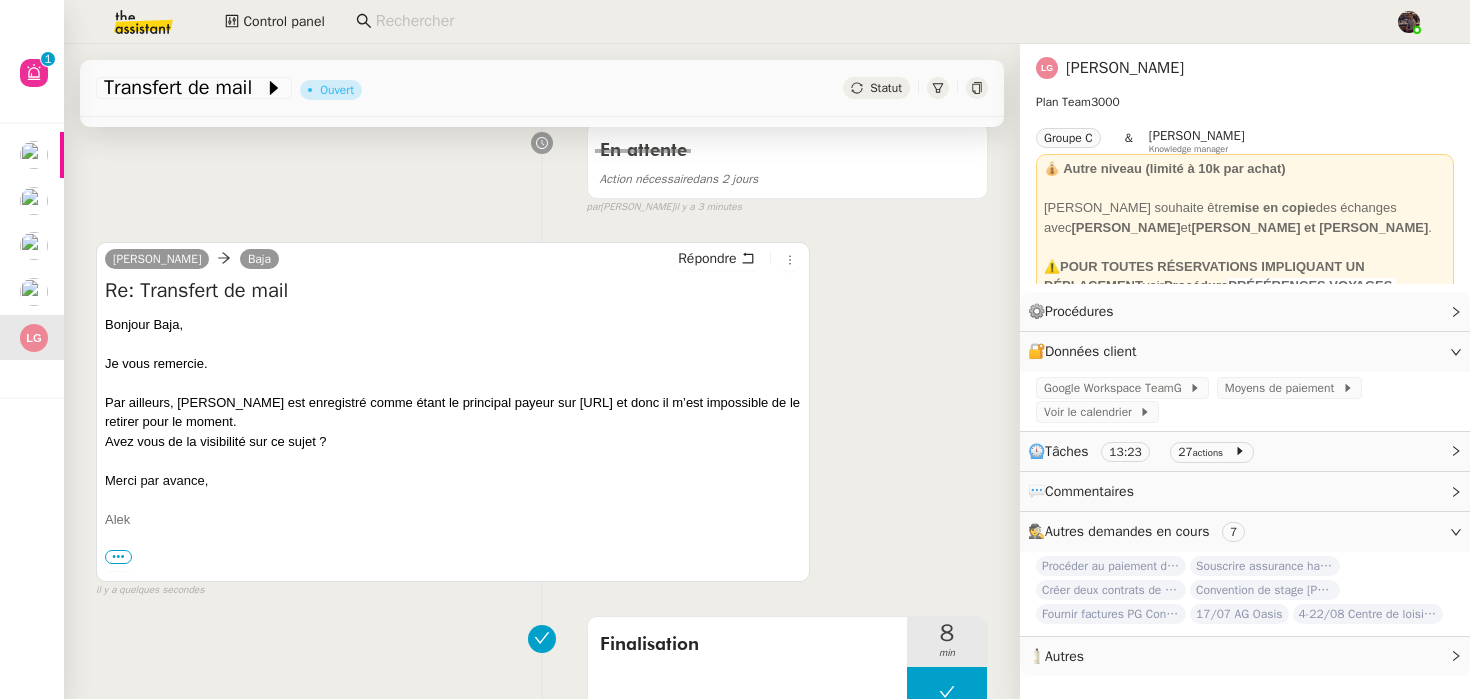 click on "Par ailleurs, [PERSON_NAME] est enregistré comme étant le principal payeur sur [URL] et donc il m’est impossible de le retirer pour le moment." at bounding box center (453, 412) 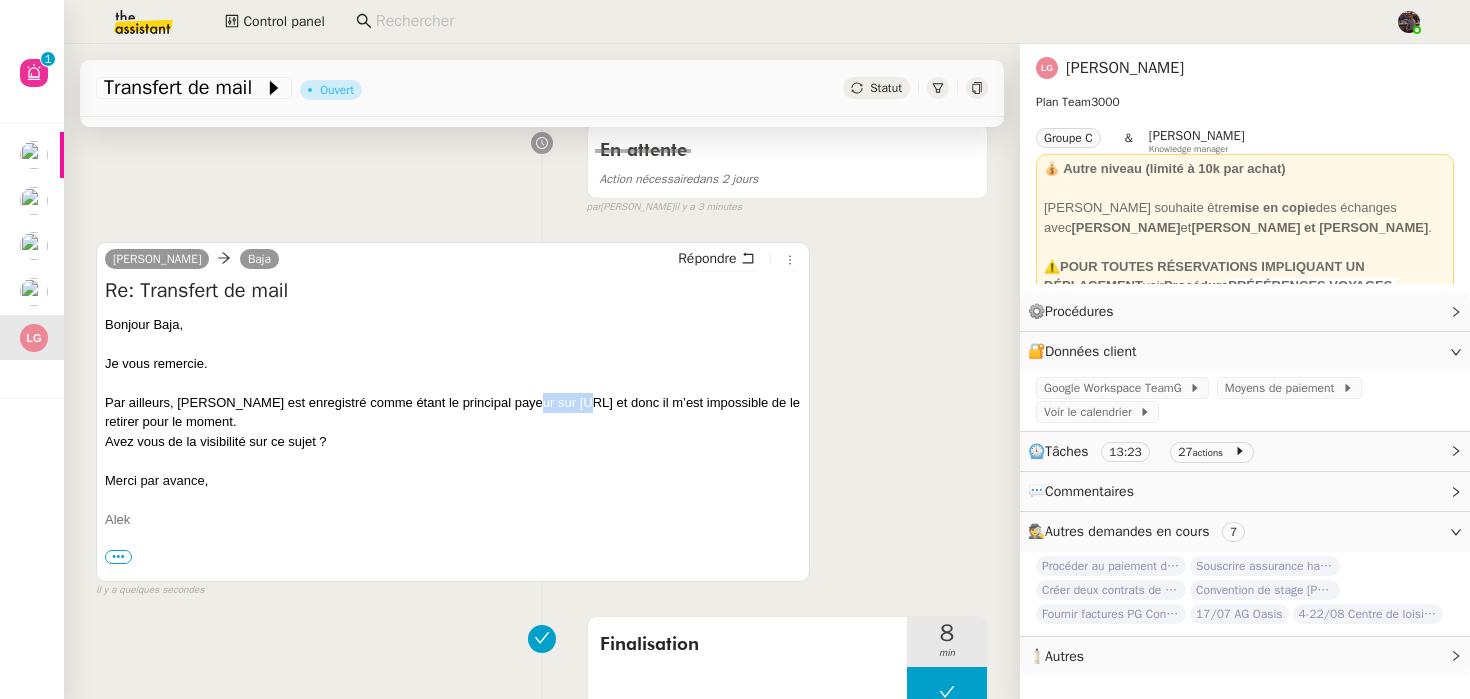 click on "Par ailleurs, [PERSON_NAME] est enregistré comme étant le principal payeur sur [URL] et donc il m’est impossible de le retirer pour le moment." at bounding box center [453, 412] 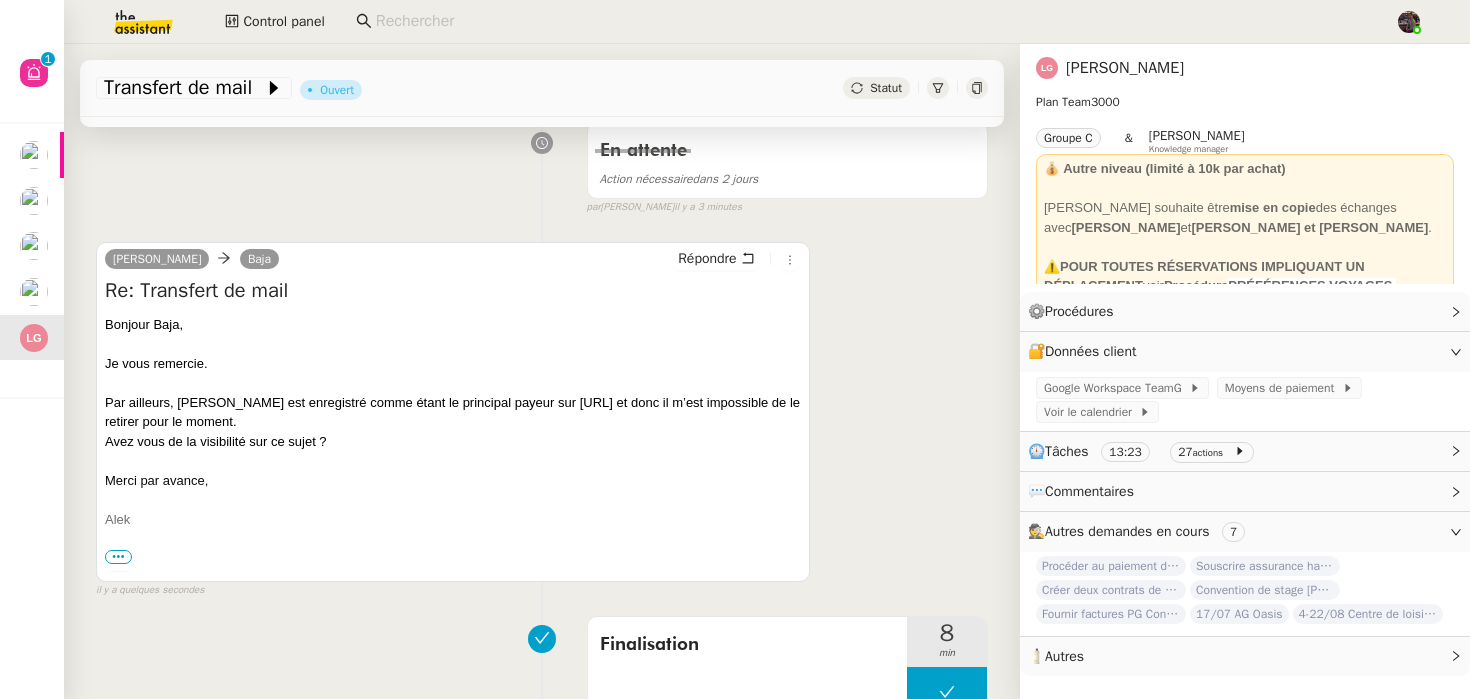 click on "[PERSON_NAME]" 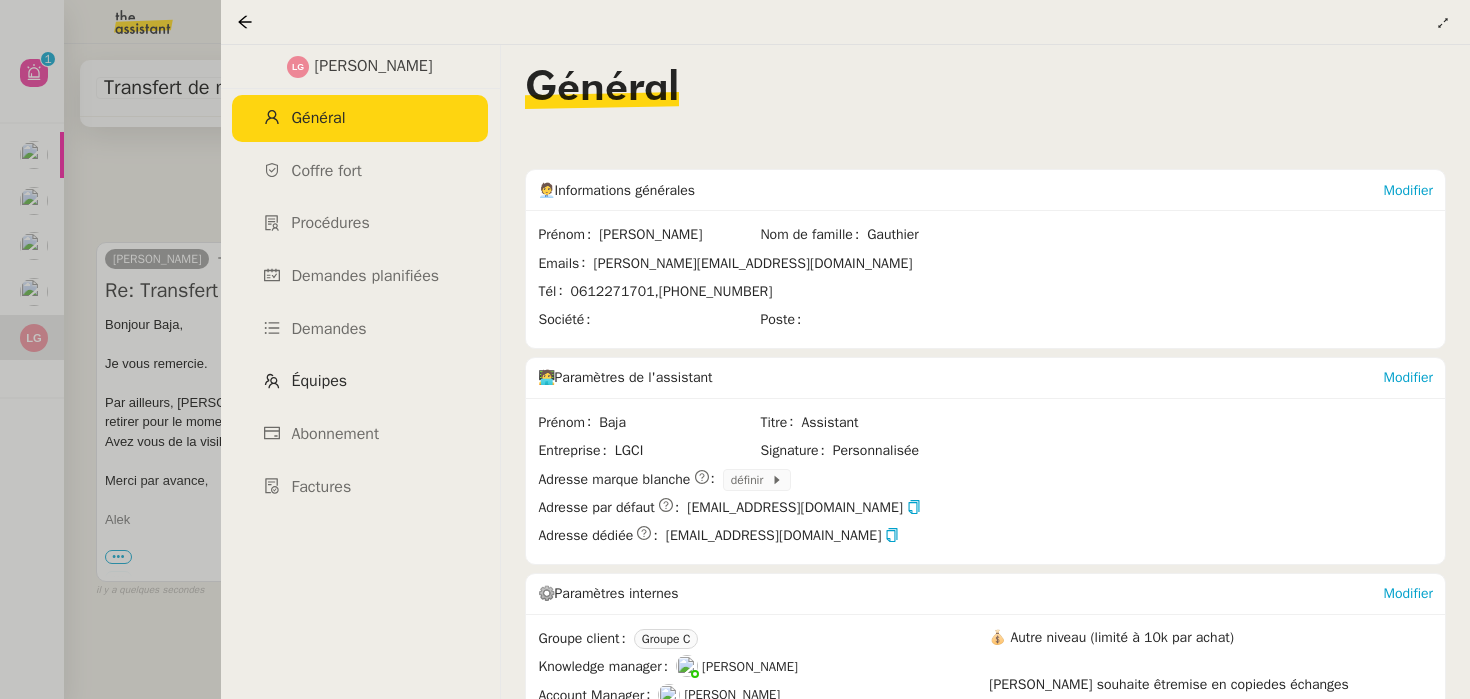click on "Équipes" 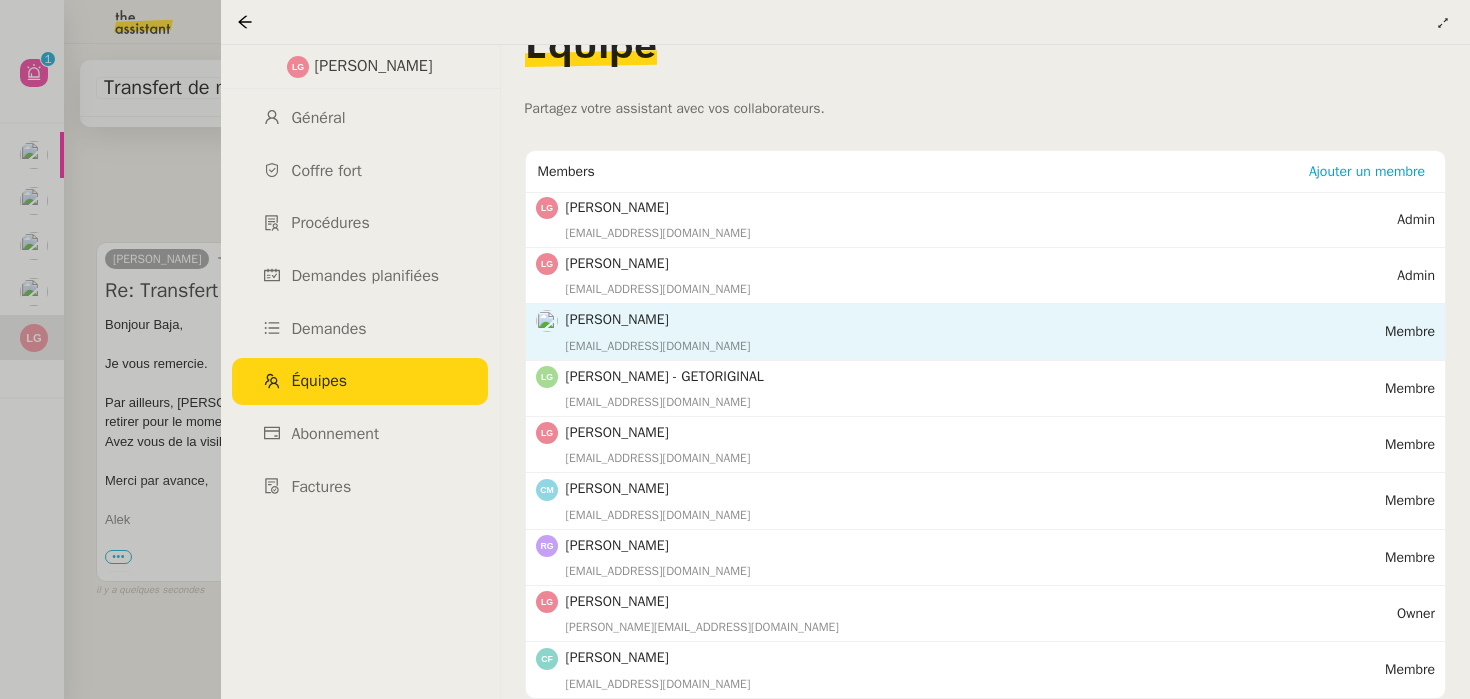 scroll, scrollTop: 0, scrollLeft: 0, axis: both 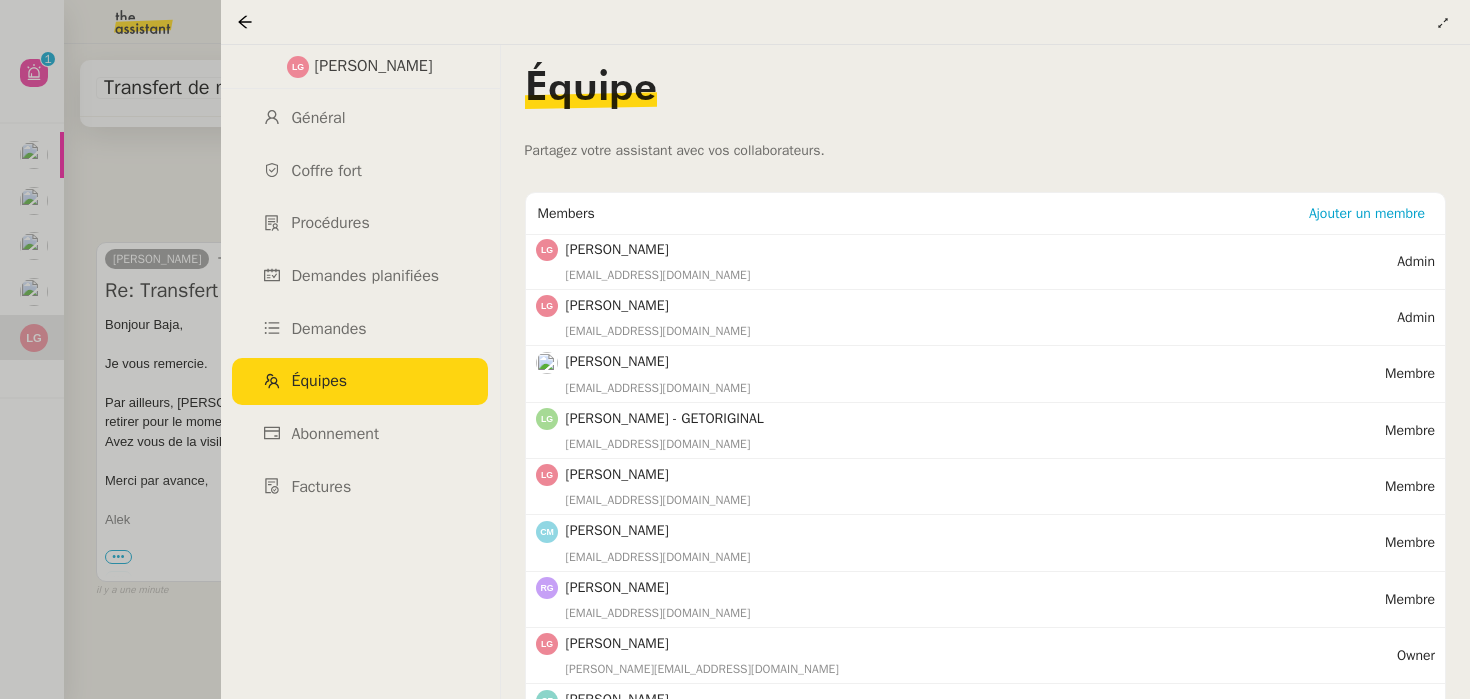 click at bounding box center (735, 349) 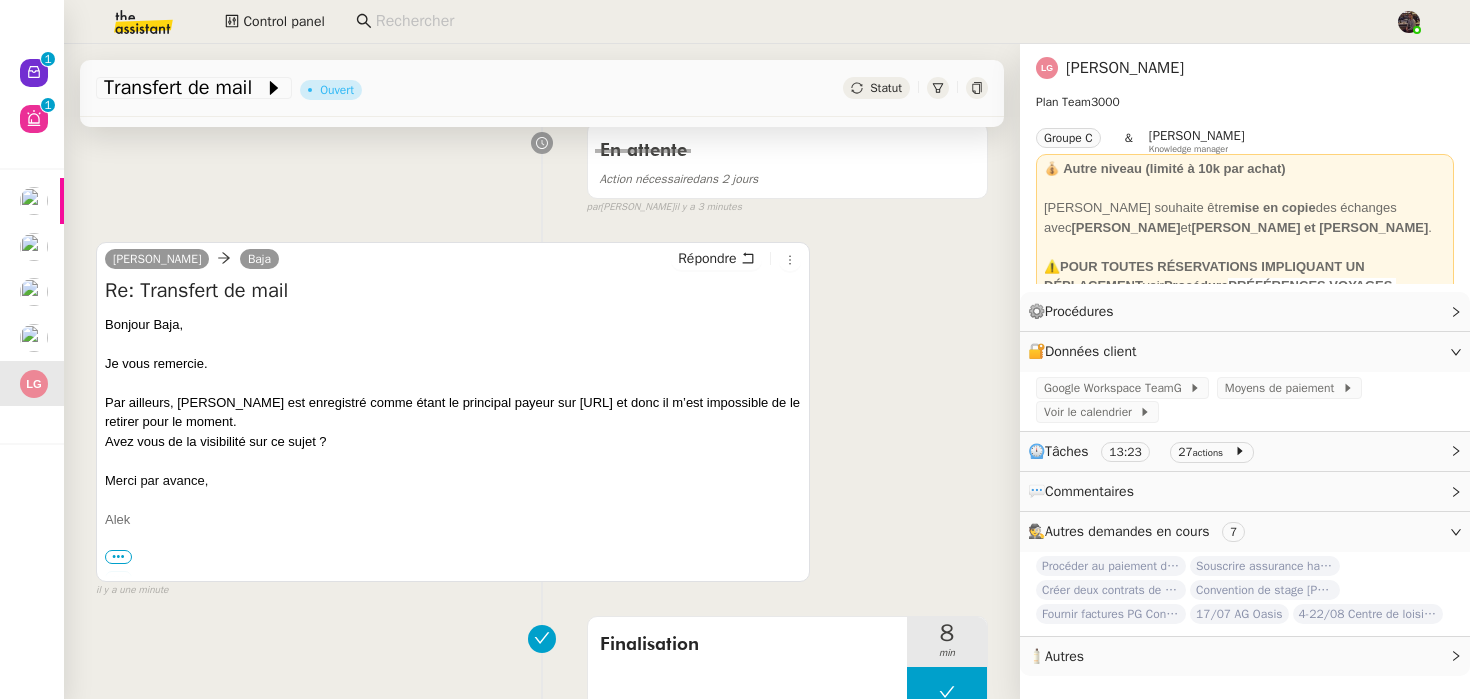 click on "Nouveau" 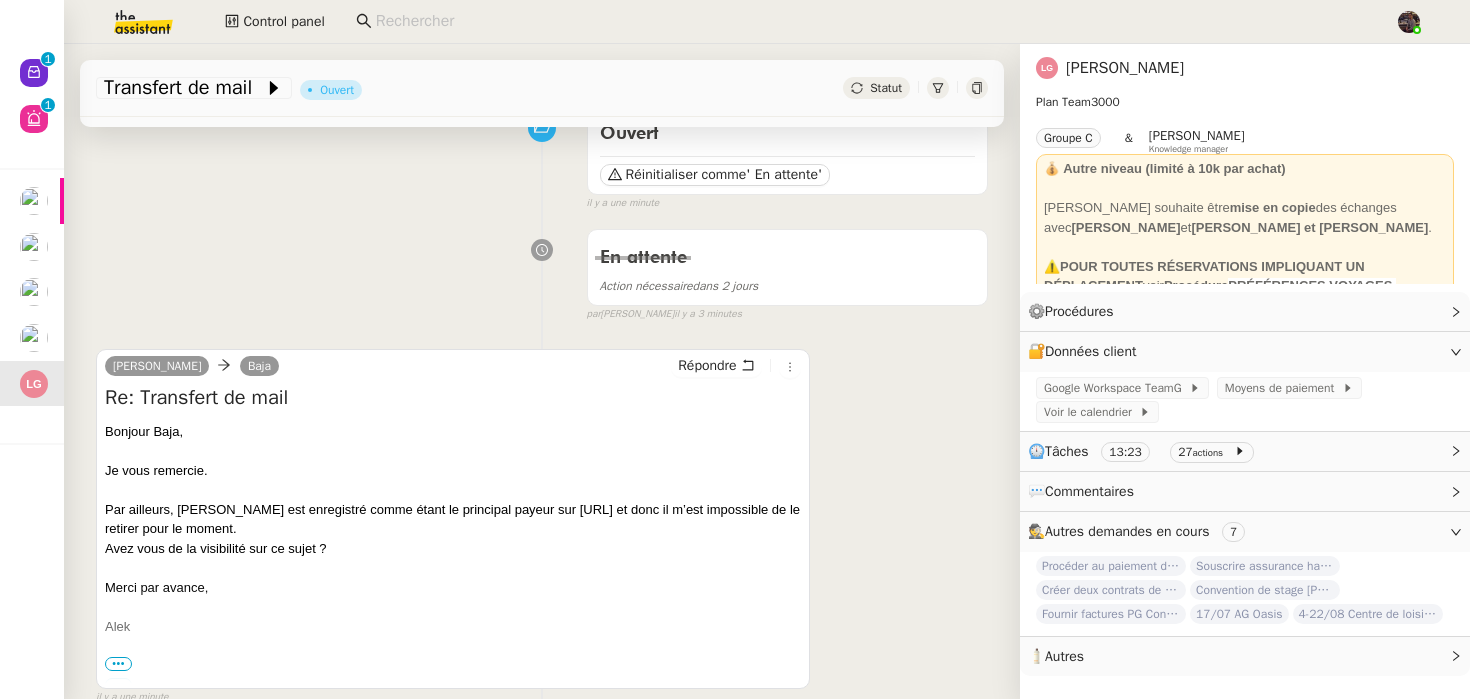 scroll, scrollTop: 183, scrollLeft: 0, axis: vertical 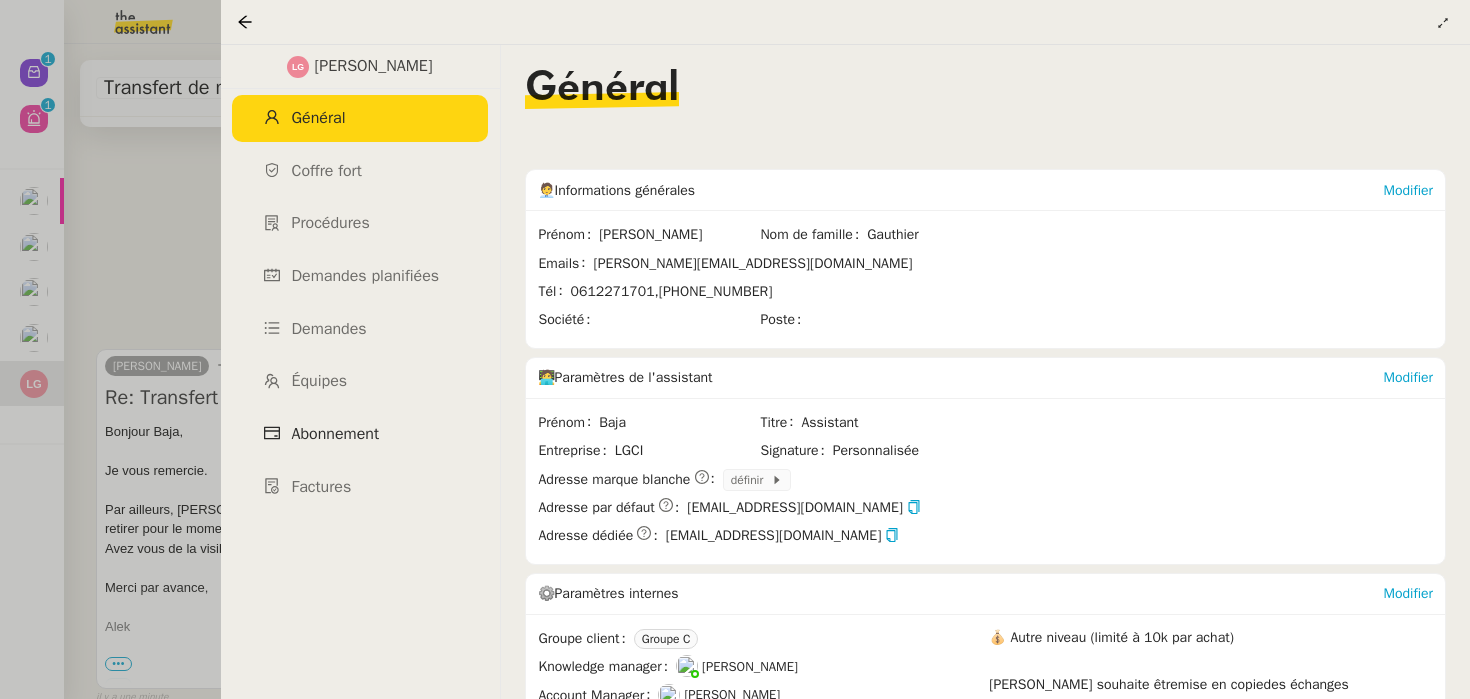 click on "Abonnement" 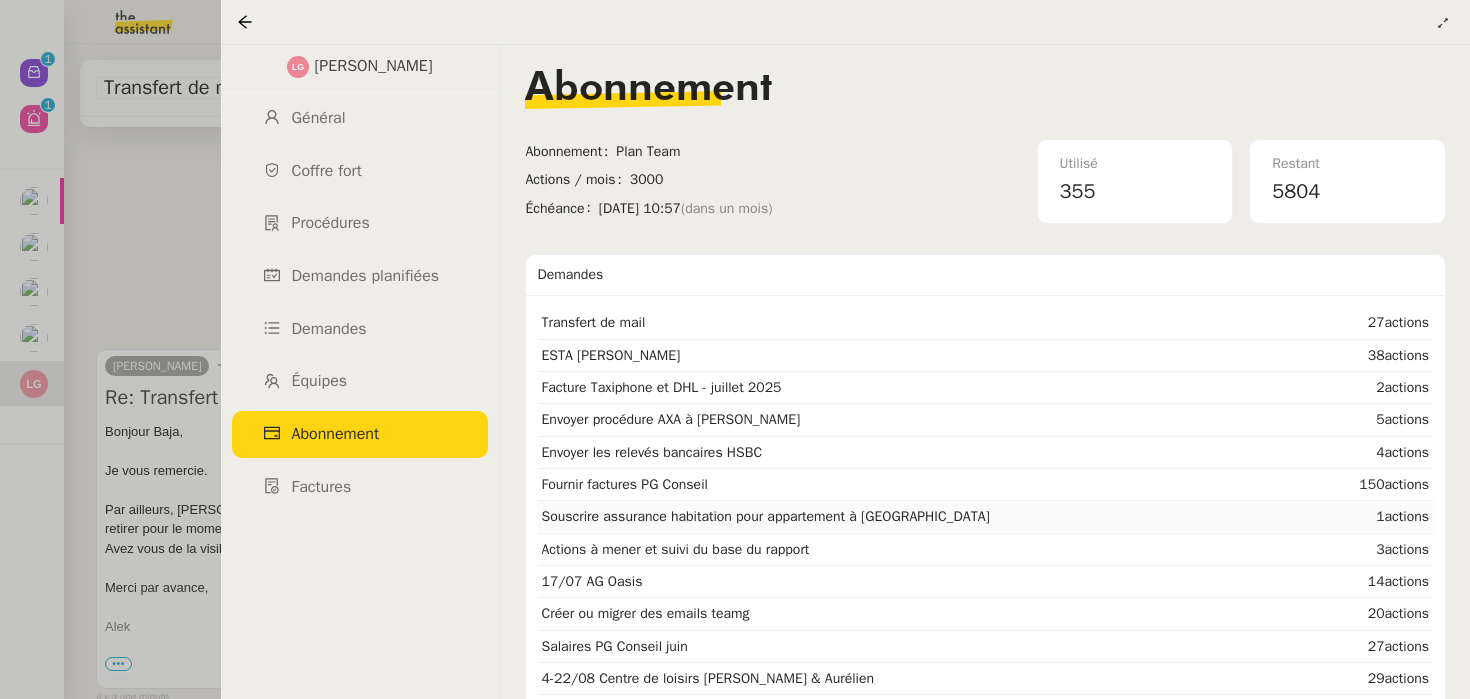 scroll, scrollTop: 106, scrollLeft: 0, axis: vertical 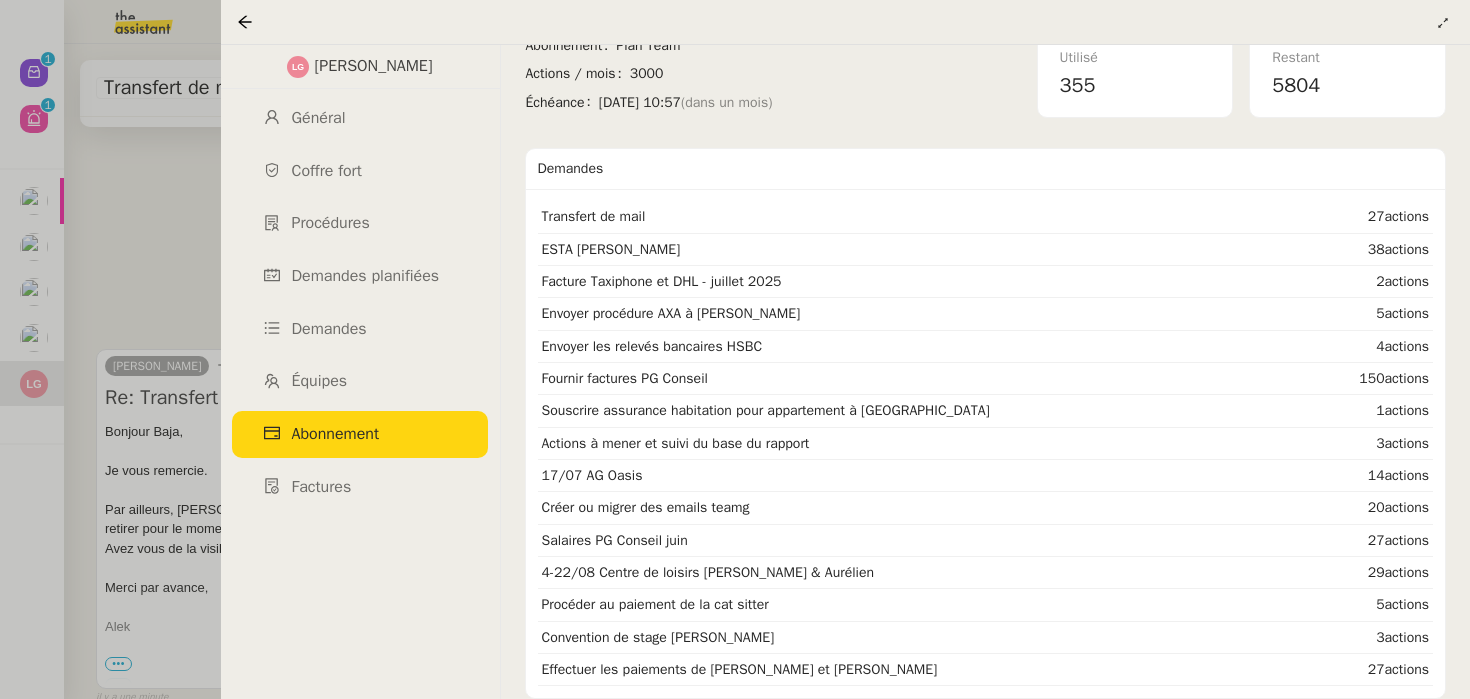 click at bounding box center (735, 349) 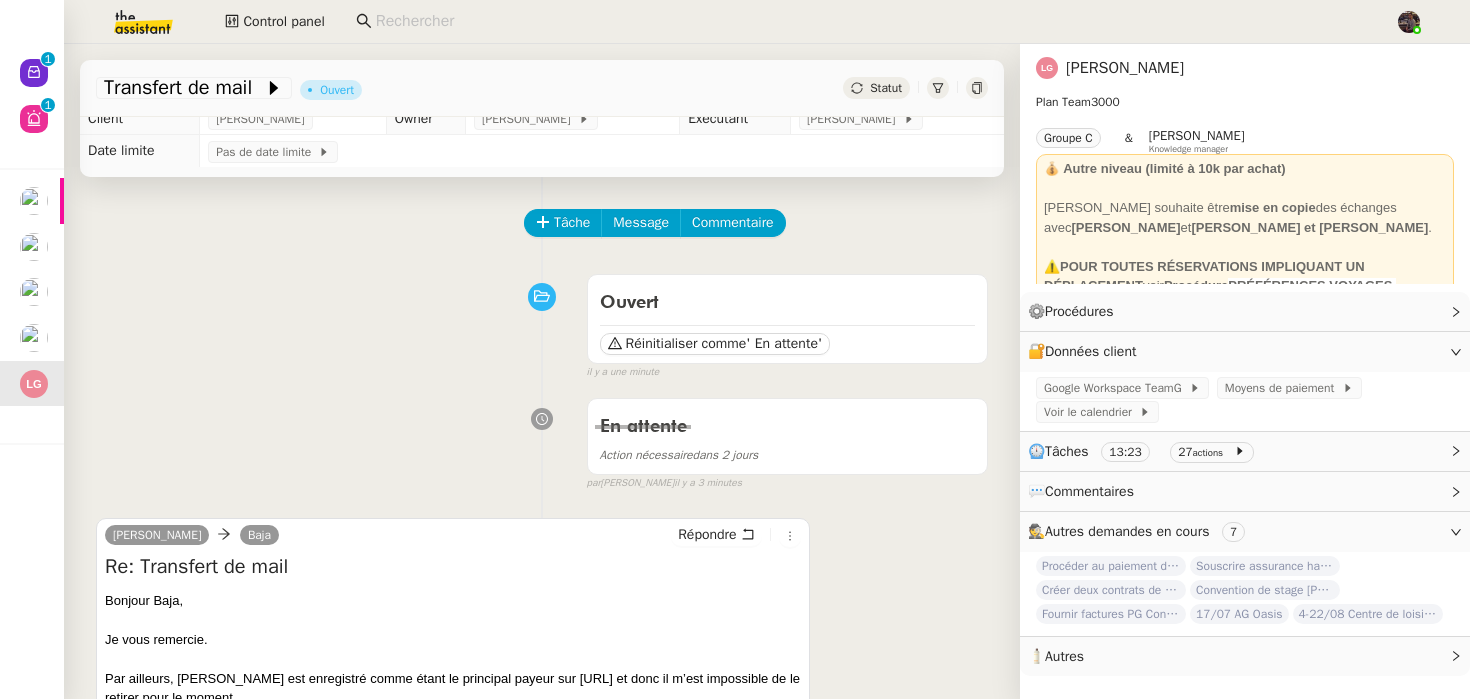 scroll, scrollTop: 0, scrollLeft: 0, axis: both 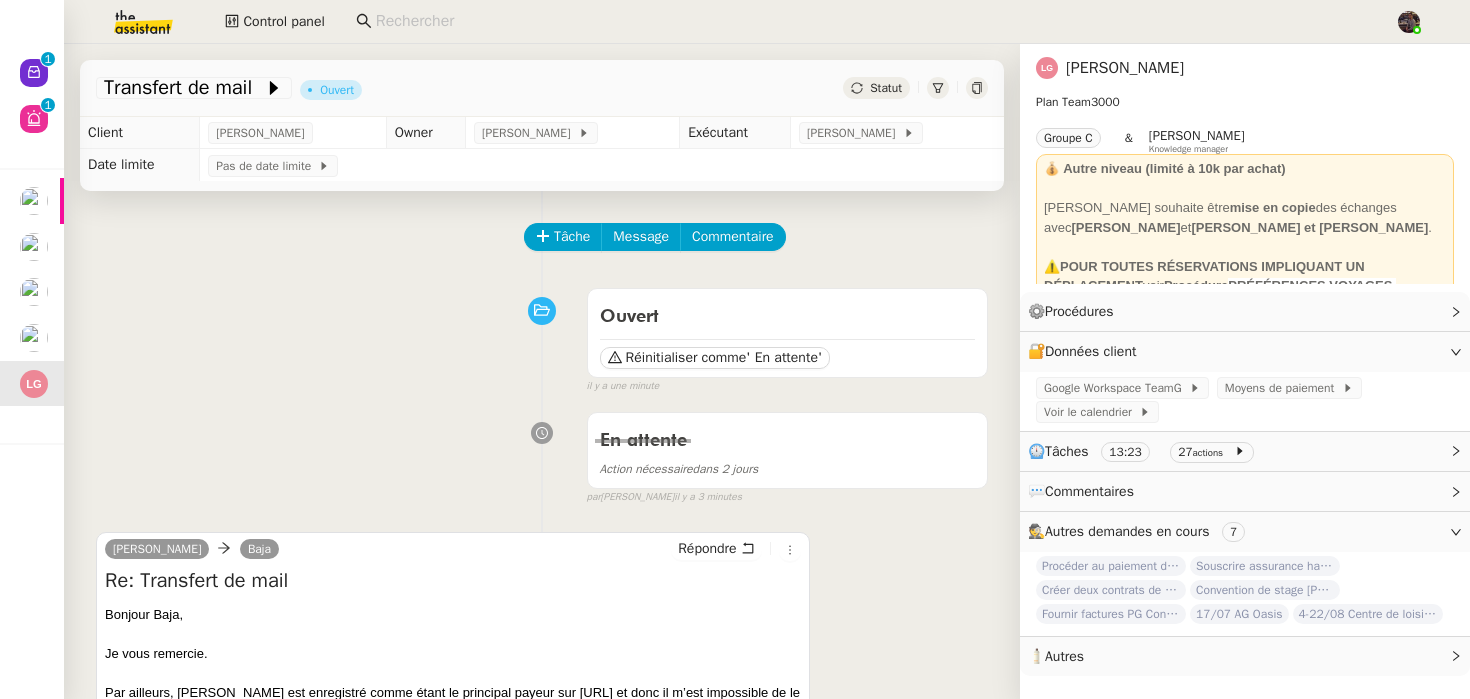 click on "[PERSON_NAME]" 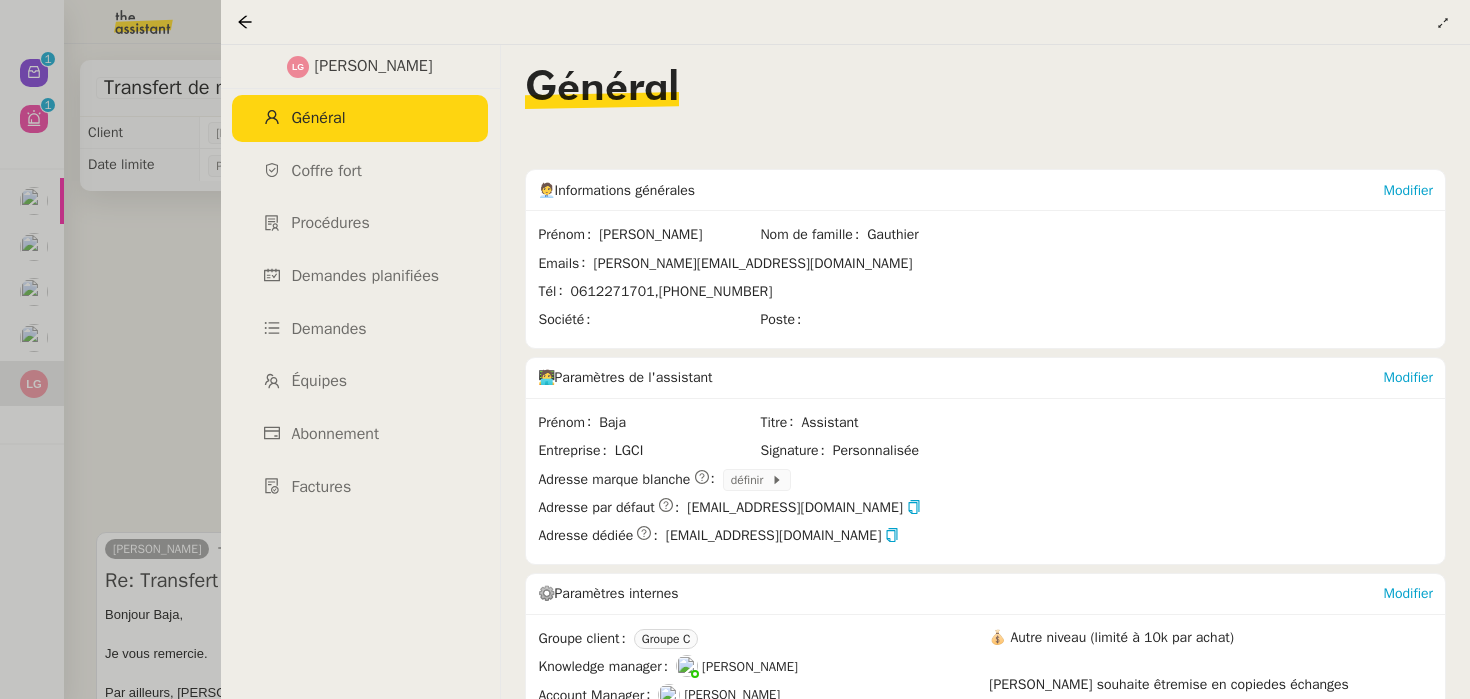 click on "Général Coffre fort Procédures Demandes planifiées Demandes Équipes Abonnement Factures" 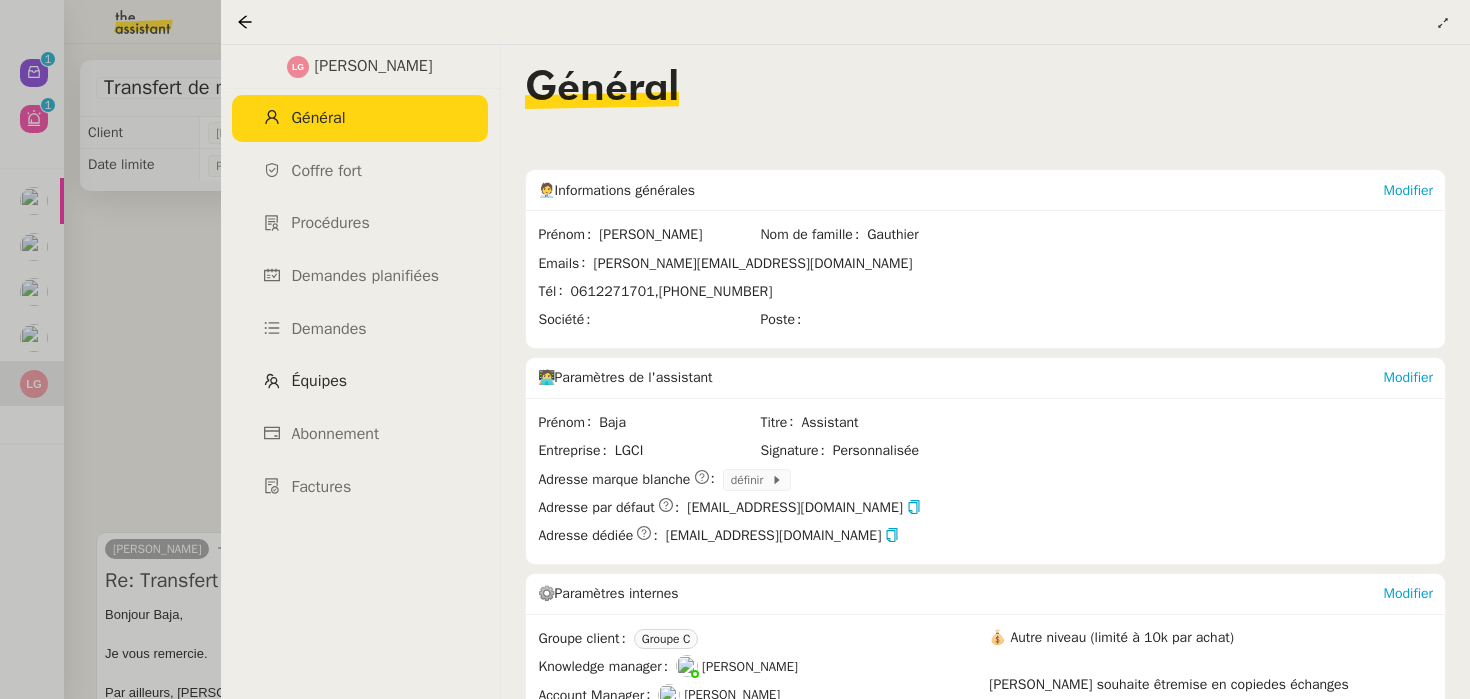 click on "Équipes" 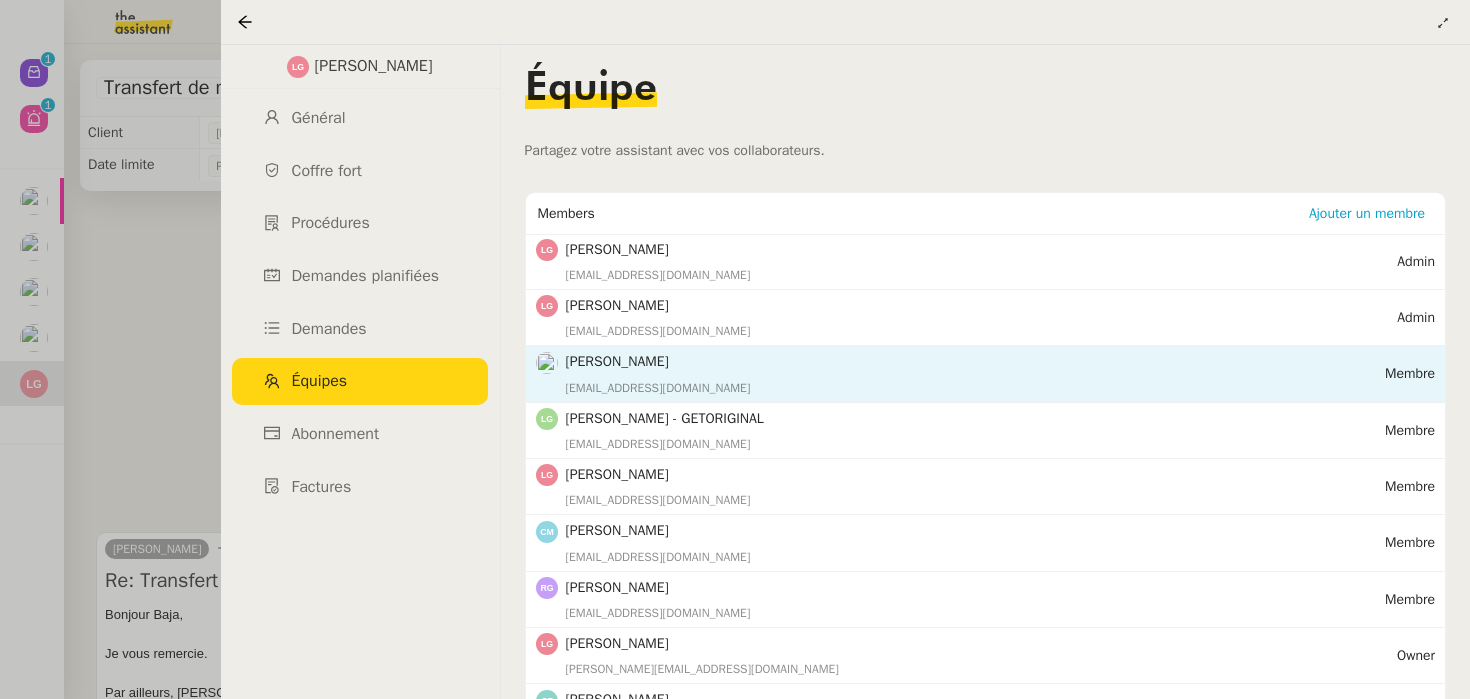 scroll, scrollTop: 42, scrollLeft: 0, axis: vertical 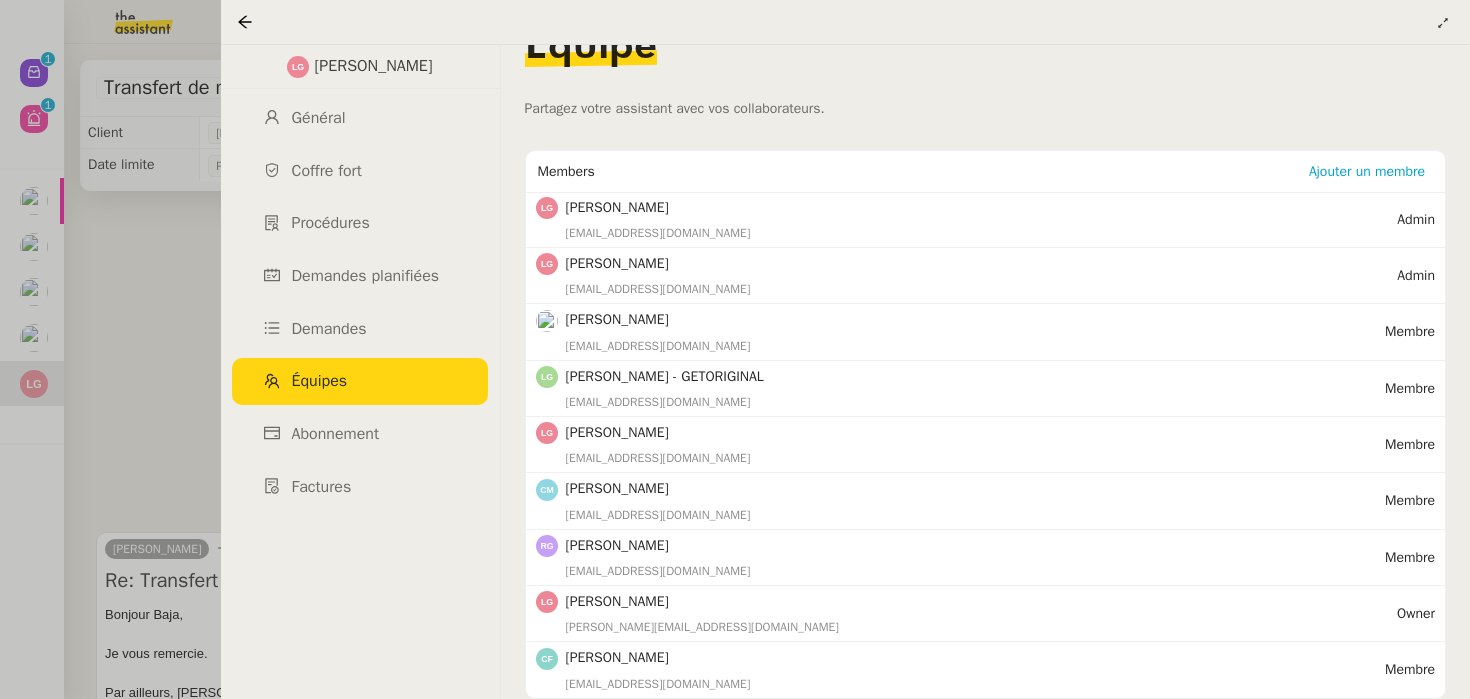 click at bounding box center [735, 349] 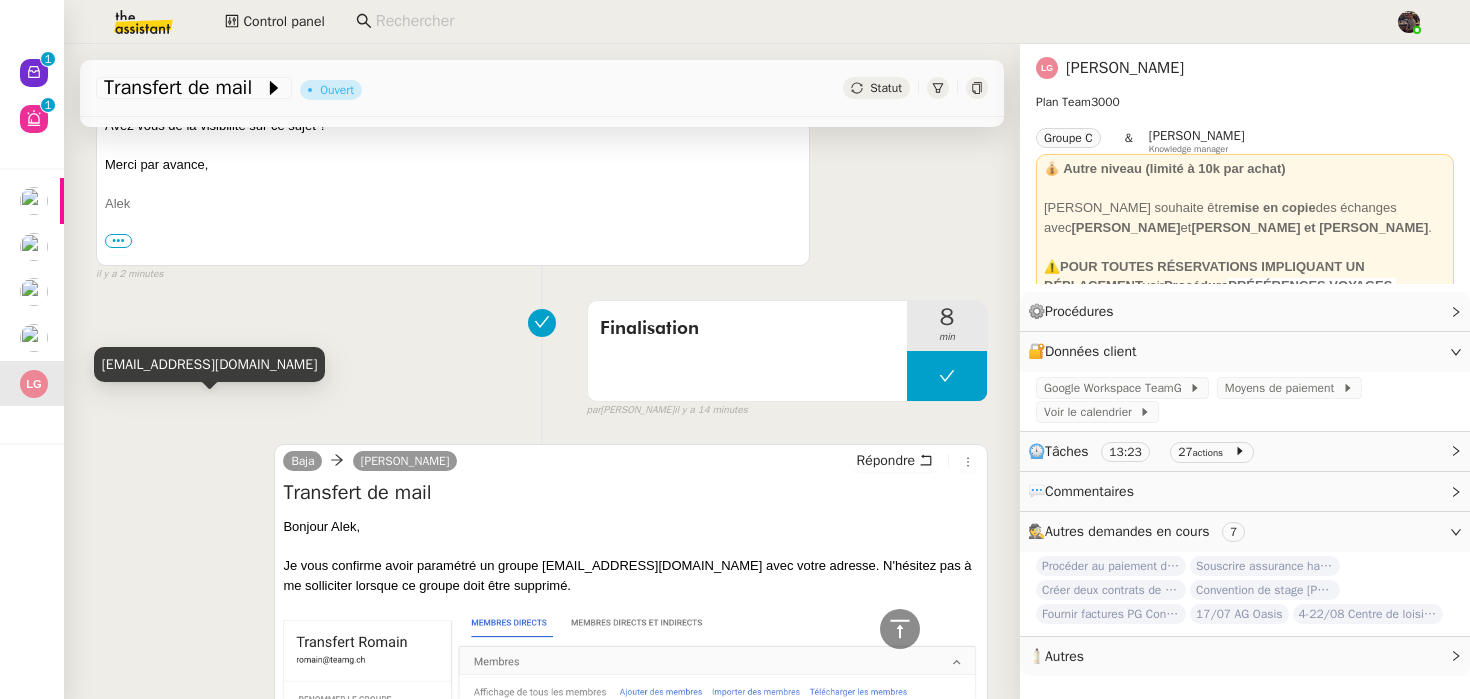 scroll, scrollTop: 527, scrollLeft: 0, axis: vertical 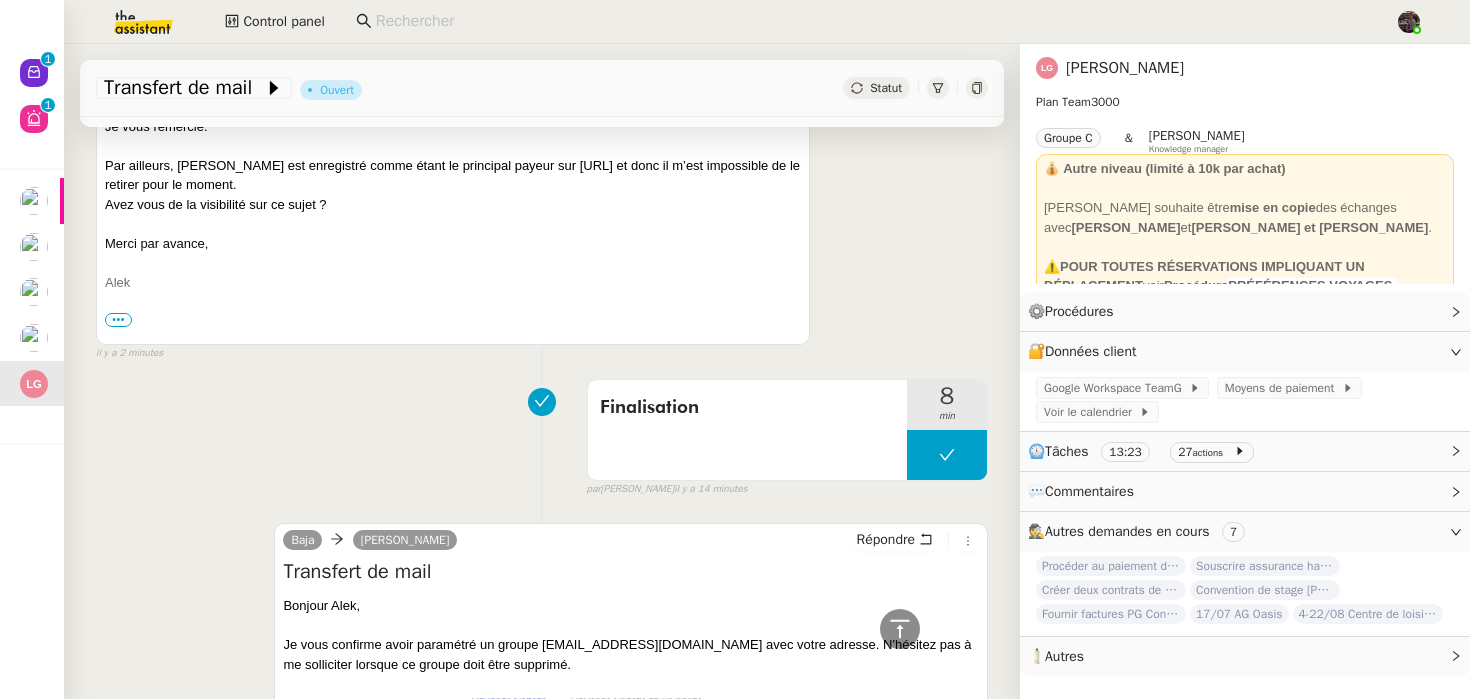 click on "[PERSON_NAME]" 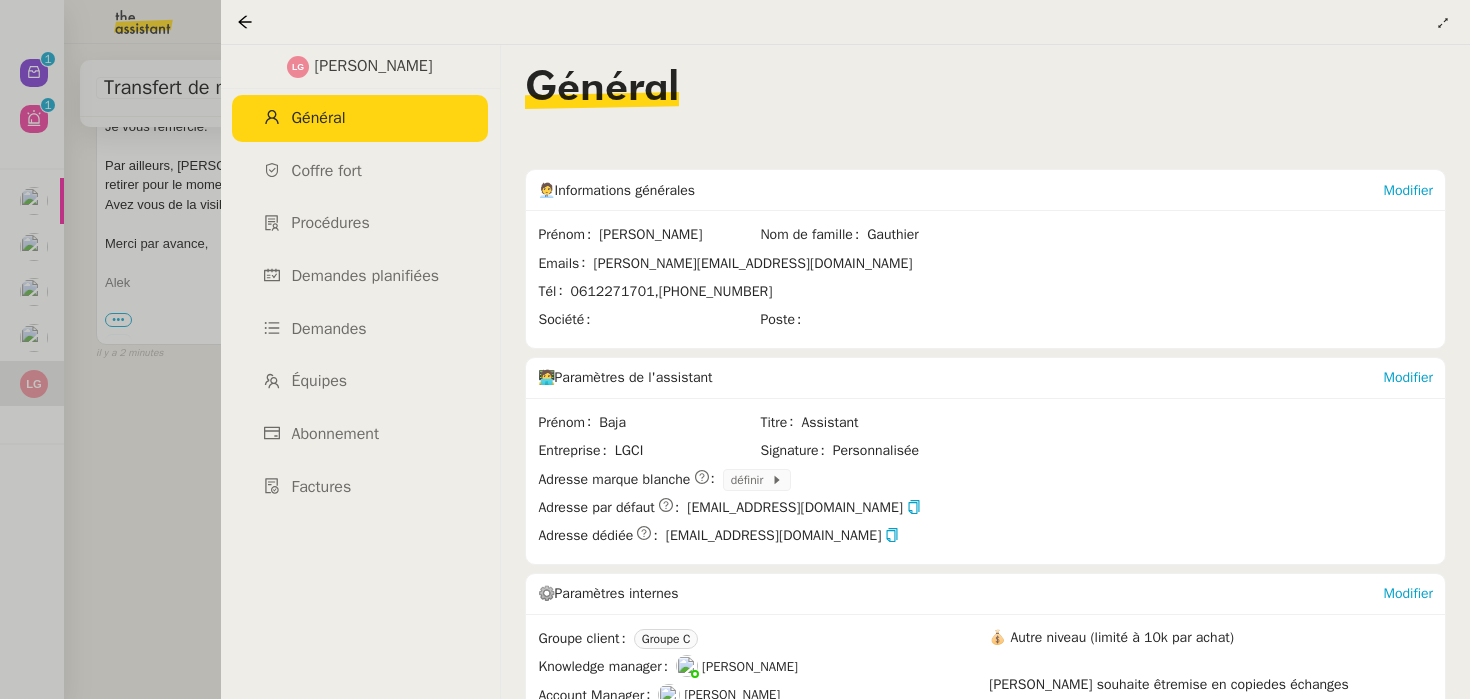 click at bounding box center (735, 349) 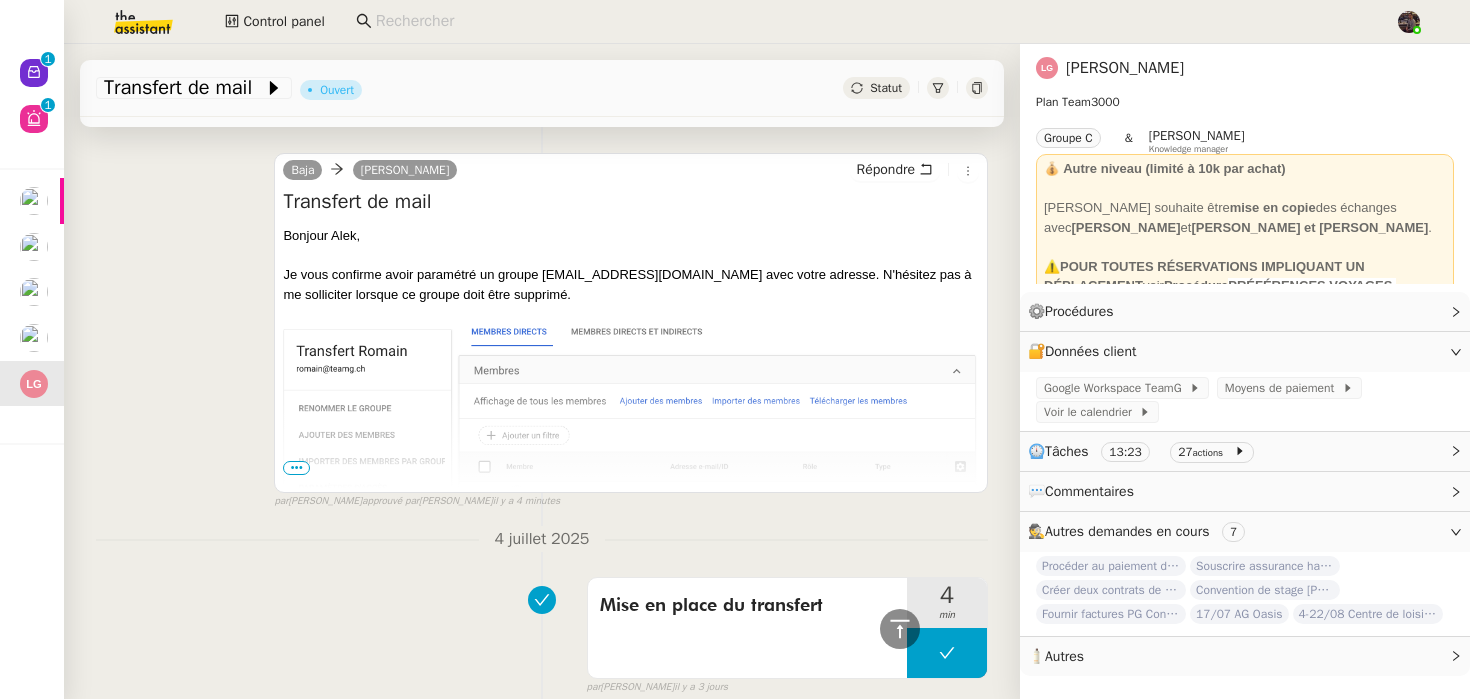 scroll, scrollTop: 419, scrollLeft: 0, axis: vertical 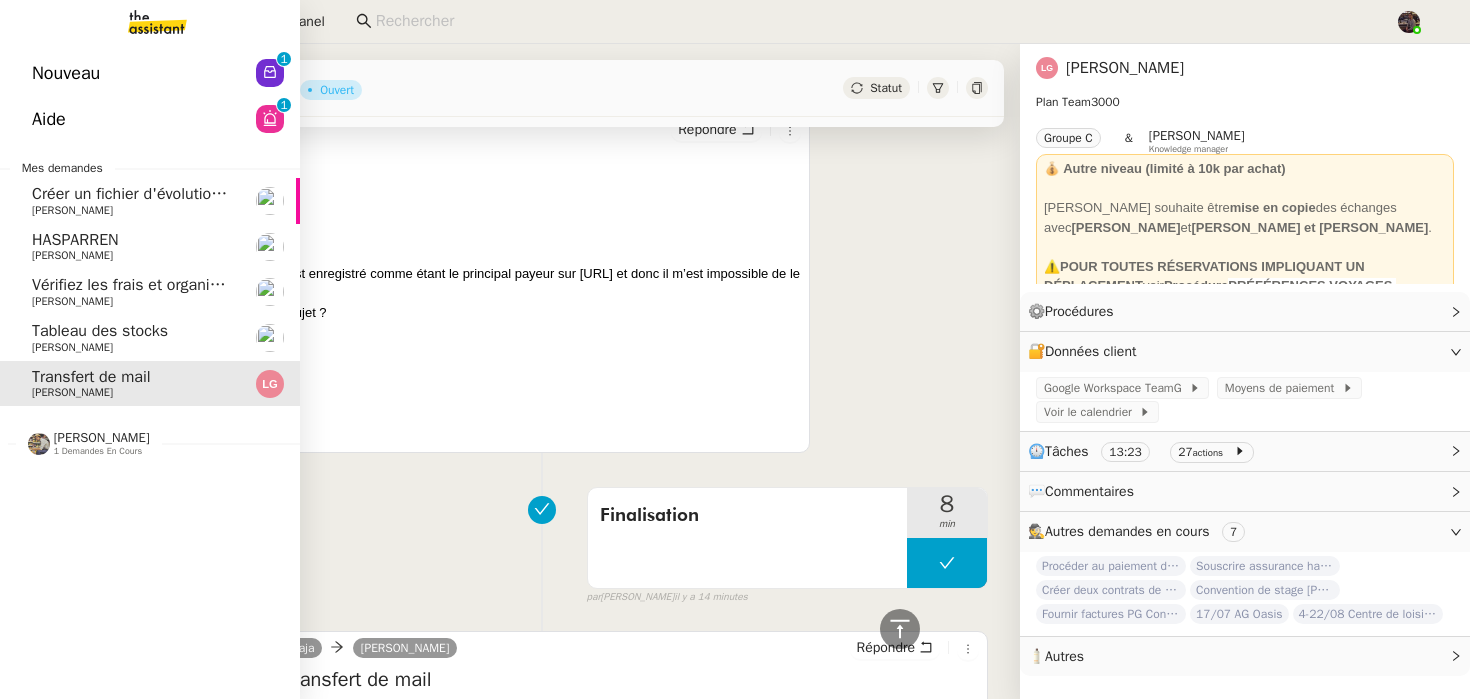 click on "Nouveau  0   1   2   3   4   5   6   7   8   9" 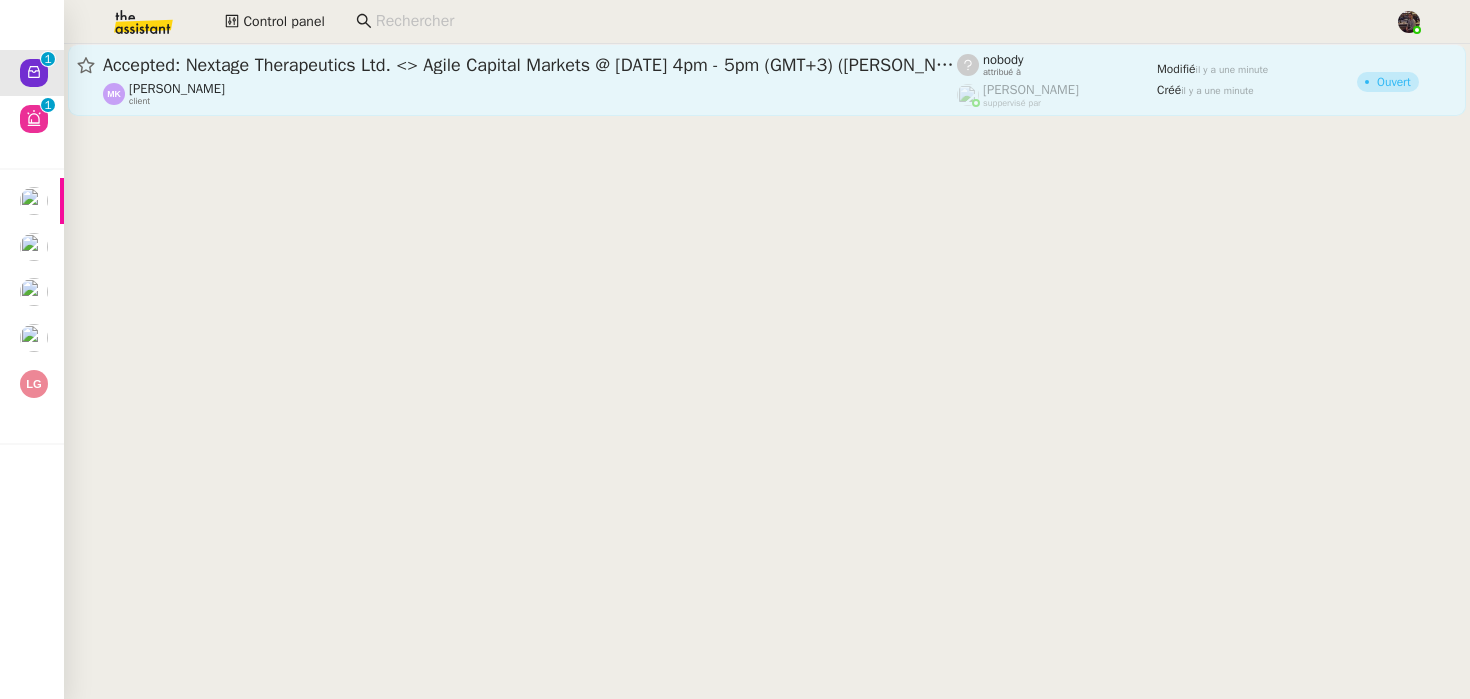 click on "Accepted: Nextage Therapeutics Ltd. <> Agile Capital Markets @ [DATE] 4pm - 5pm (GMT+3) ([PERSON_NAME])" 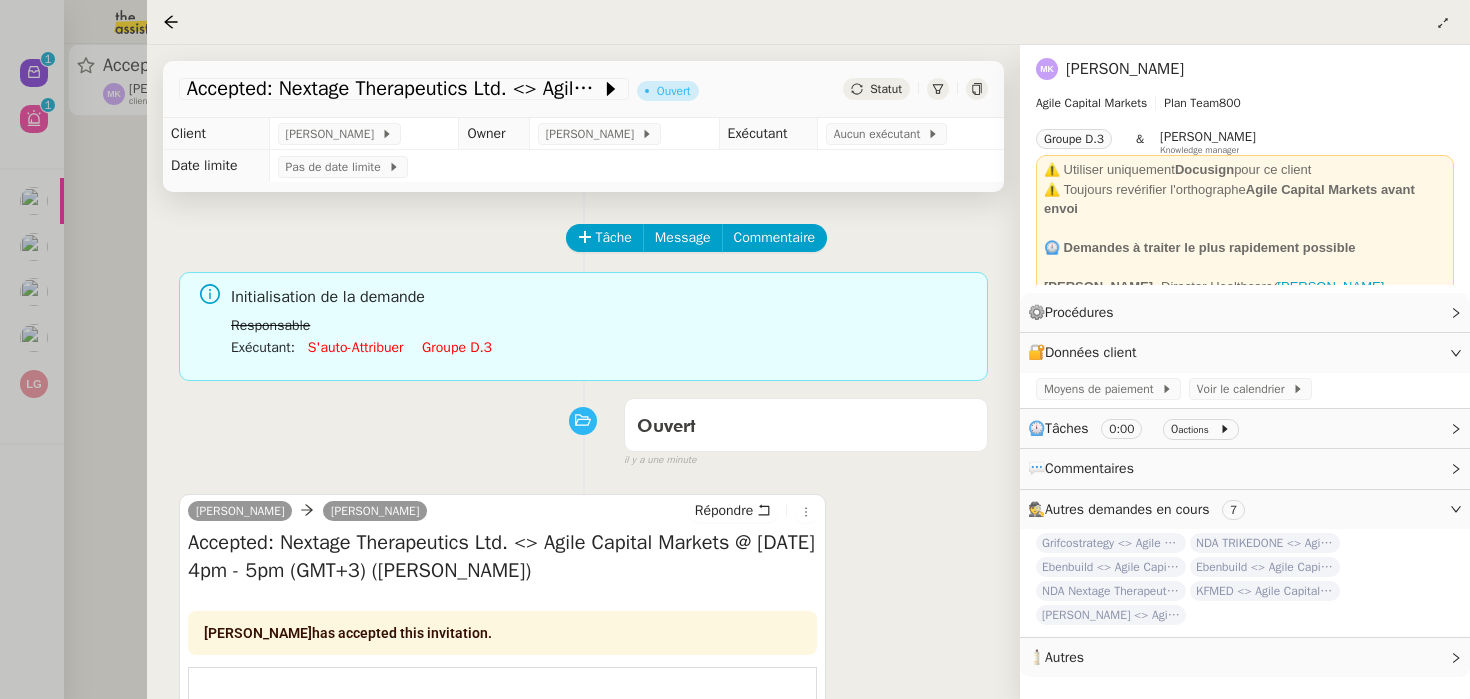 click at bounding box center (735, 349) 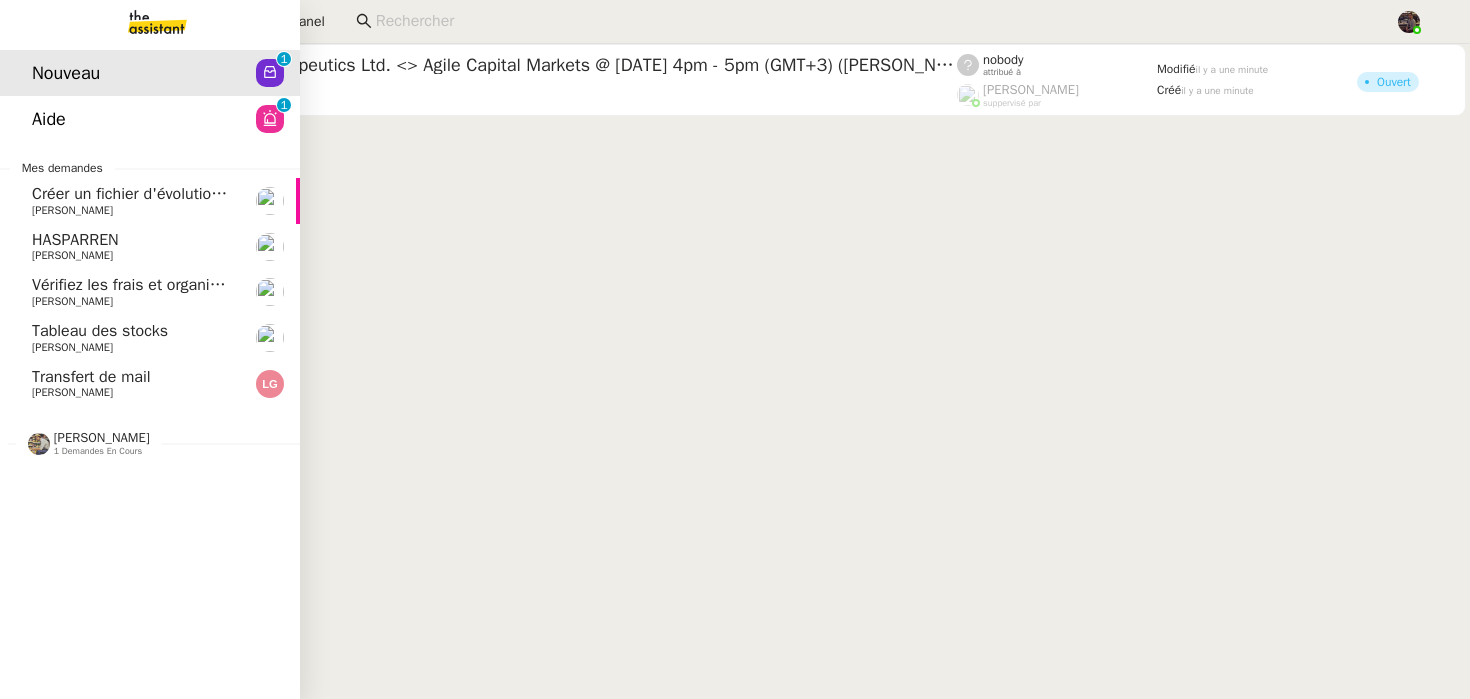 click on "Transfert de mail    [PERSON_NAME]" 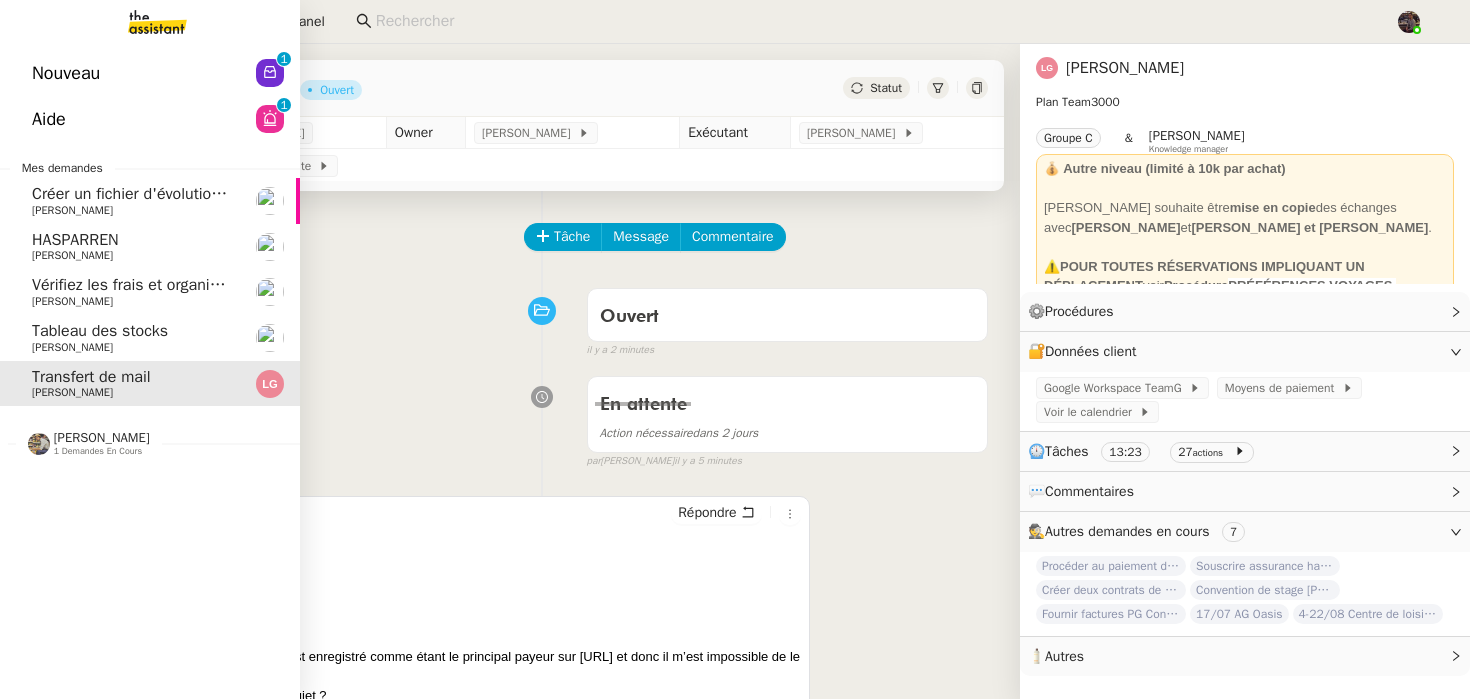 click on "Tableau des stocks    [PERSON_NAME]" 